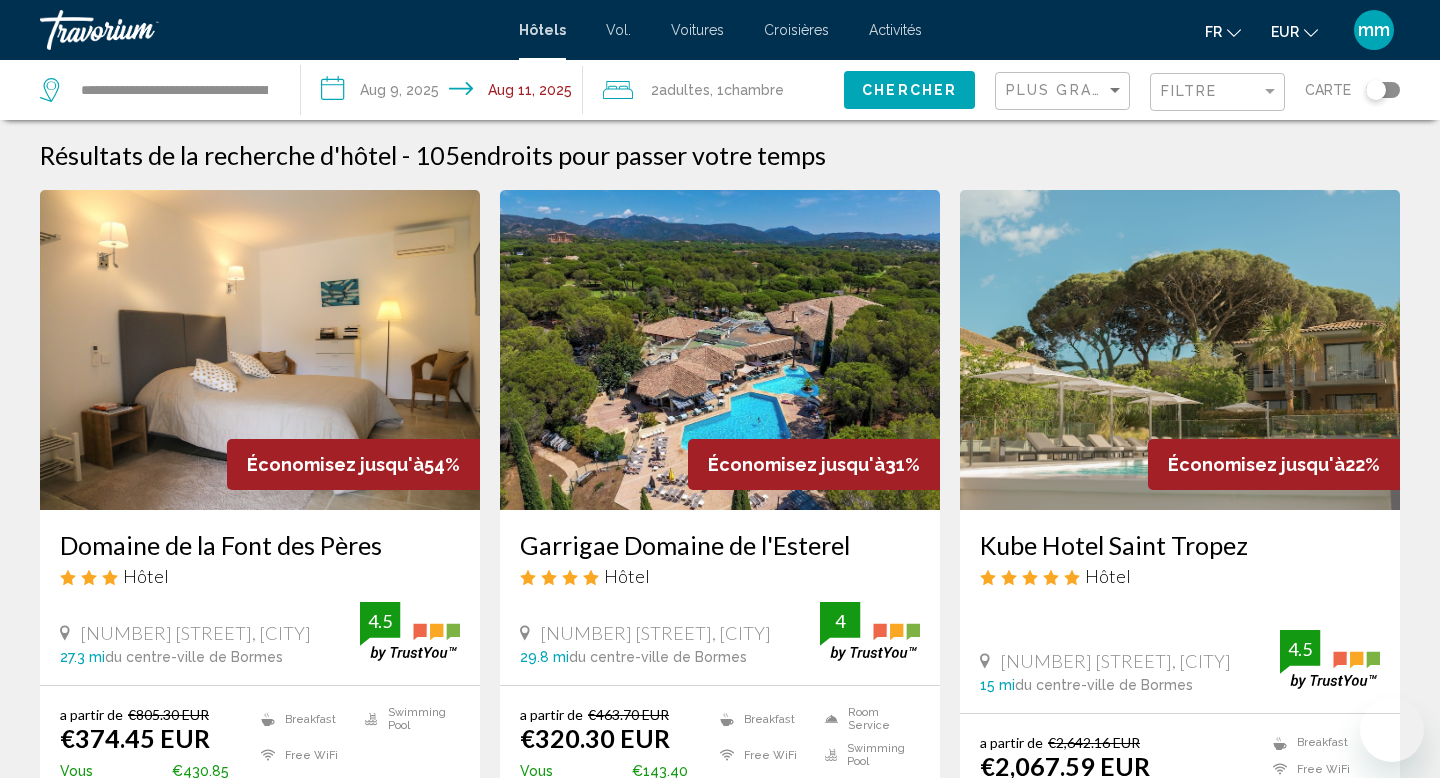 scroll, scrollTop: 0, scrollLeft: 0, axis: both 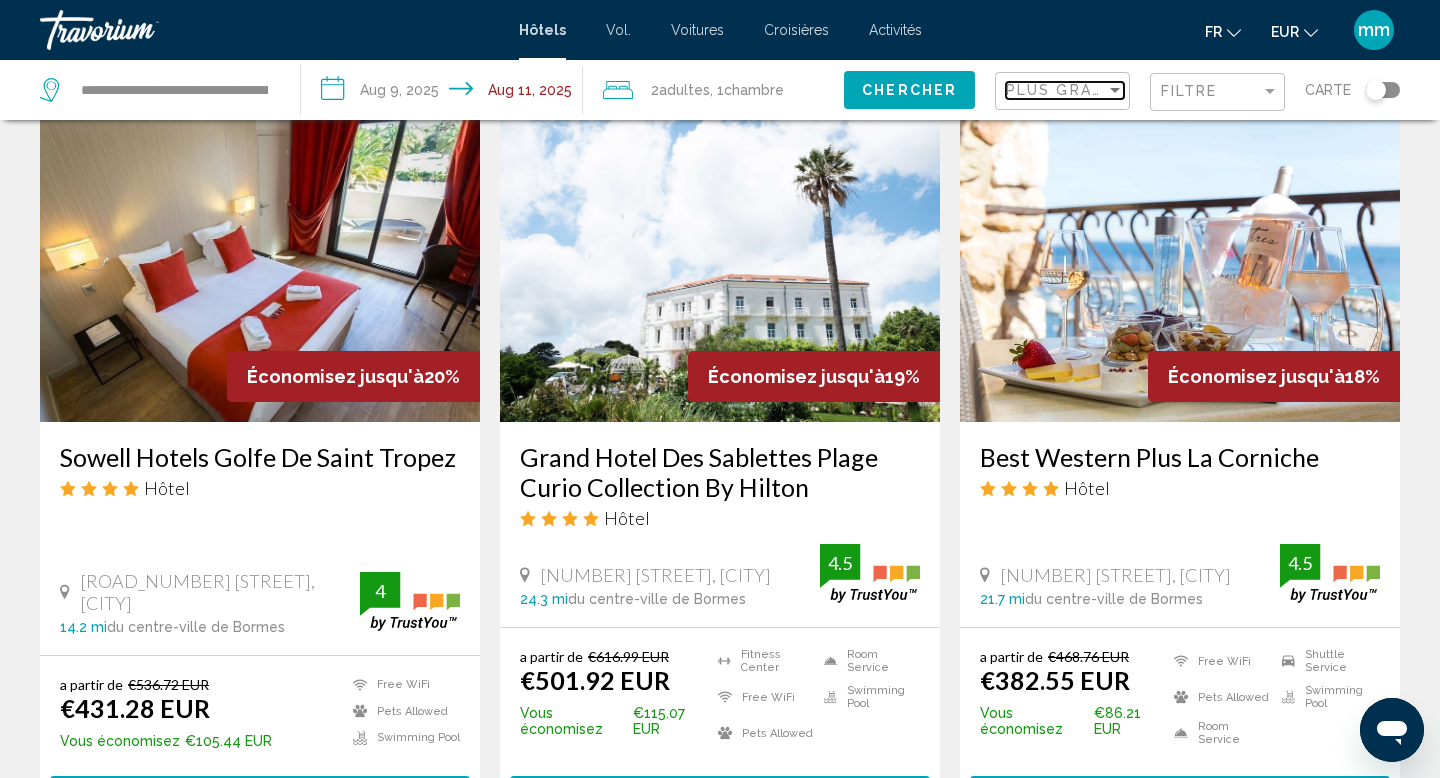click on "Plus grandes économies" at bounding box center (1125, 90) 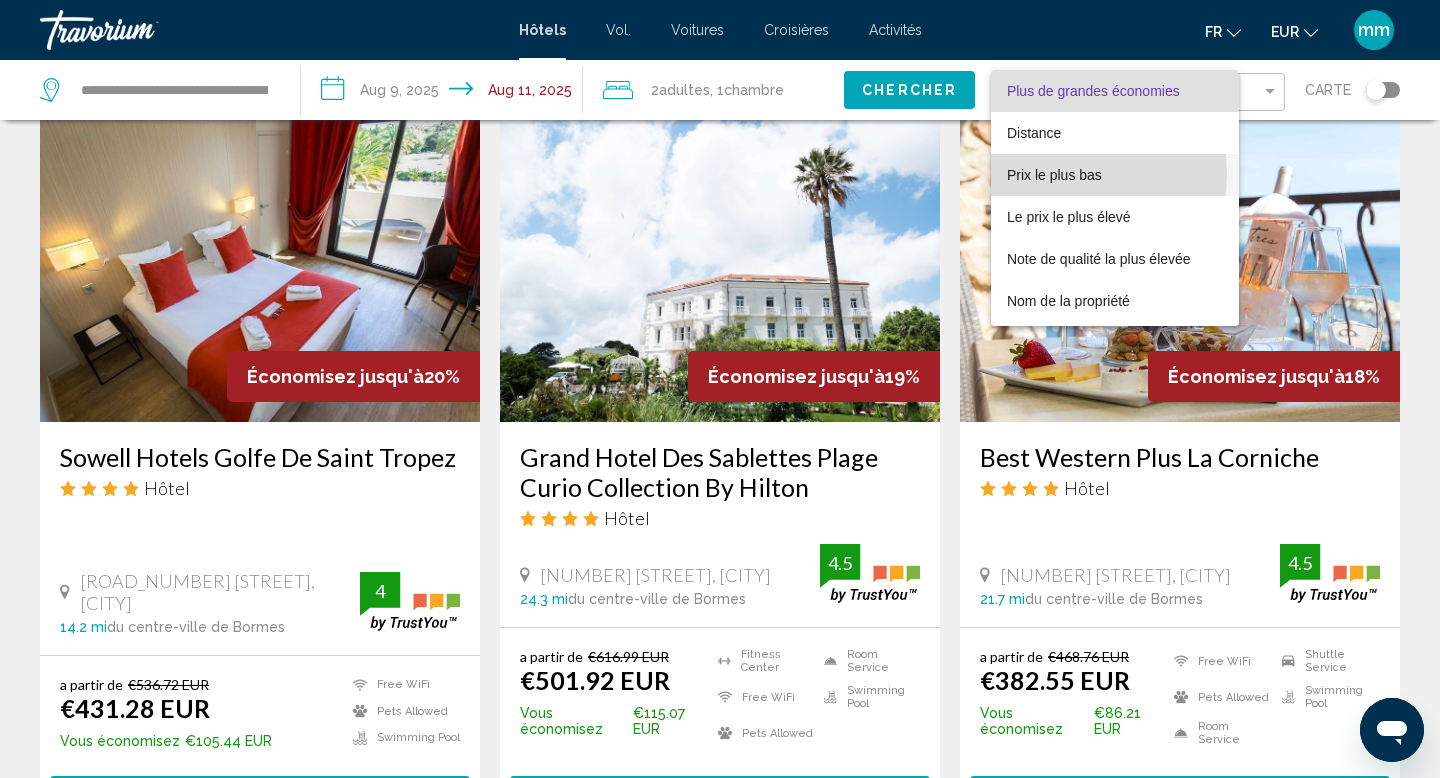 click on "Prix le plus bas" at bounding box center [1054, 175] 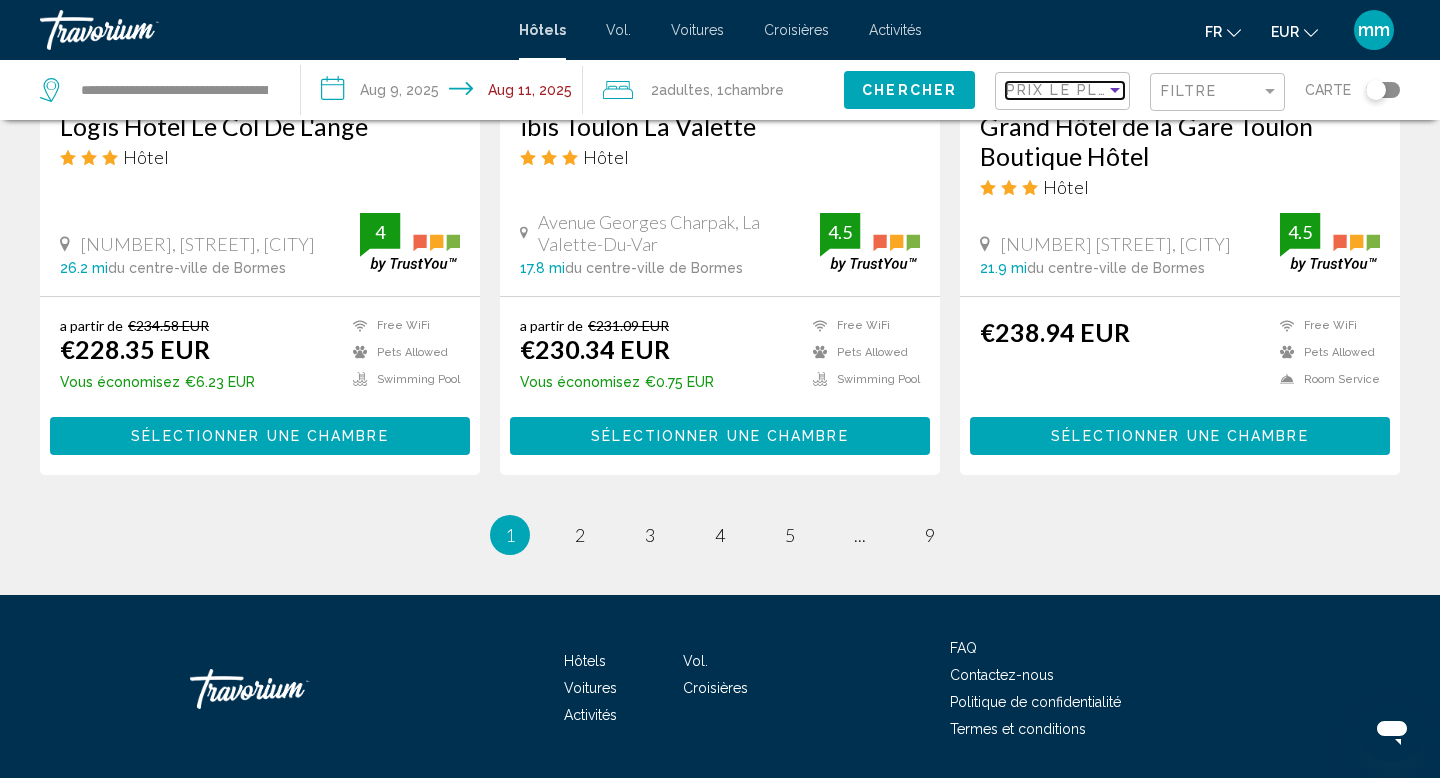 scroll, scrollTop: 2704, scrollLeft: 0, axis: vertical 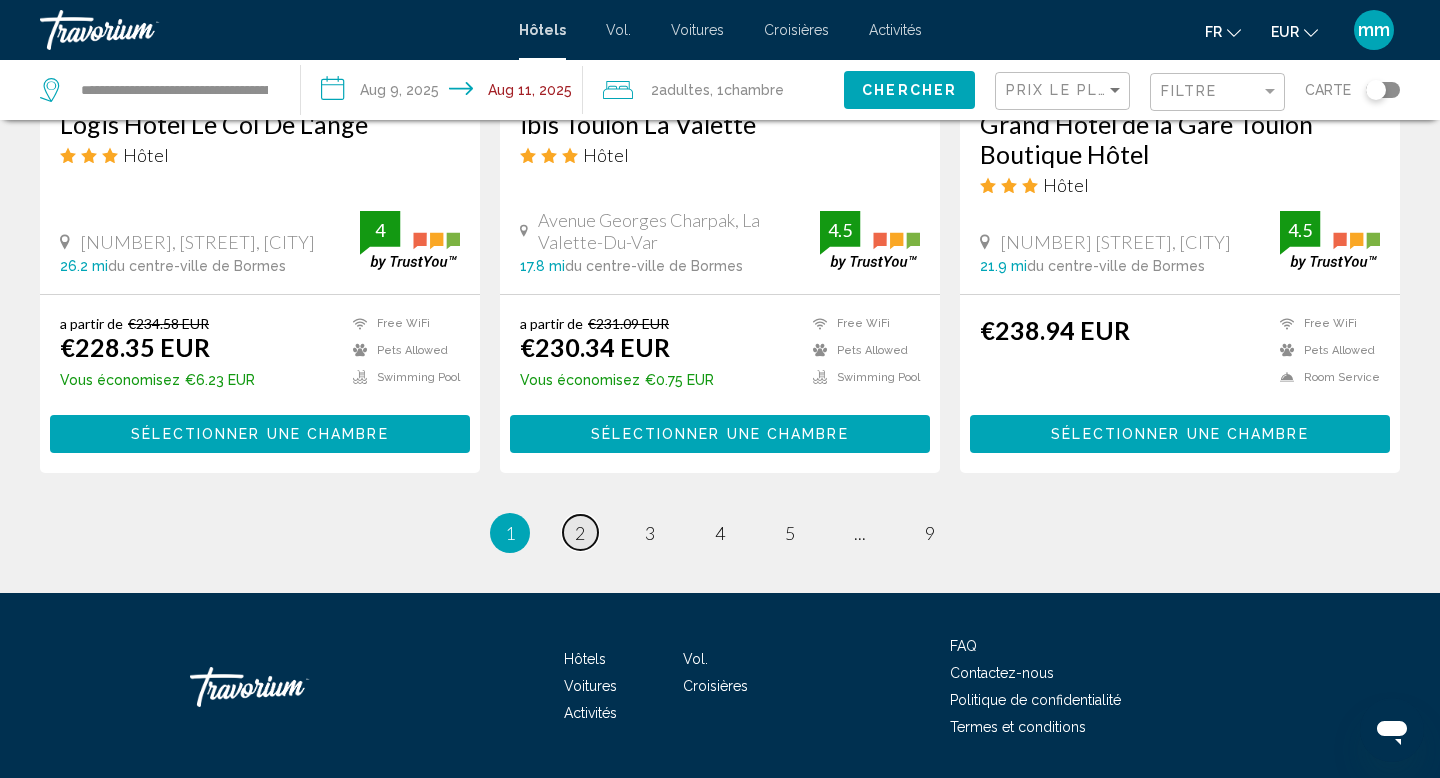 click on "2" at bounding box center [580, 533] 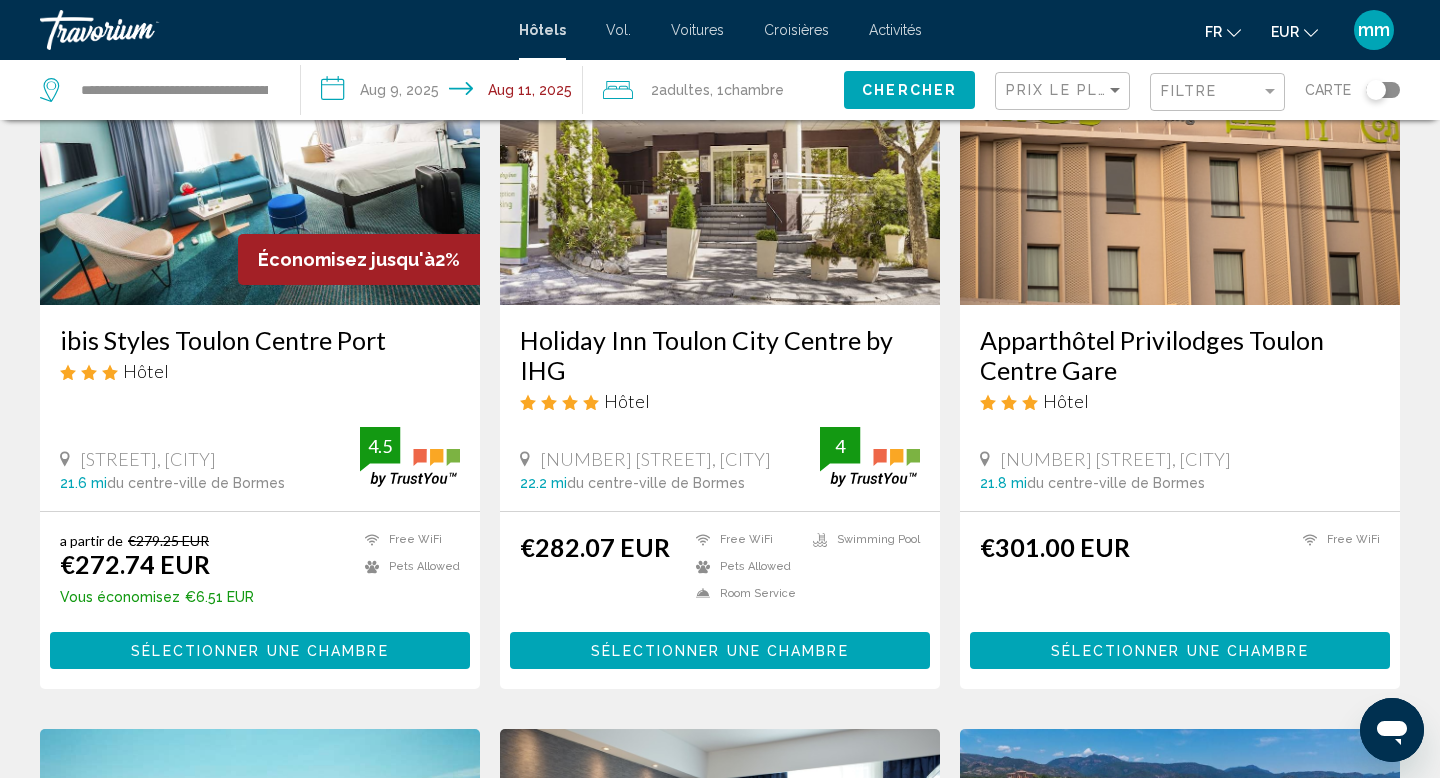 scroll, scrollTop: 1695, scrollLeft: 0, axis: vertical 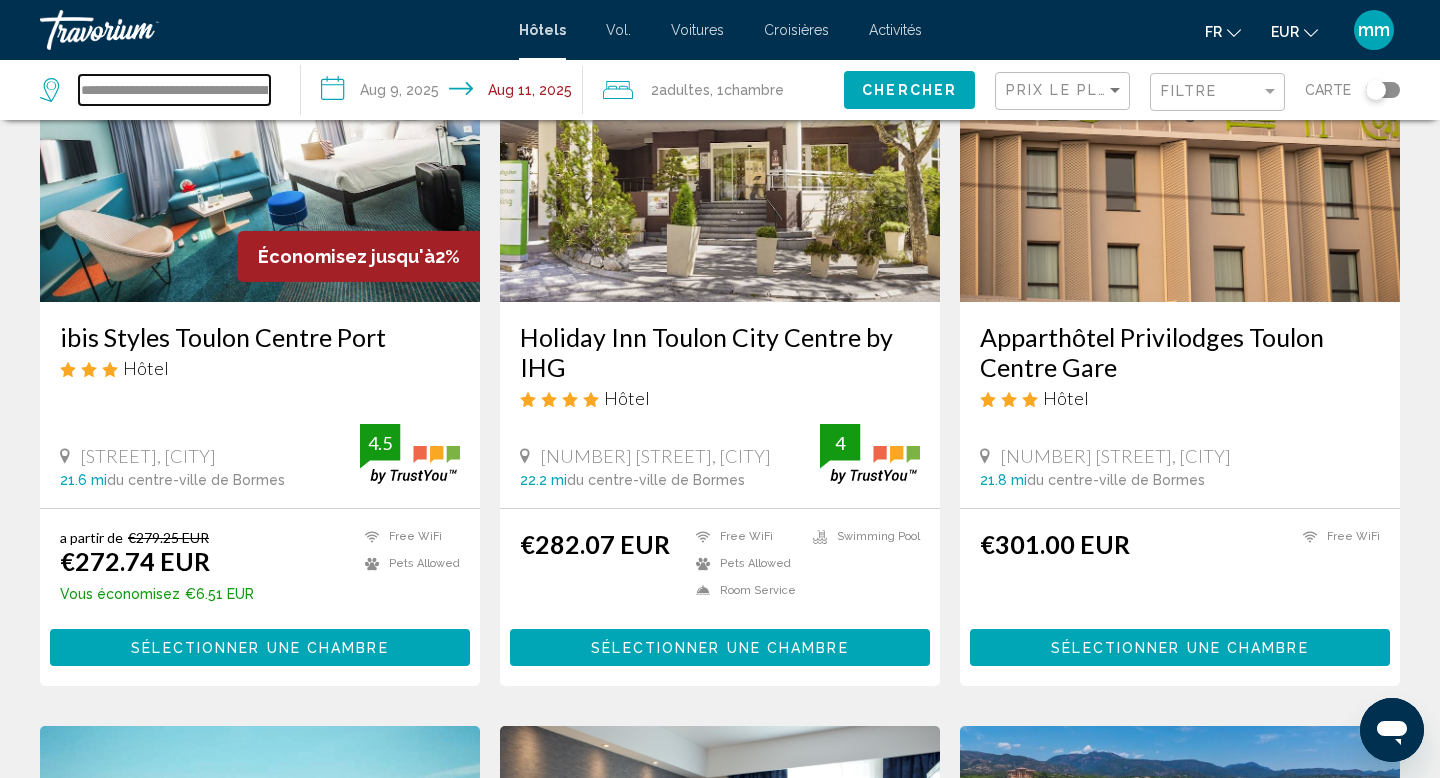 click on "**********" at bounding box center (174, 90) 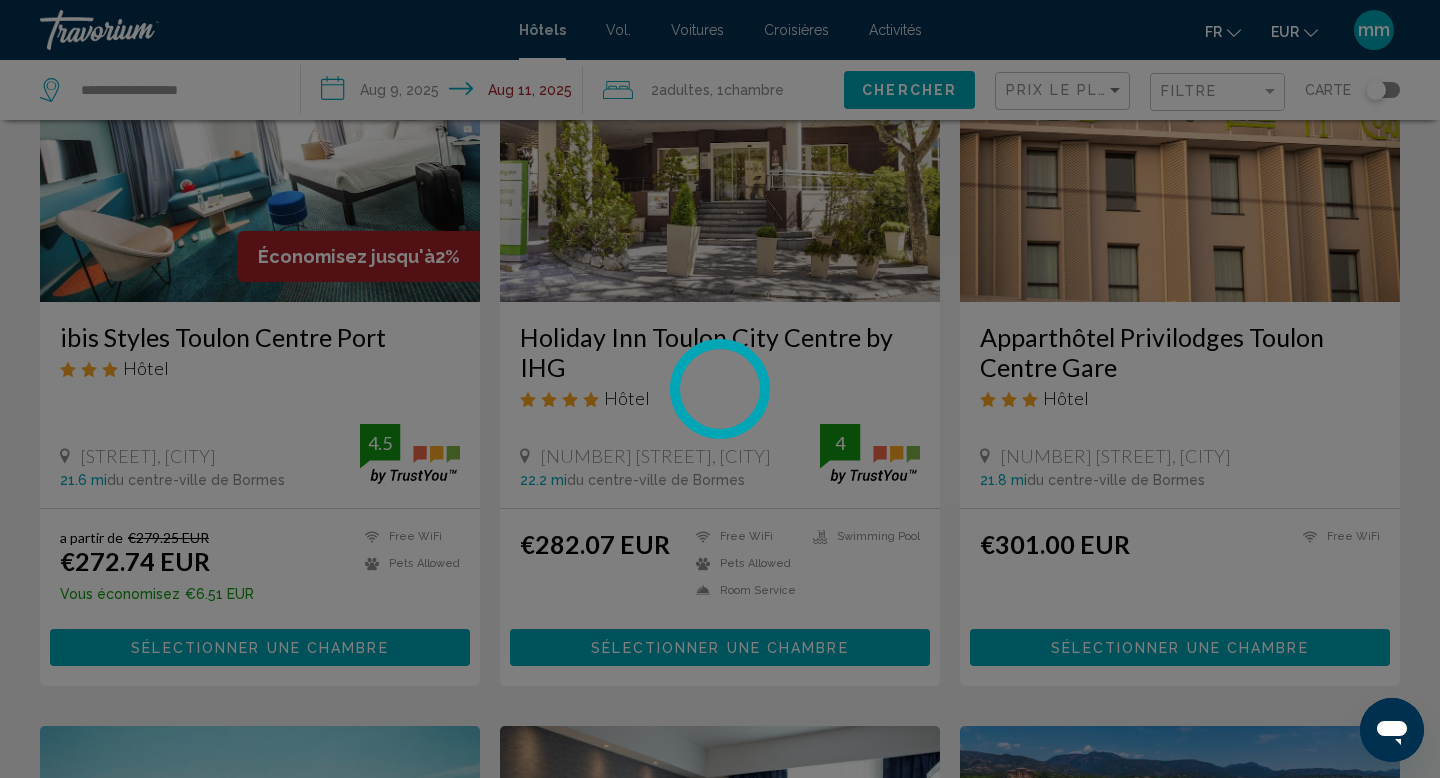 click at bounding box center [720, 389] 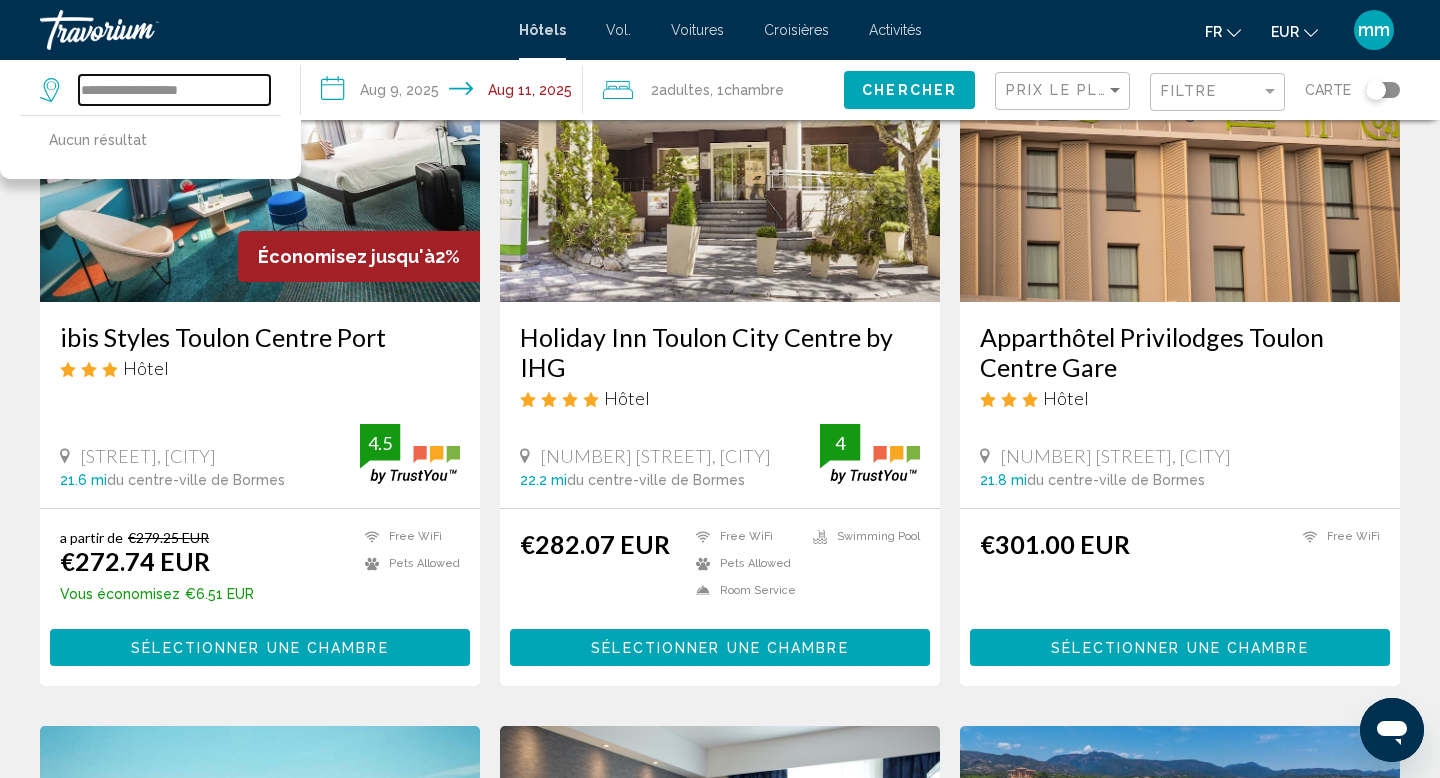 click on "**********" at bounding box center [174, 90] 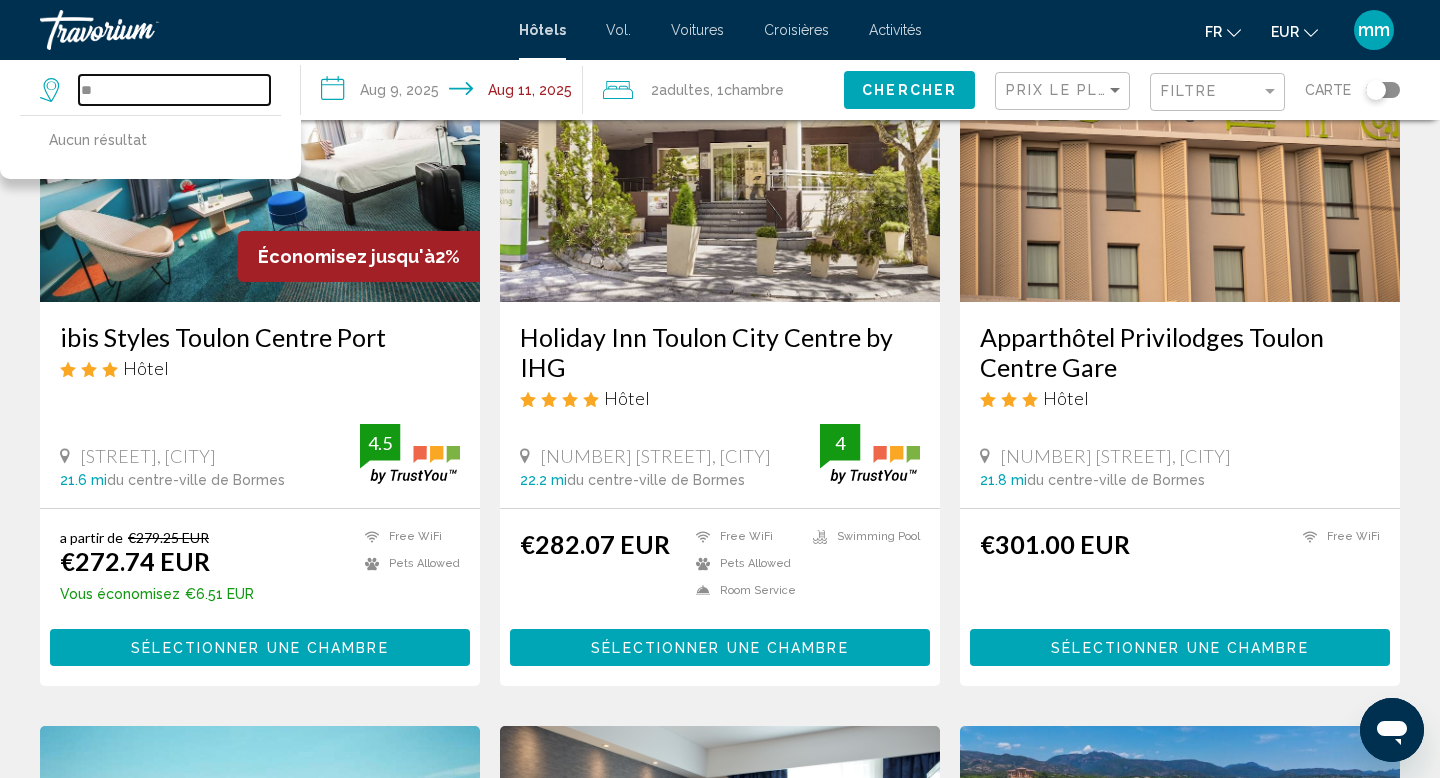 type on "*" 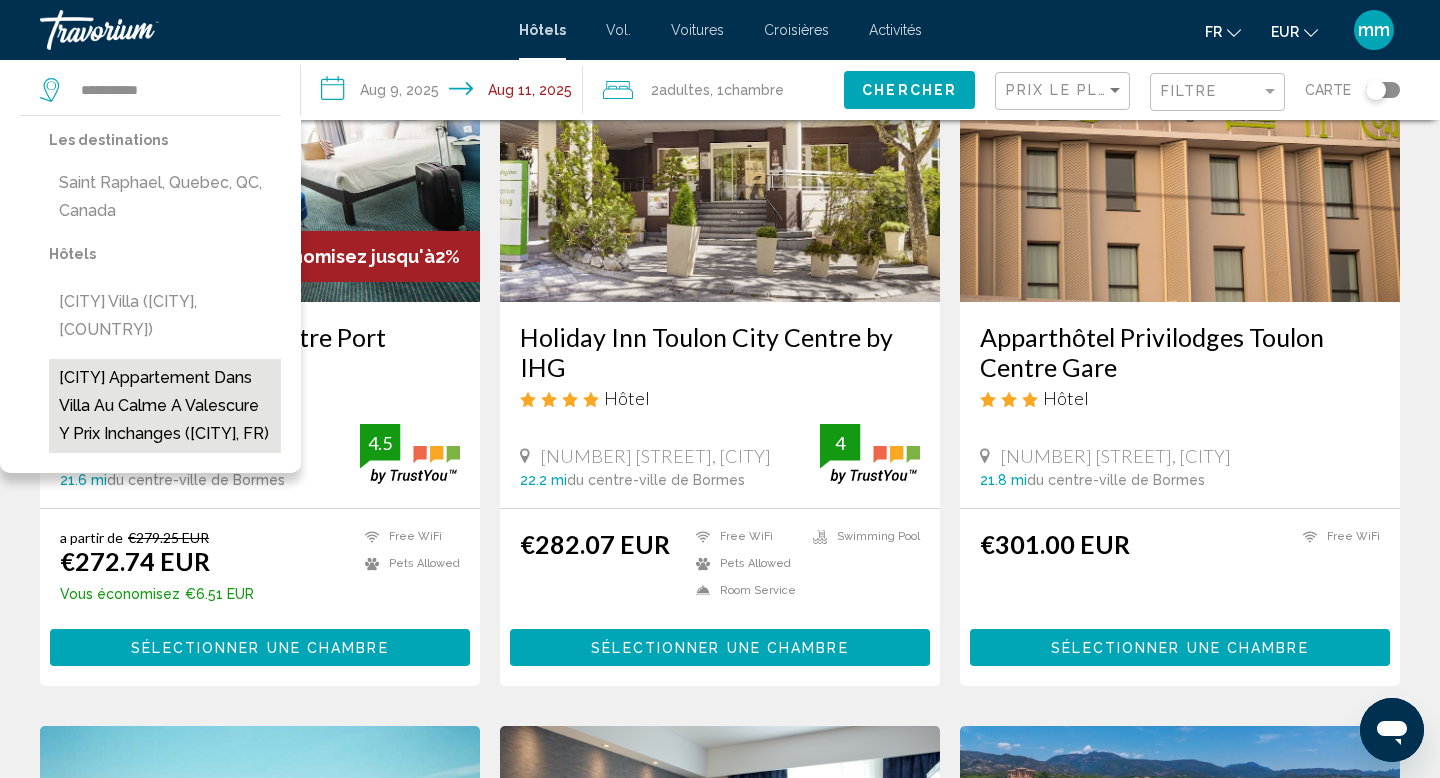 click on "[CITY] Appartement Dans Villa Au Calme a Valescure Y Prix Inchanges ([CITY], FR)" at bounding box center [165, 406] 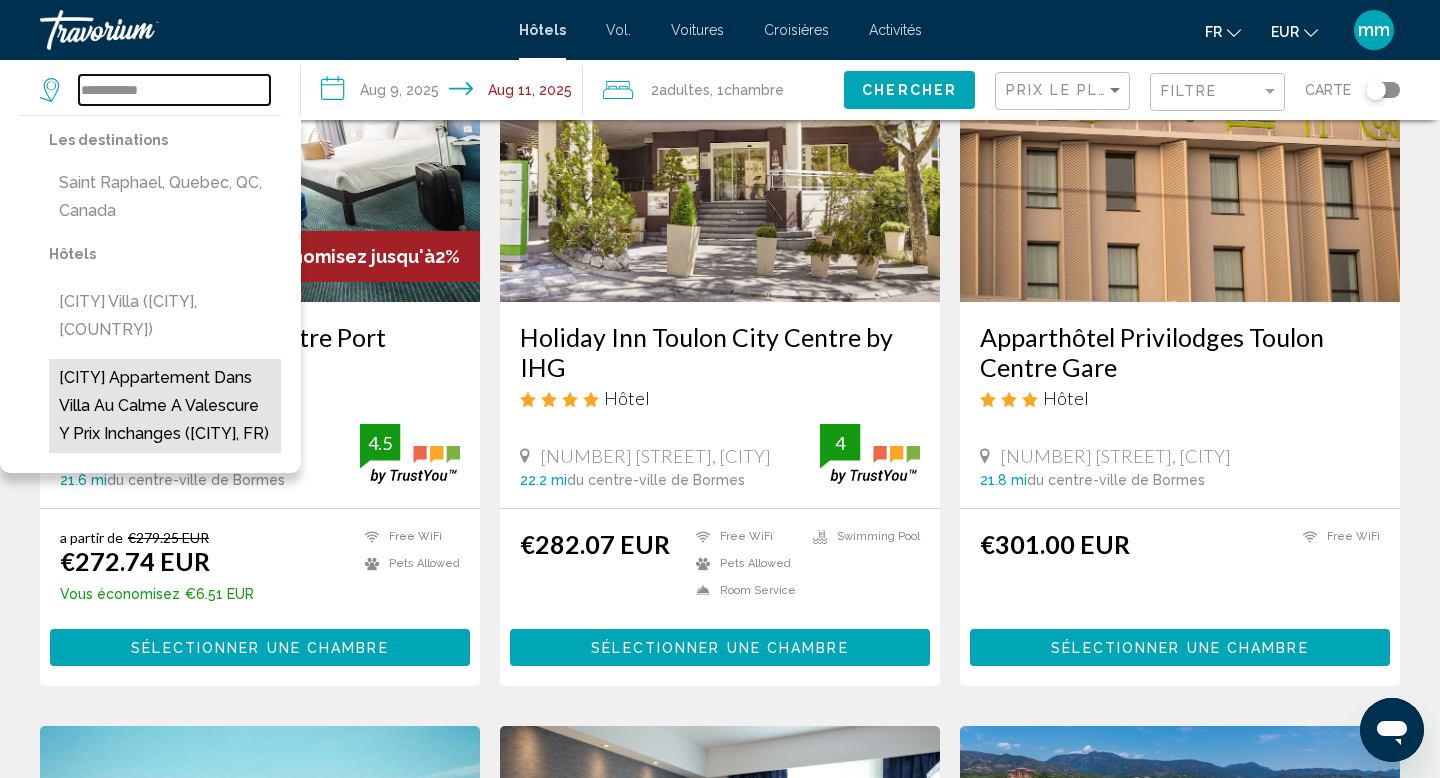 type on "**********" 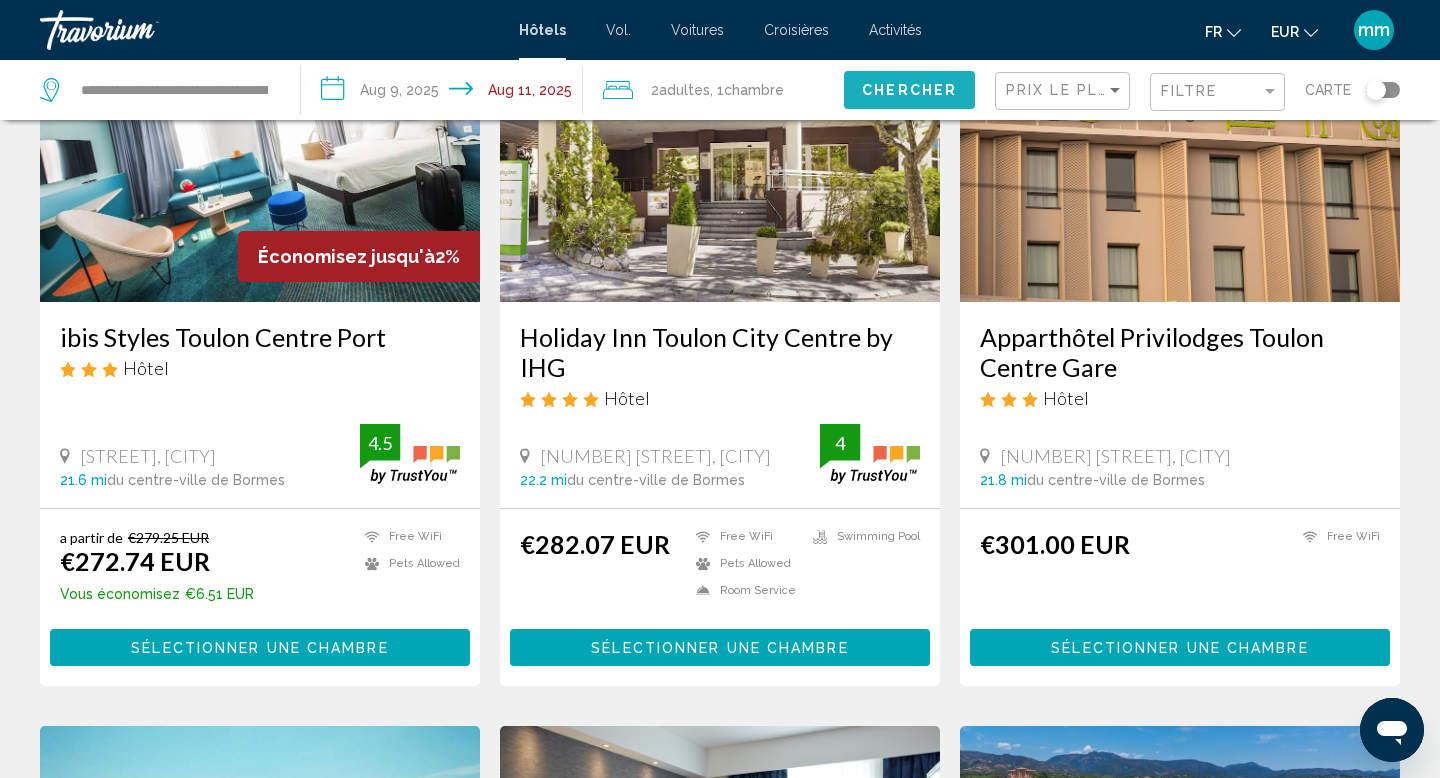 click on "Chercher" 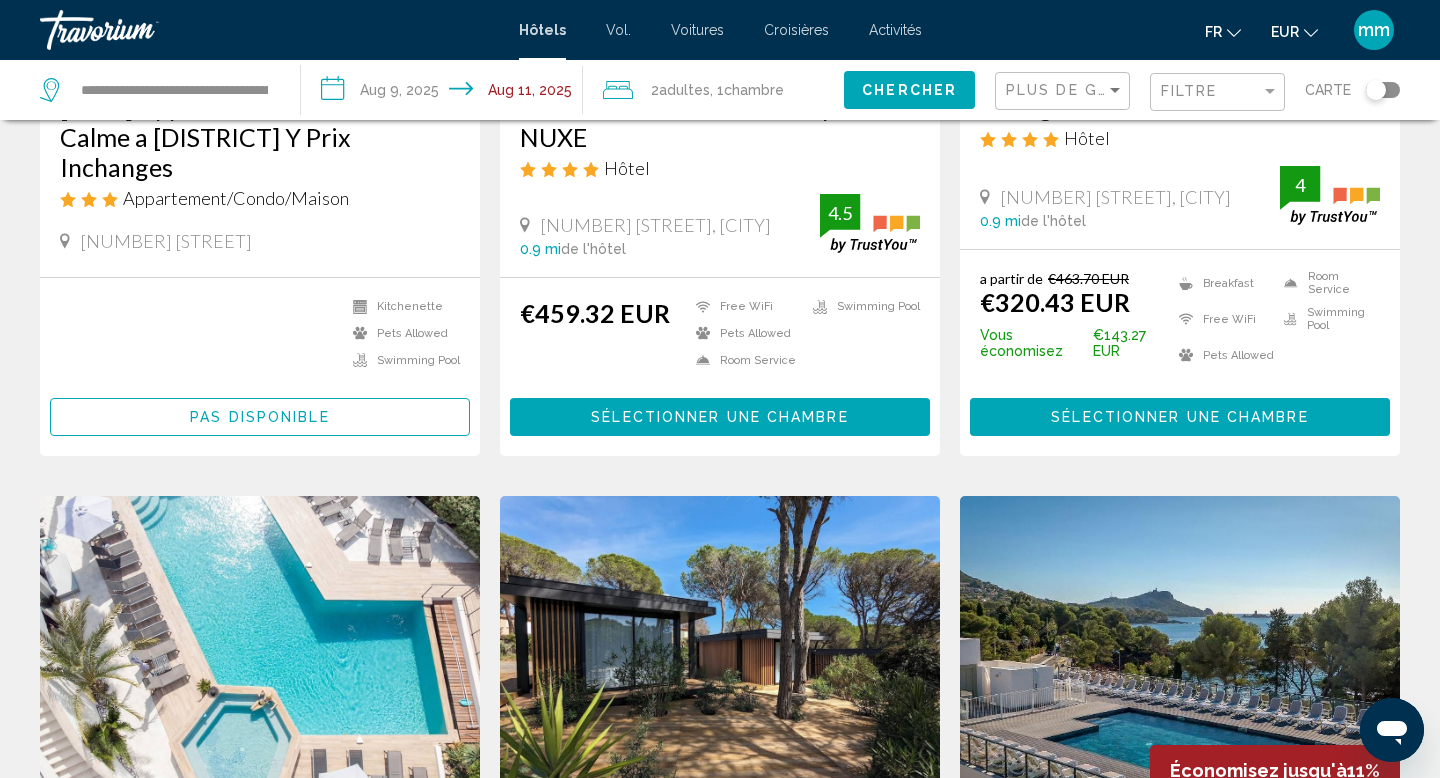scroll, scrollTop: 422, scrollLeft: 0, axis: vertical 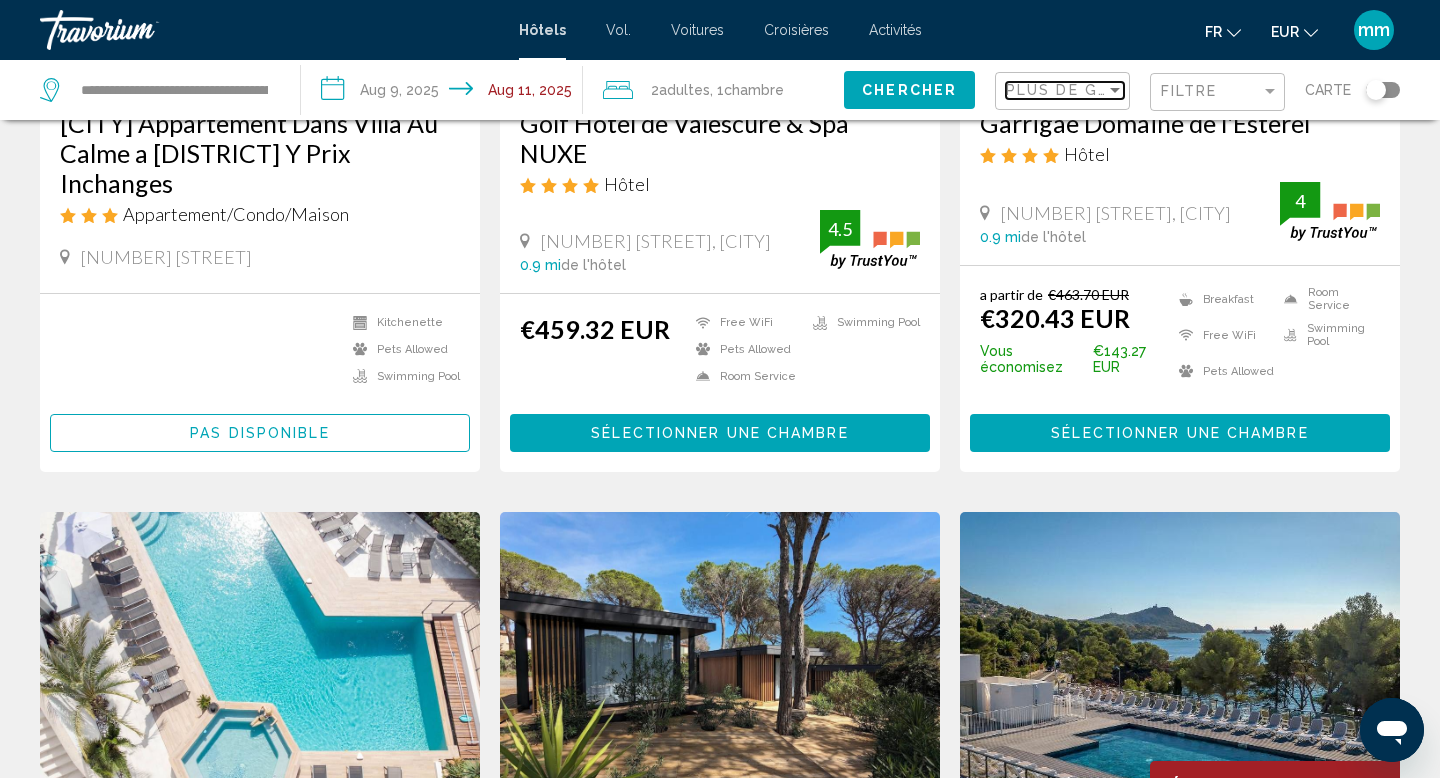 click on "Plus de grandes économies" at bounding box center (1139, 90) 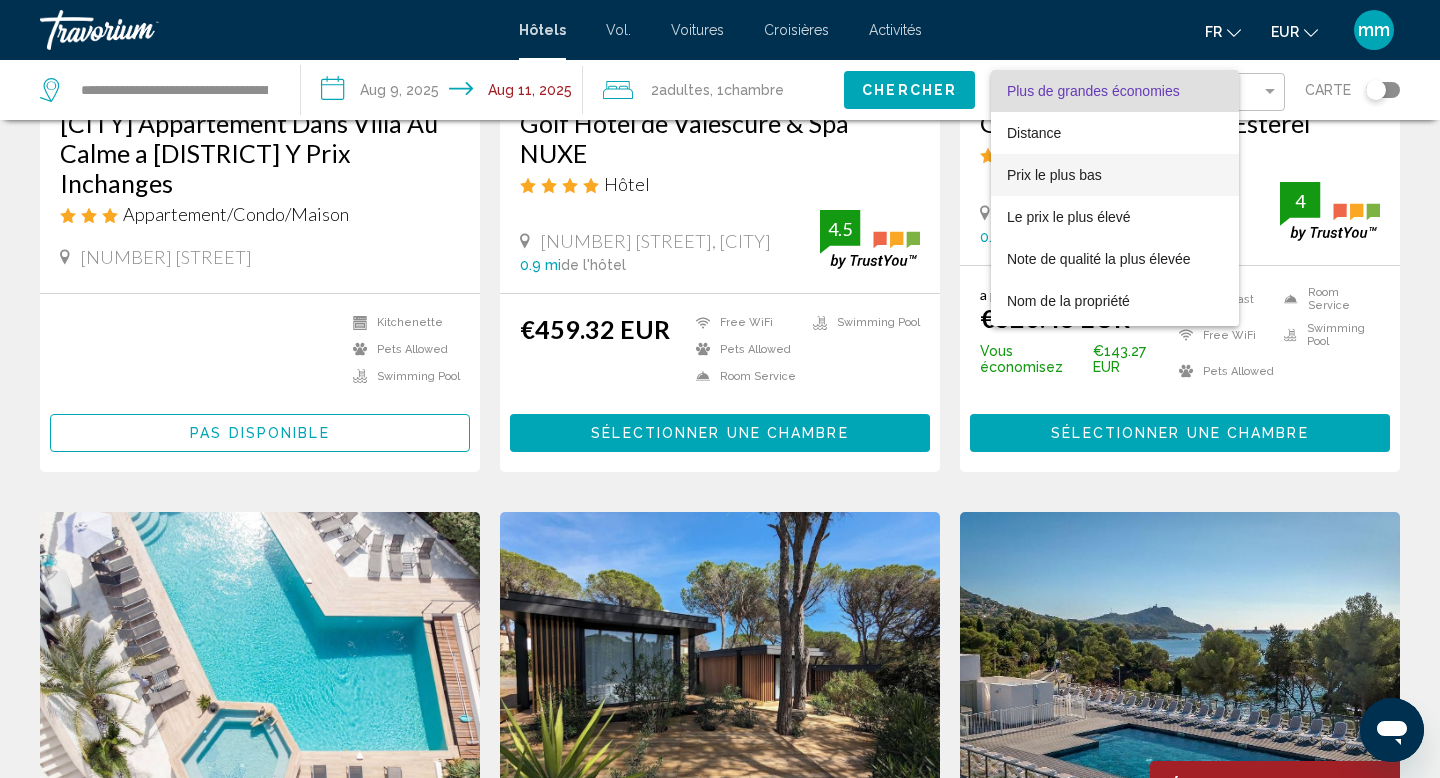 click on "Prix le plus bas" at bounding box center [1115, 175] 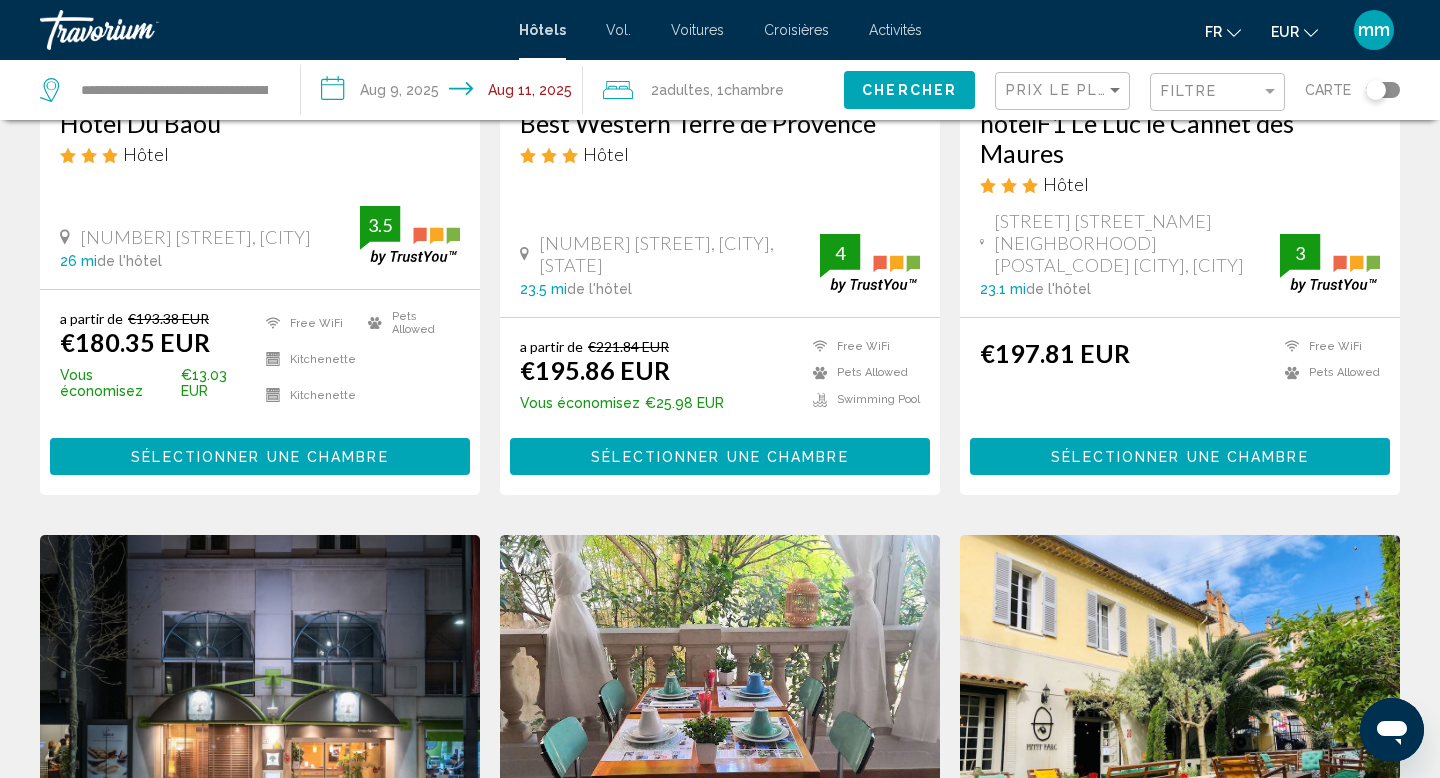 click on "Chambre" 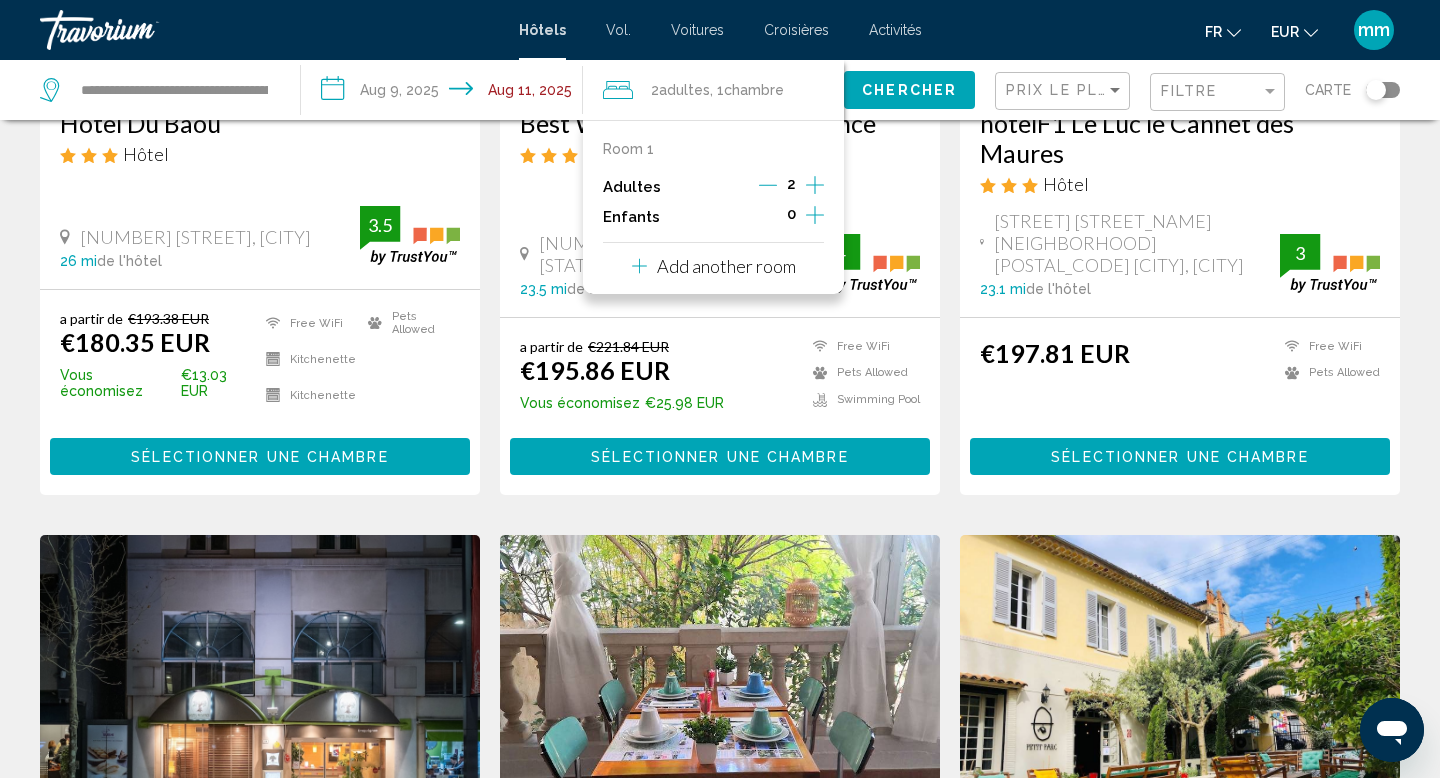 click 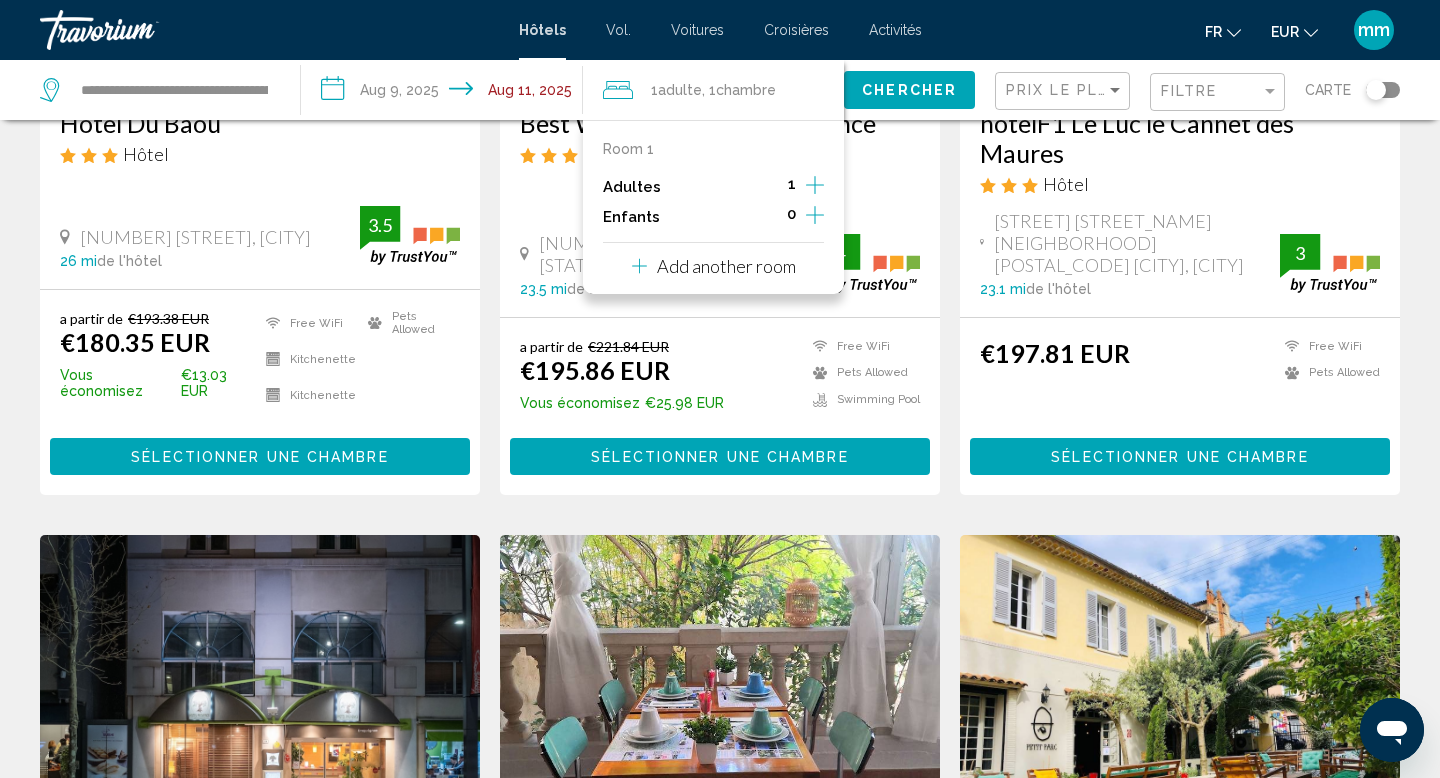 click on "Chercher" 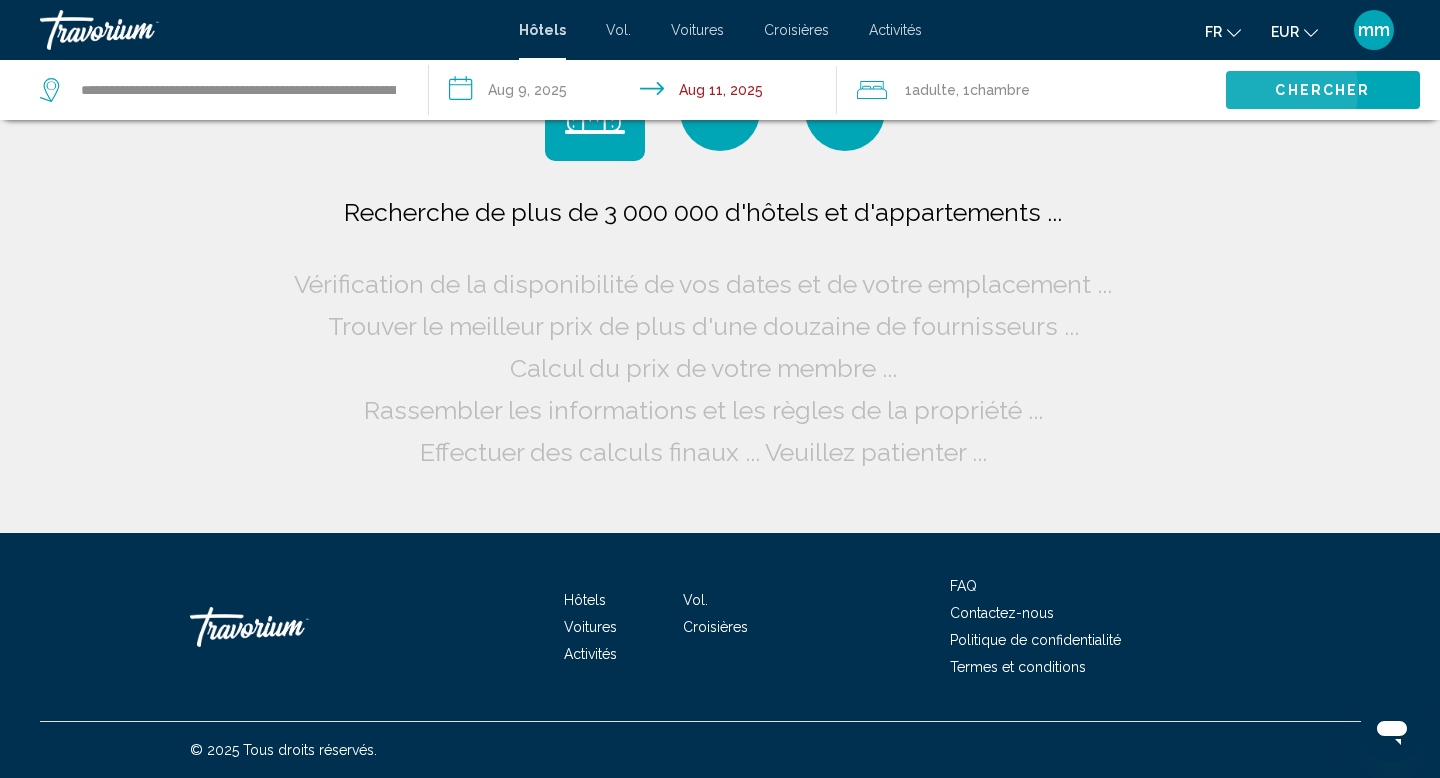 scroll, scrollTop: 0, scrollLeft: 0, axis: both 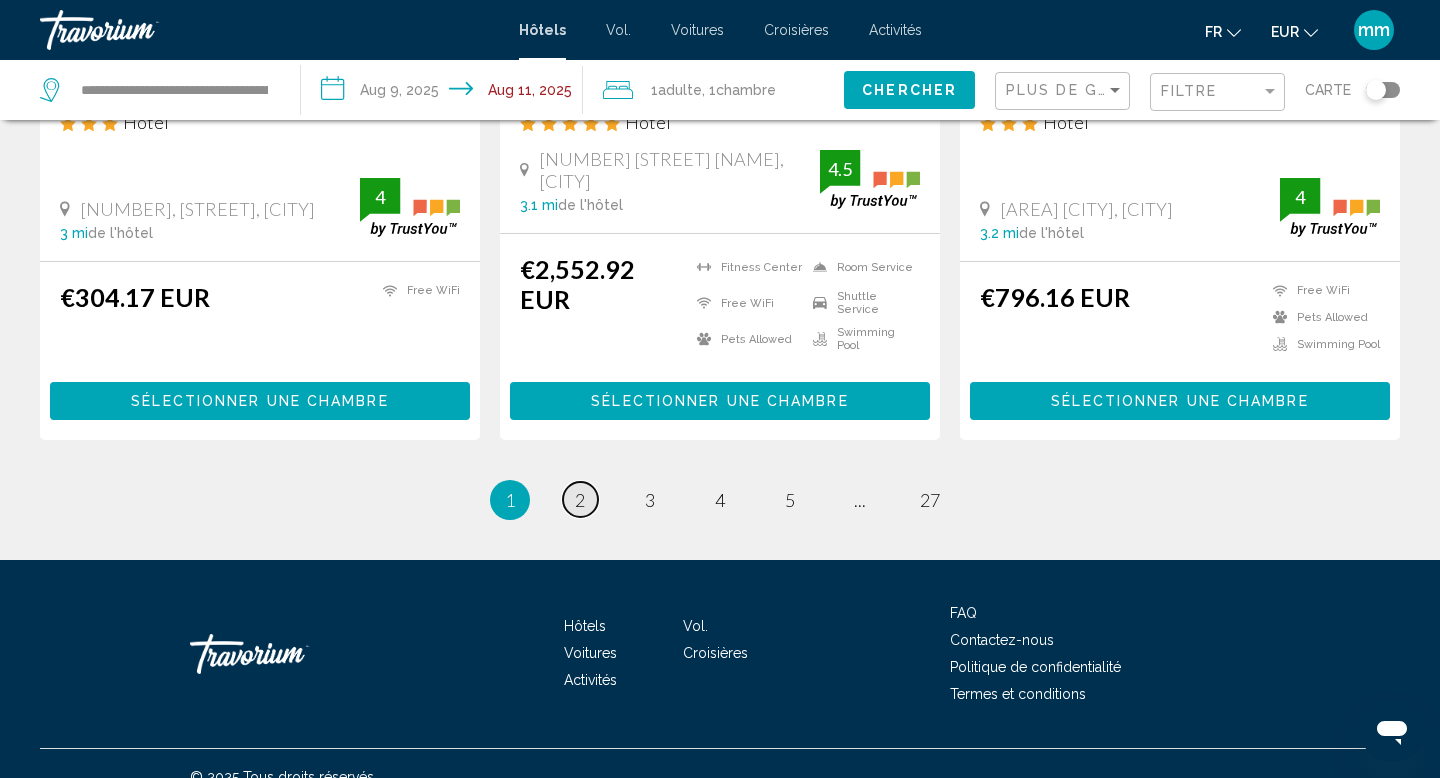 click on "2" at bounding box center (580, 500) 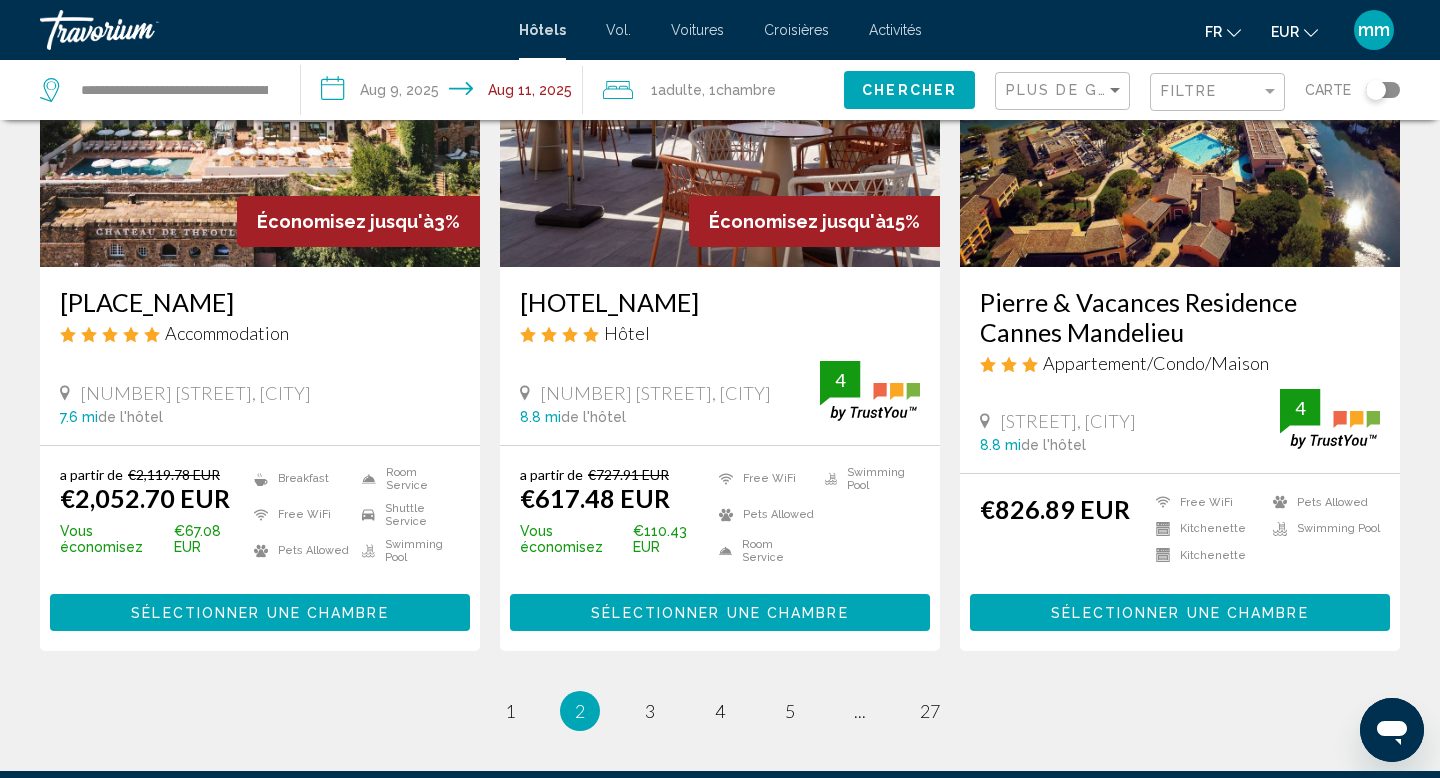 scroll, scrollTop: 2510, scrollLeft: 0, axis: vertical 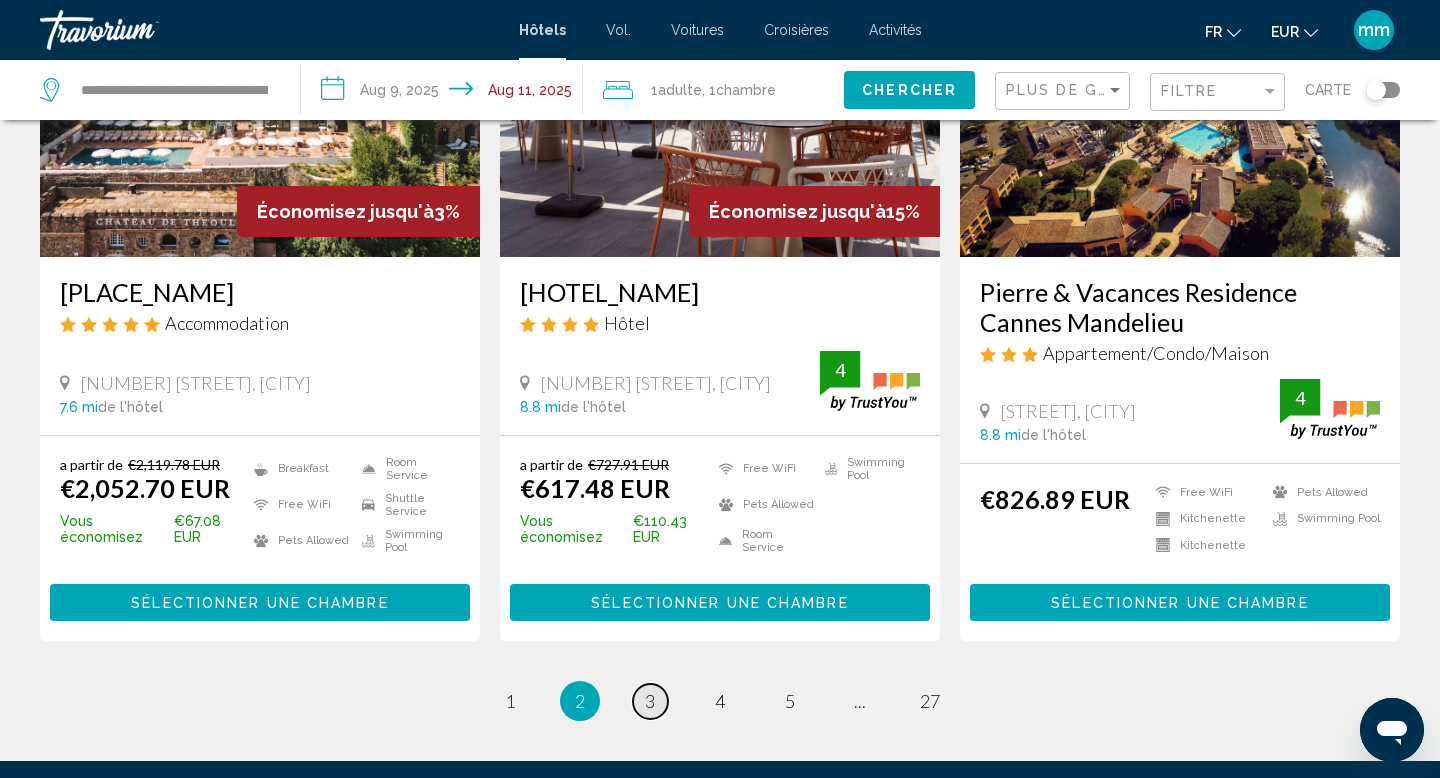 click on "page  3" at bounding box center (650, 701) 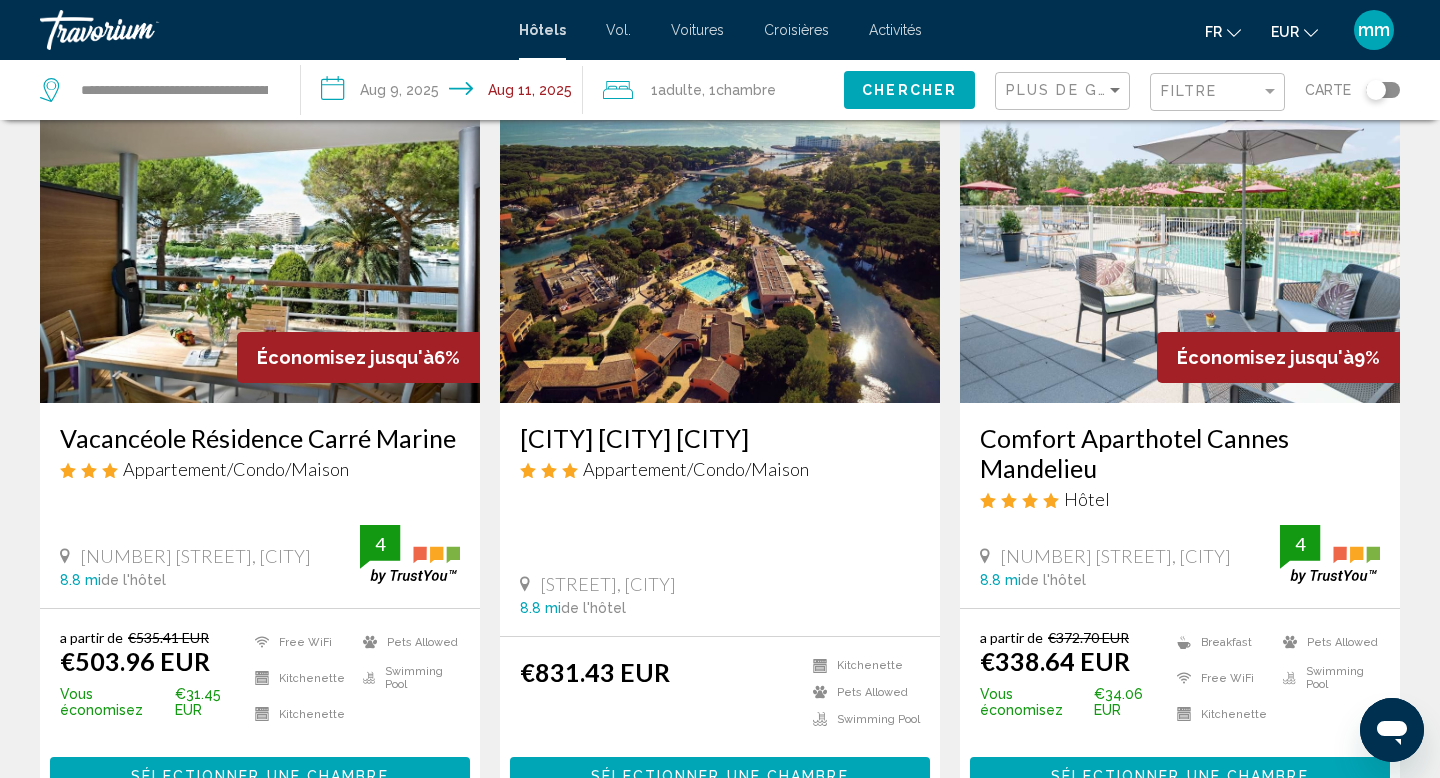 scroll, scrollTop: 118, scrollLeft: 0, axis: vertical 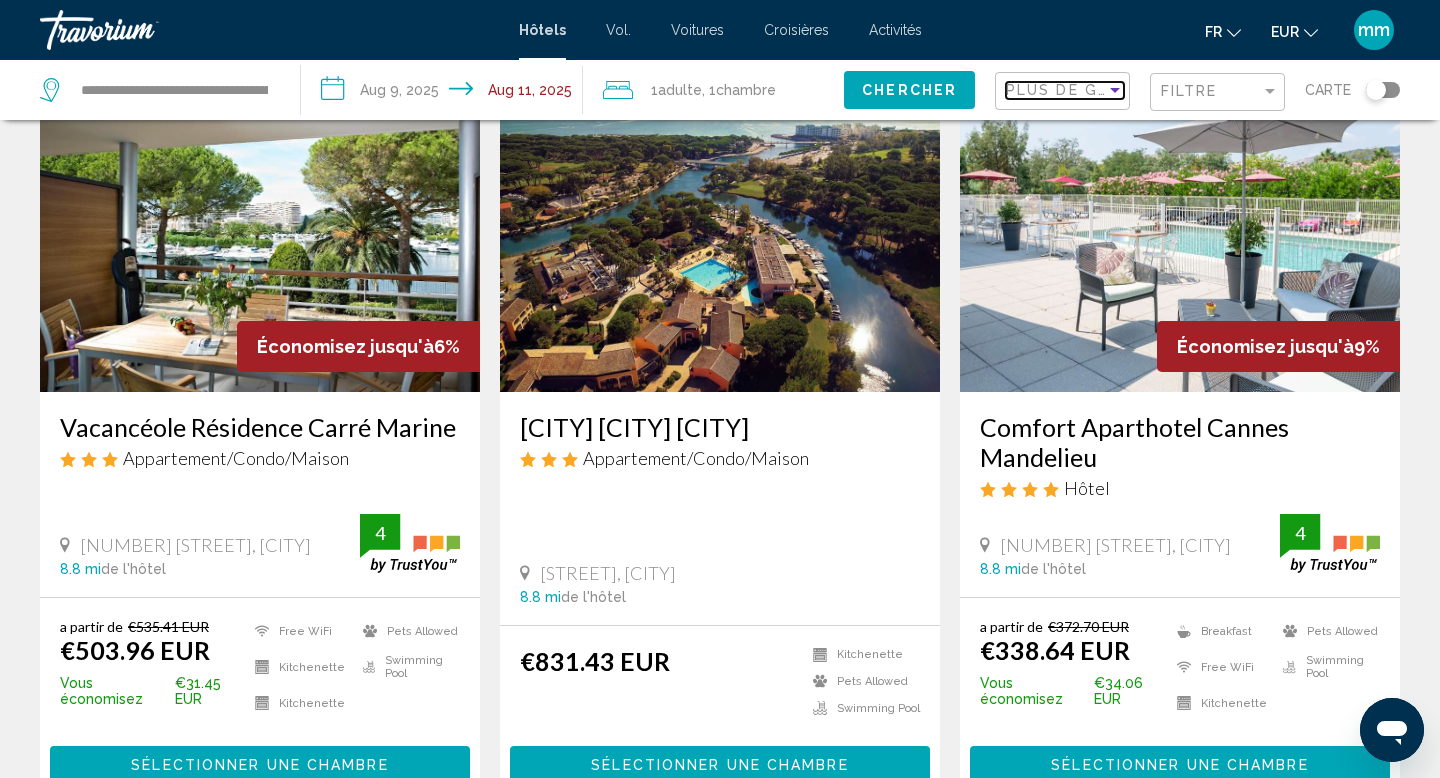 click on "Plus de grandes économies" at bounding box center (1139, 90) 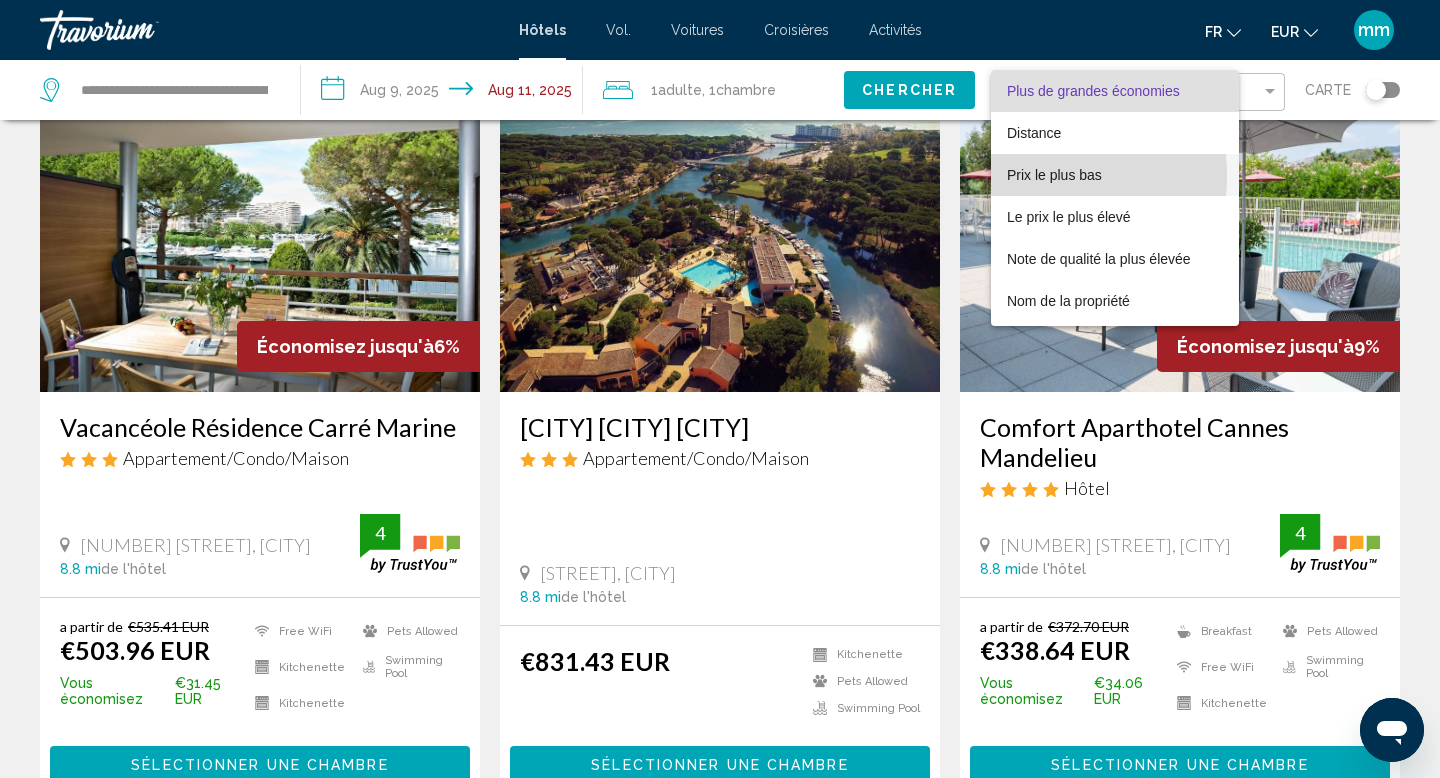 click on "Prix le plus bas" at bounding box center (1054, 175) 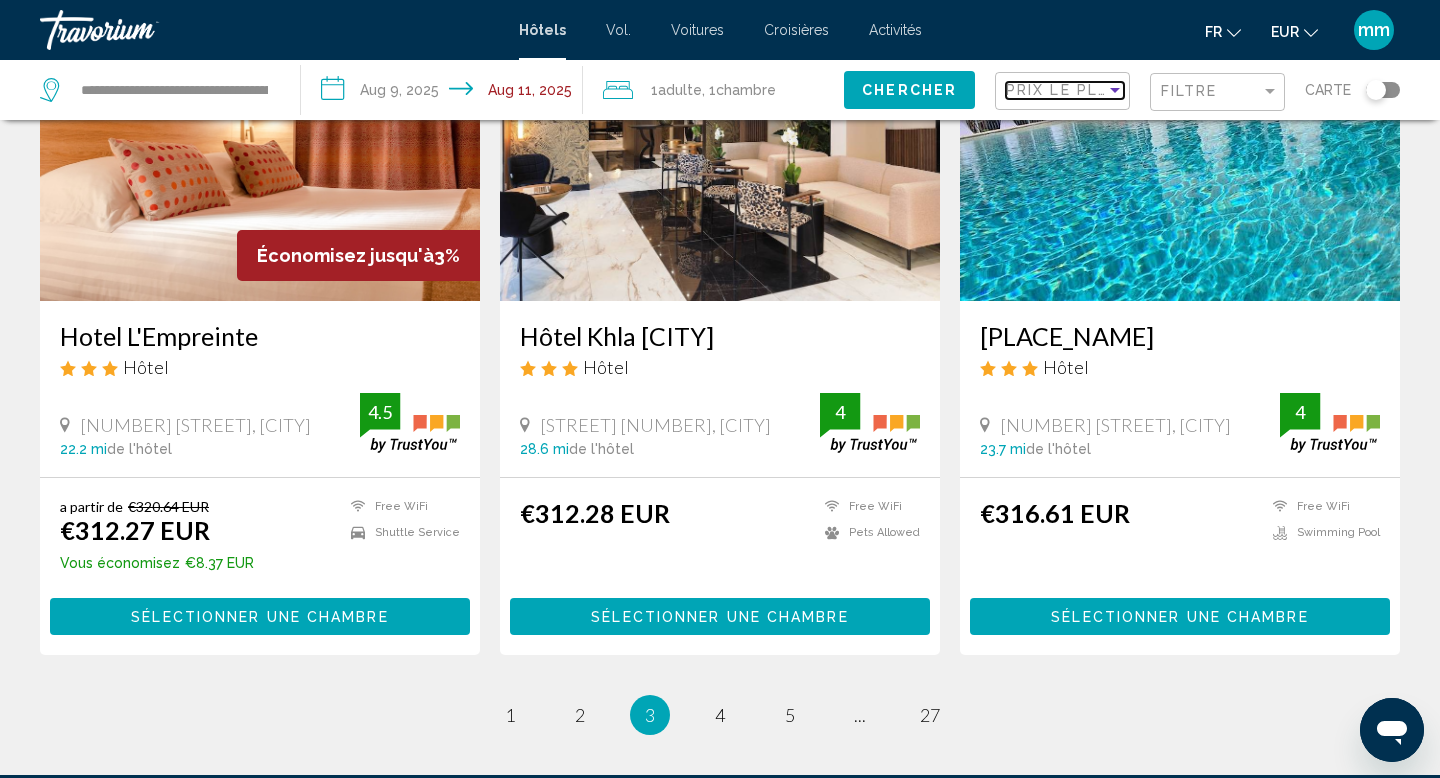 scroll, scrollTop: 2707, scrollLeft: 0, axis: vertical 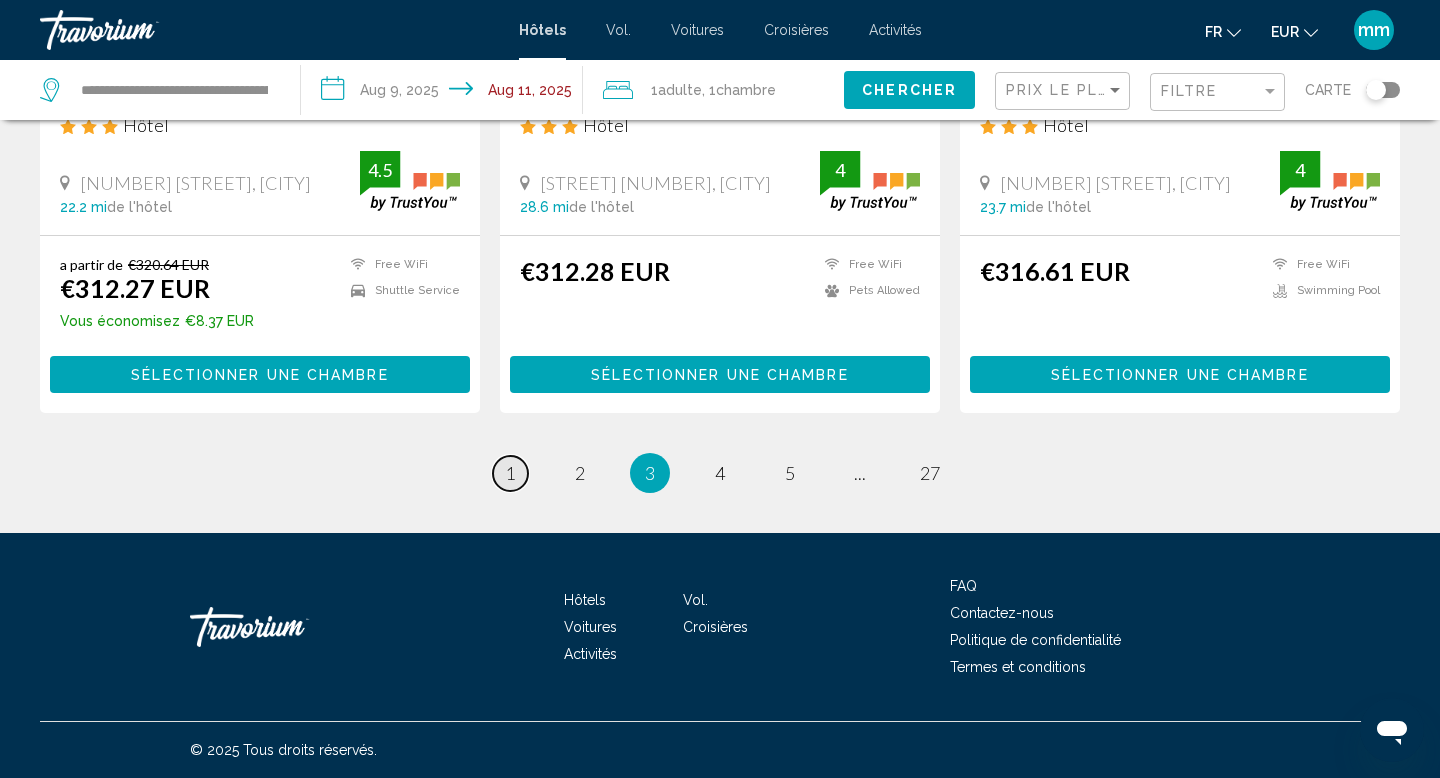 click on "1" at bounding box center [510, 473] 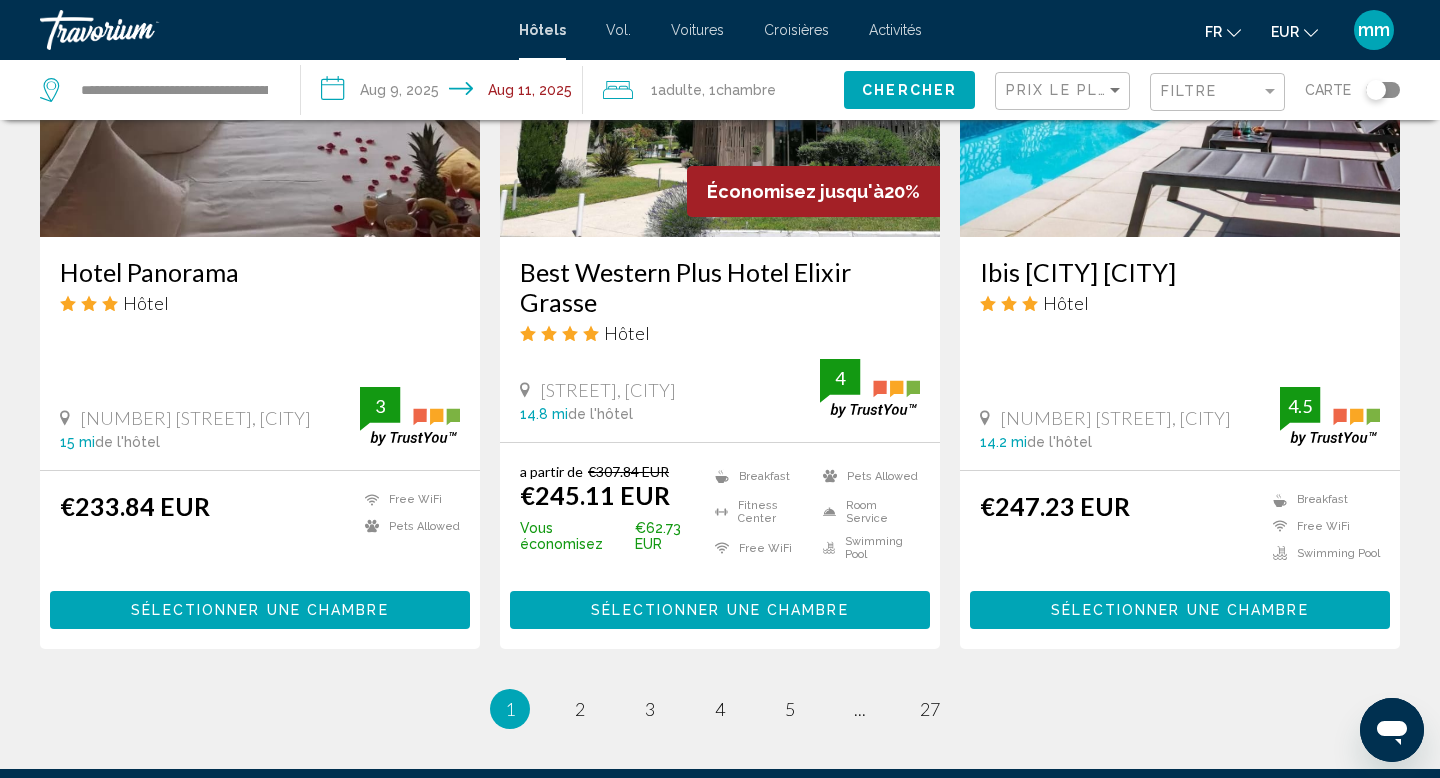 scroll, scrollTop: 2501, scrollLeft: 0, axis: vertical 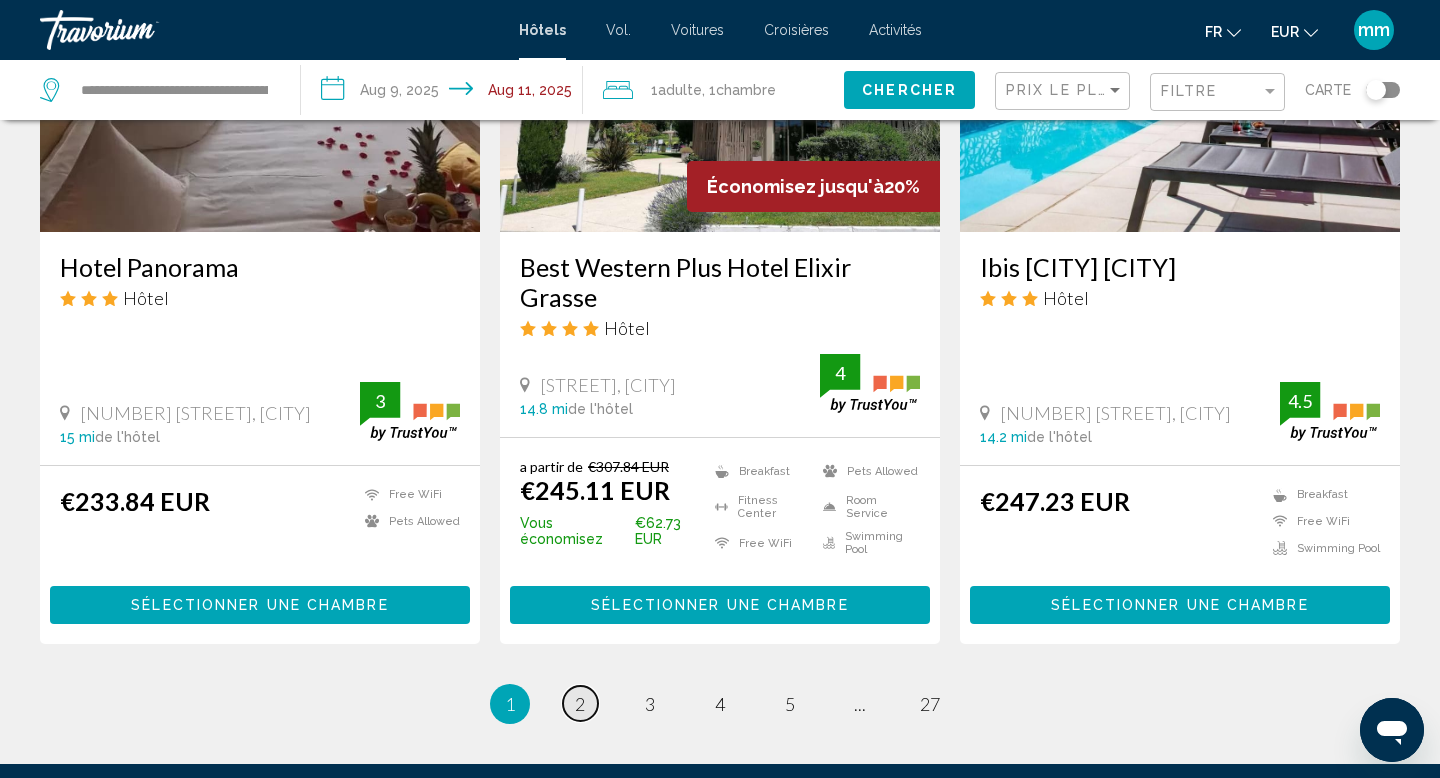 click on "2" at bounding box center [580, 704] 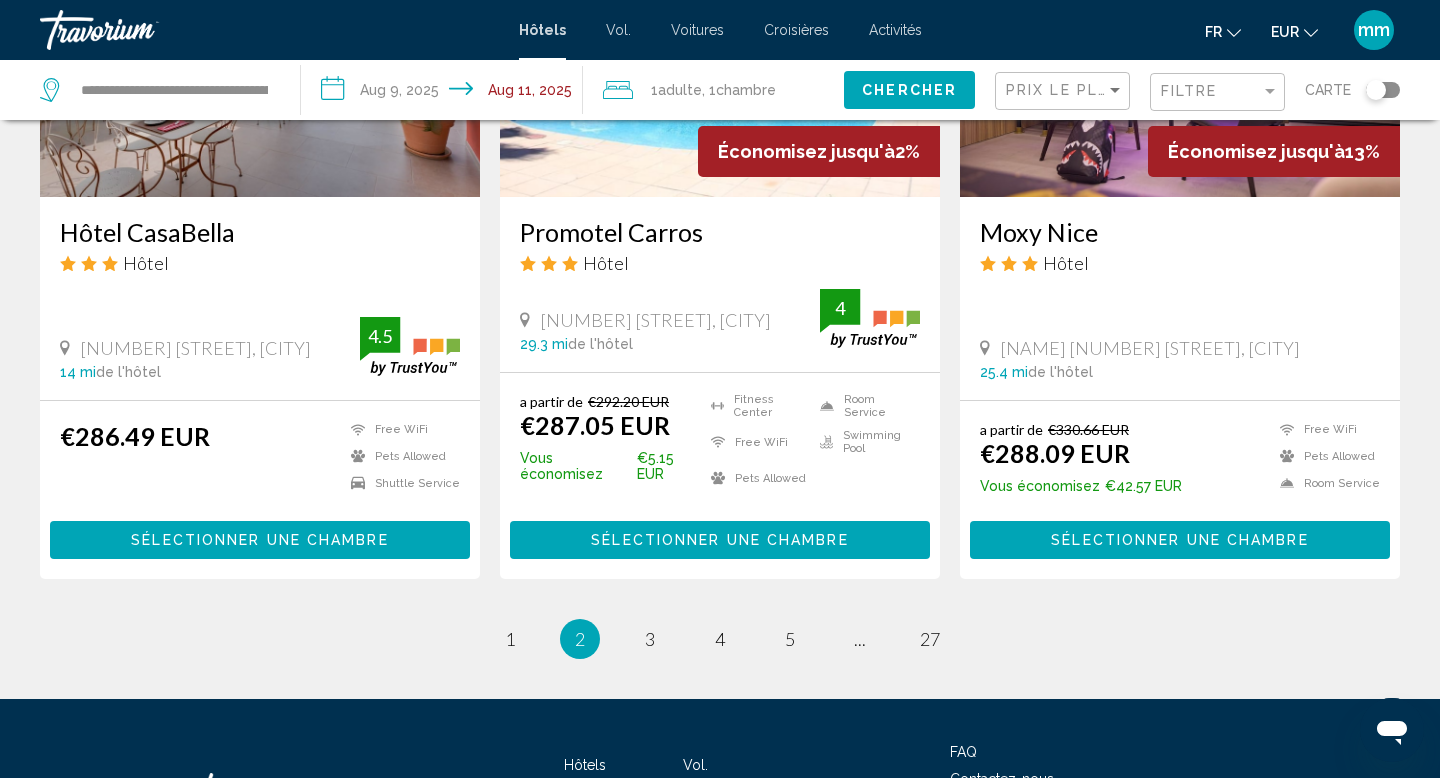 scroll, scrollTop: 2621, scrollLeft: 0, axis: vertical 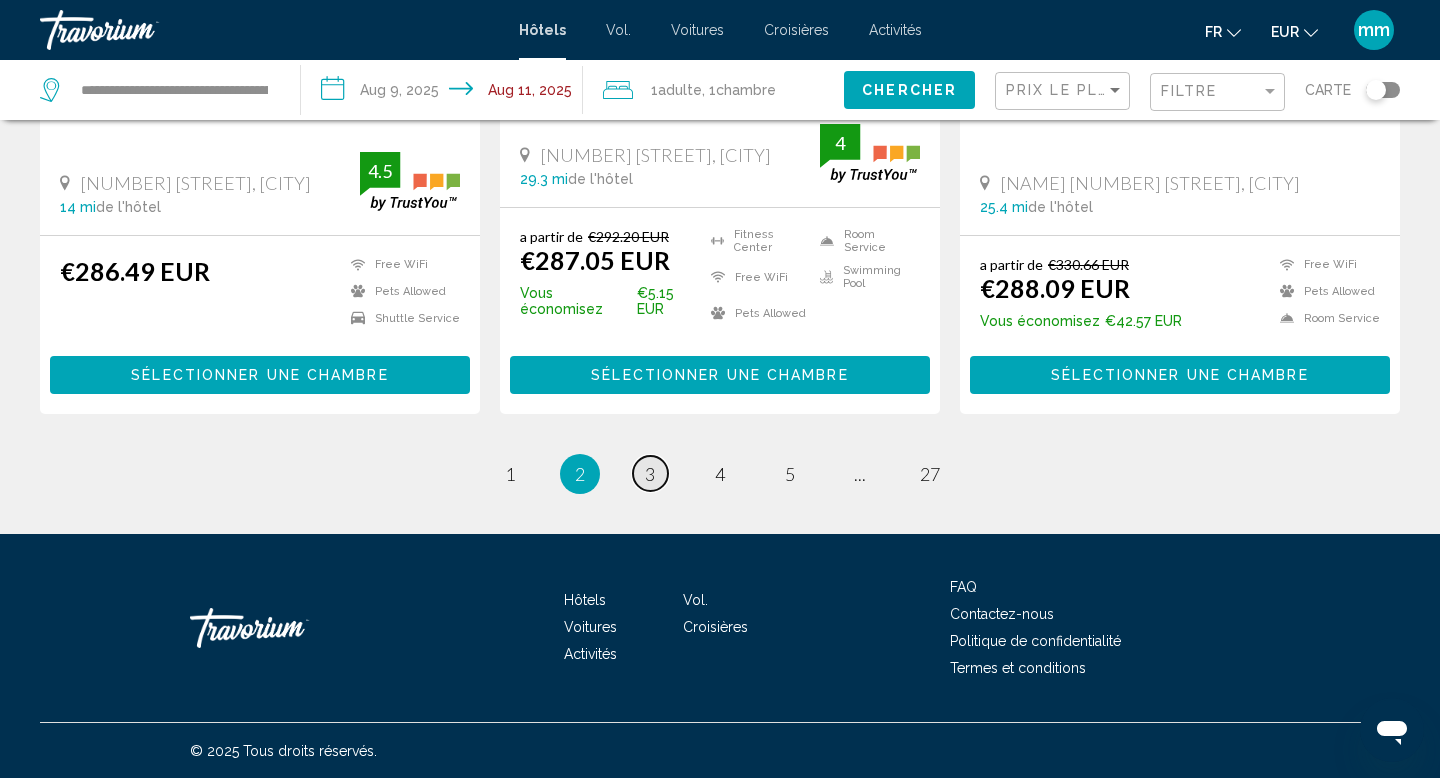 click on "page  3" at bounding box center (650, 473) 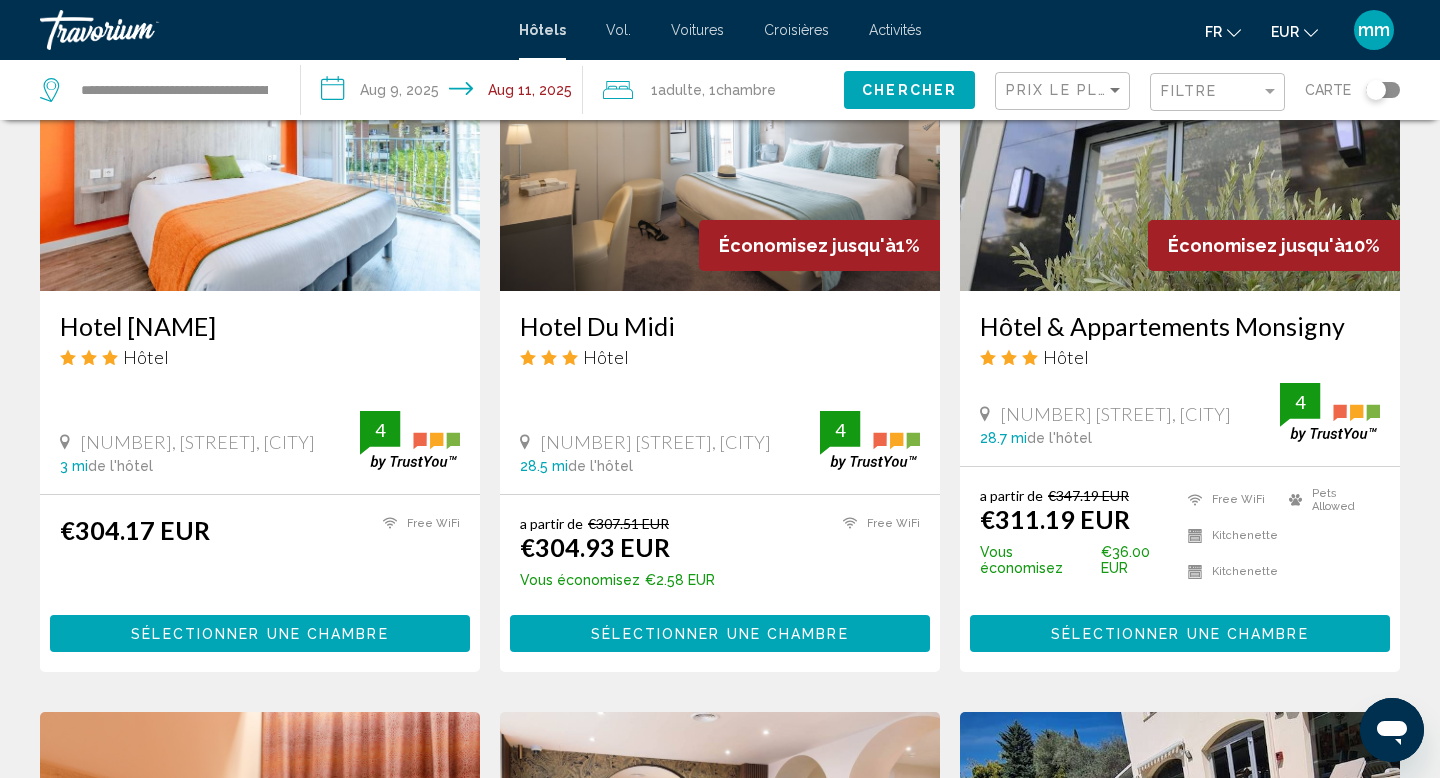 scroll, scrollTop: 1666, scrollLeft: 0, axis: vertical 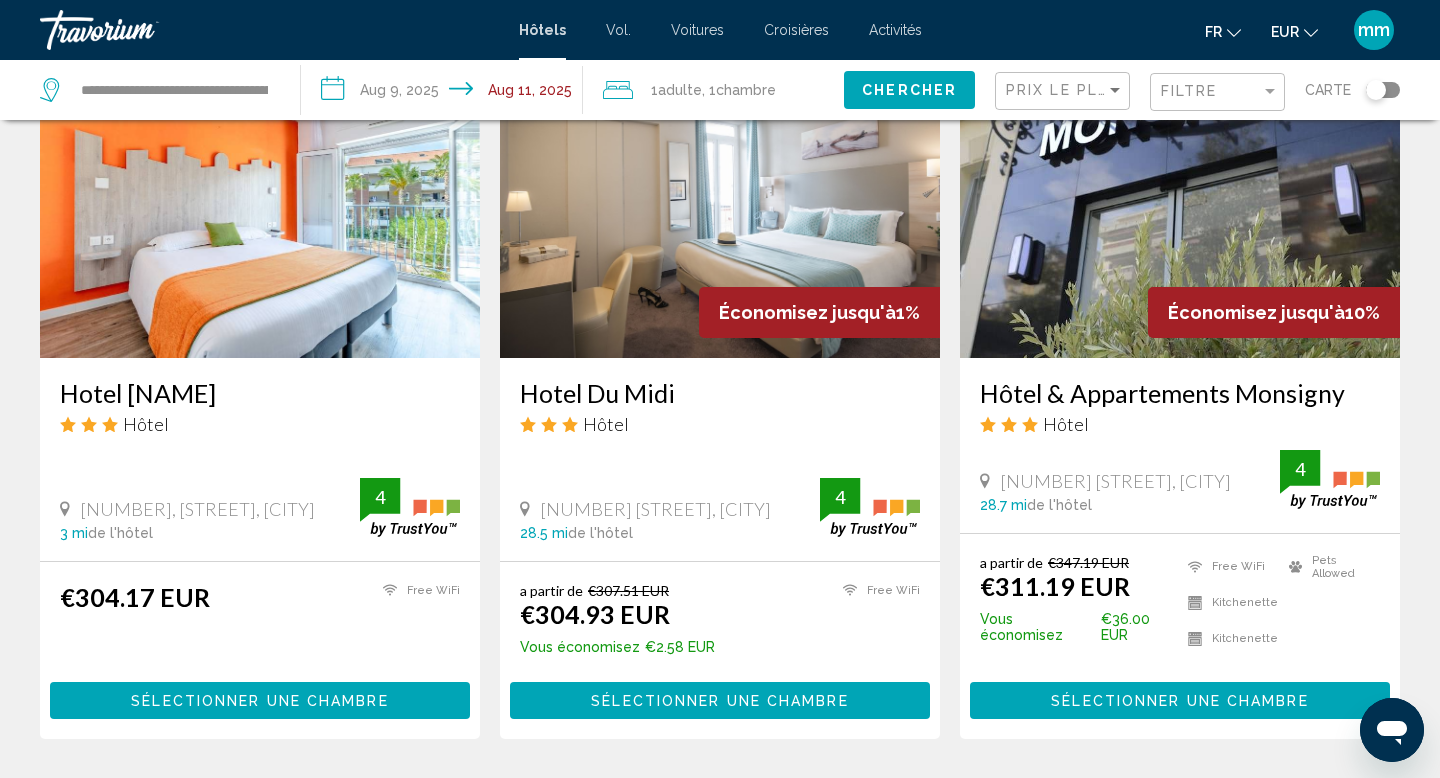click at bounding box center [260, 198] 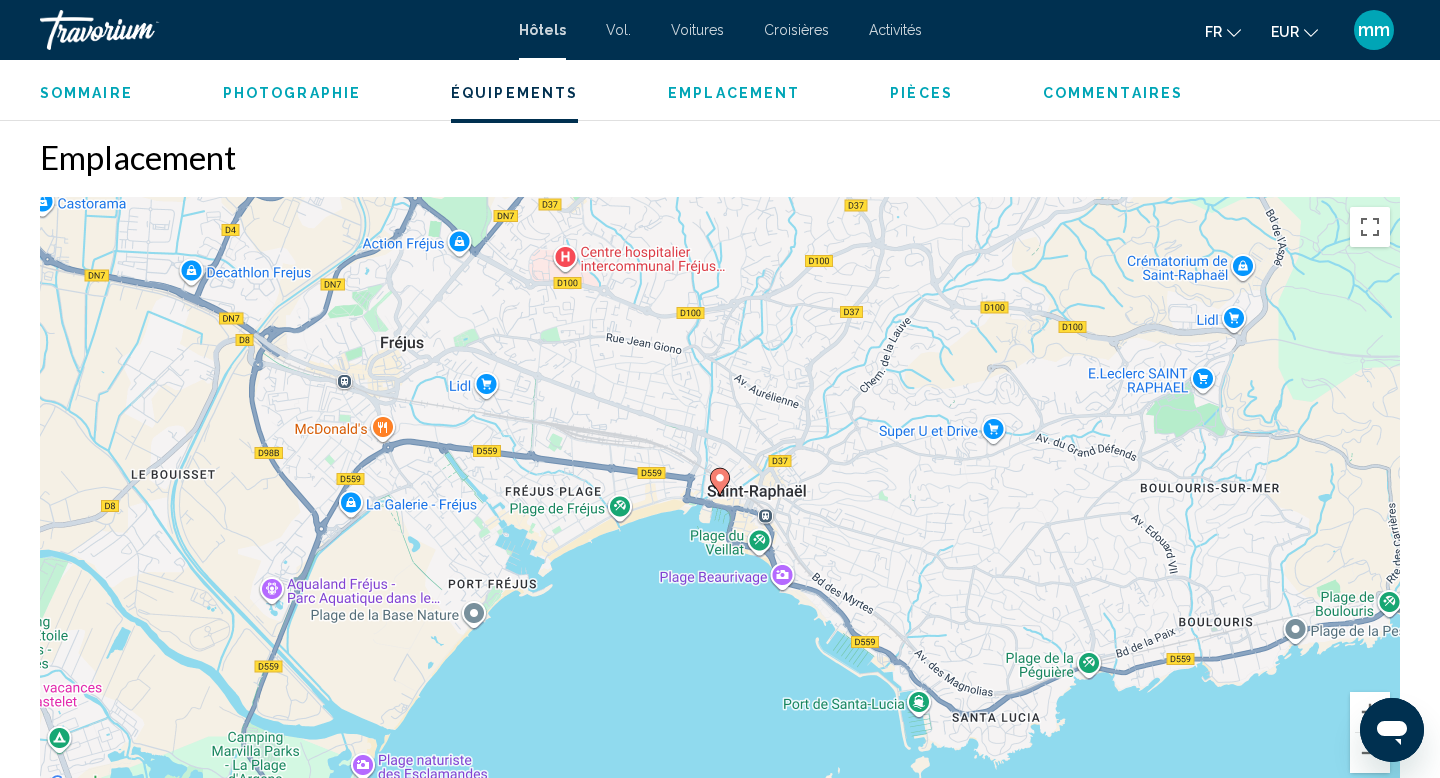 scroll, scrollTop: 1646, scrollLeft: 0, axis: vertical 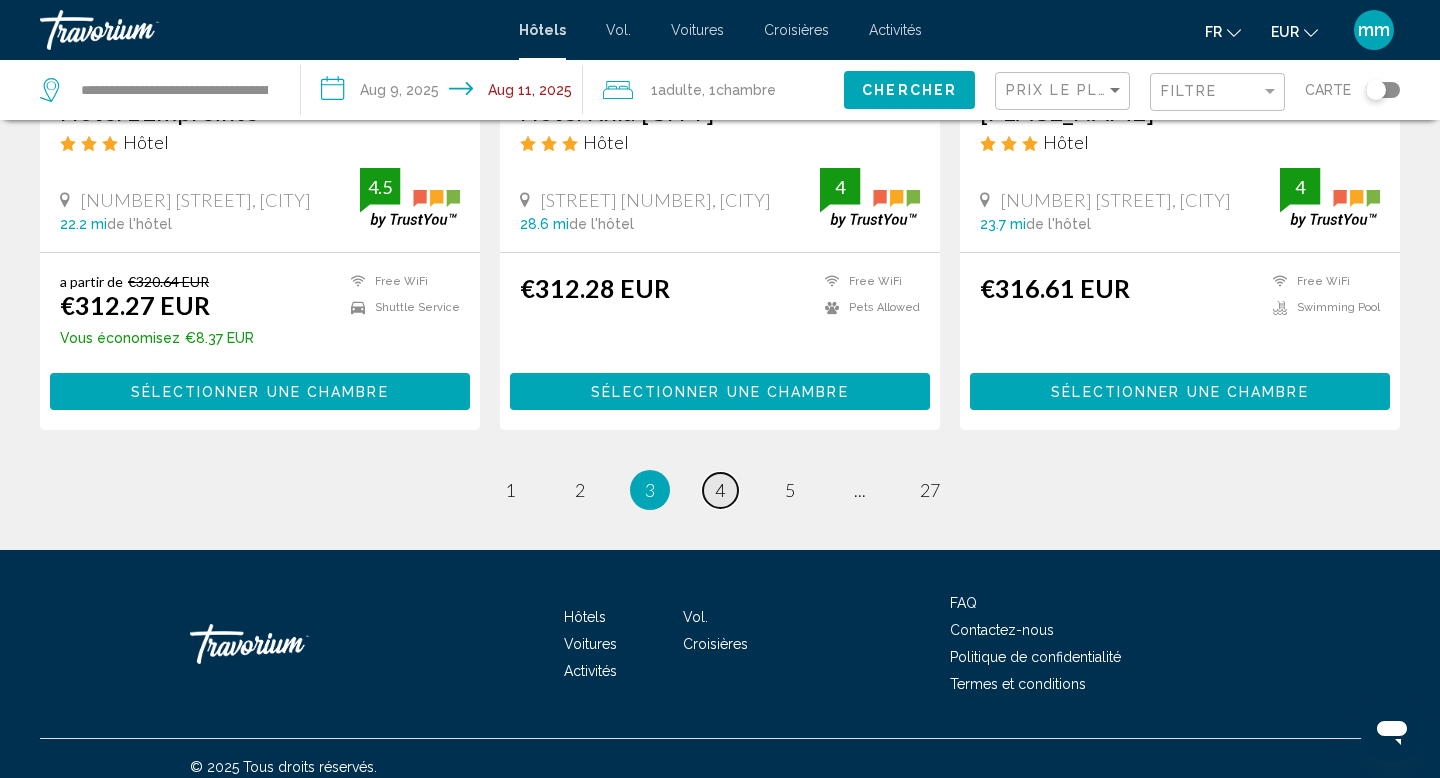 click on "page  4" at bounding box center [720, 490] 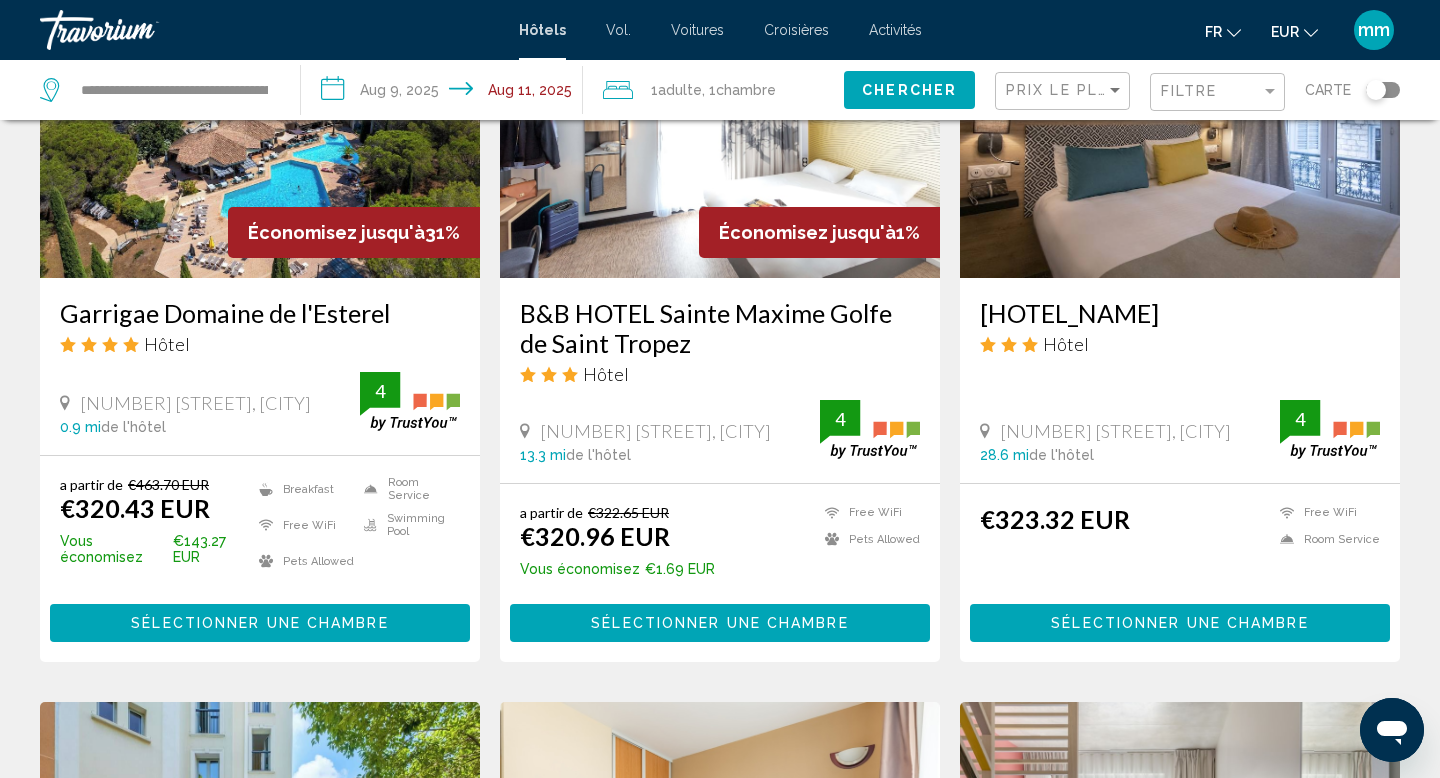 scroll, scrollTop: 1007, scrollLeft: 0, axis: vertical 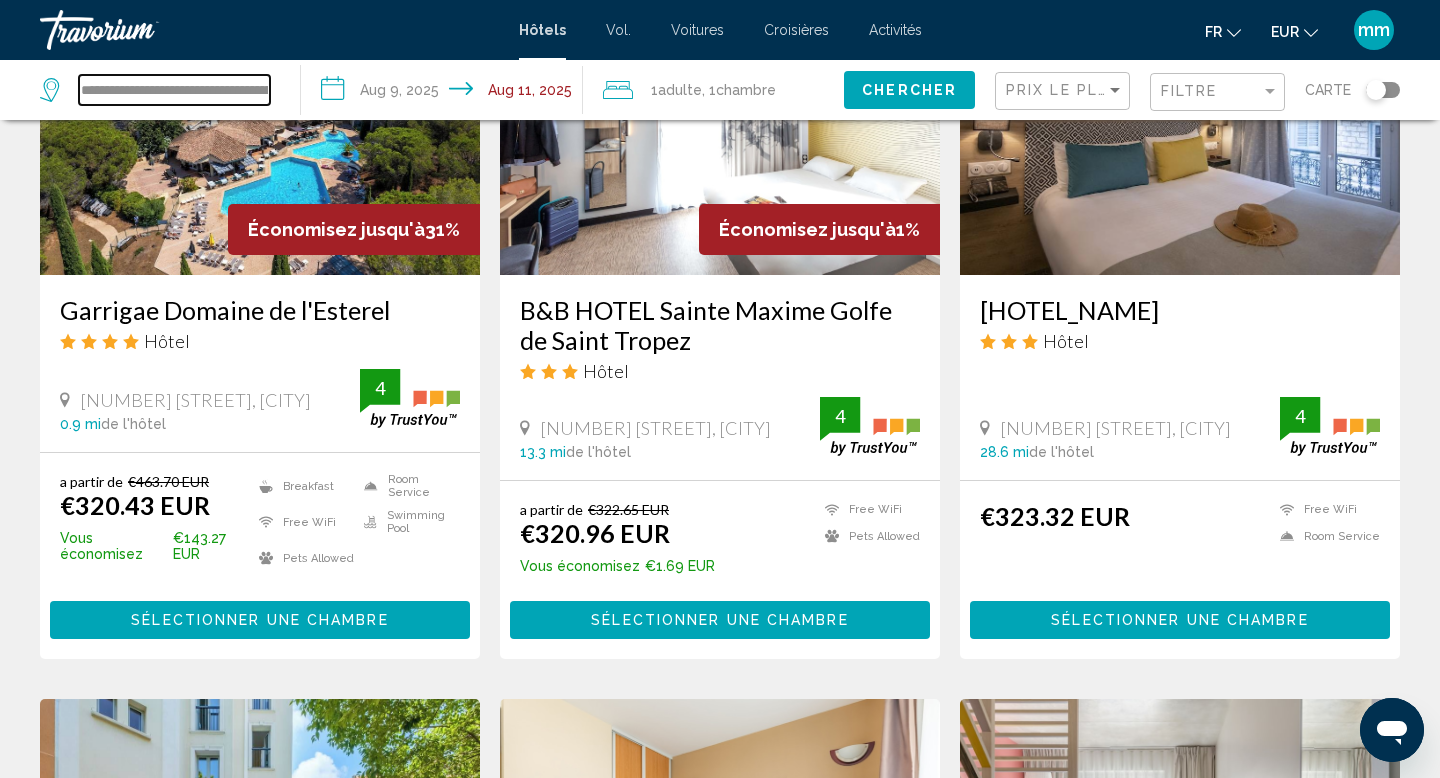 click on "**********" at bounding box center (174, 90) 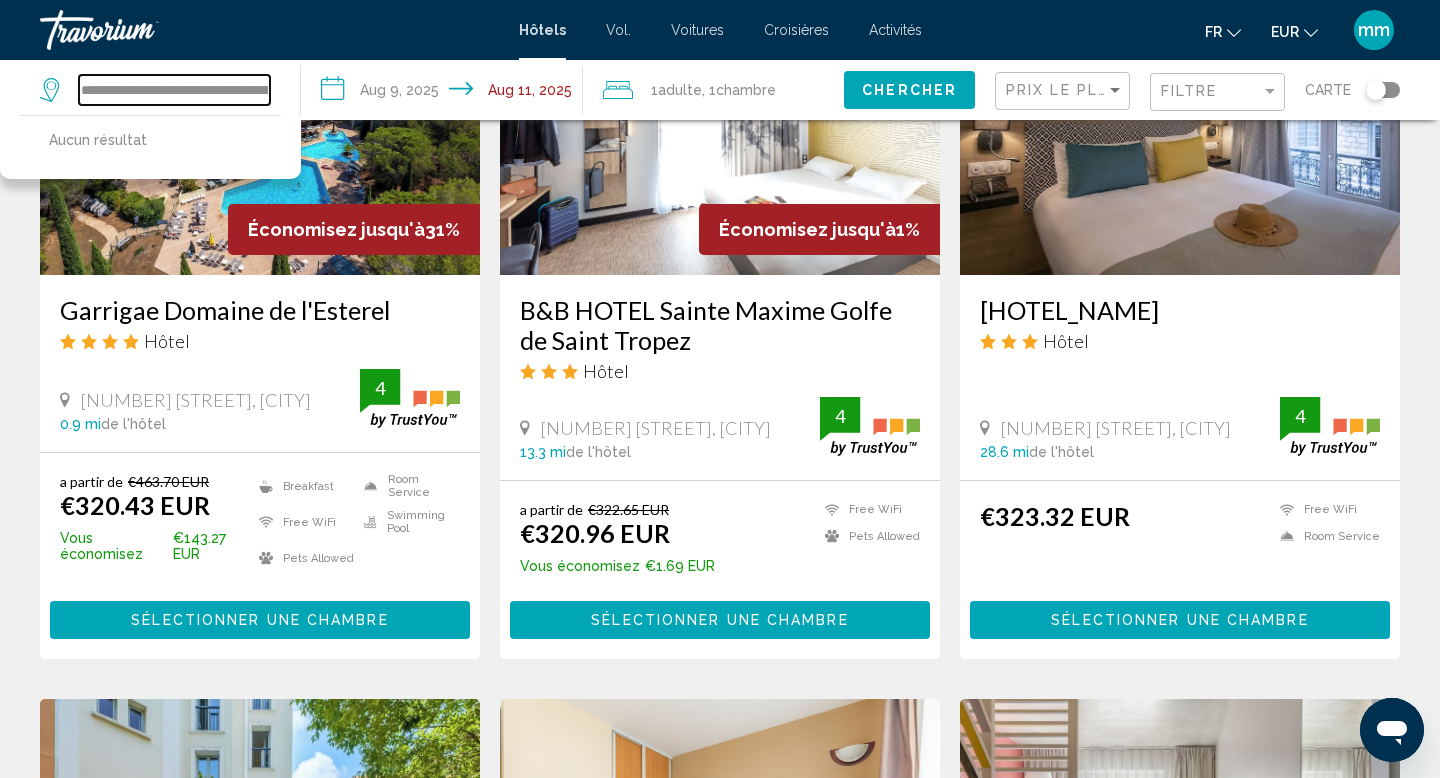 click on "**********" at bounding box center (174, 90) 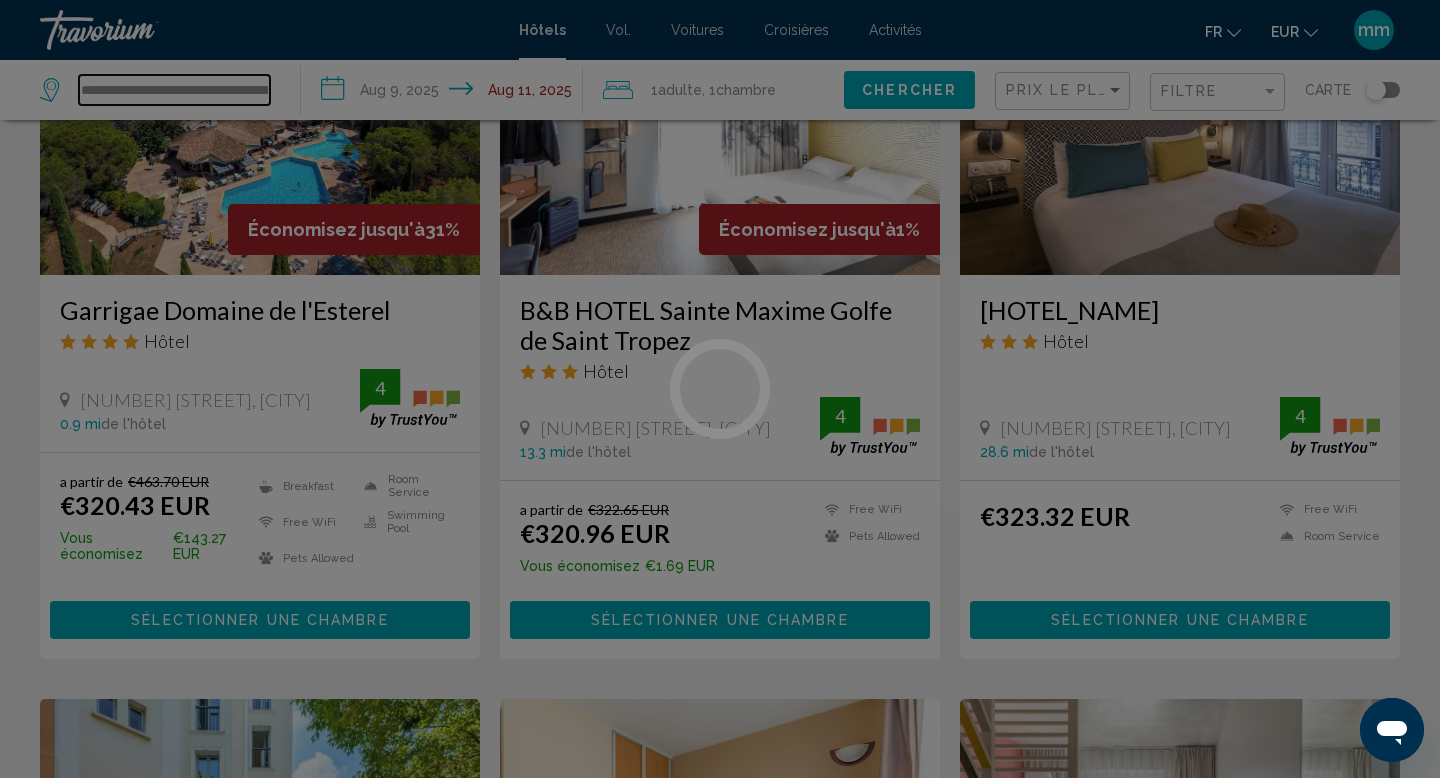 click on "**********" at bounding box center (174, 90) 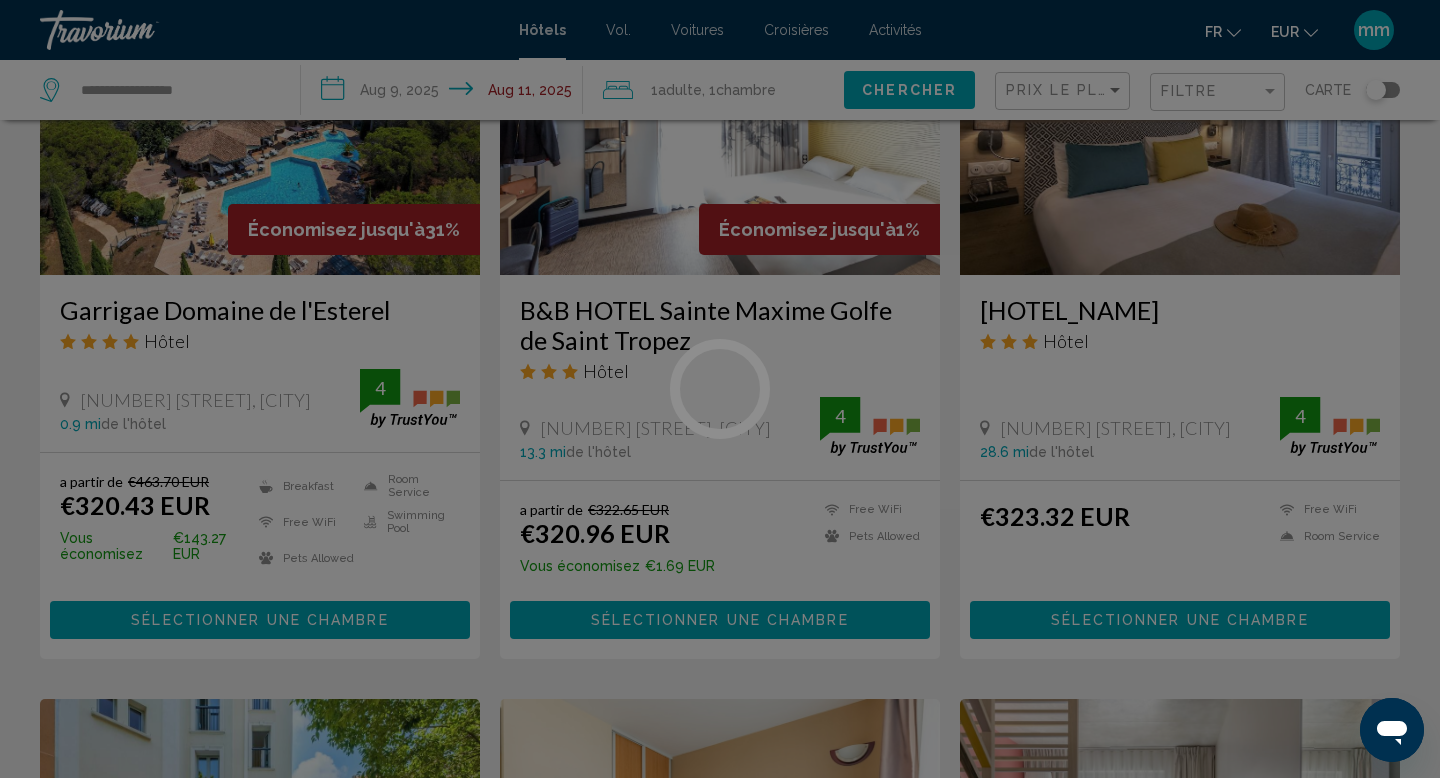 click at bounding box center (720, 389) 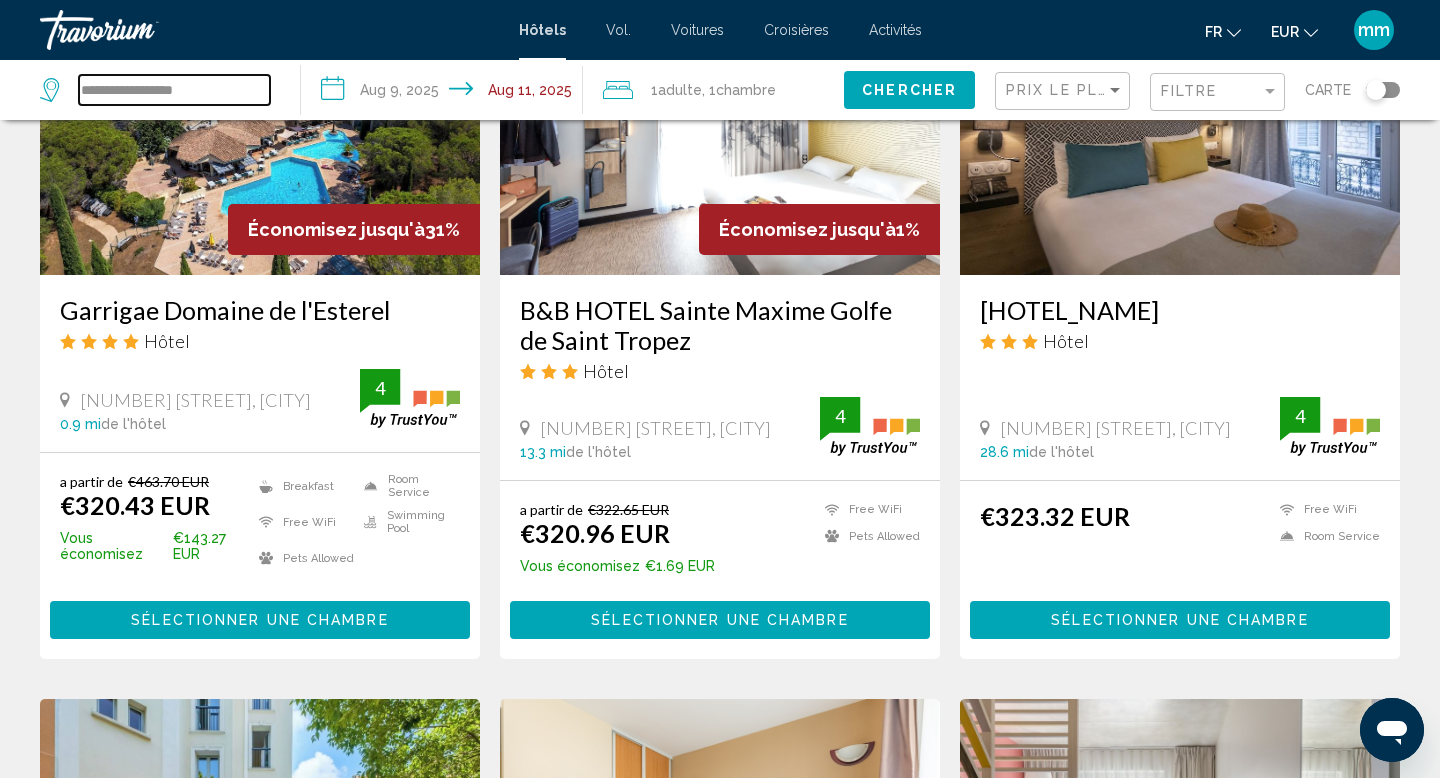 click on "**********" at bounding box center (174, 90) 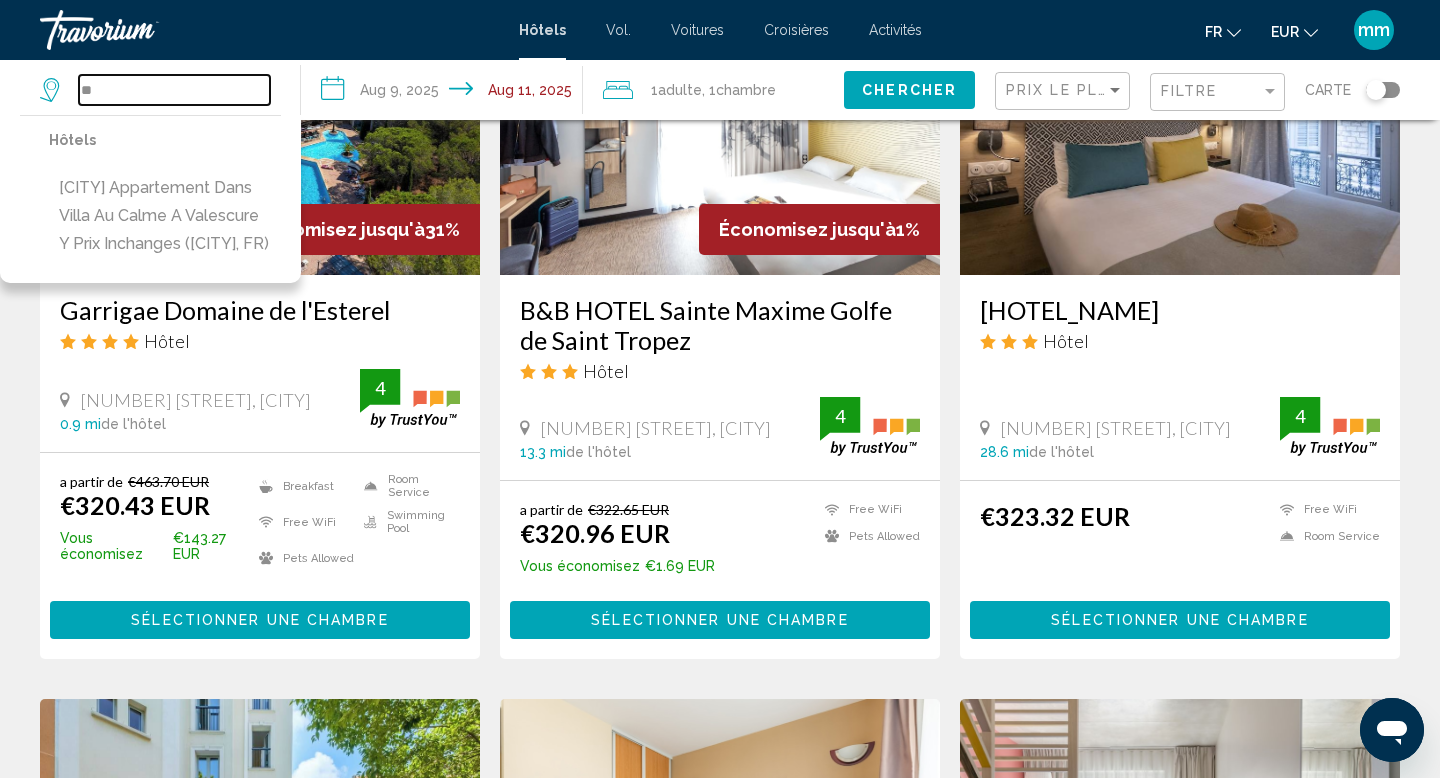 type on "*" 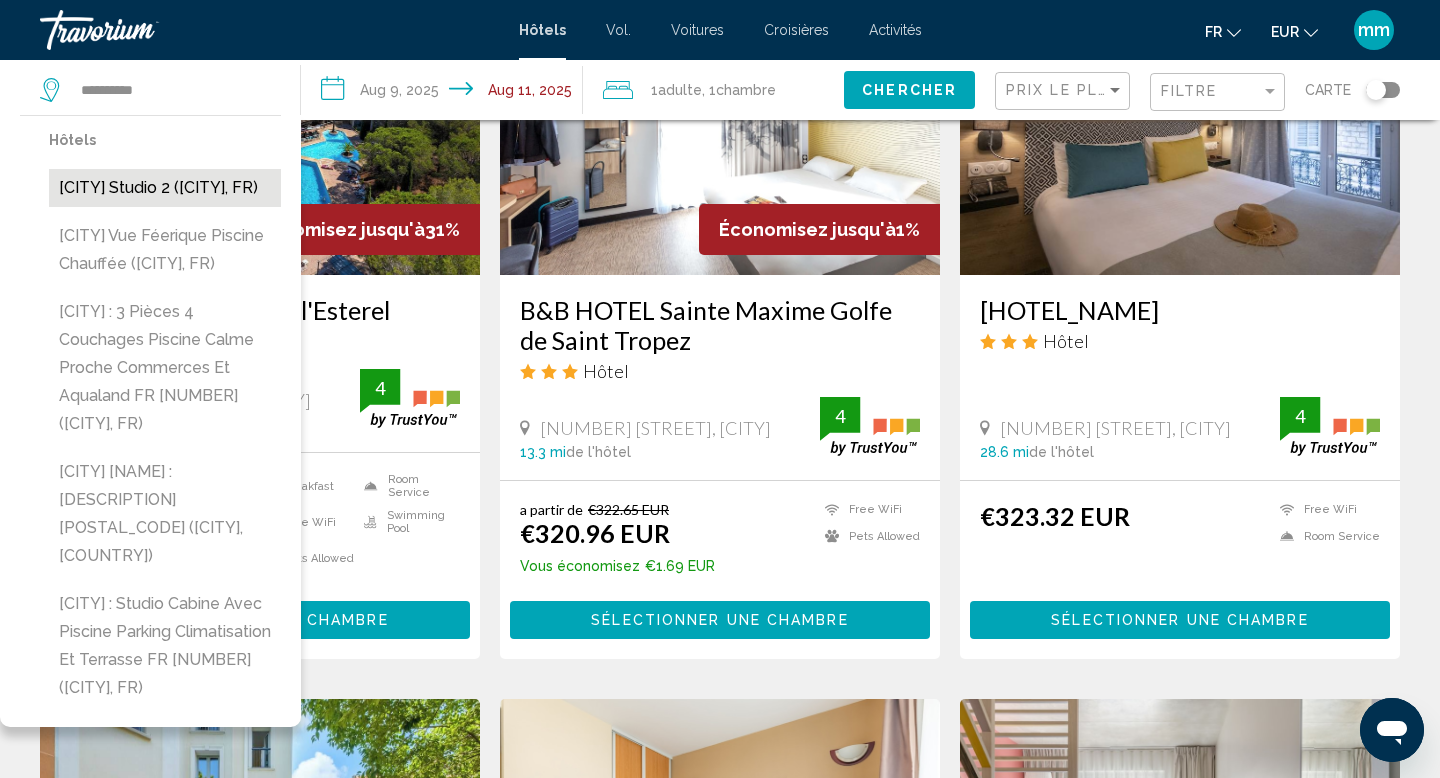 click on "[CITY] Studio 2 ([CITY], FR)" at bounding box center [165, 188] 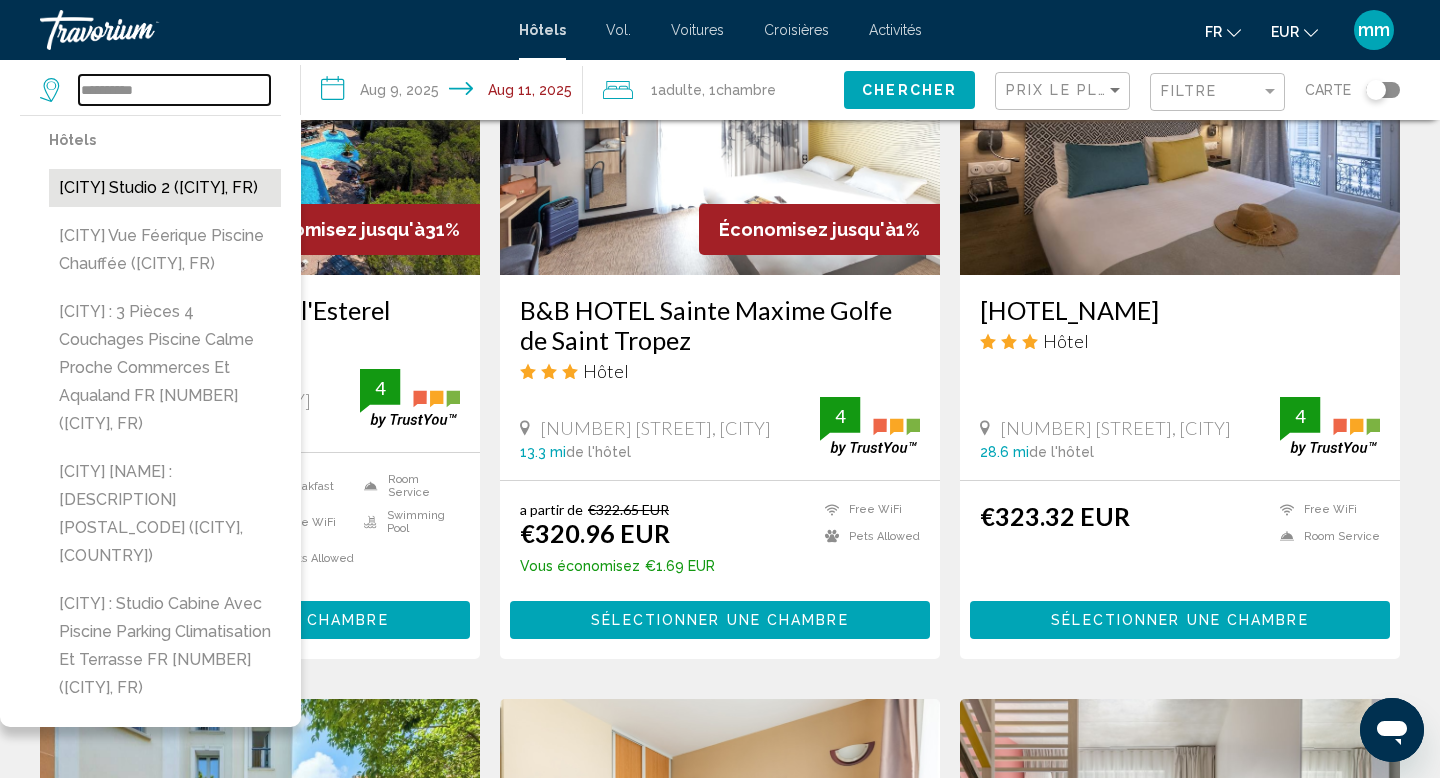 type on "**********" 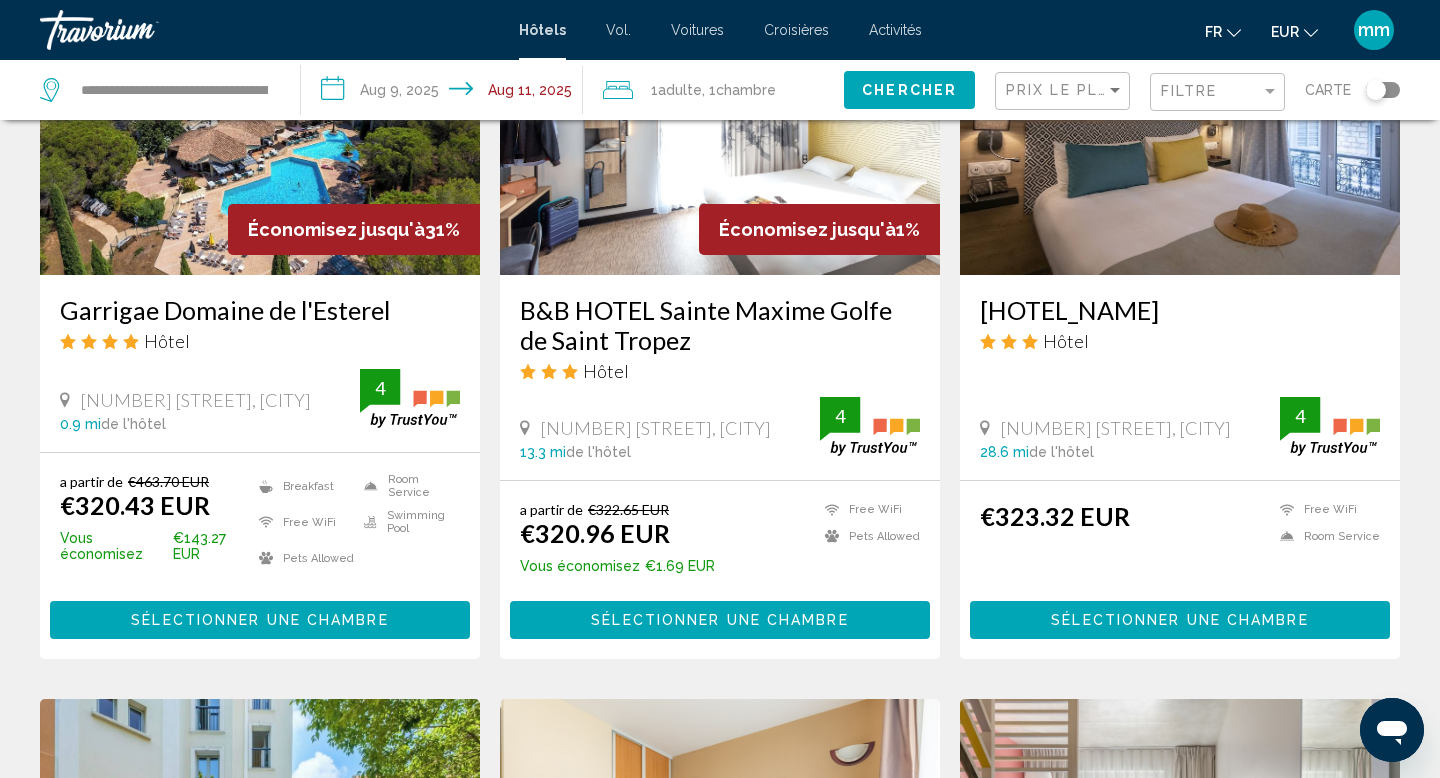 click on "**********" at bounding box center [445, 93] 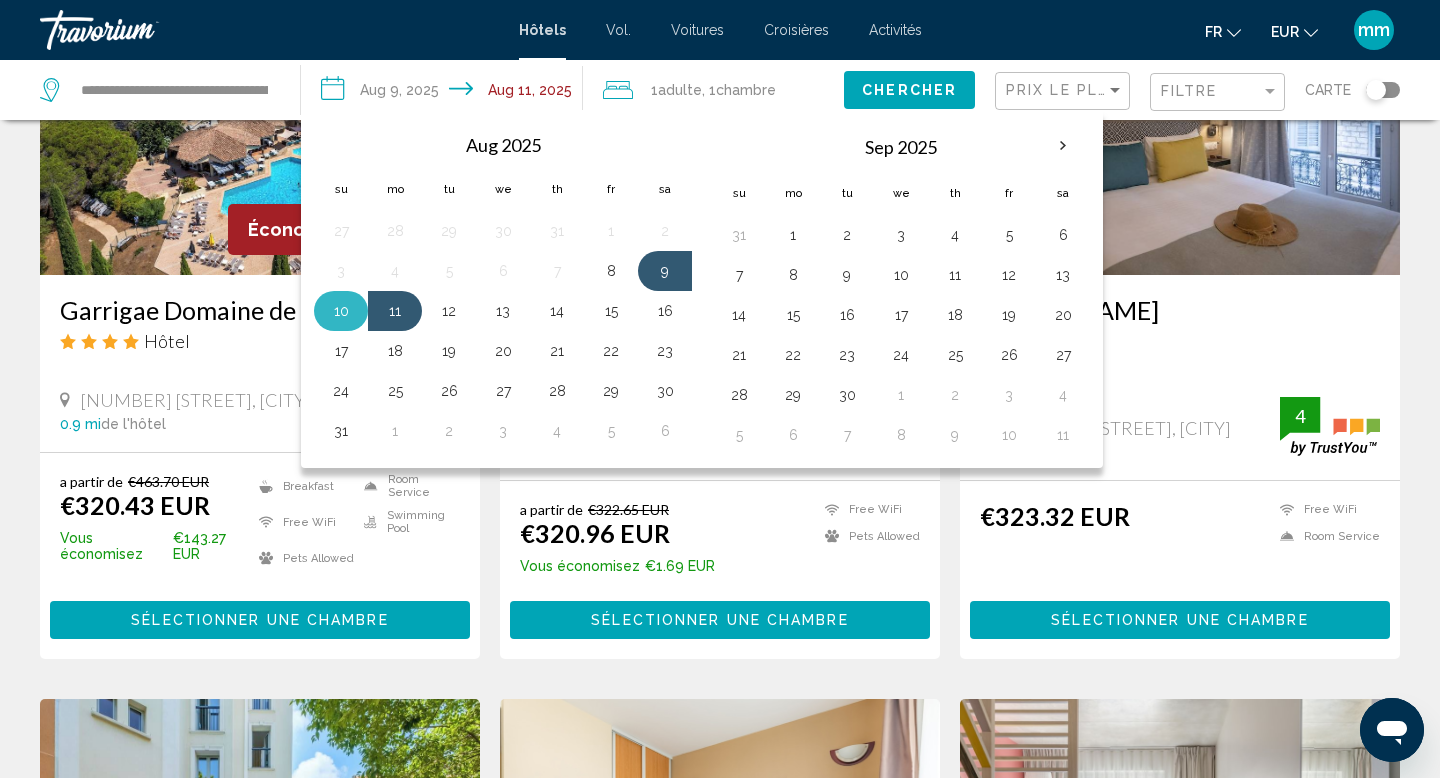 click on "10" at bounding box center [341, 311] 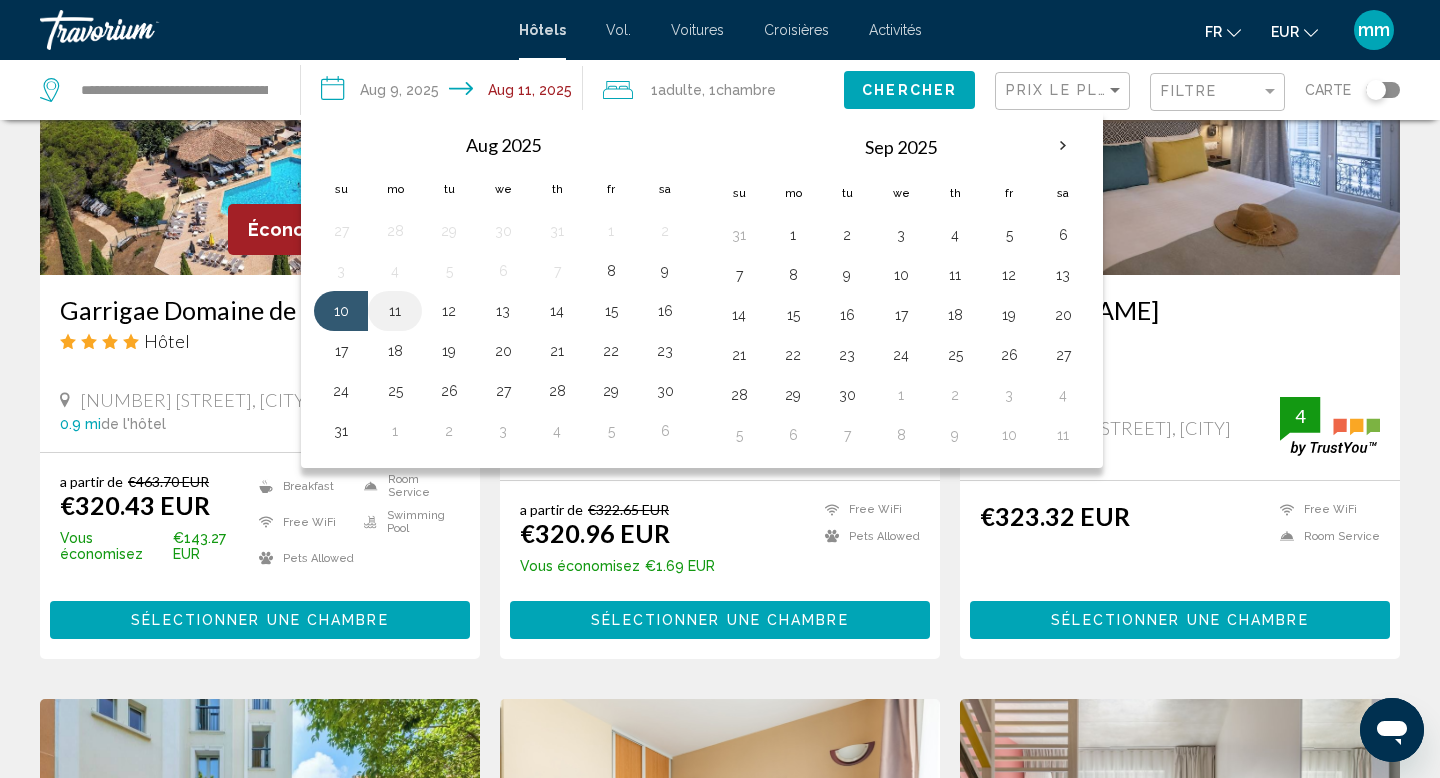 click on "11" at bounding box center [395, 311] 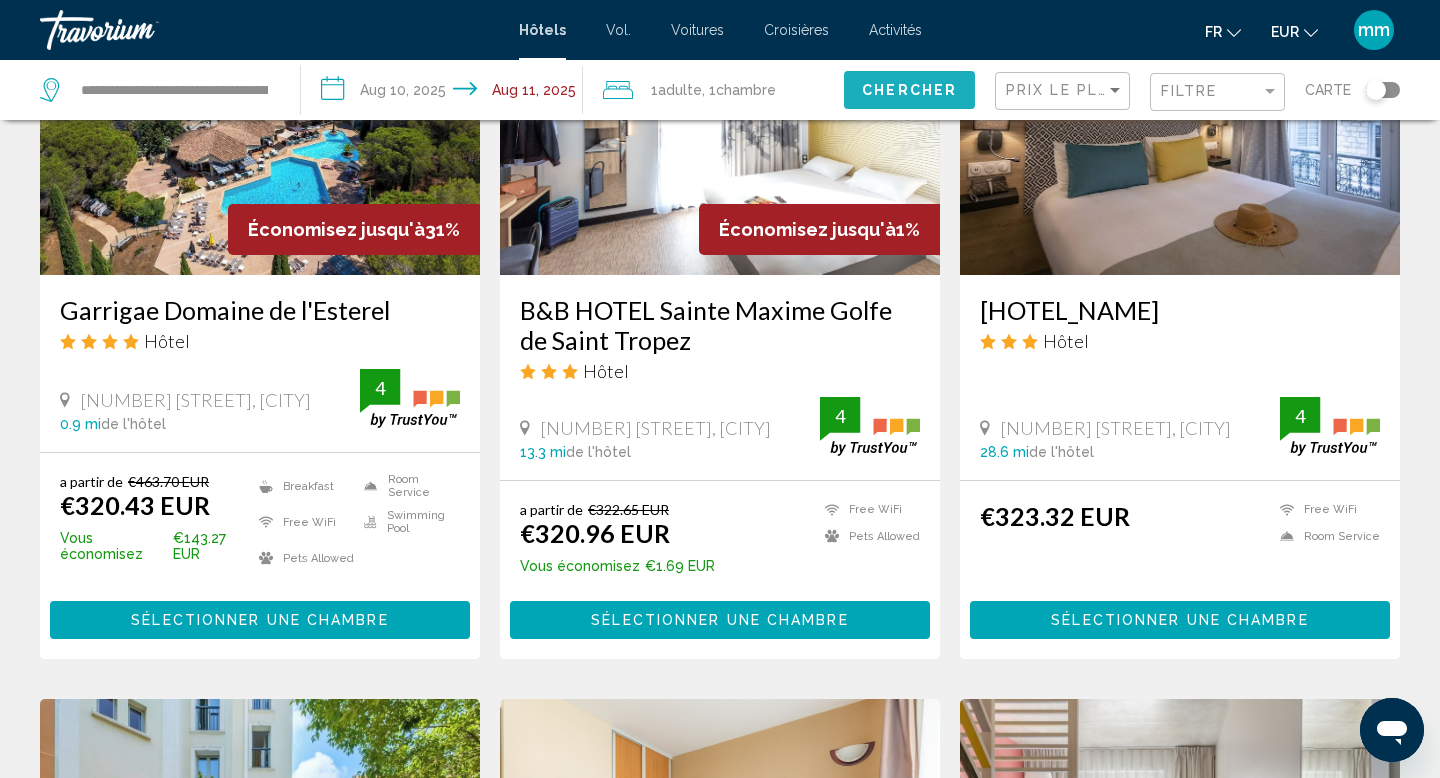 click on "Chercher" 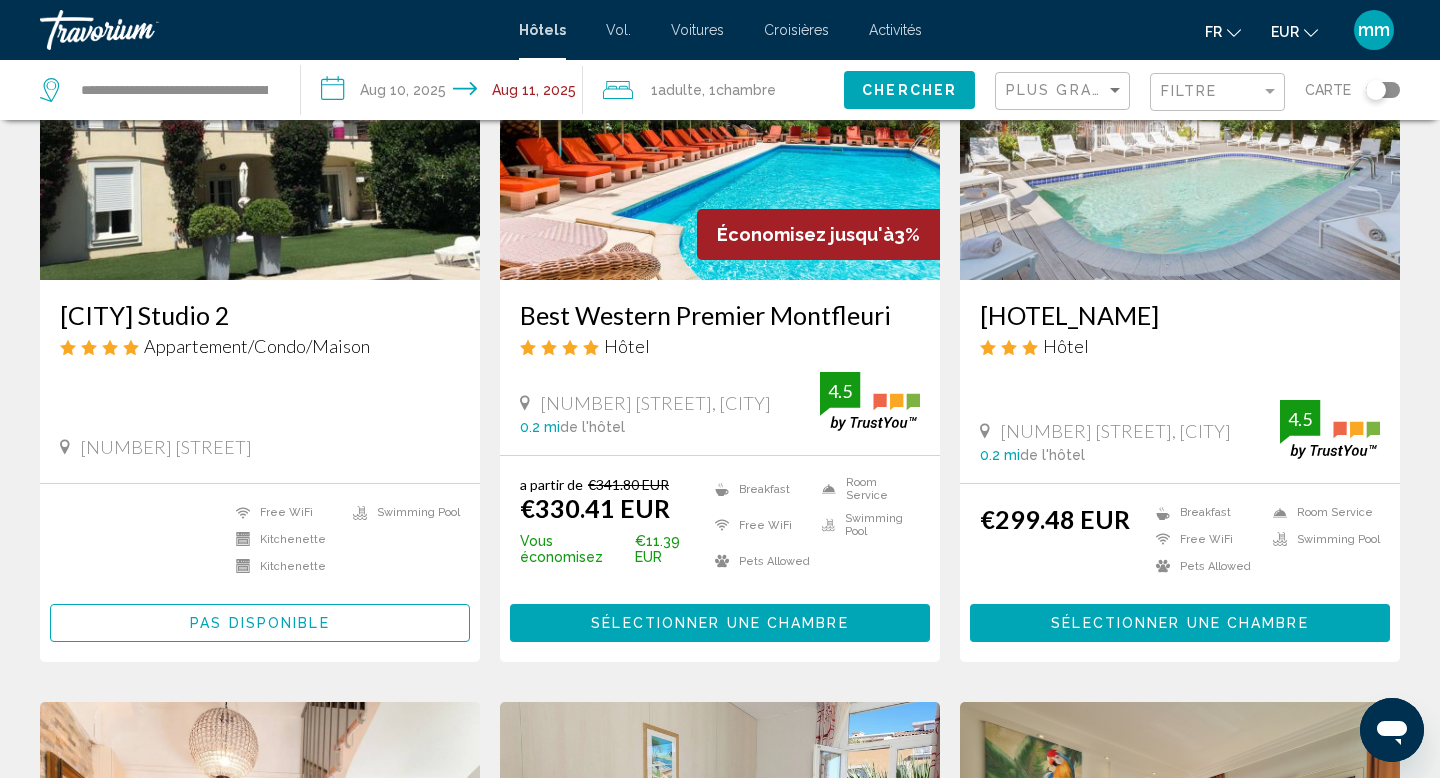 scroll, scrollTop: 234, scrollLeft: 0, axis: vertical 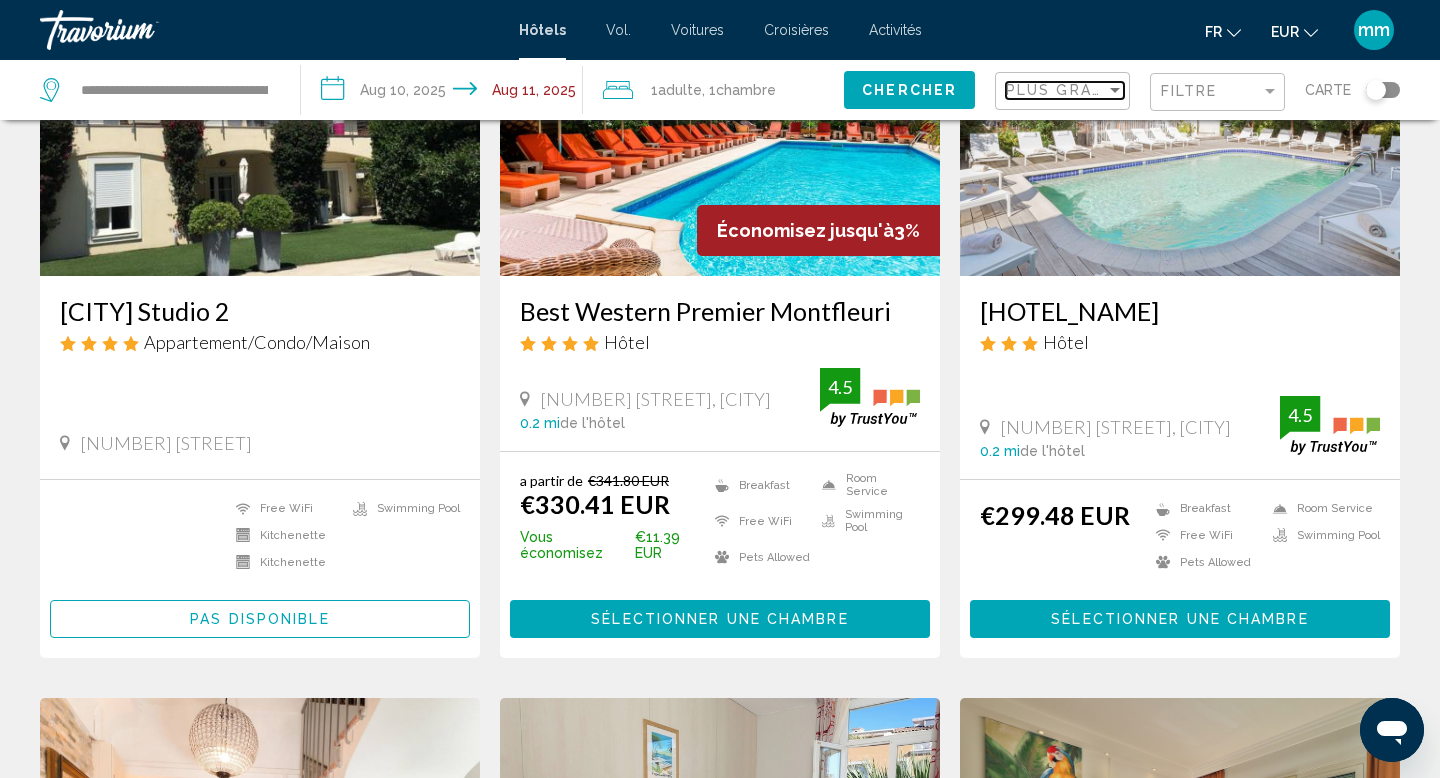 click on "Plus grandes économies" at bounding box center [1125, 90] 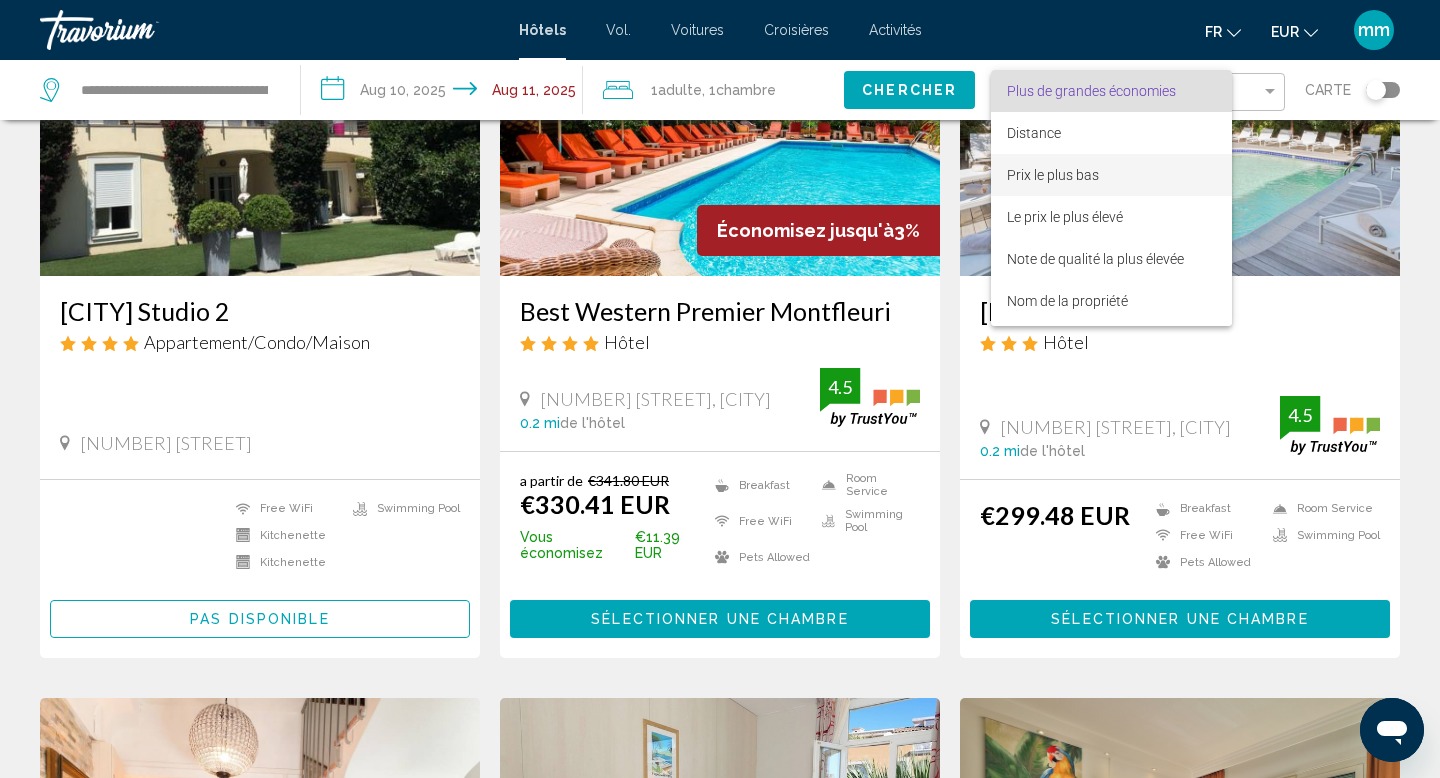 click on "Prix le plus bas" at bounding box center (1053, 175) 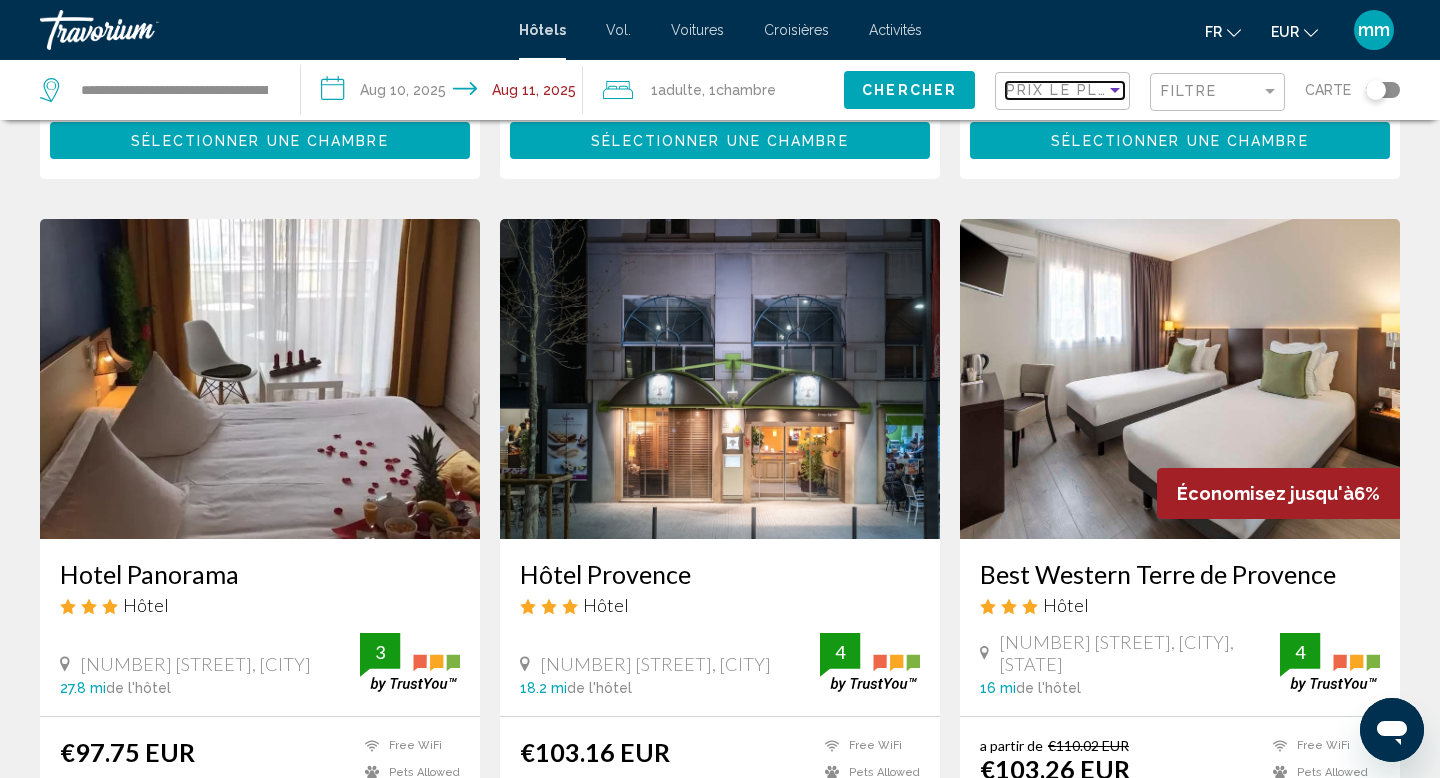 scroll, scrollTop: 749, scrollLeft: 0, axis: vertical 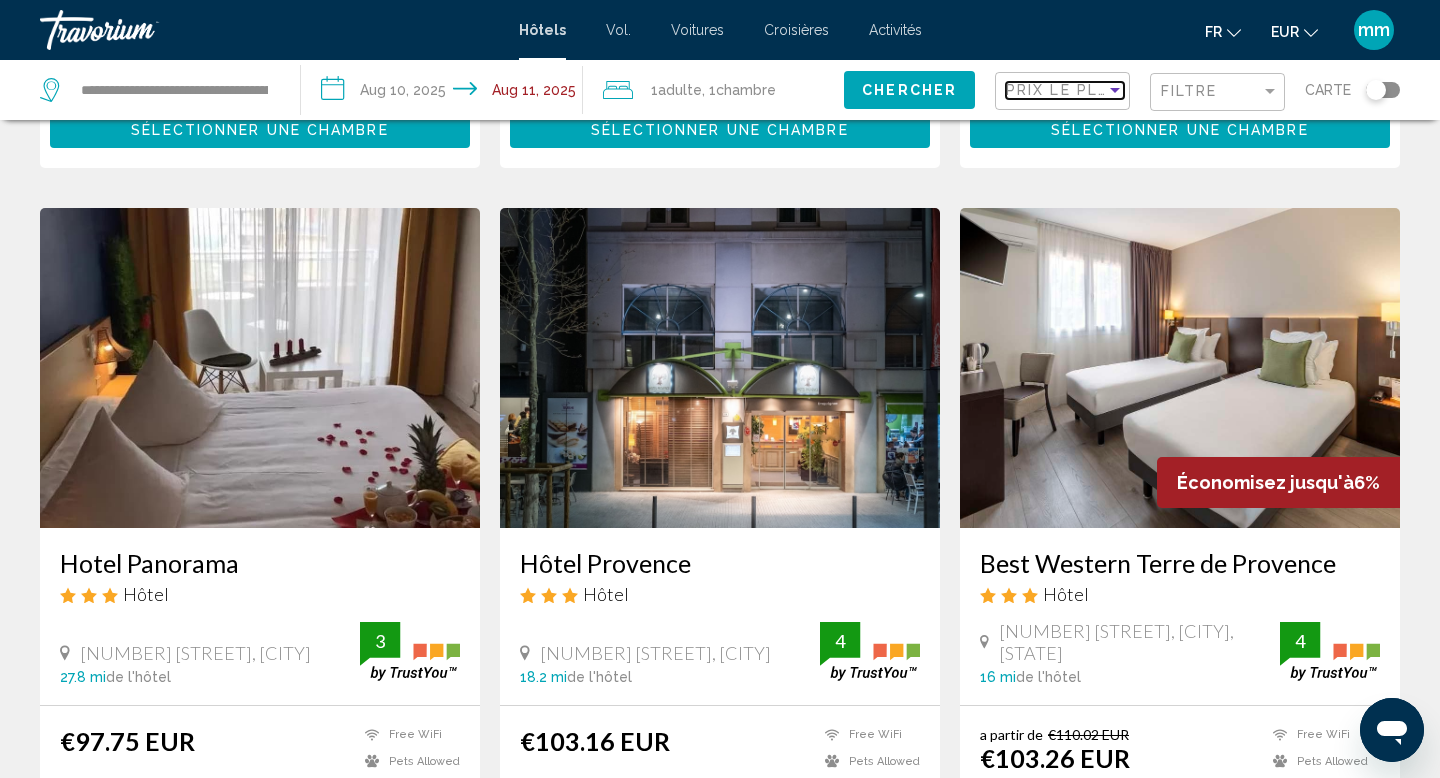 click on "Prix le plus bas" at bounding box center (1083, 90) 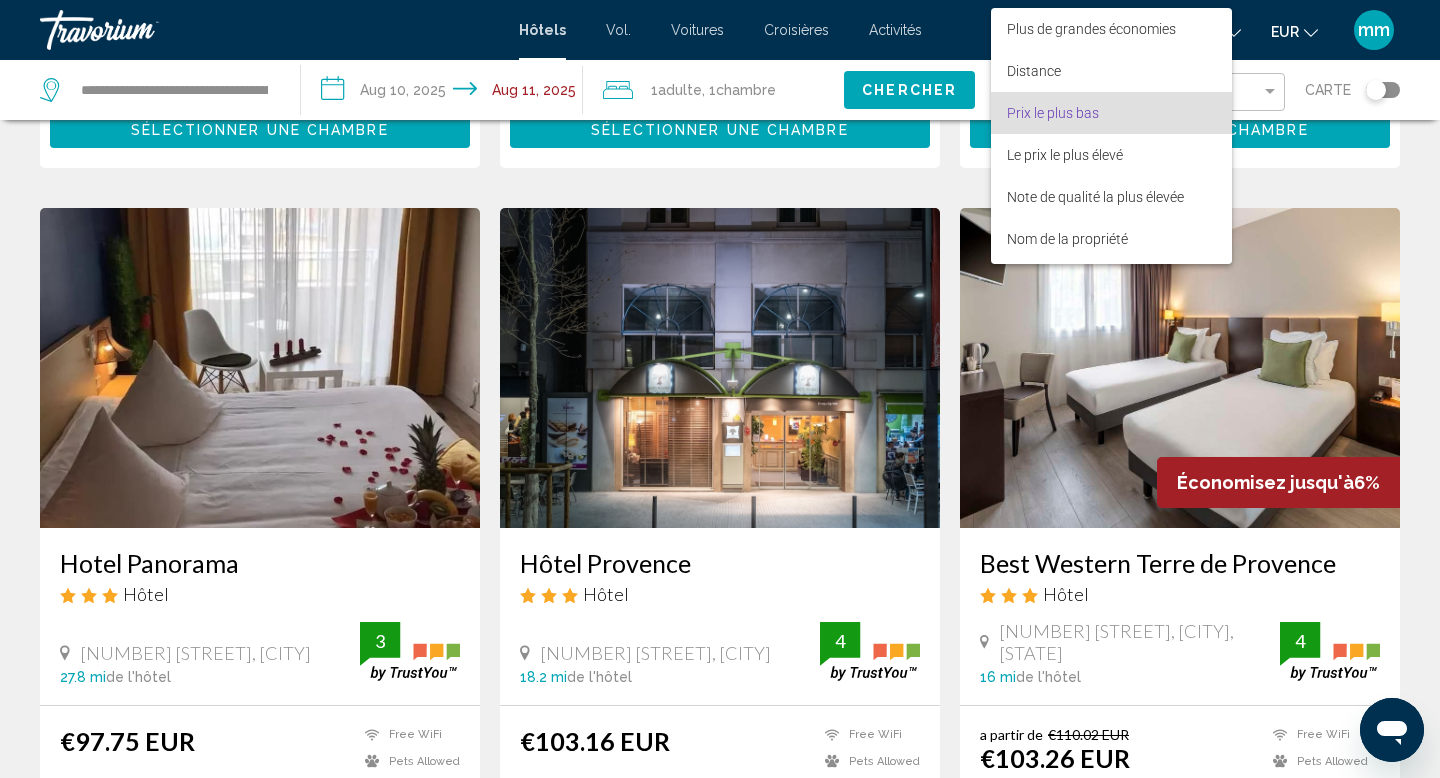 scroll, scrollTop: 22, scrollLeft: 0, axis: vertical 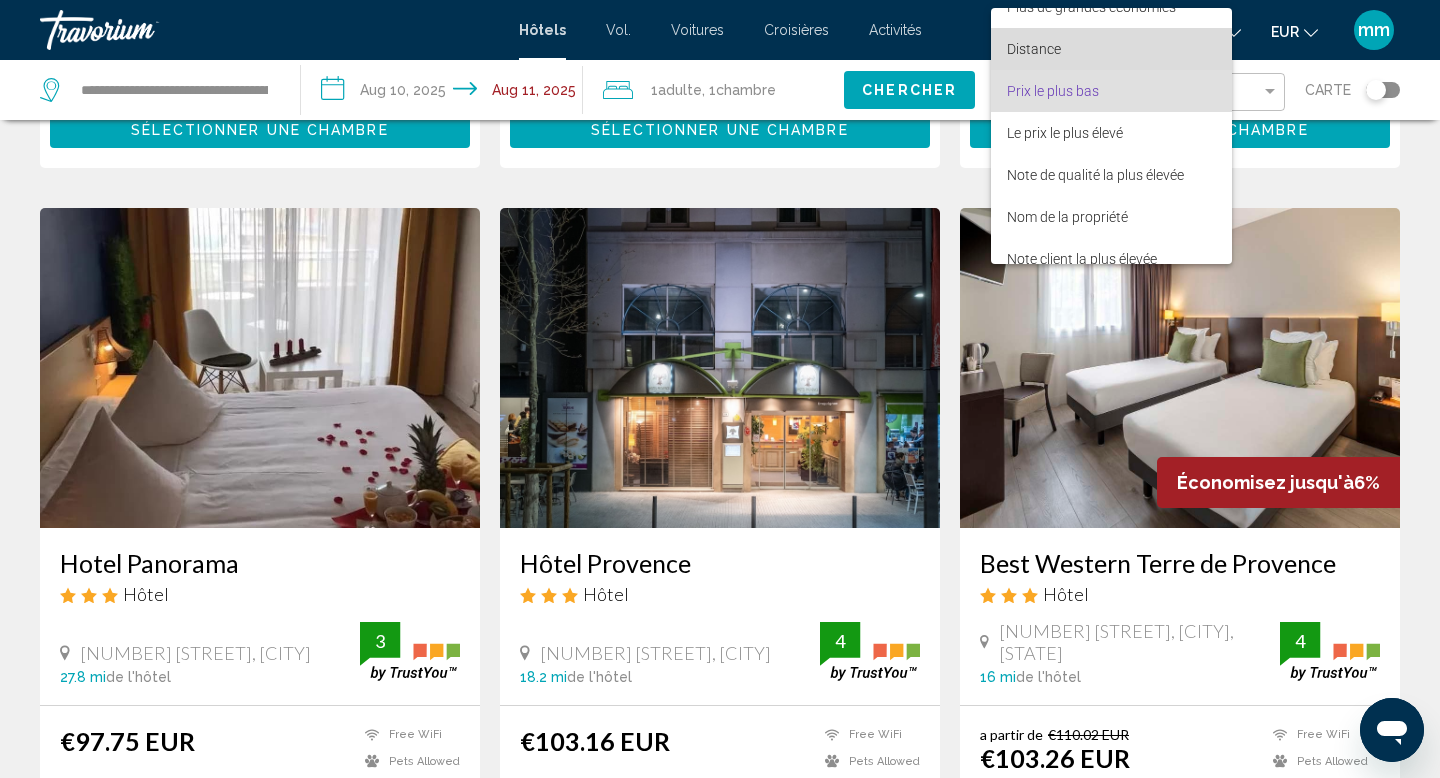 click on "Distance" at bounding box center [1034, 49] 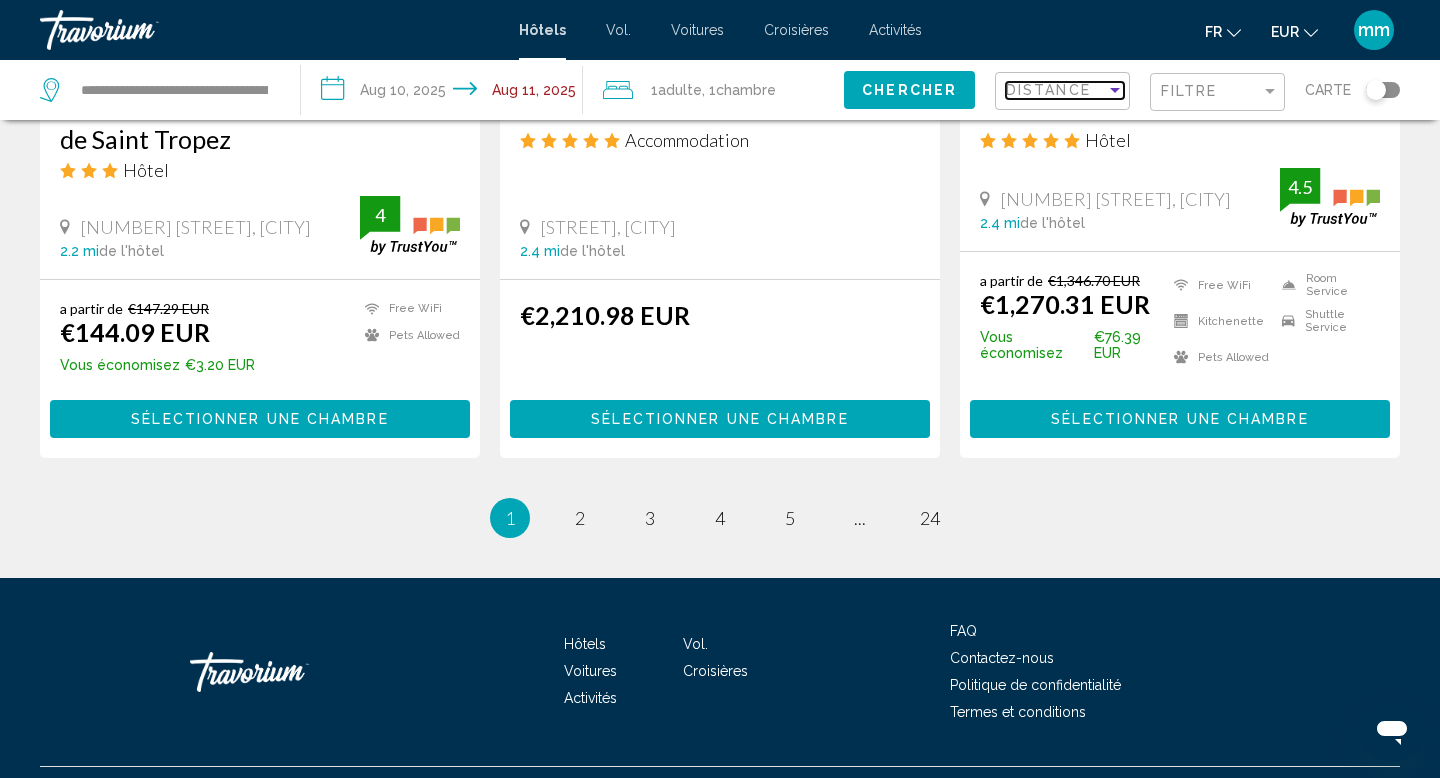 scroll, scrollTop: 2709, scrollLeft: 0, axis: vertical 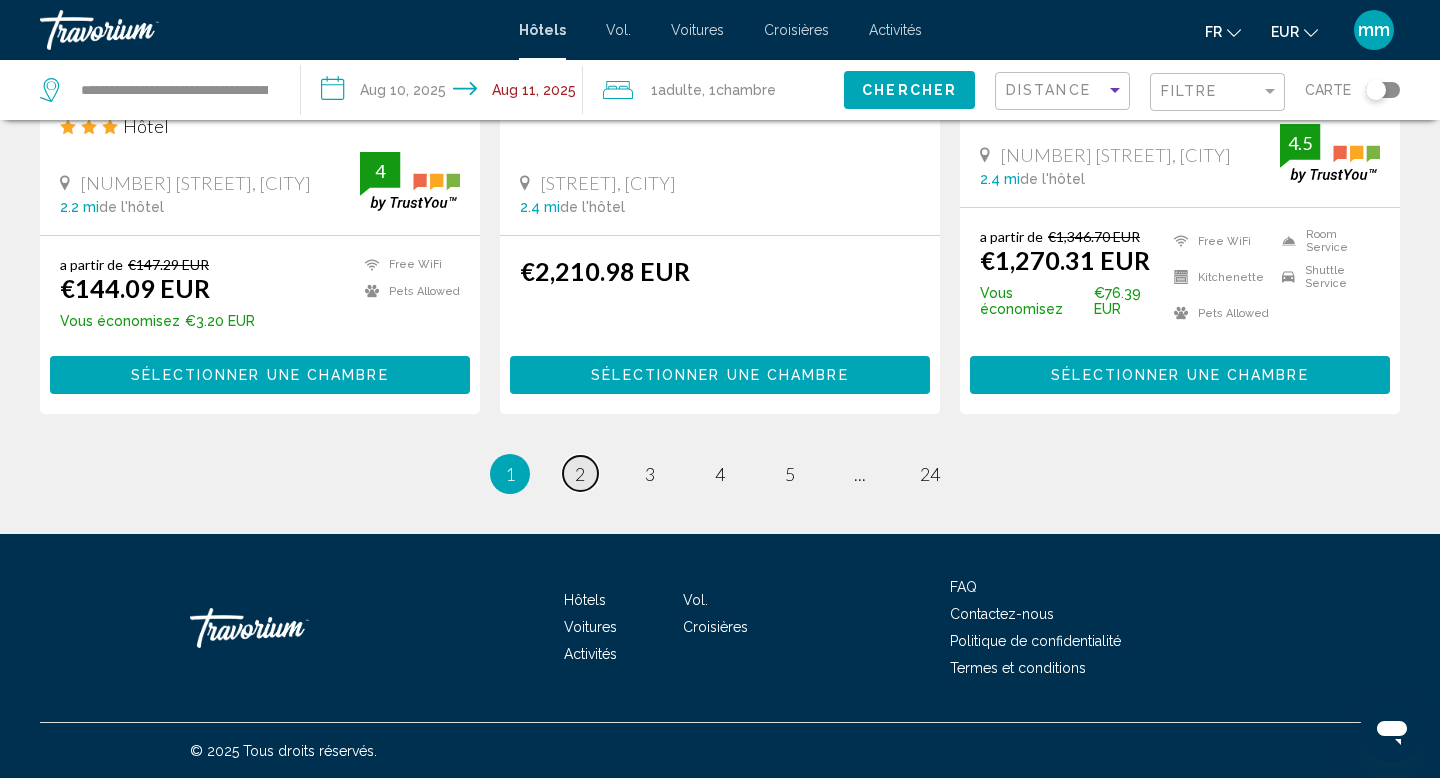 click on "2" at bounding box center (580, 474) 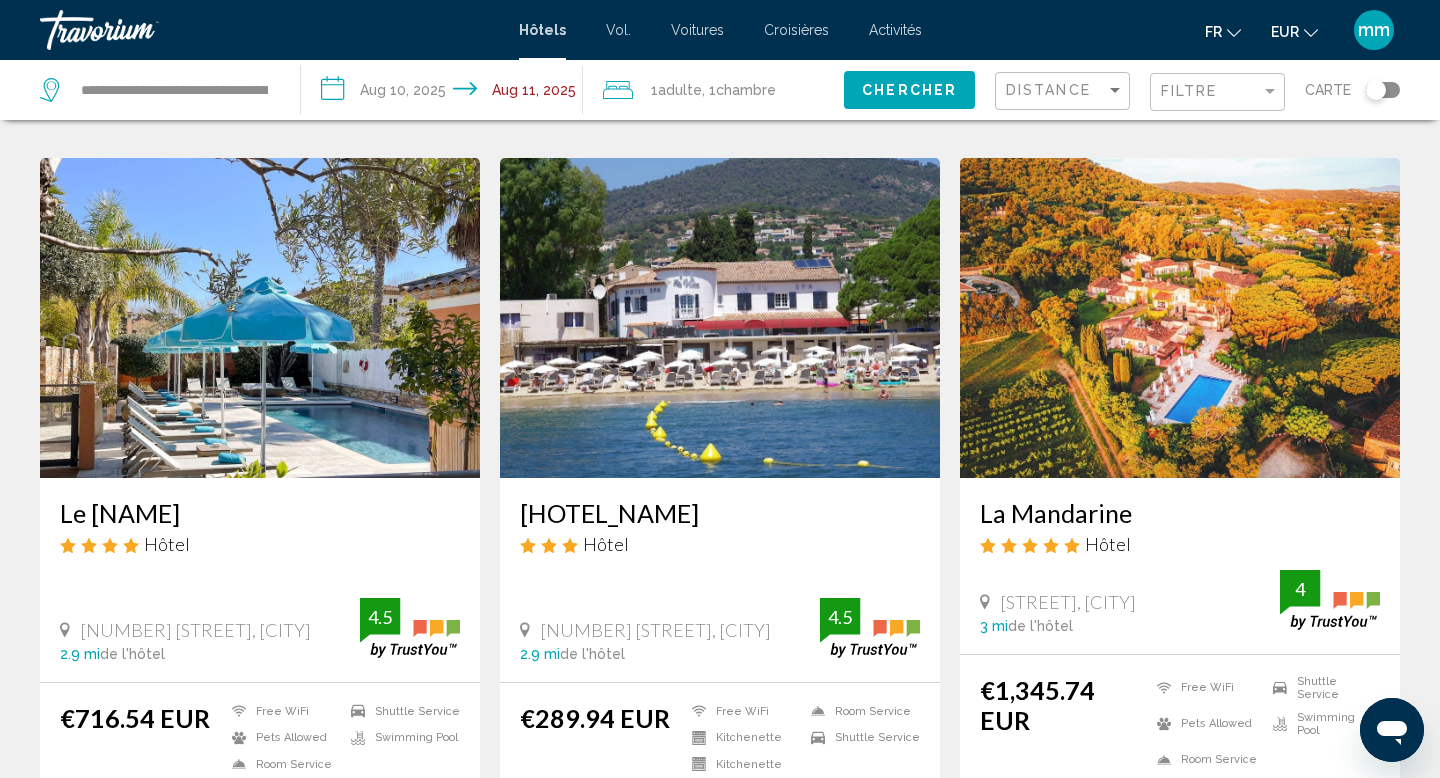 scroll, scrollTop: 2230, scrollLeft: 0, axis: vertical 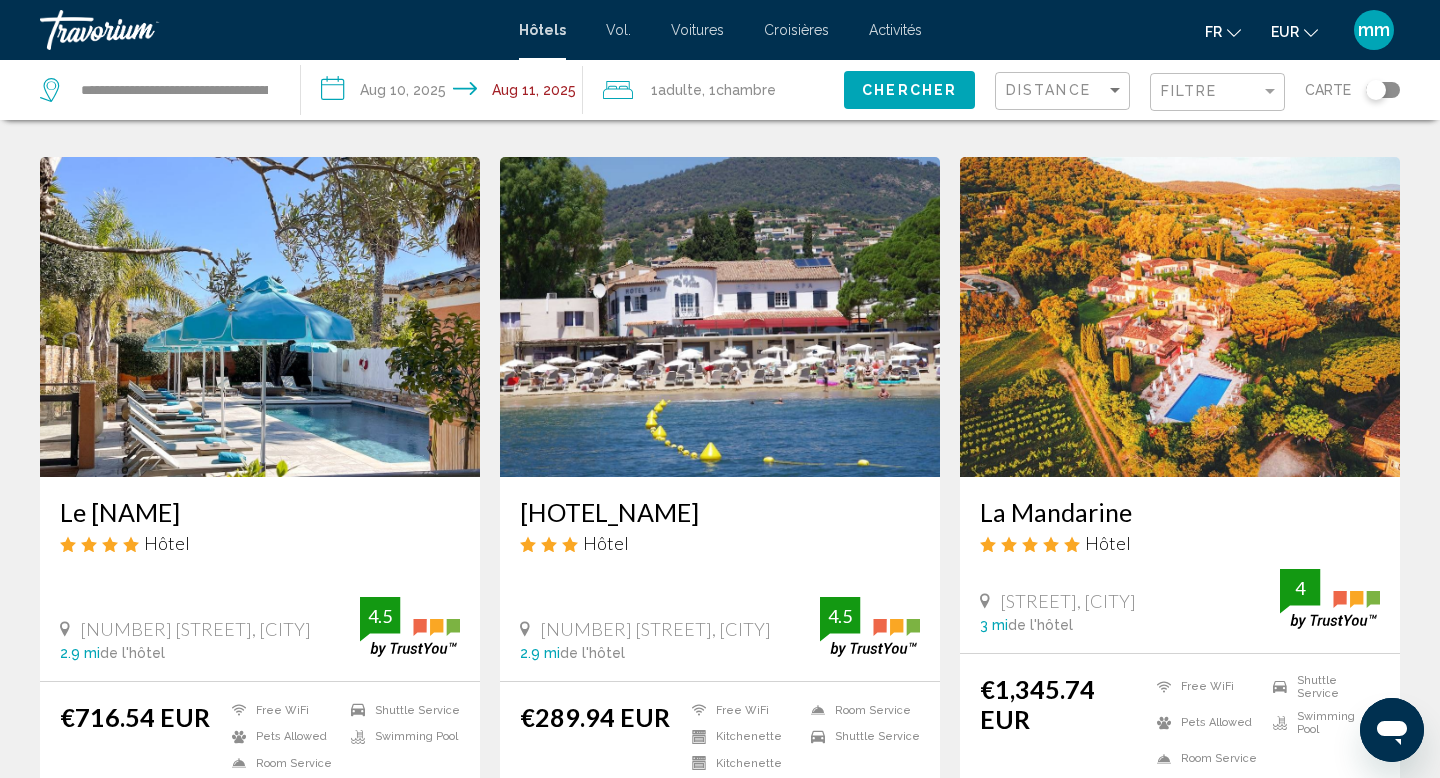 click at bounding box center [720, 317] 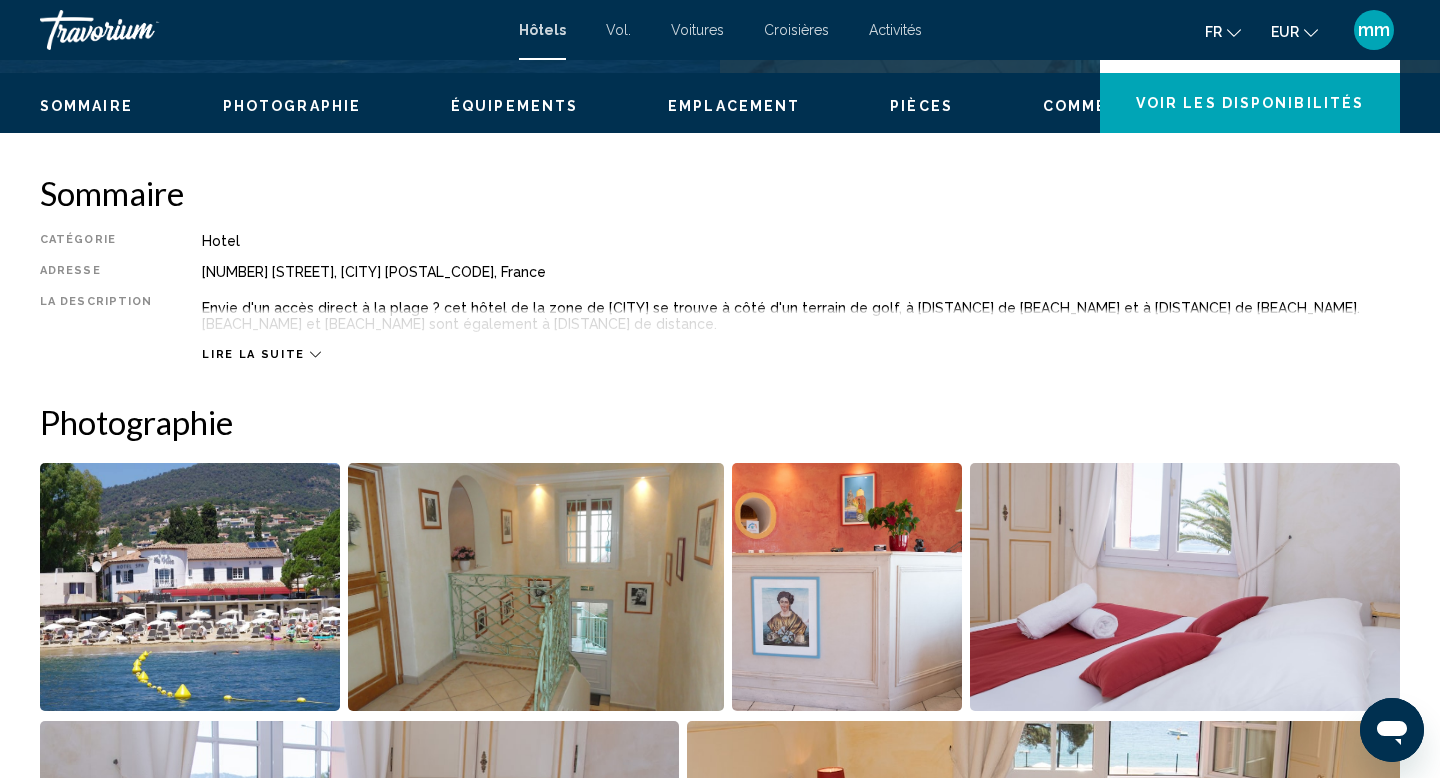scroll, scrollTop: 583, scrollLeft: 0, axis: vertical 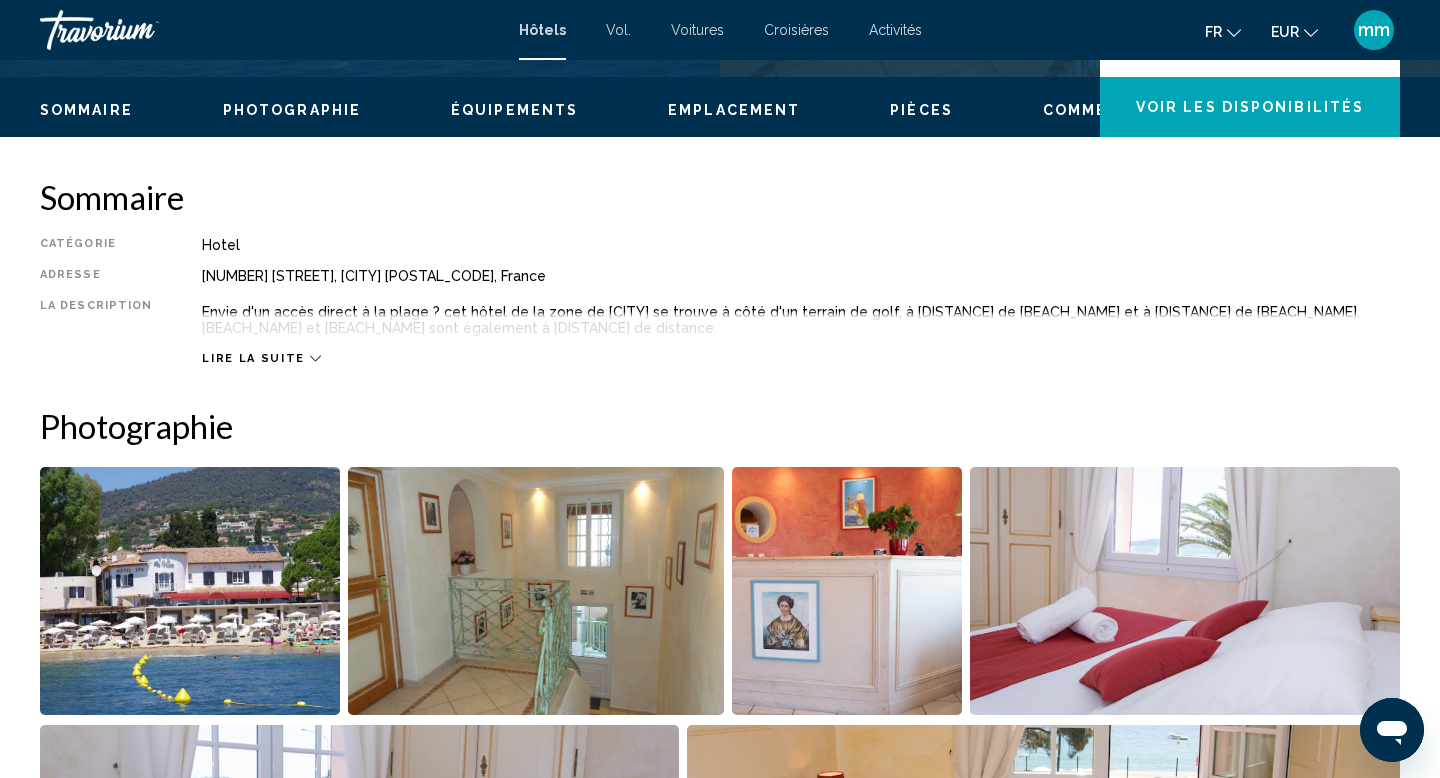 click at bounding box center [190, 591] 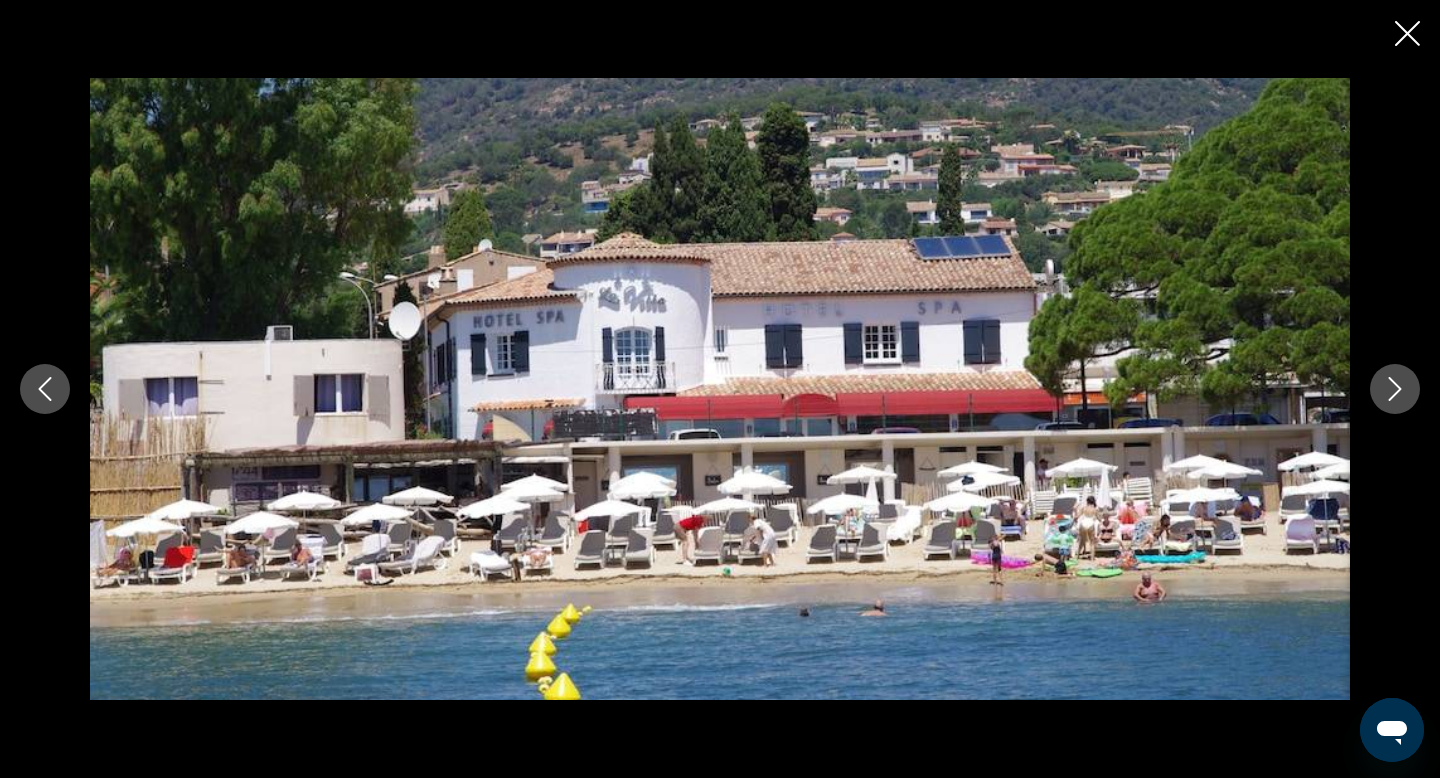 click 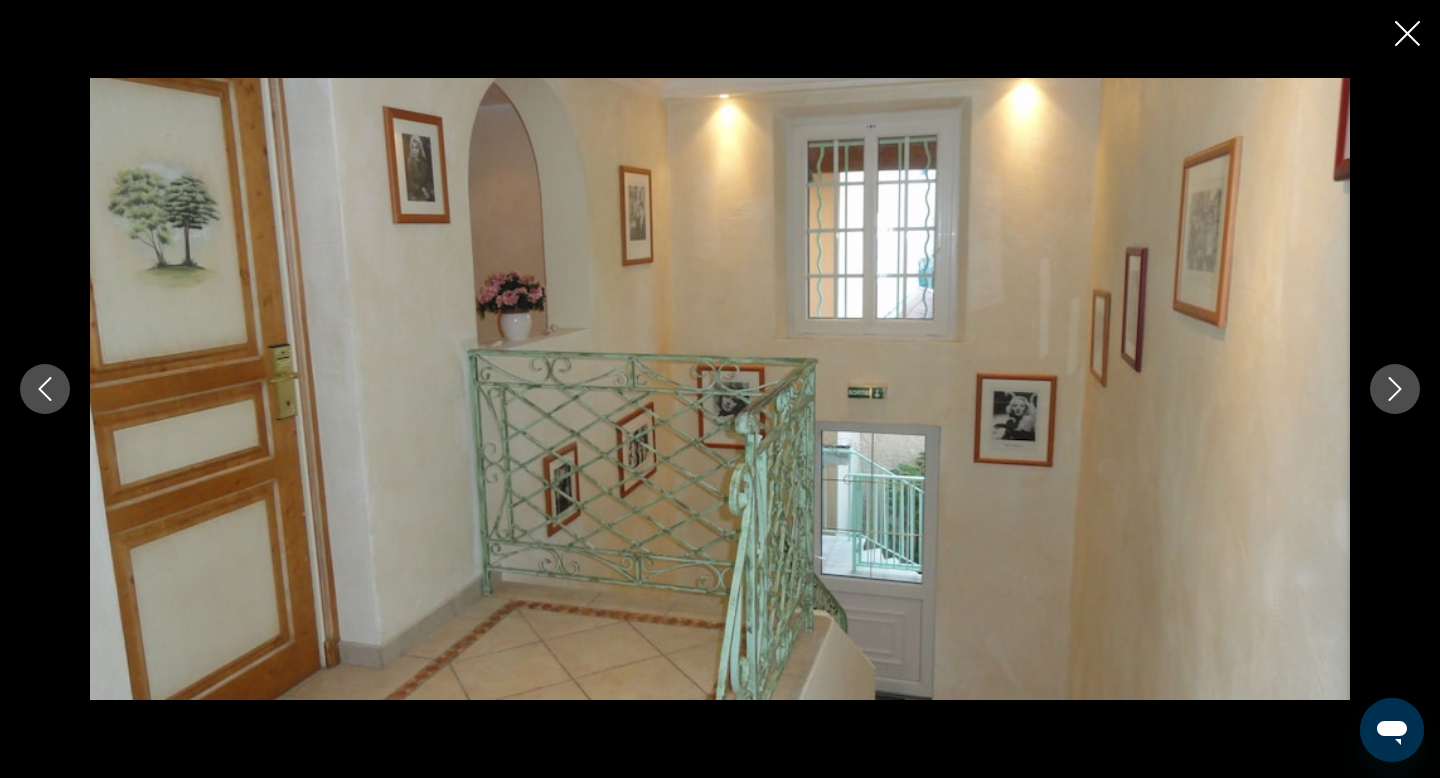 click 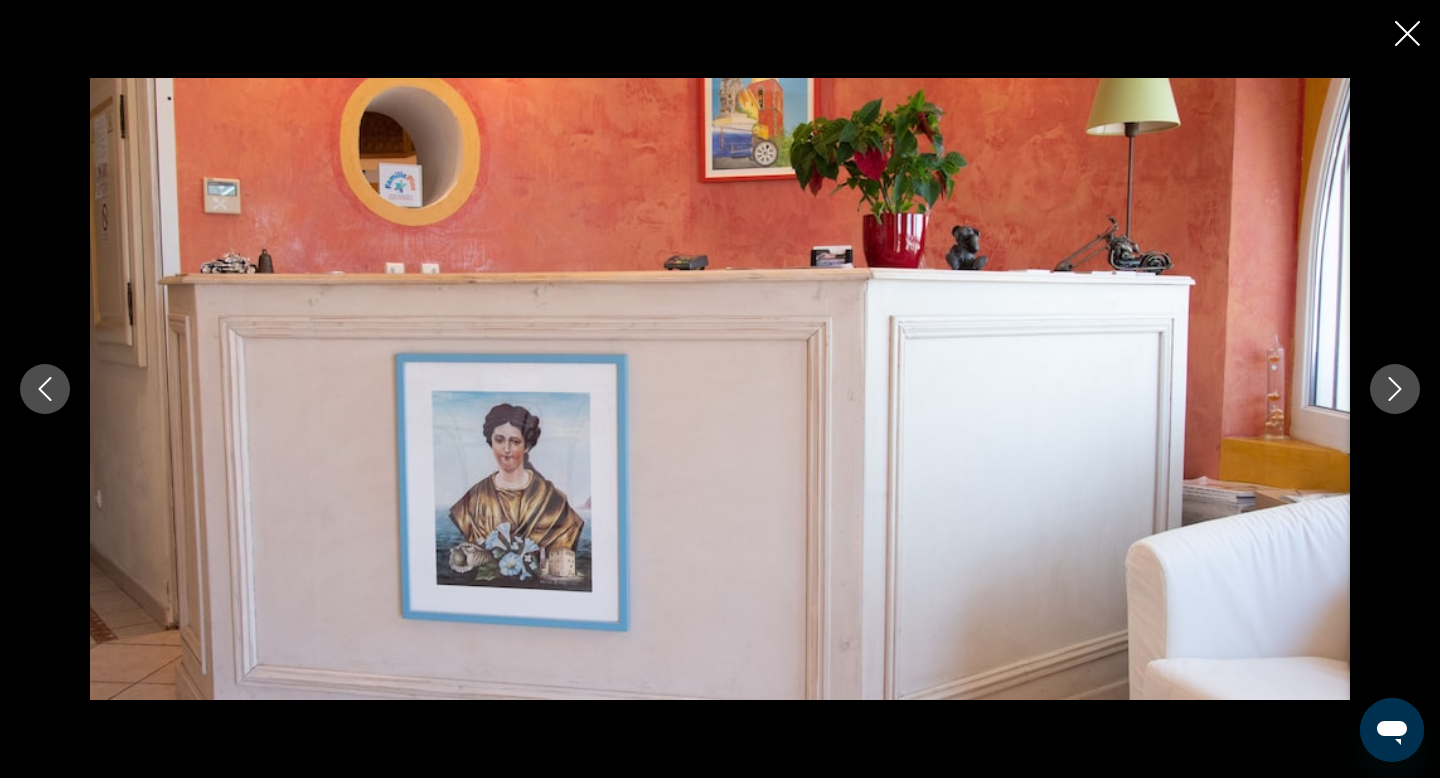 click 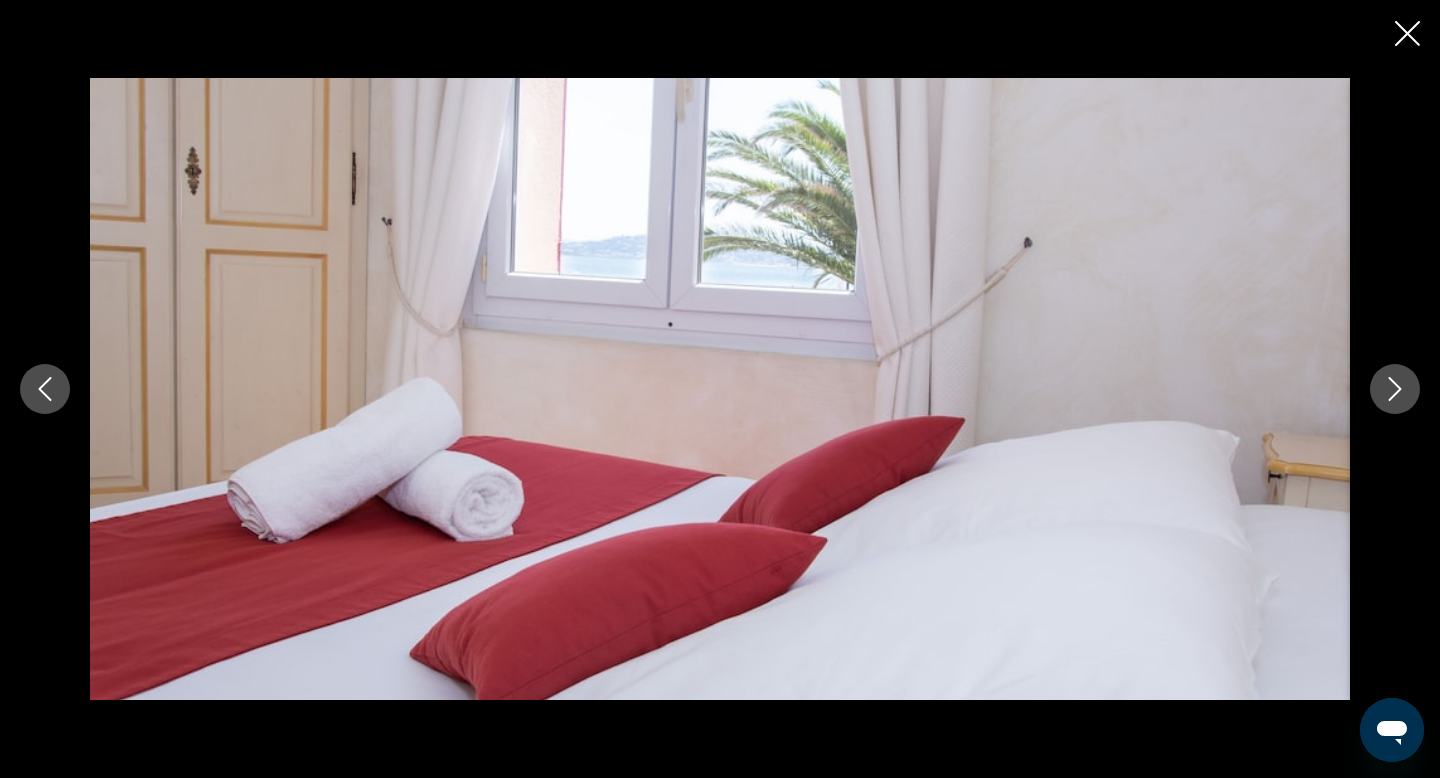 click 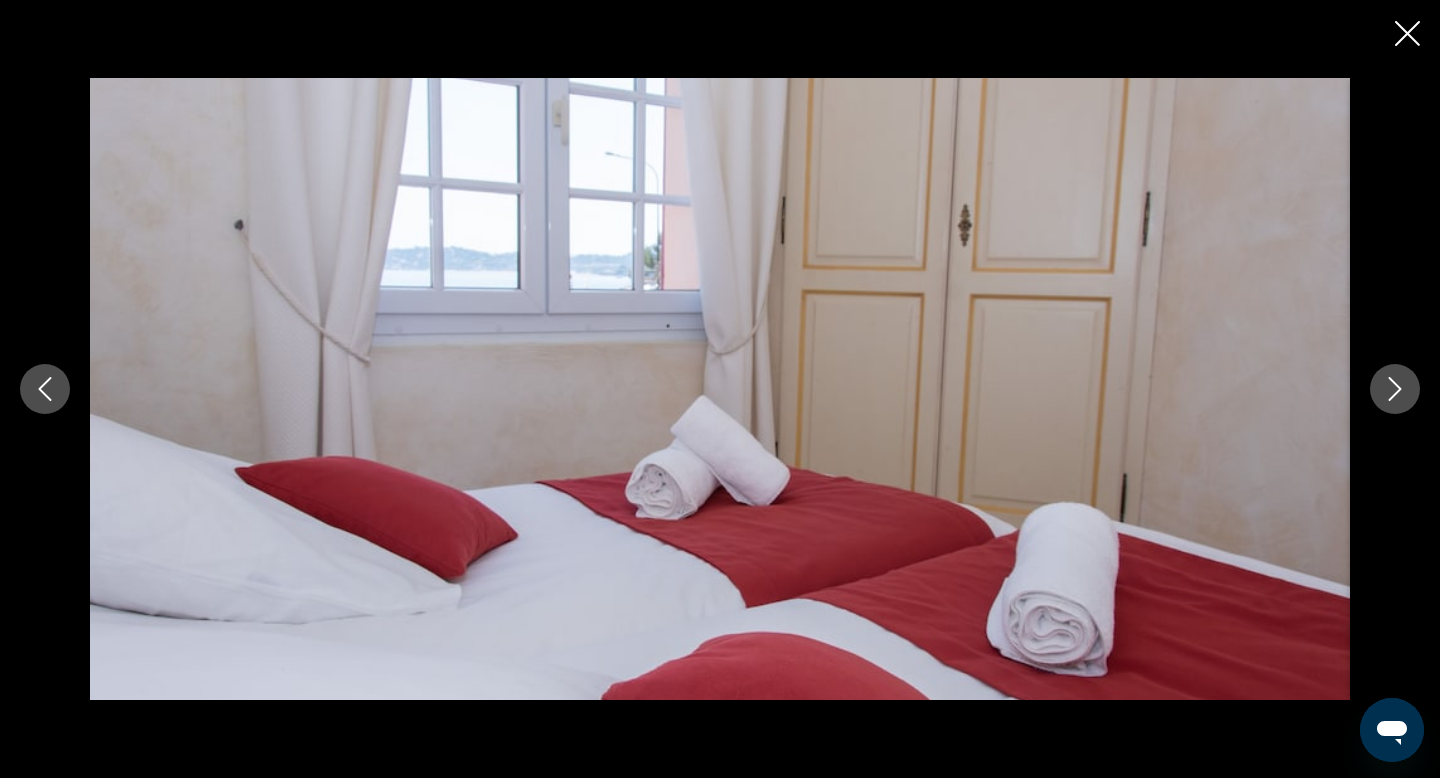 click 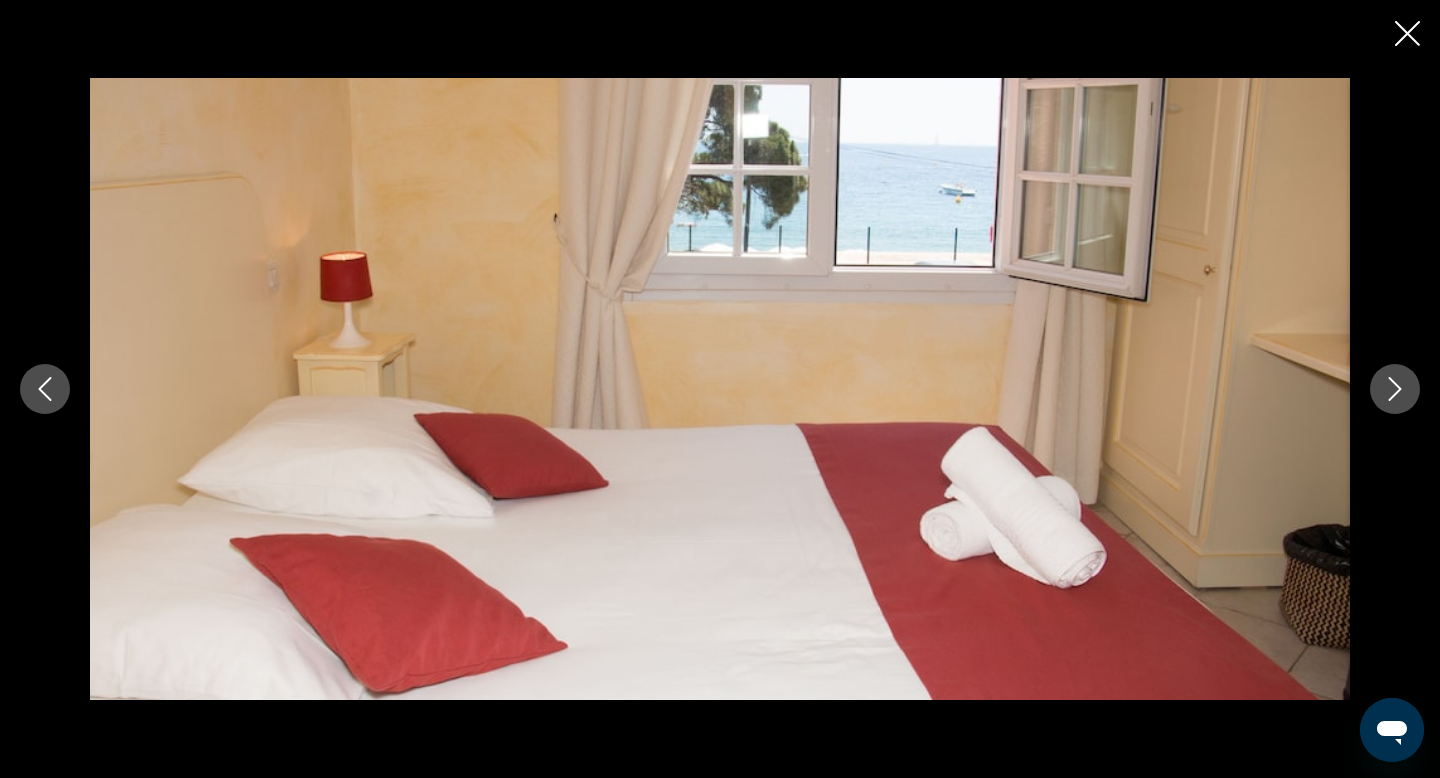 click 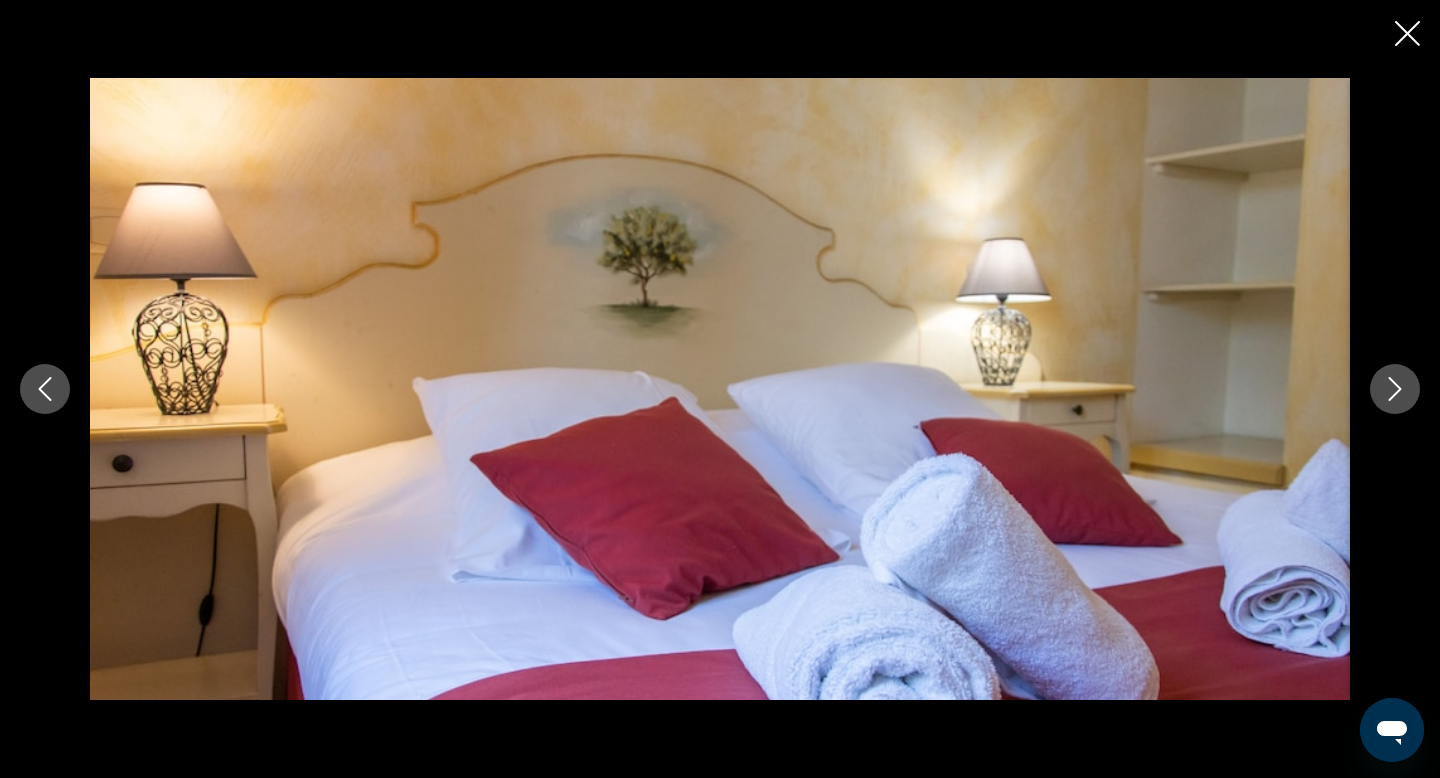click 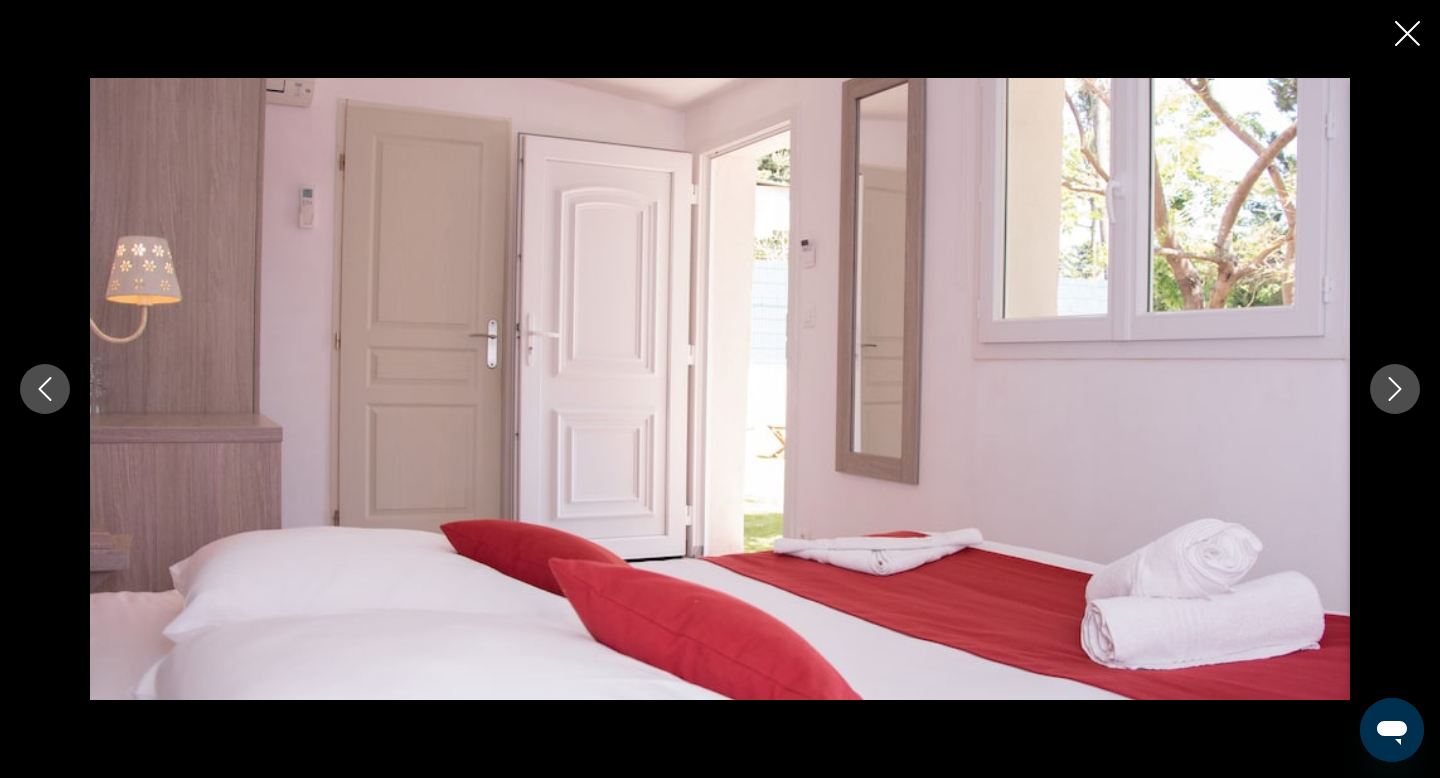 click 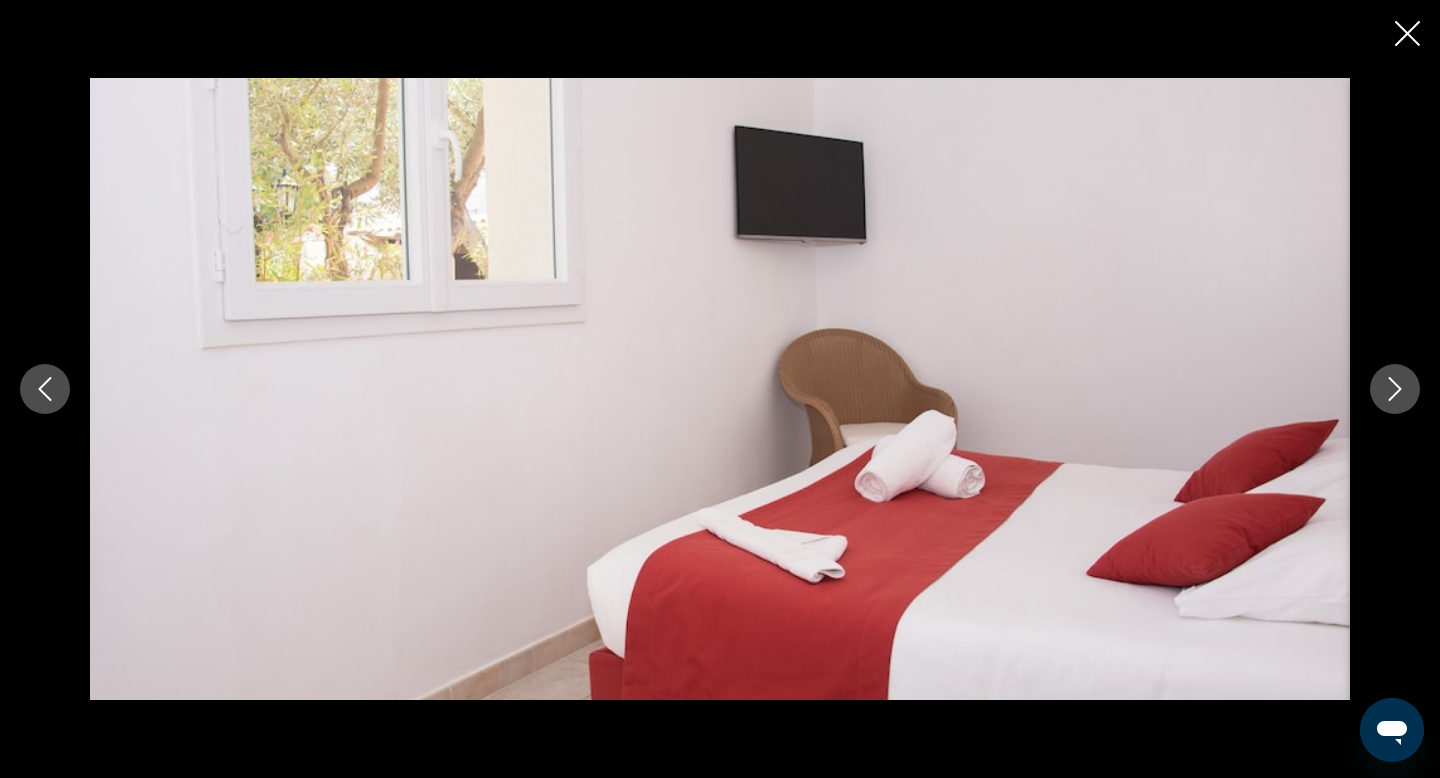 click 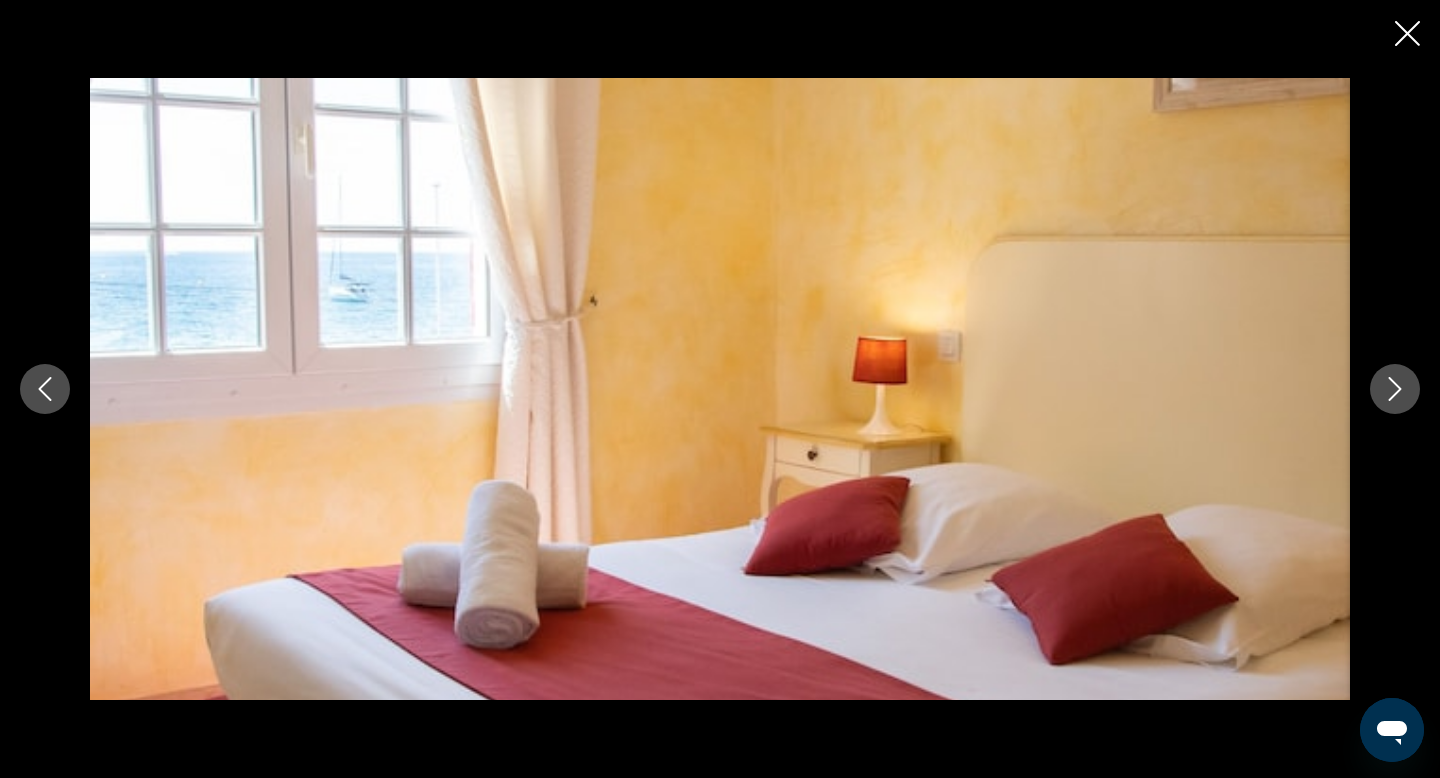 click 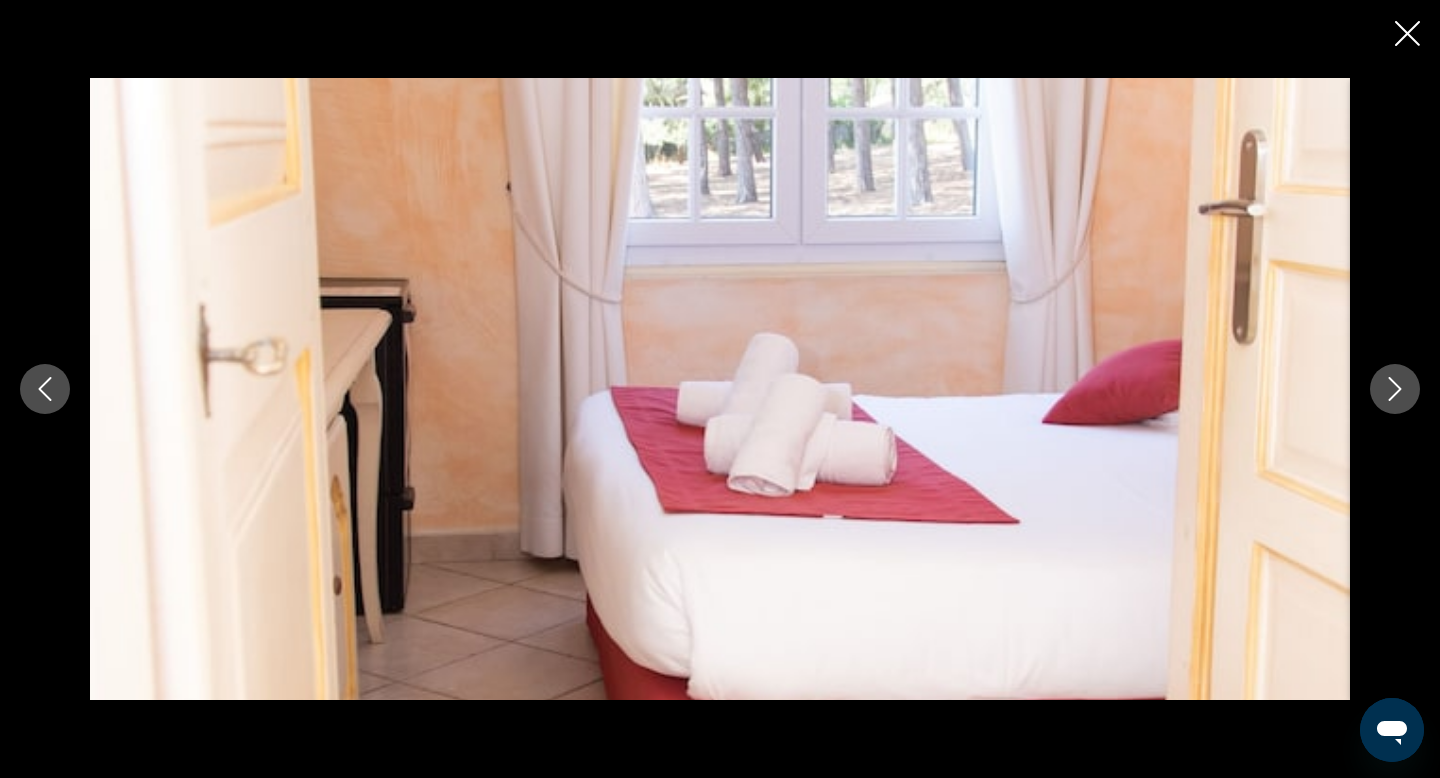 click 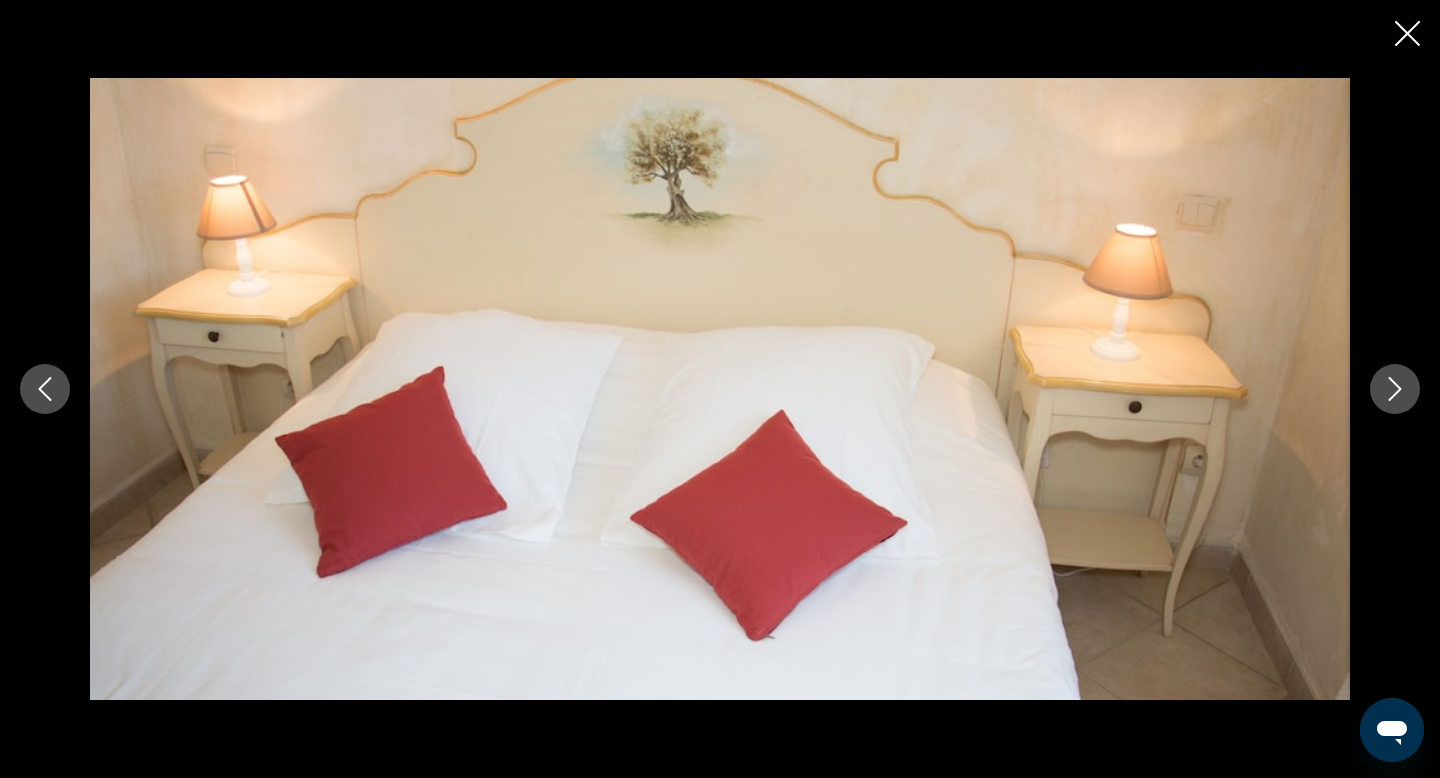click 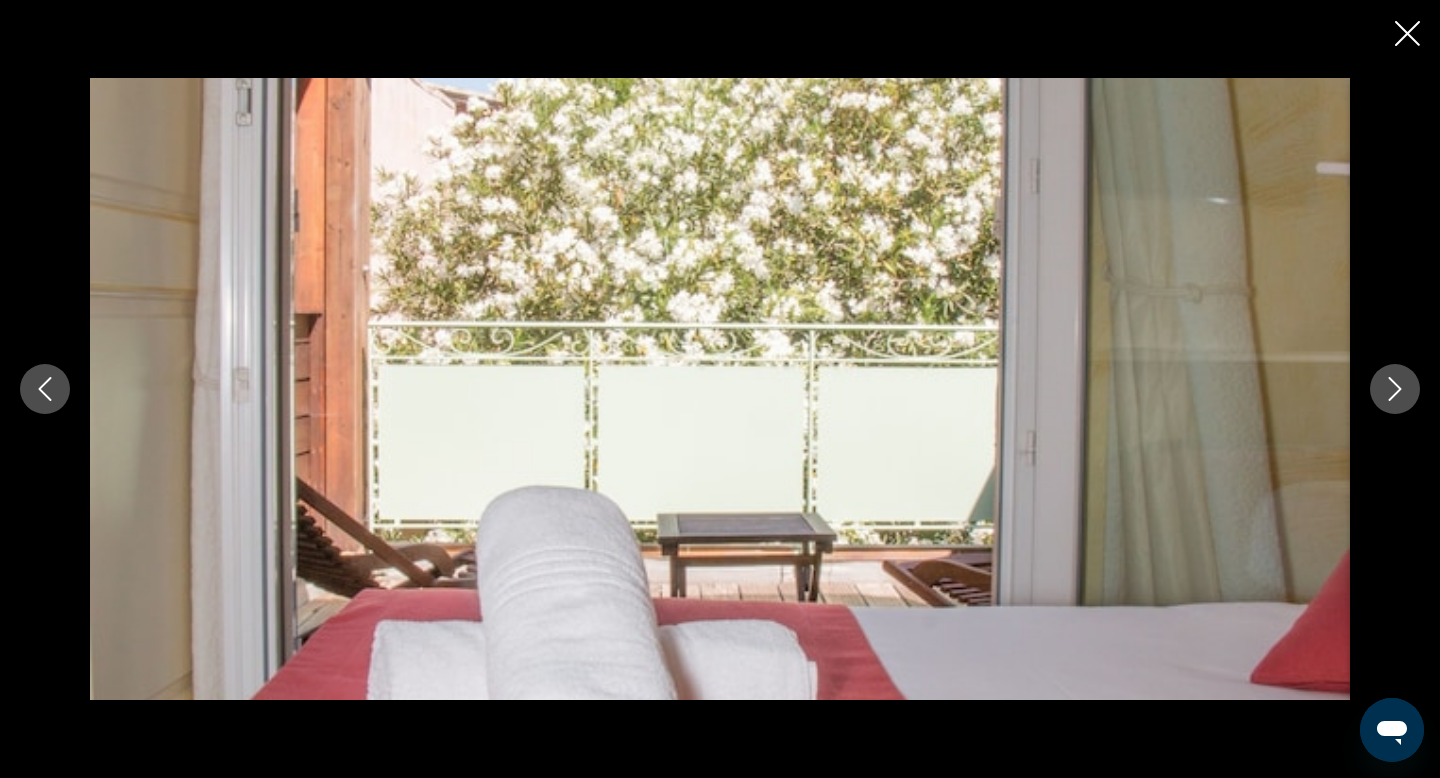 click 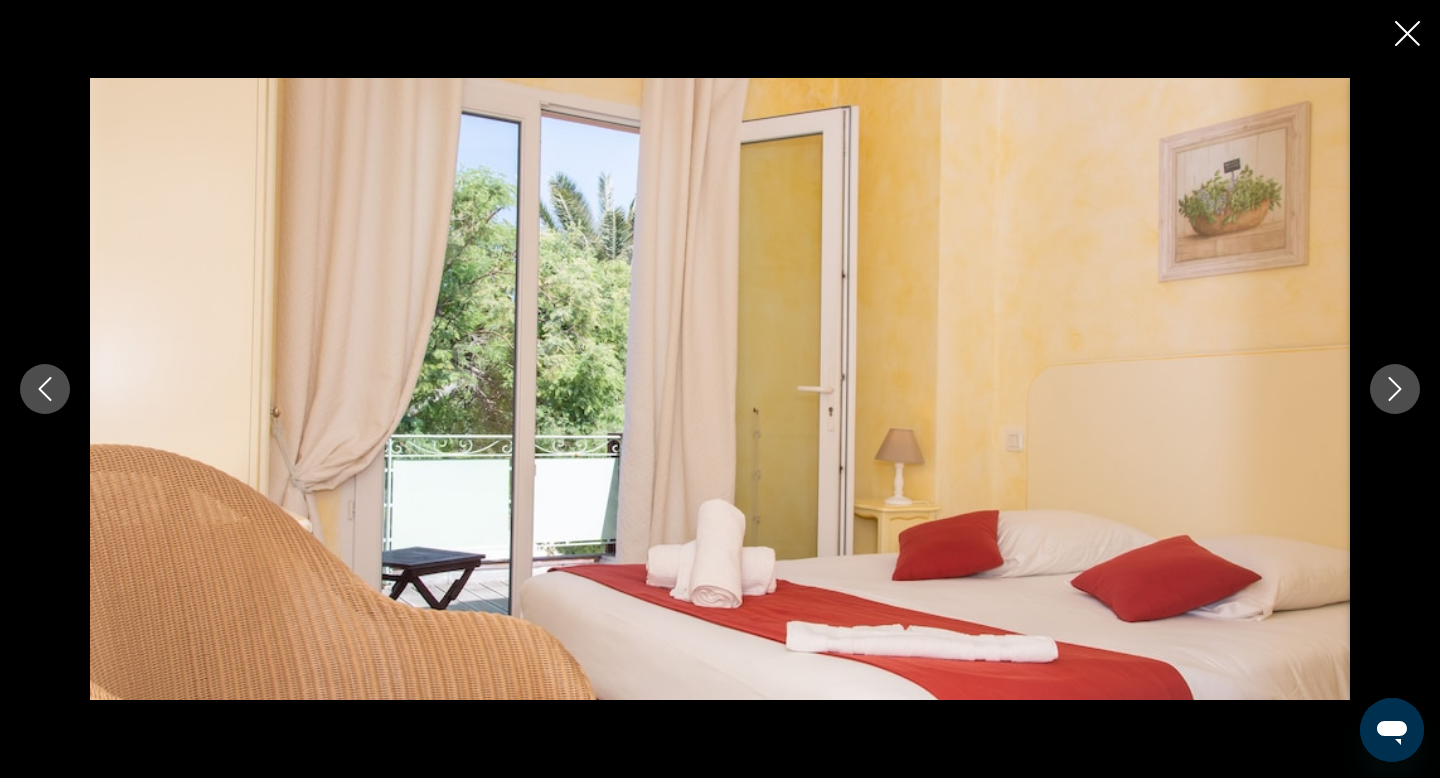 click 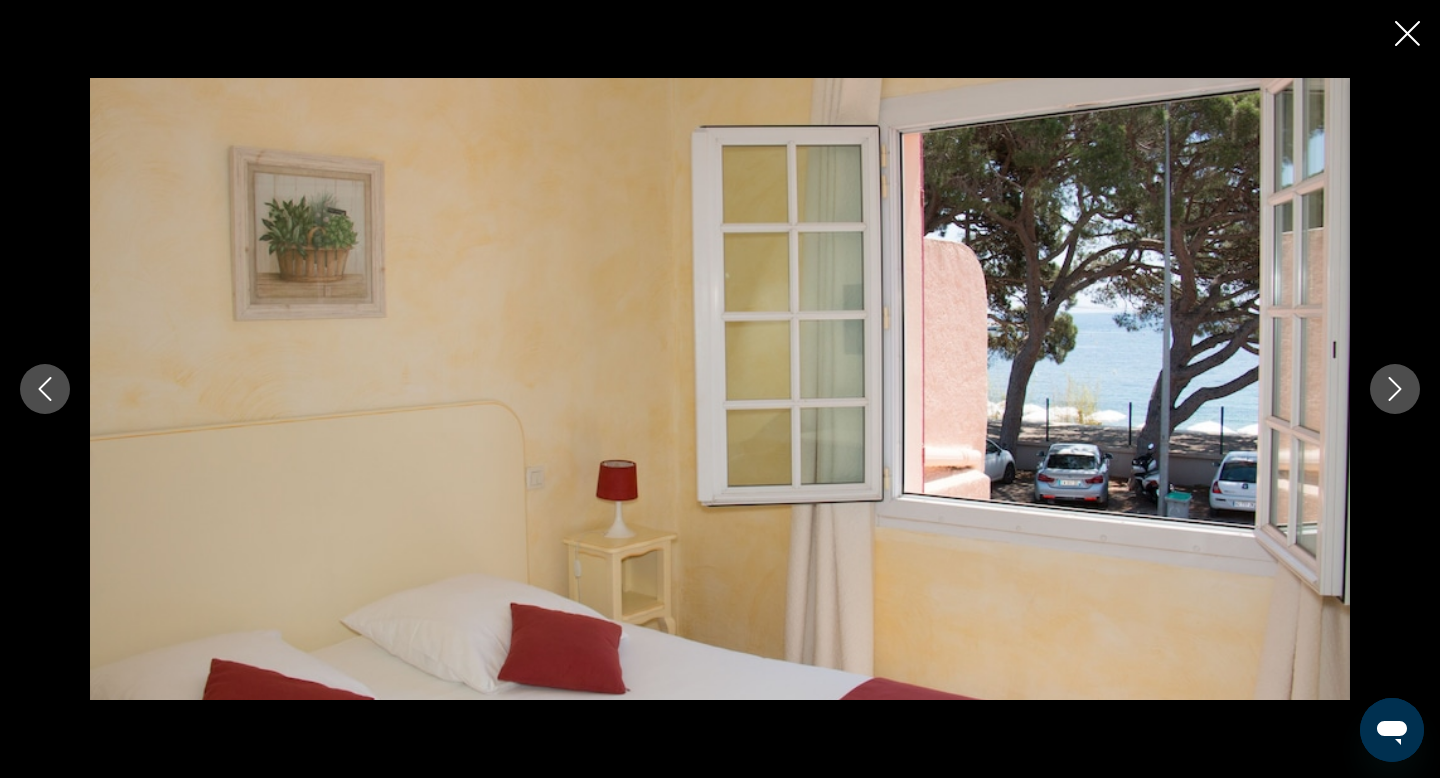 click 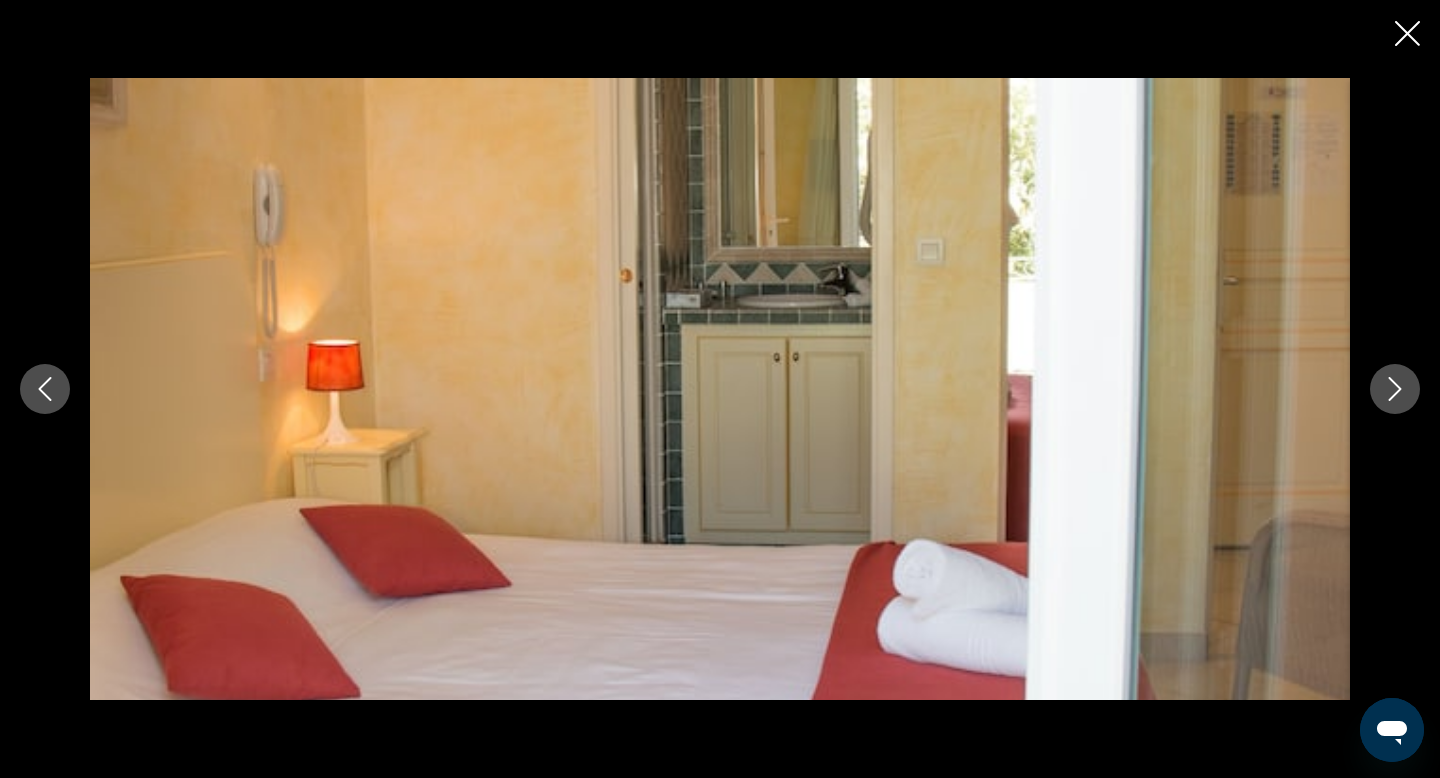 click 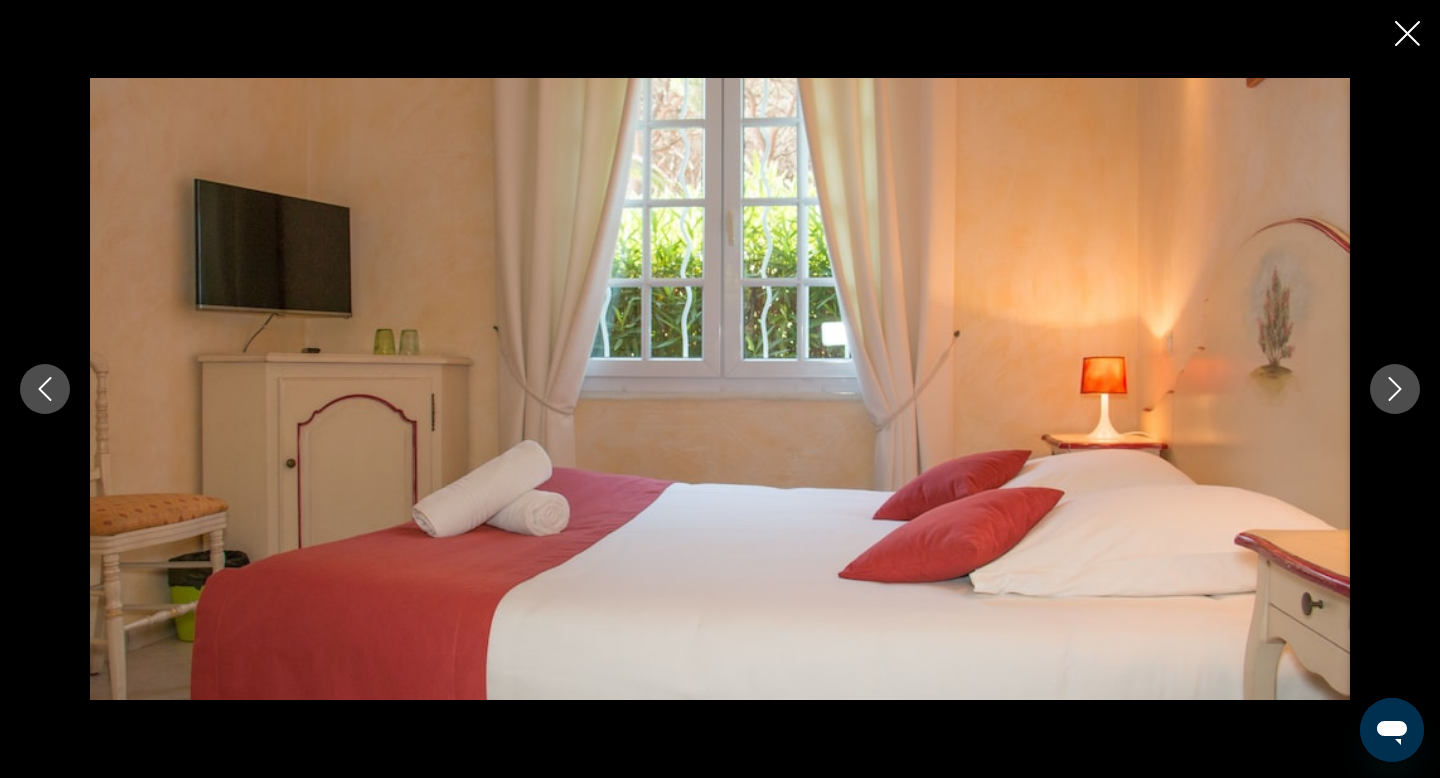 click 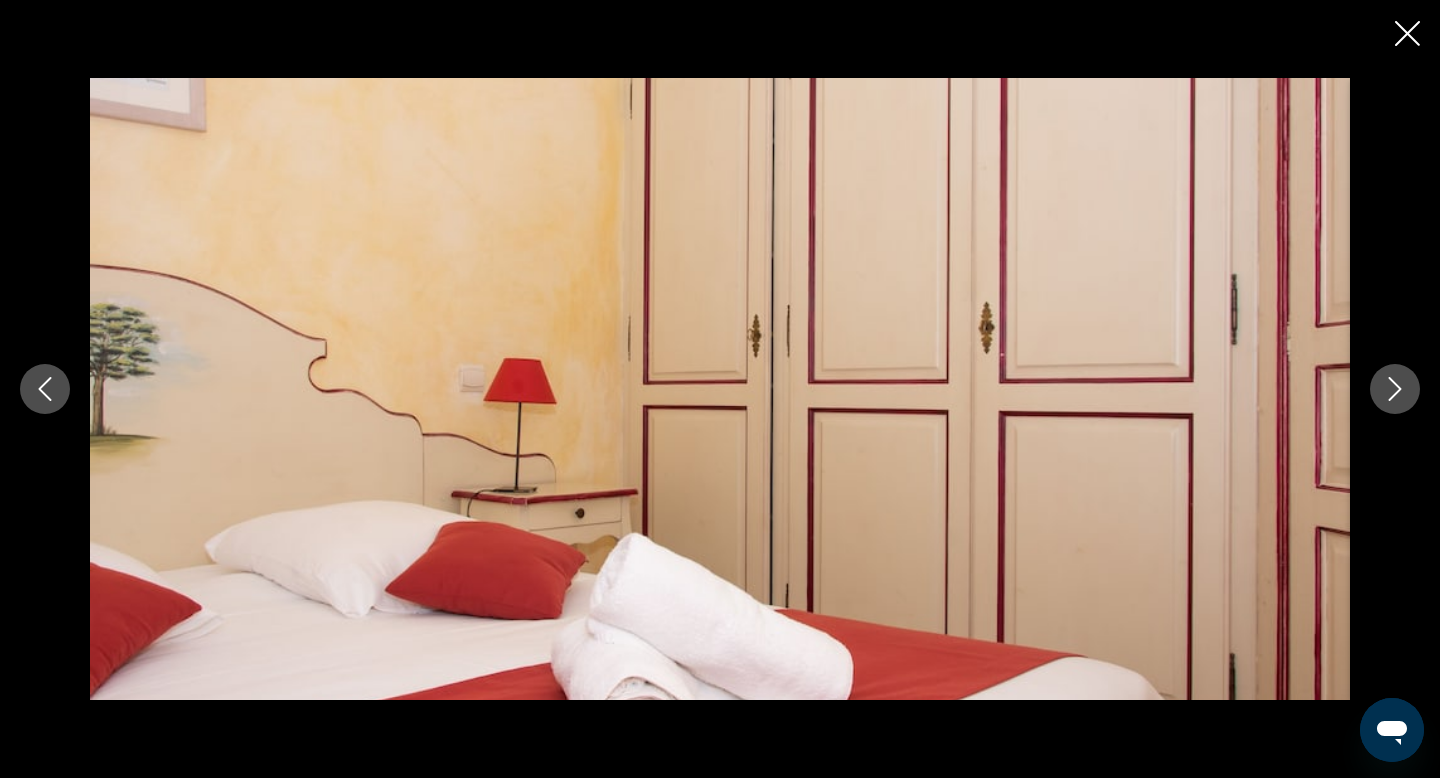 click 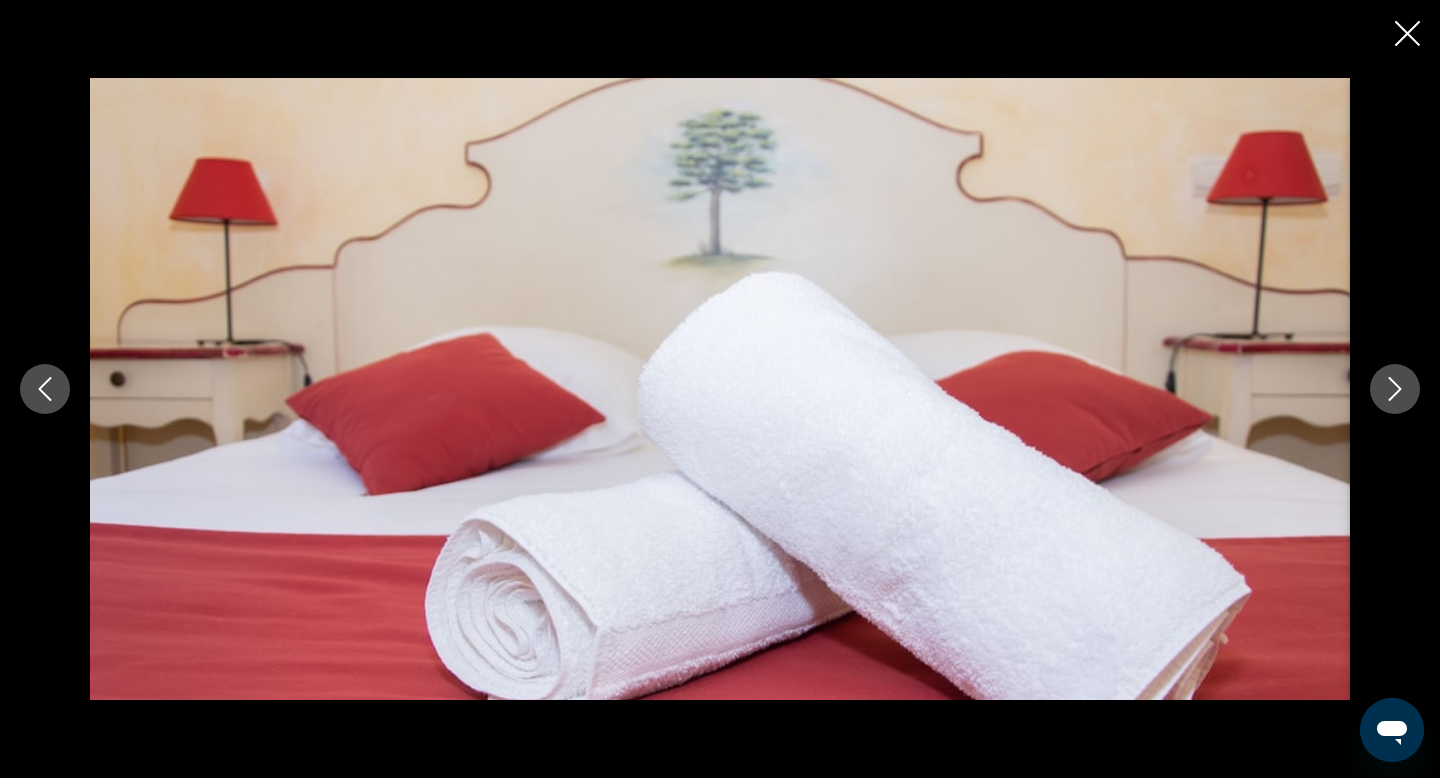 click 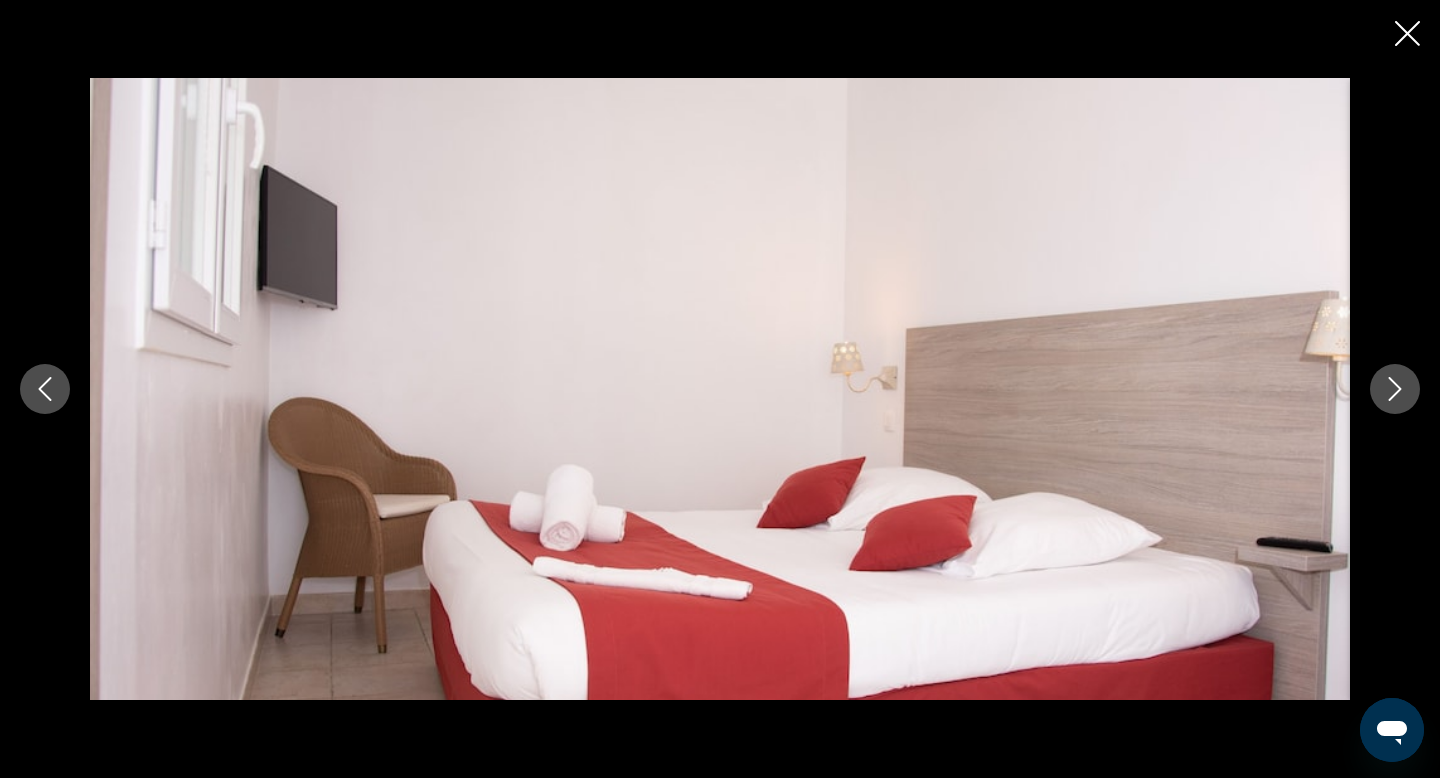 click 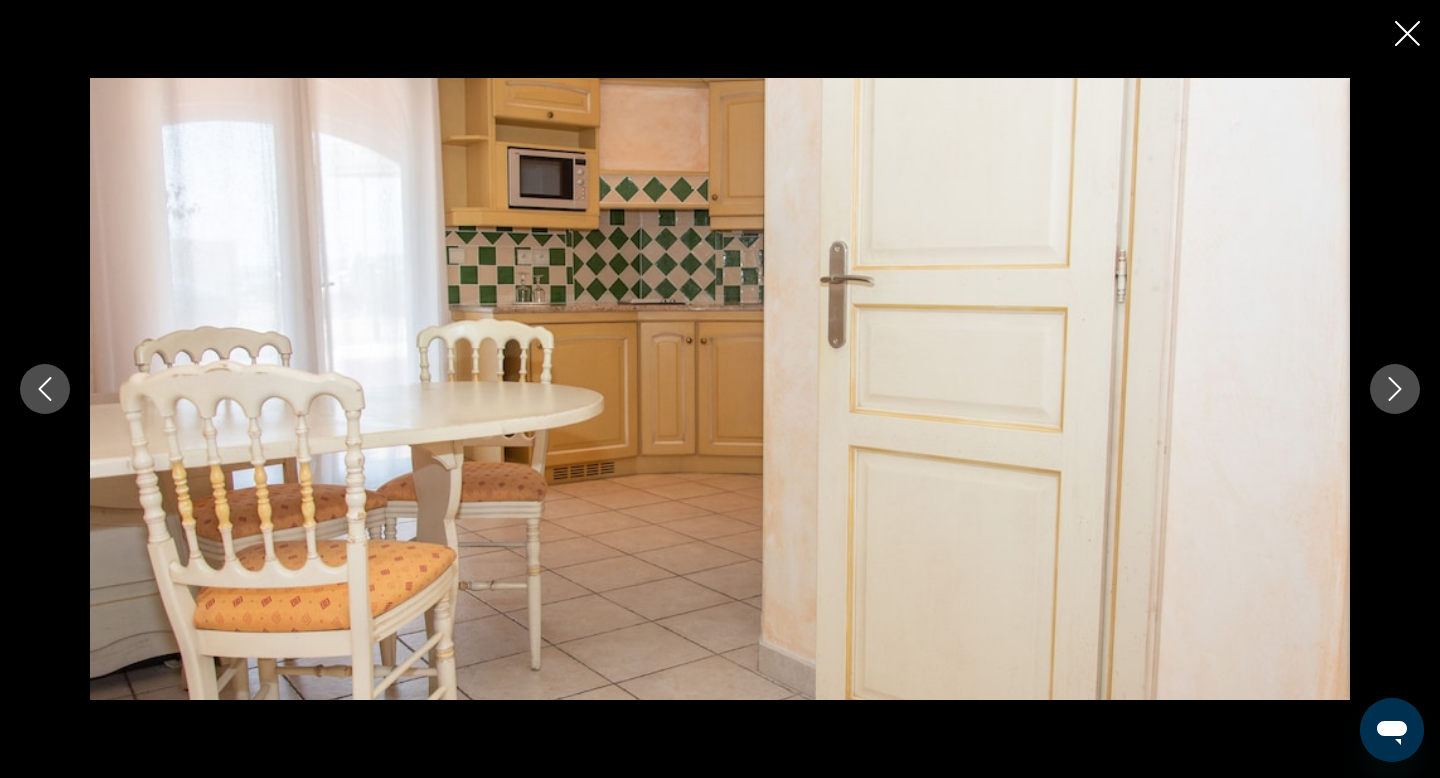 click 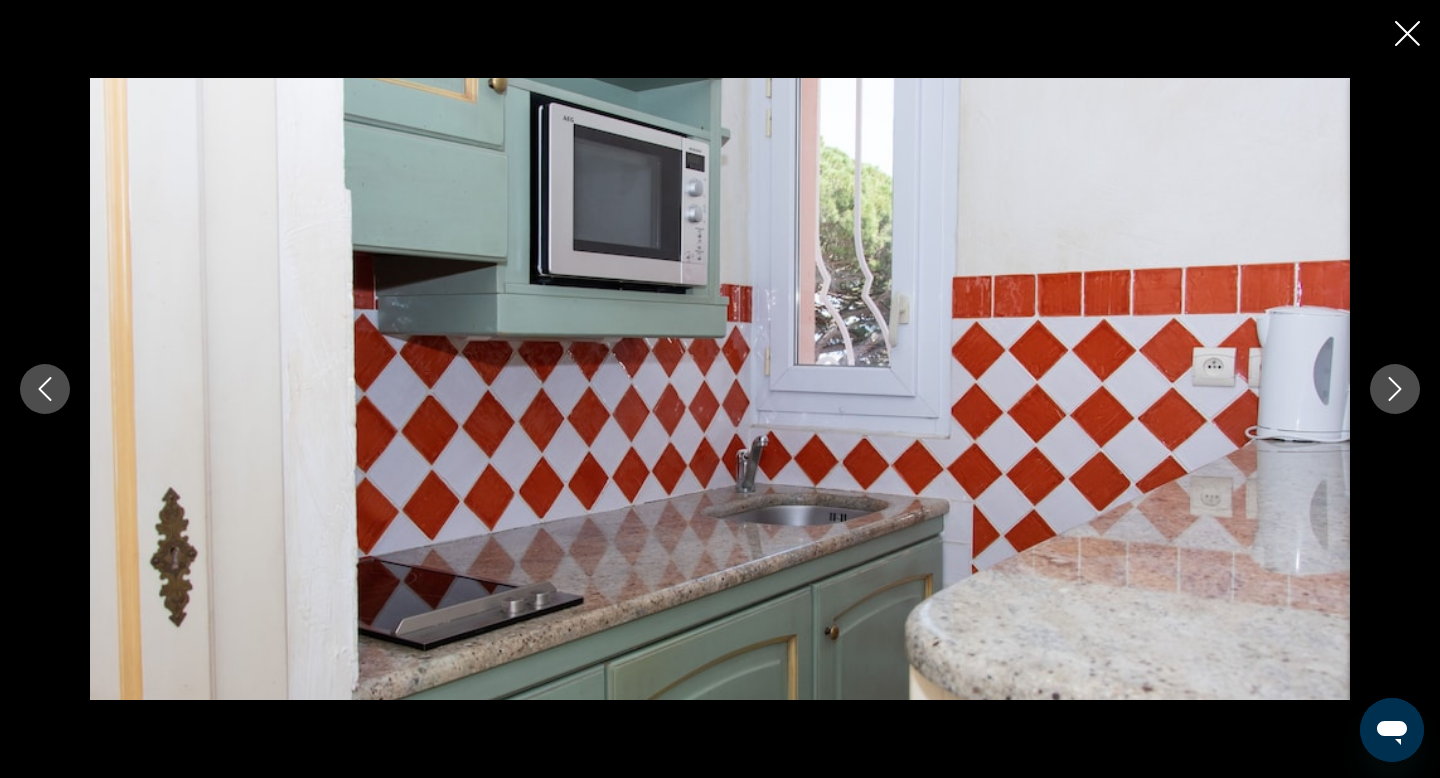 click 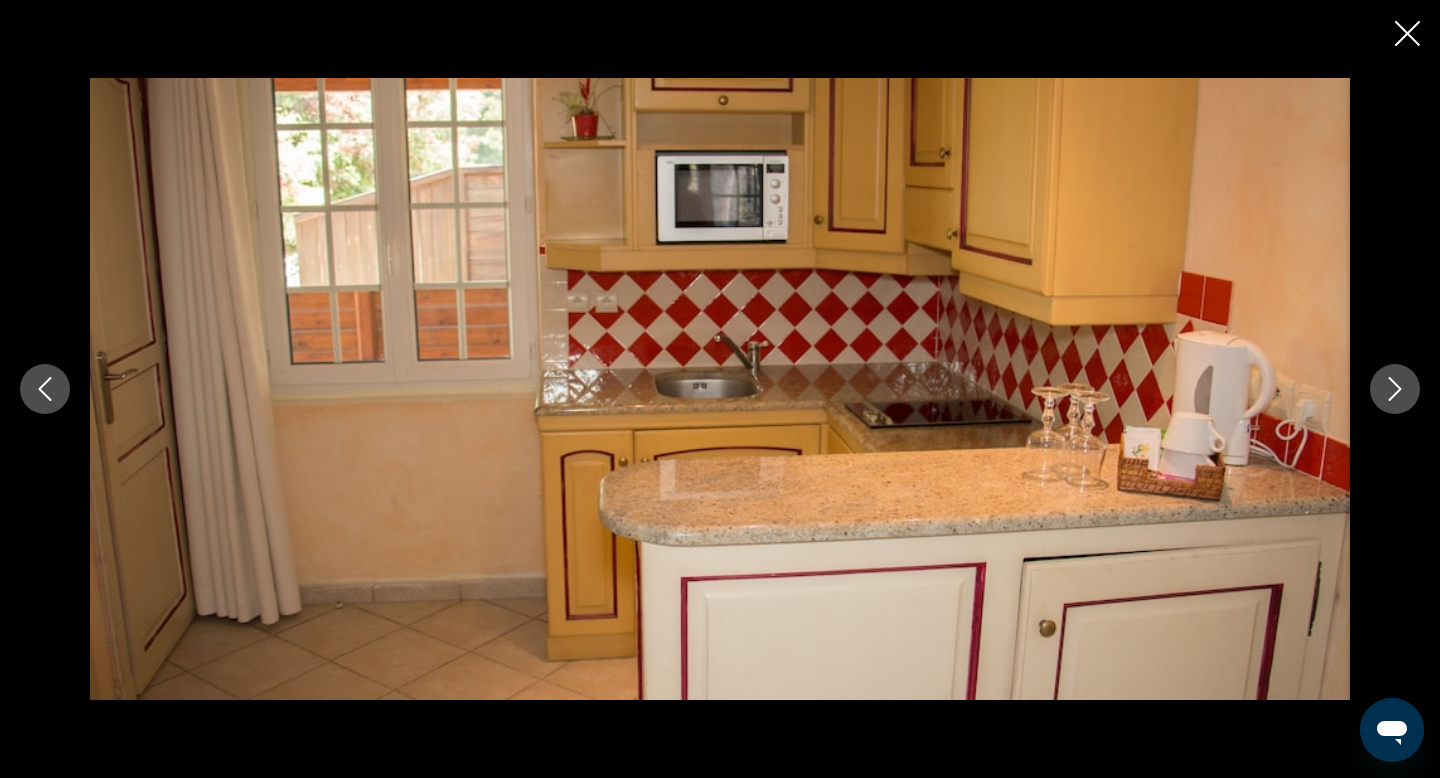 click 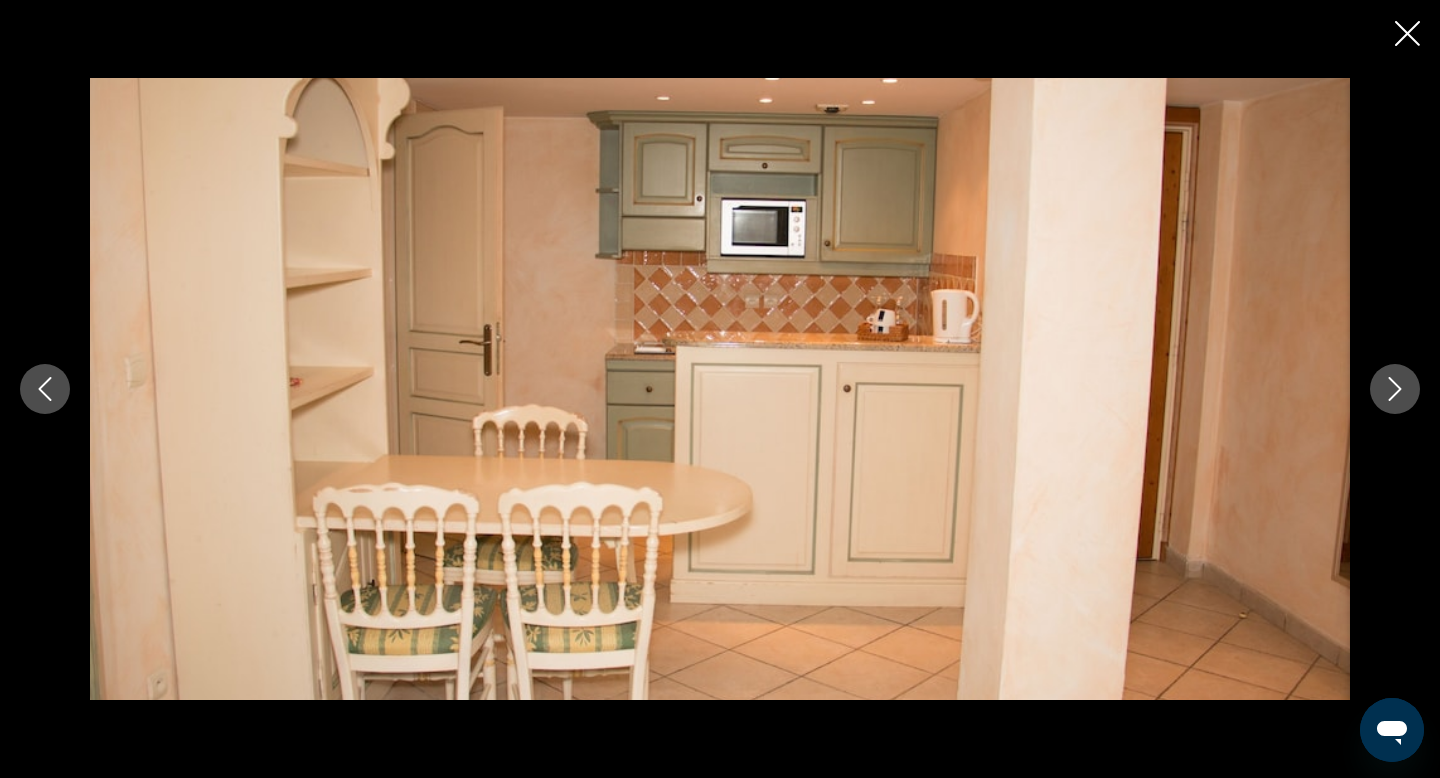 click 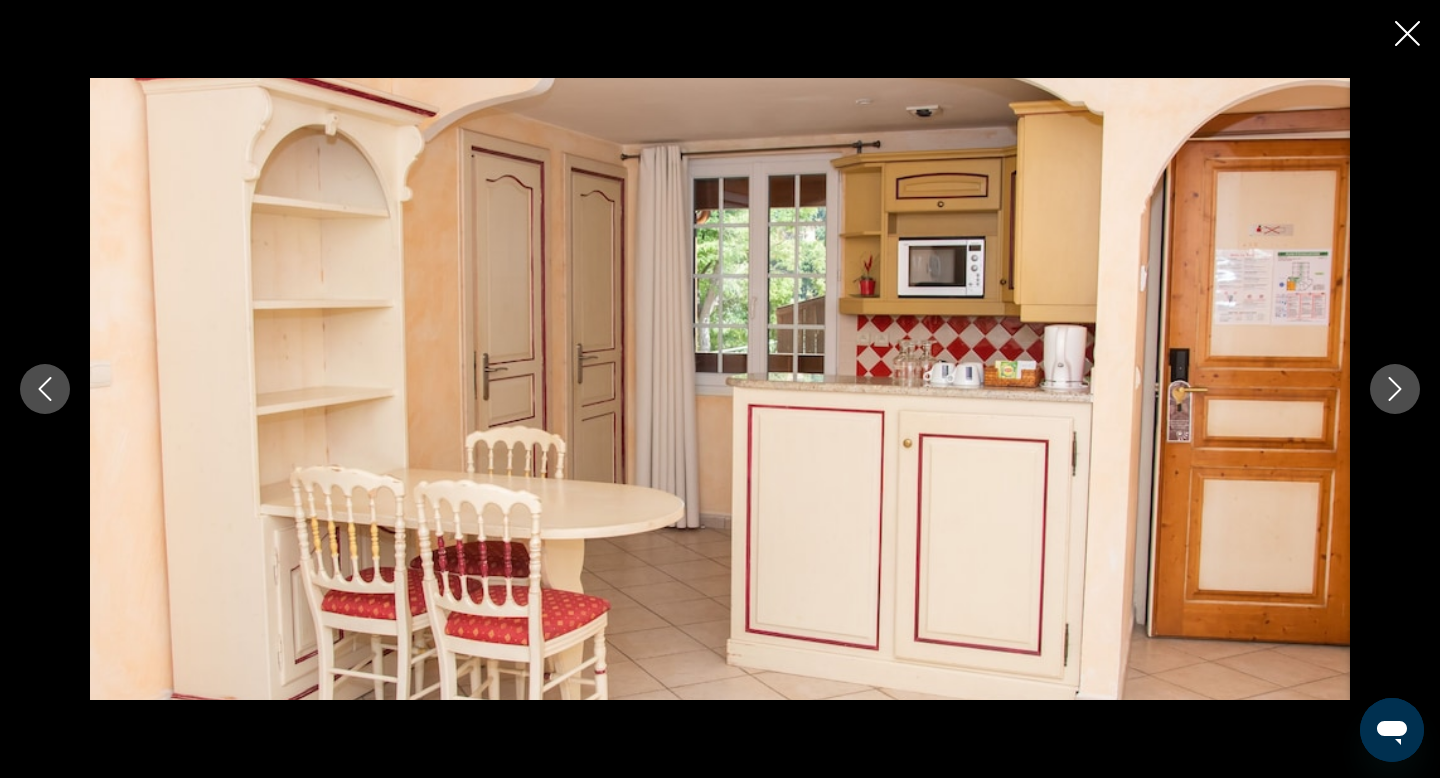 click 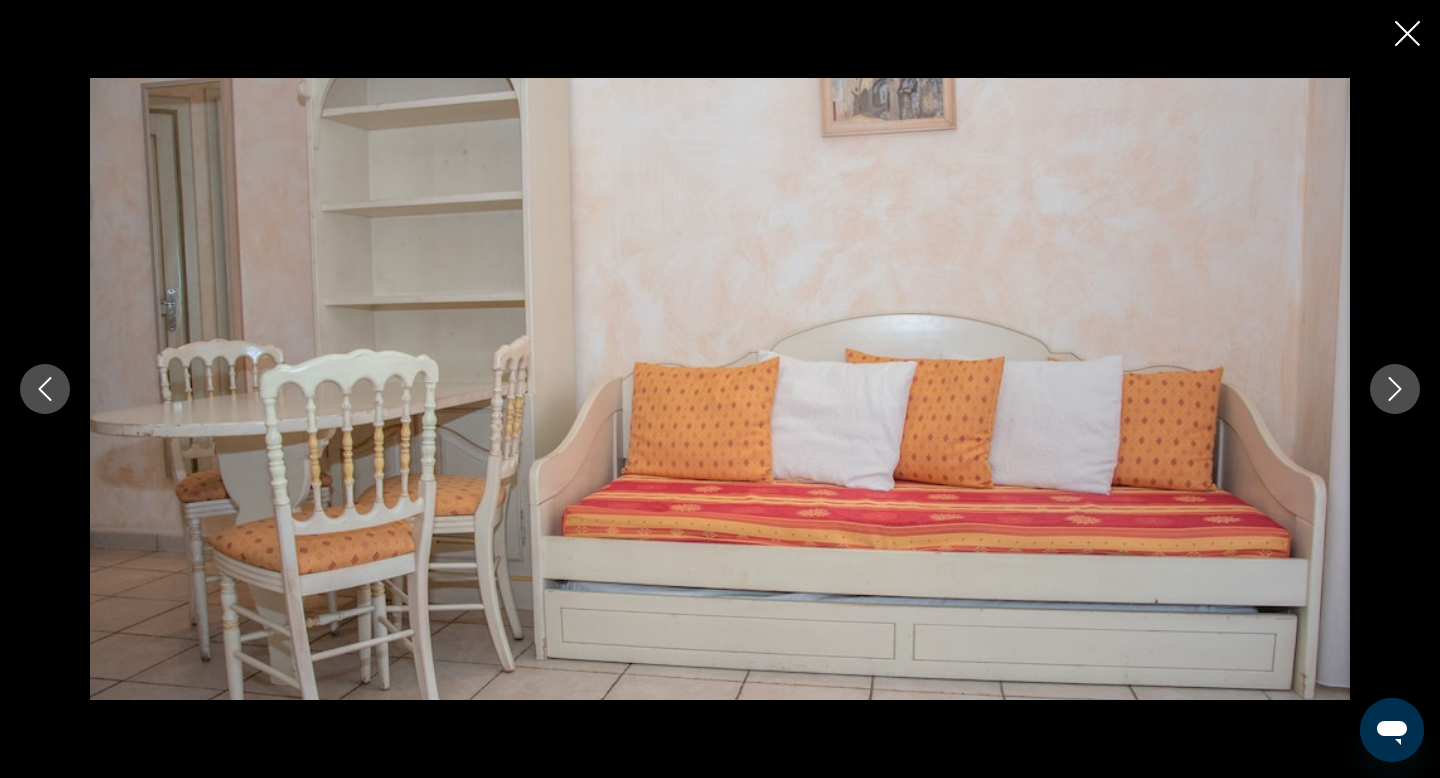 click 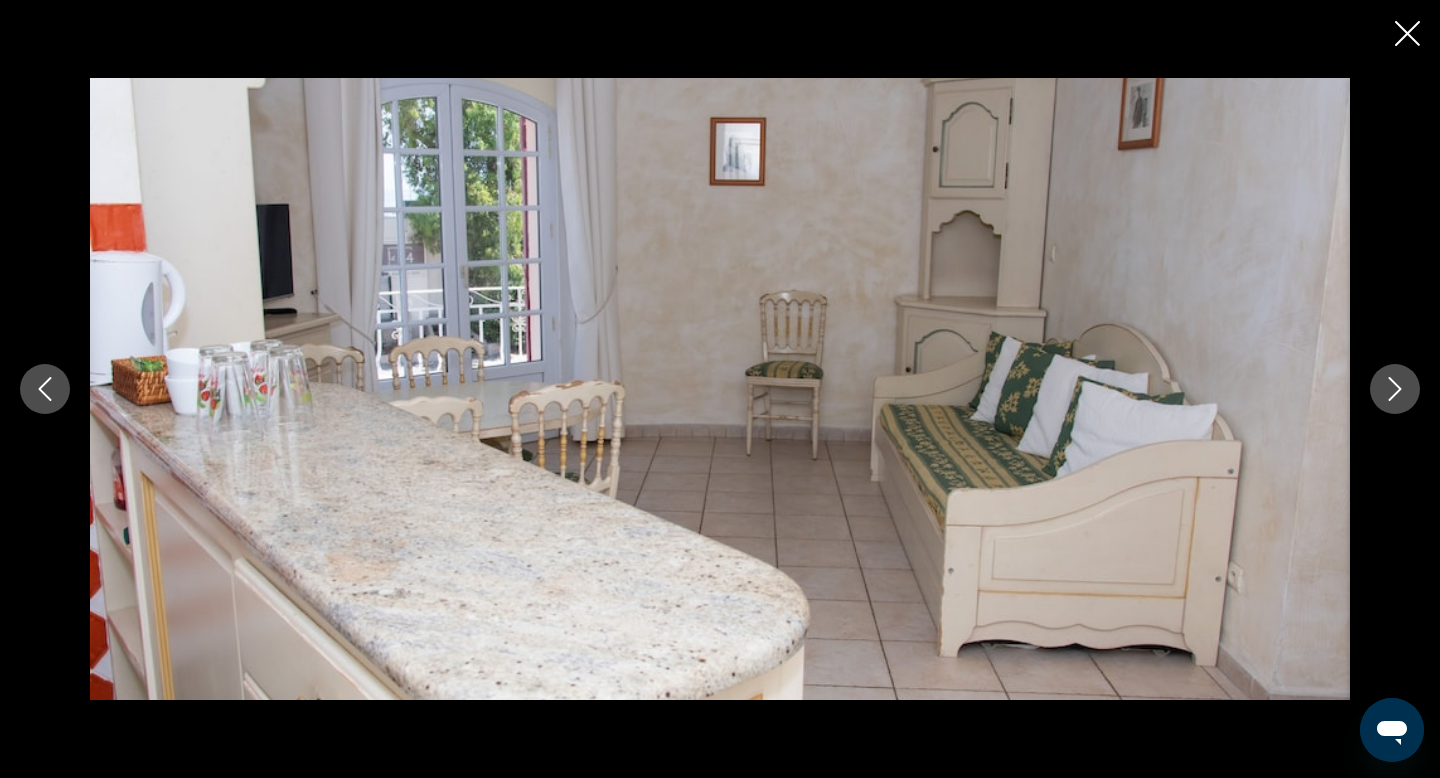 click 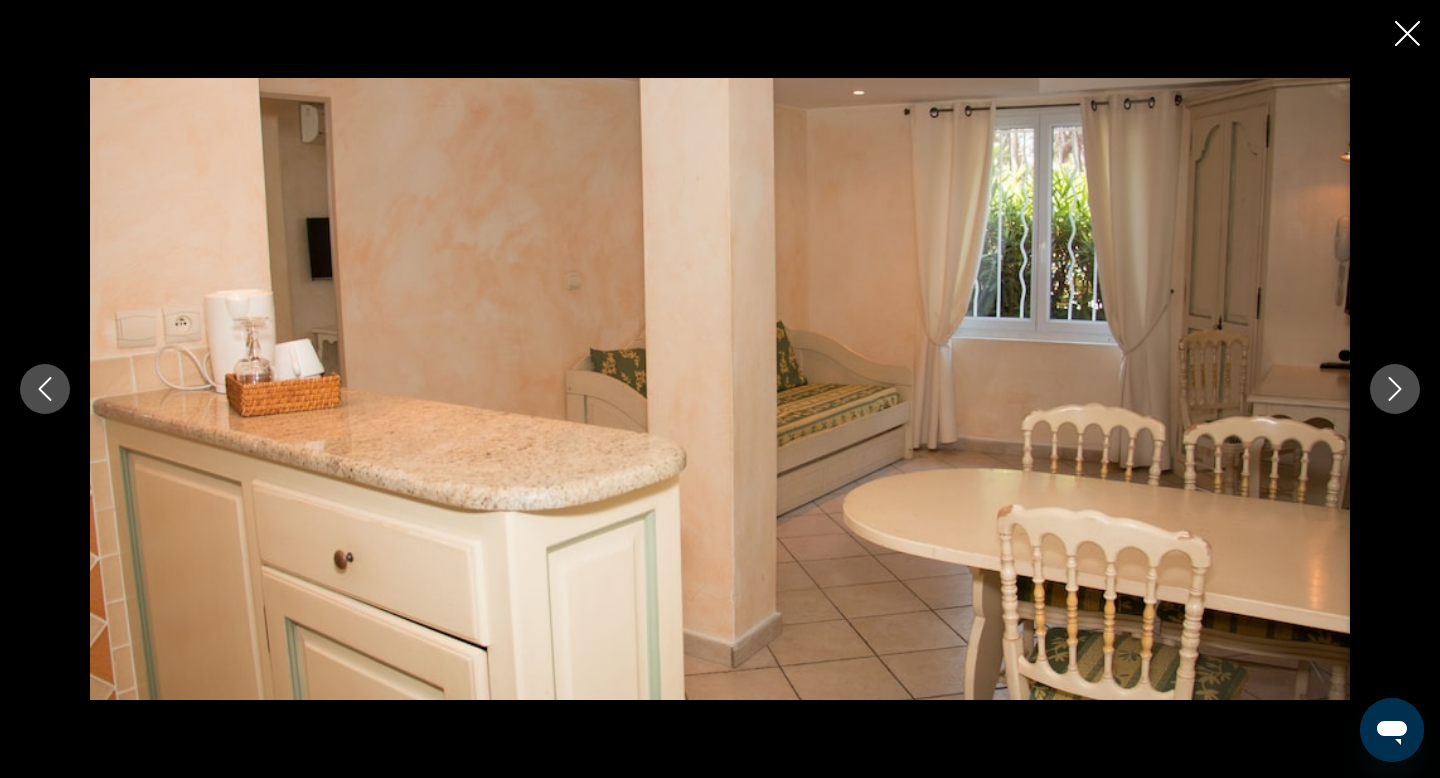 click 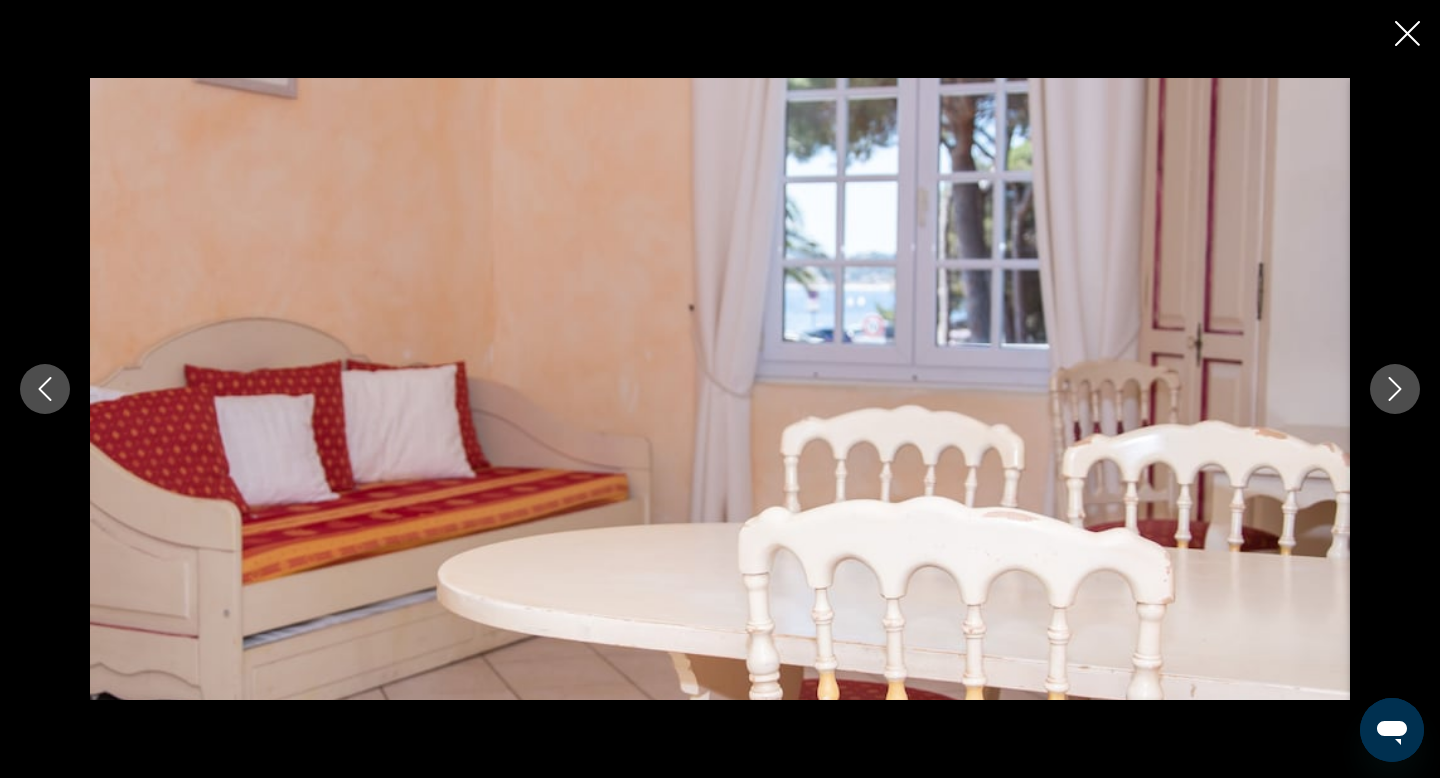 click 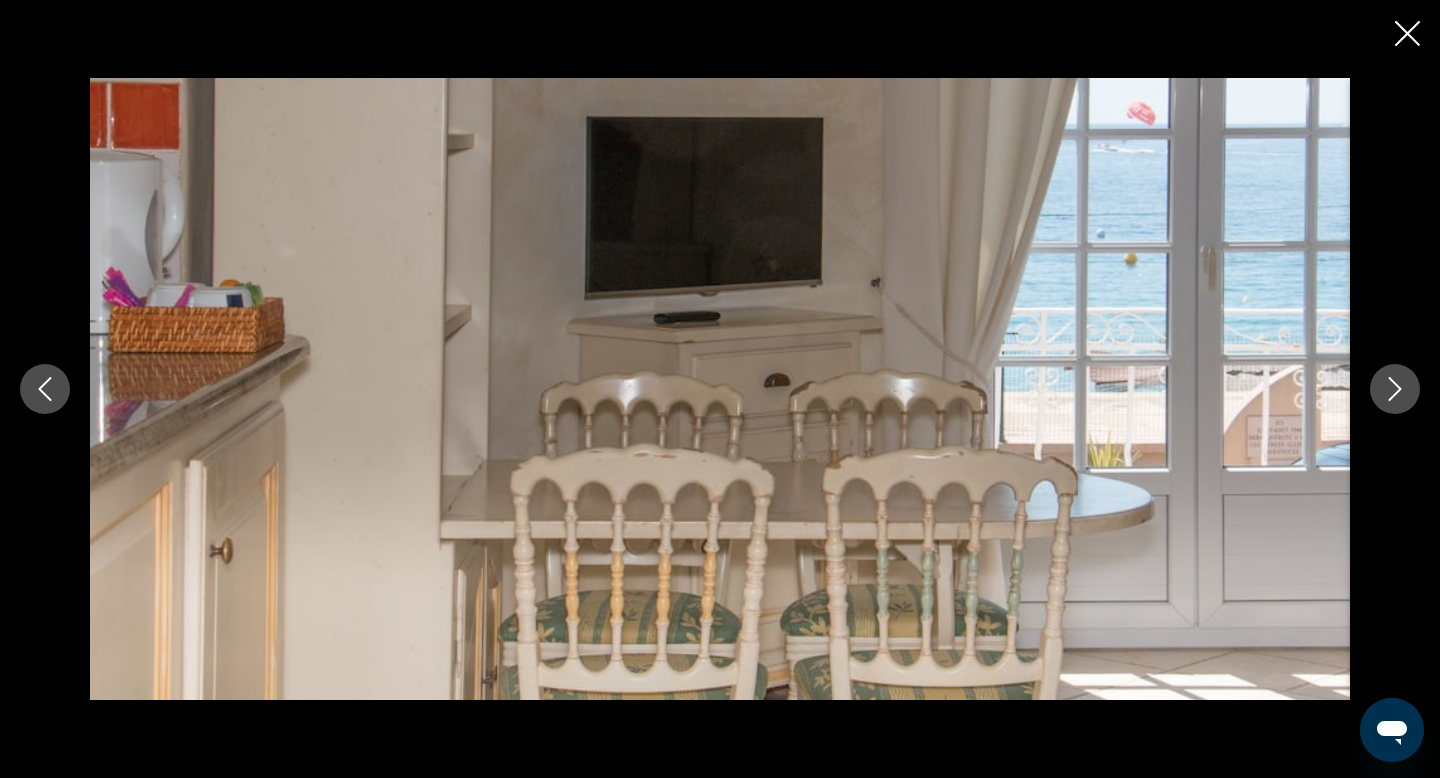 click 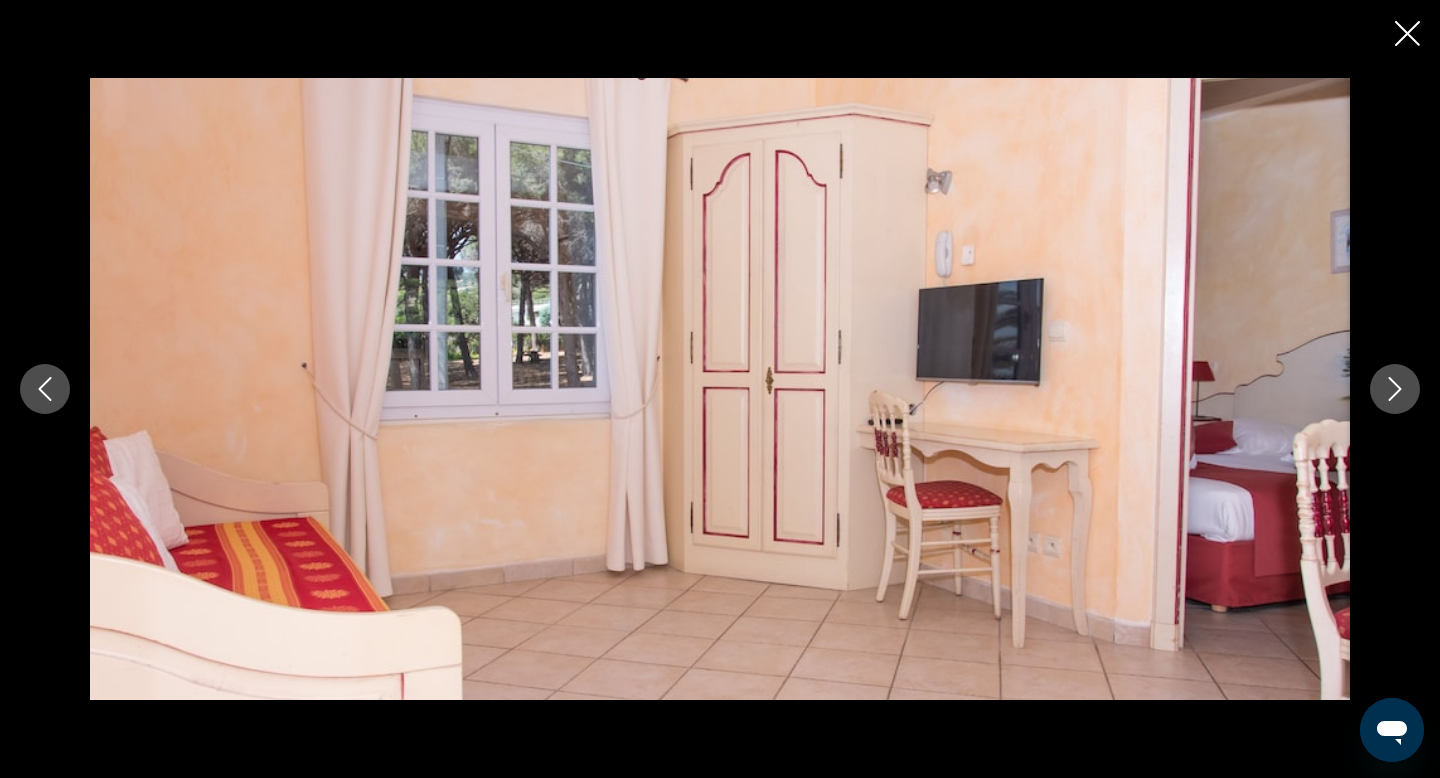 click 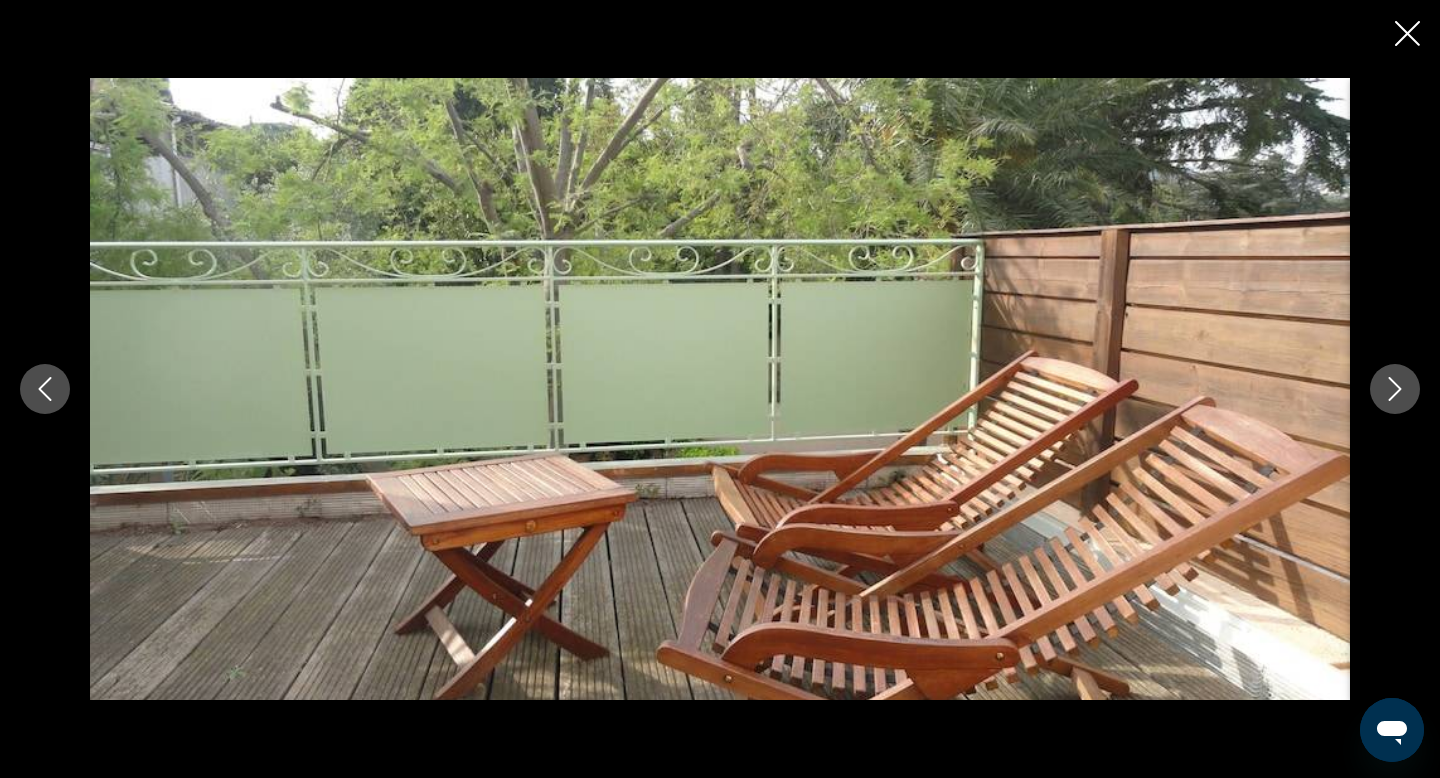 click 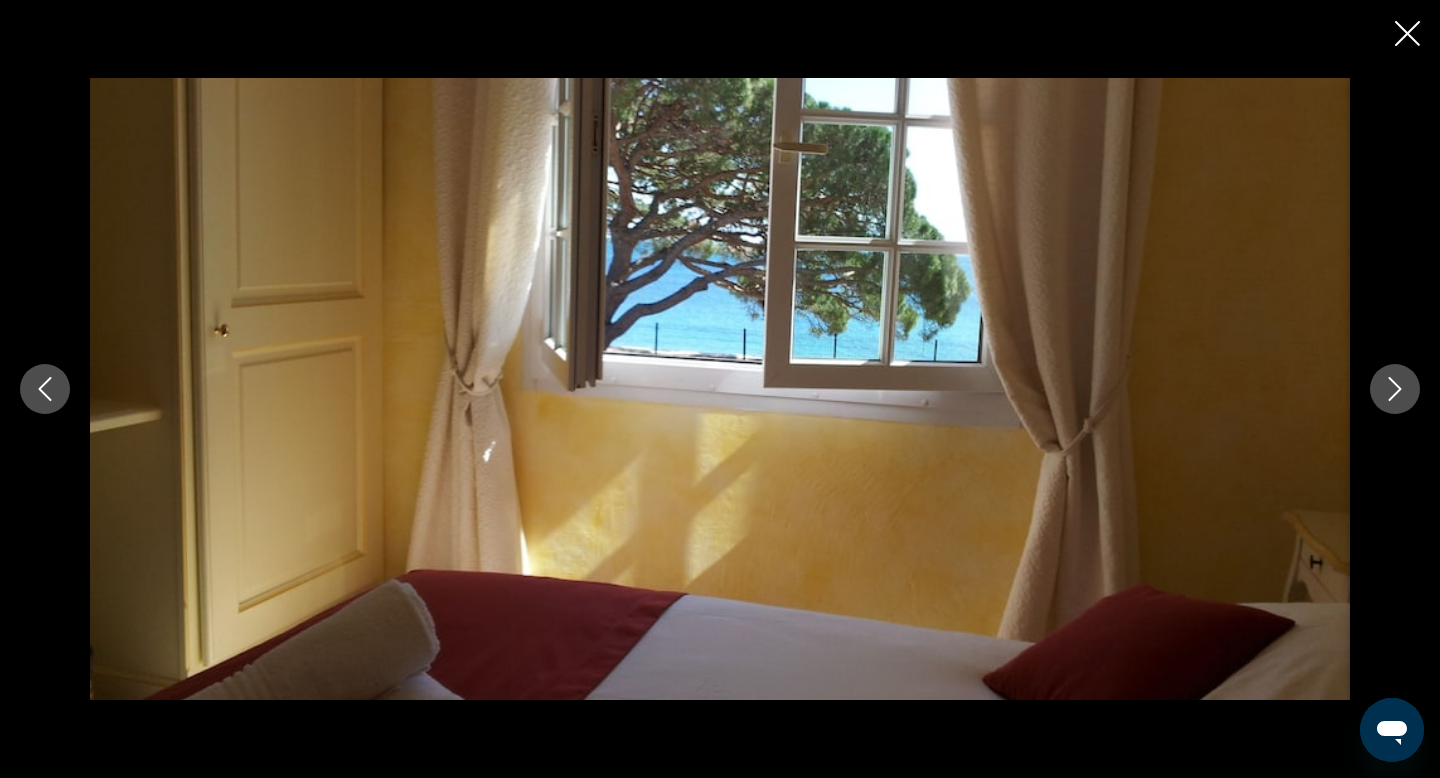 click 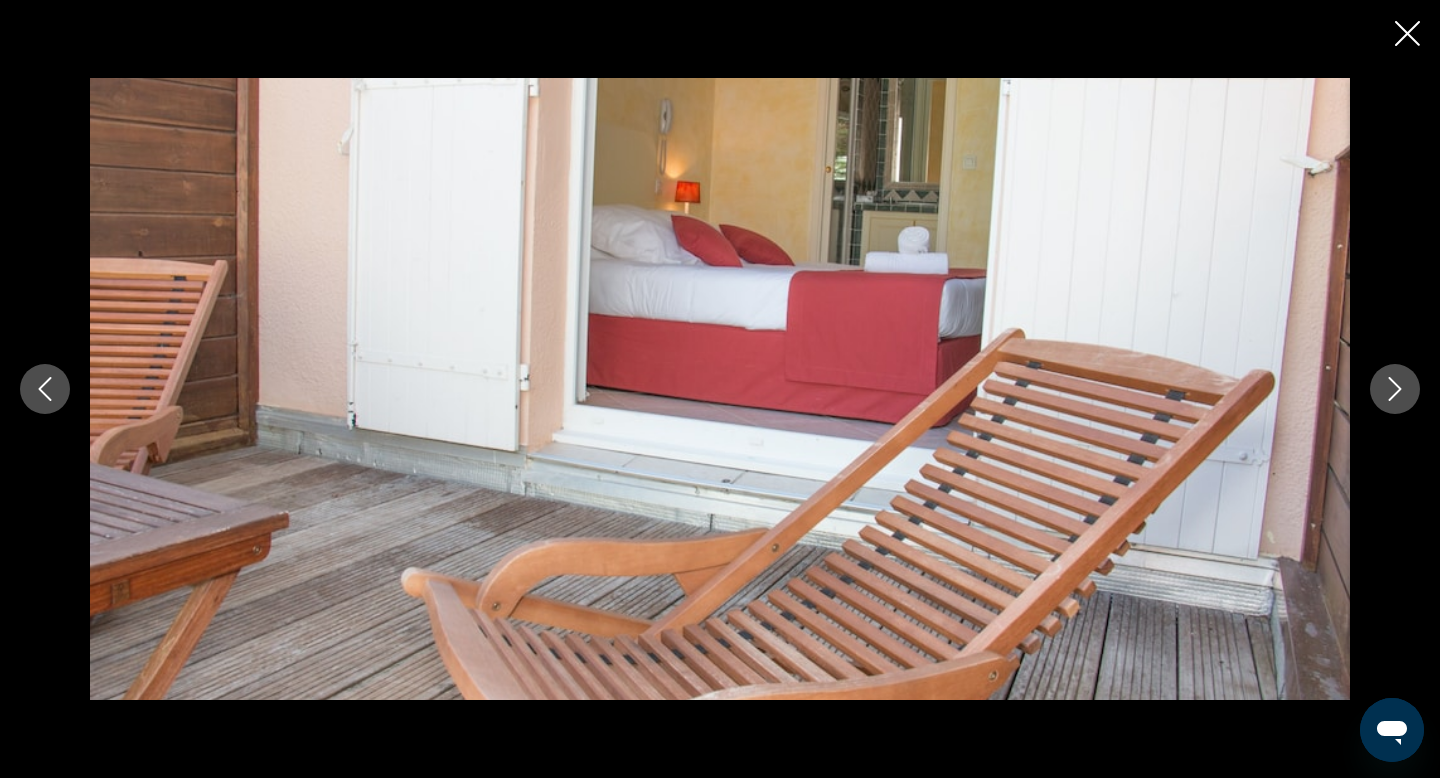 click 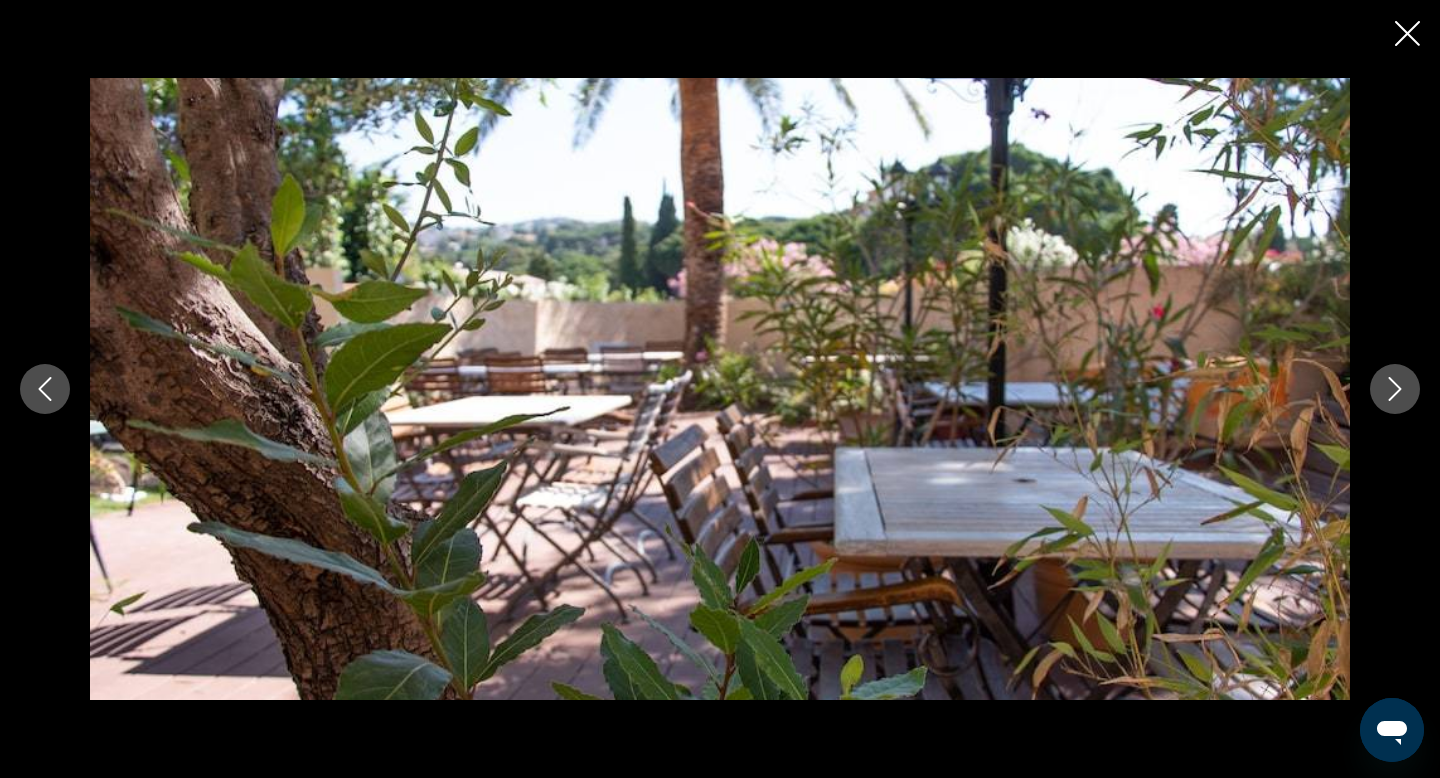 click 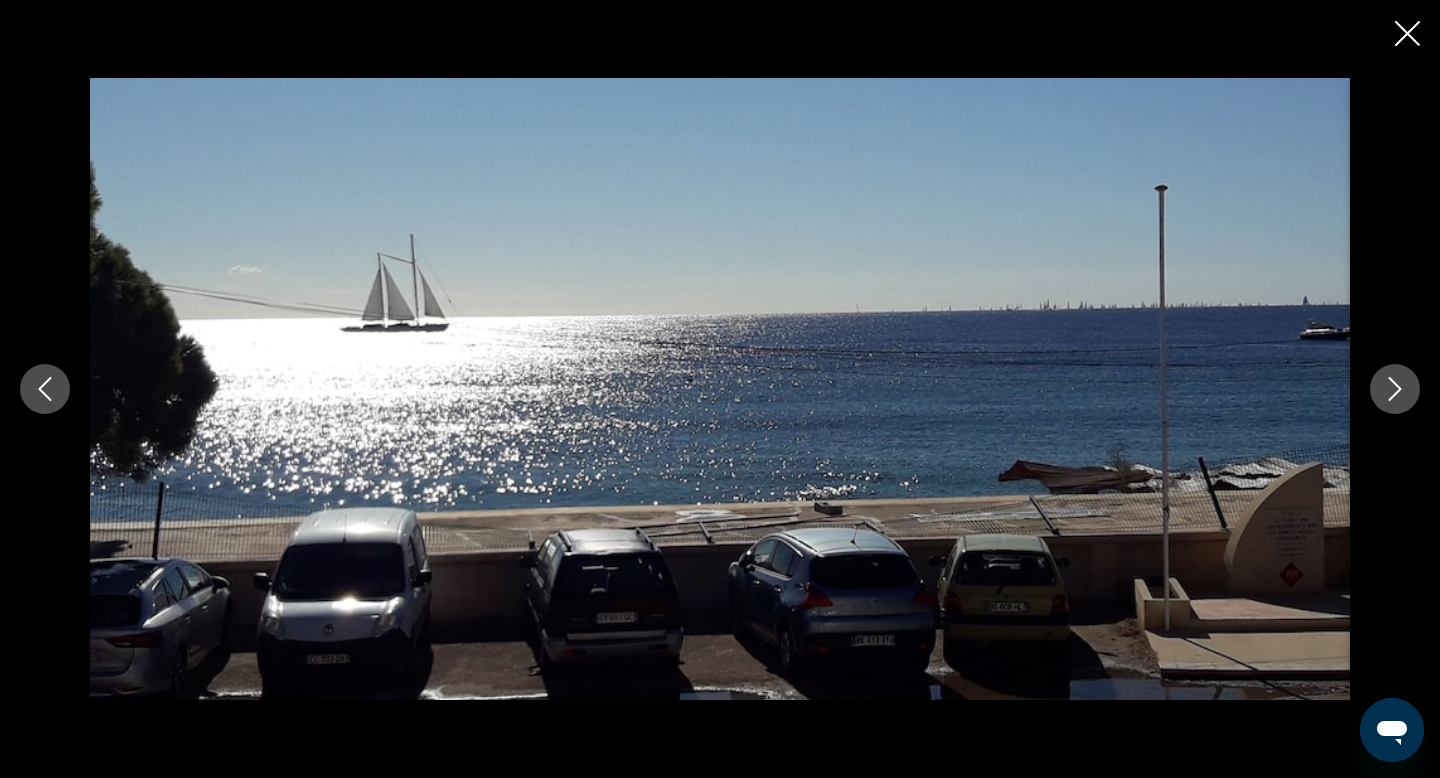 click 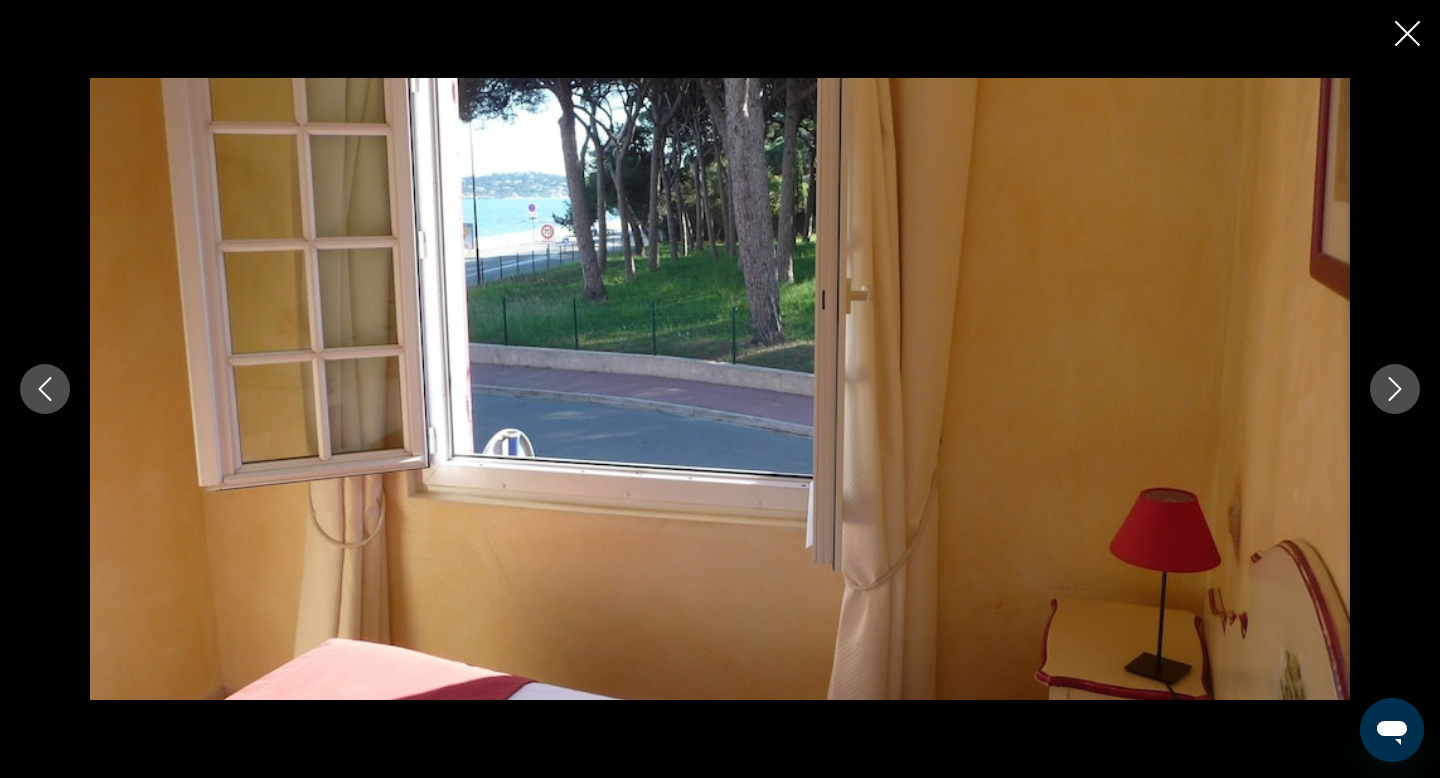 click 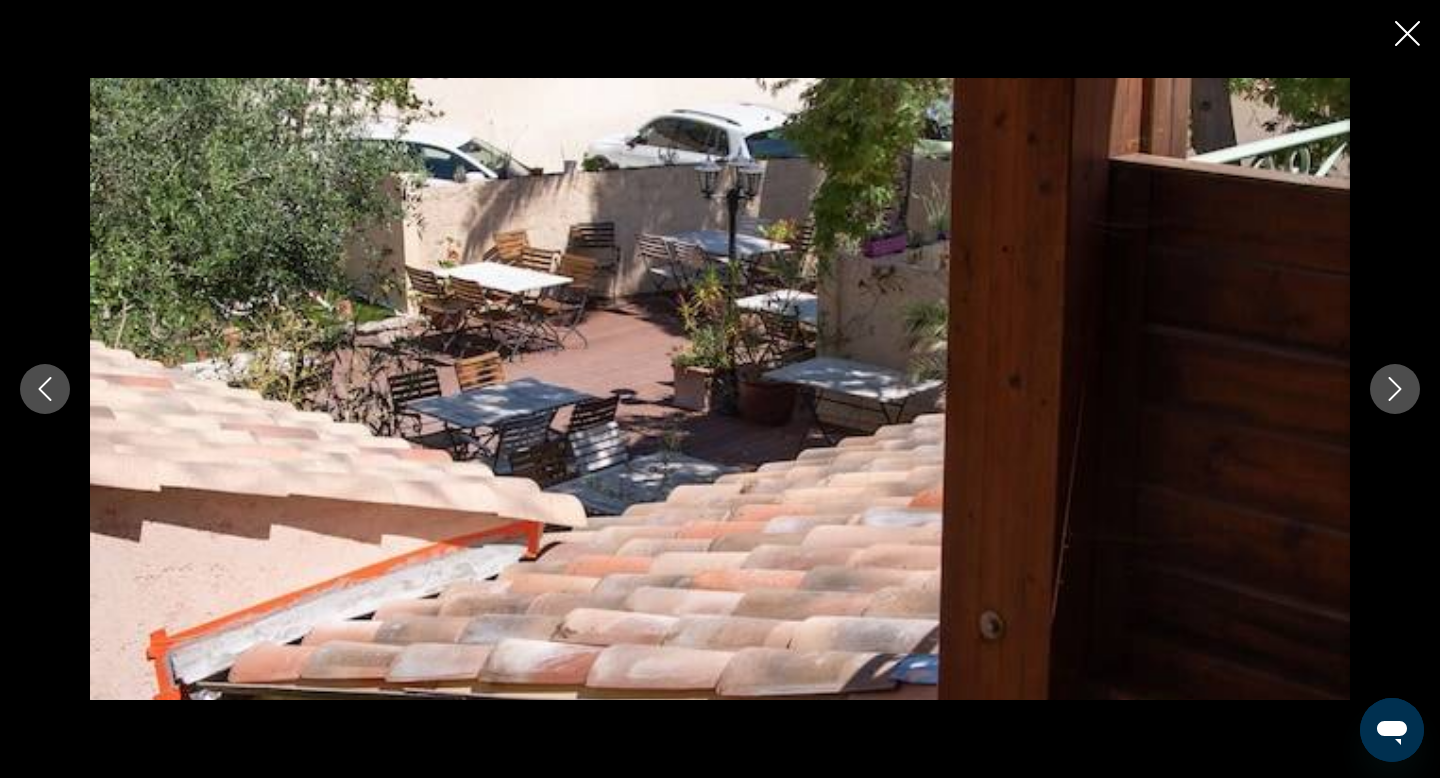 click 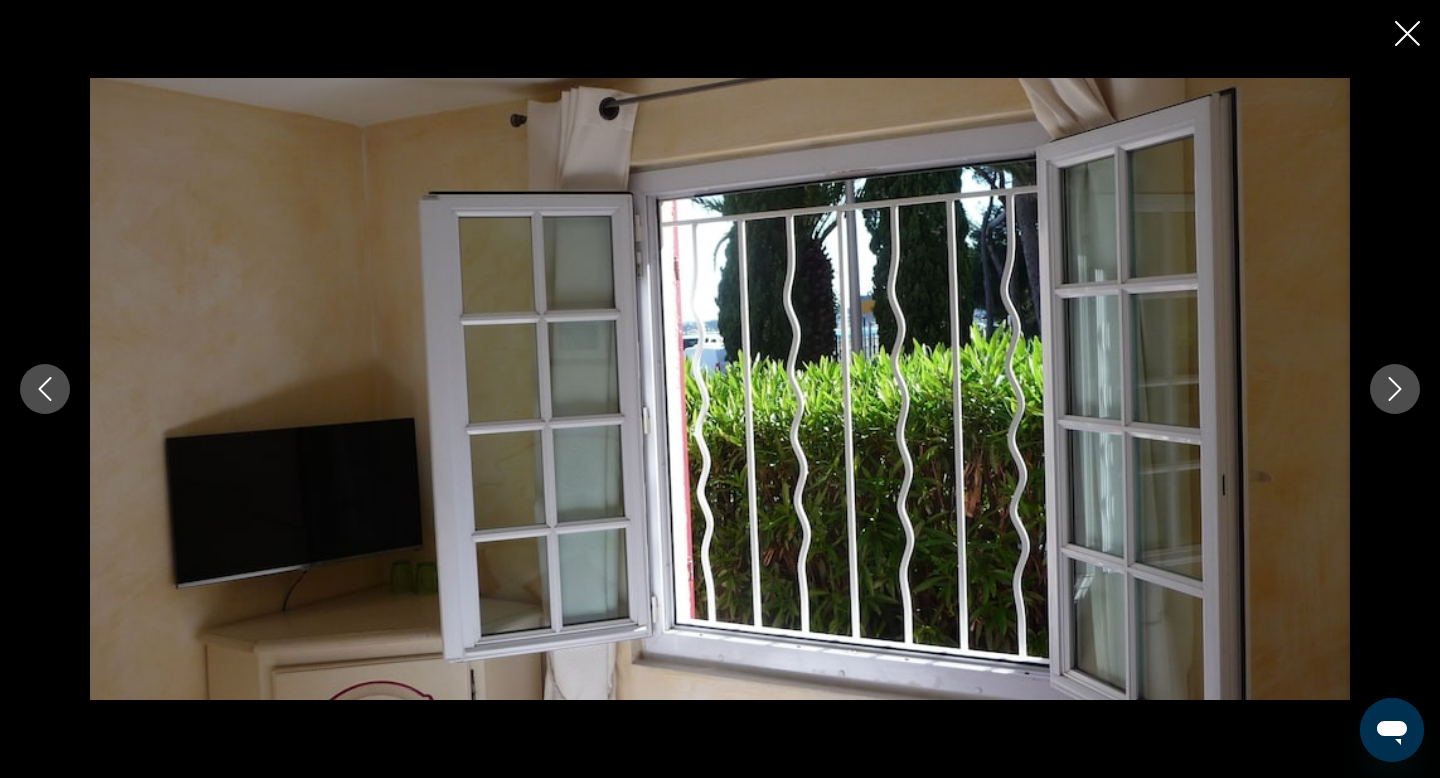 click 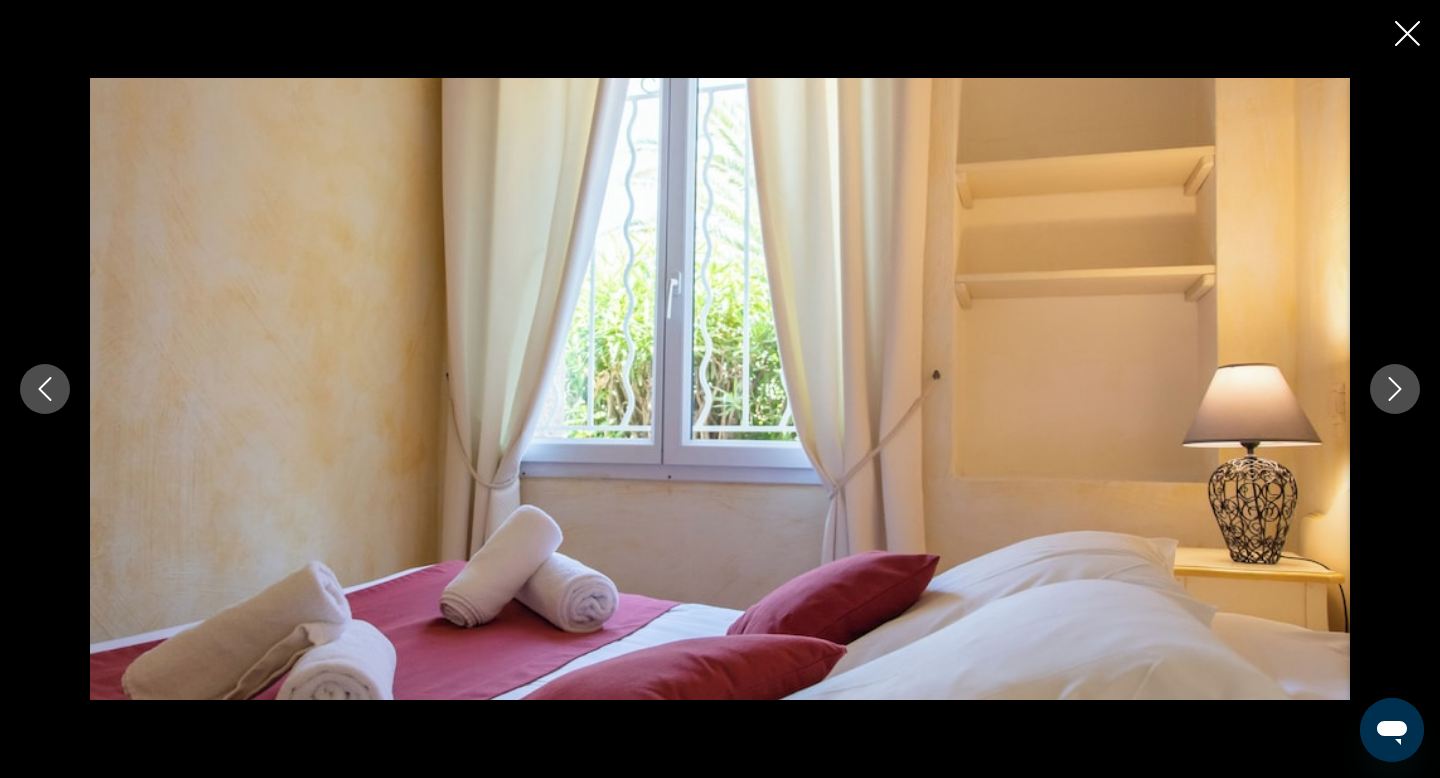 click 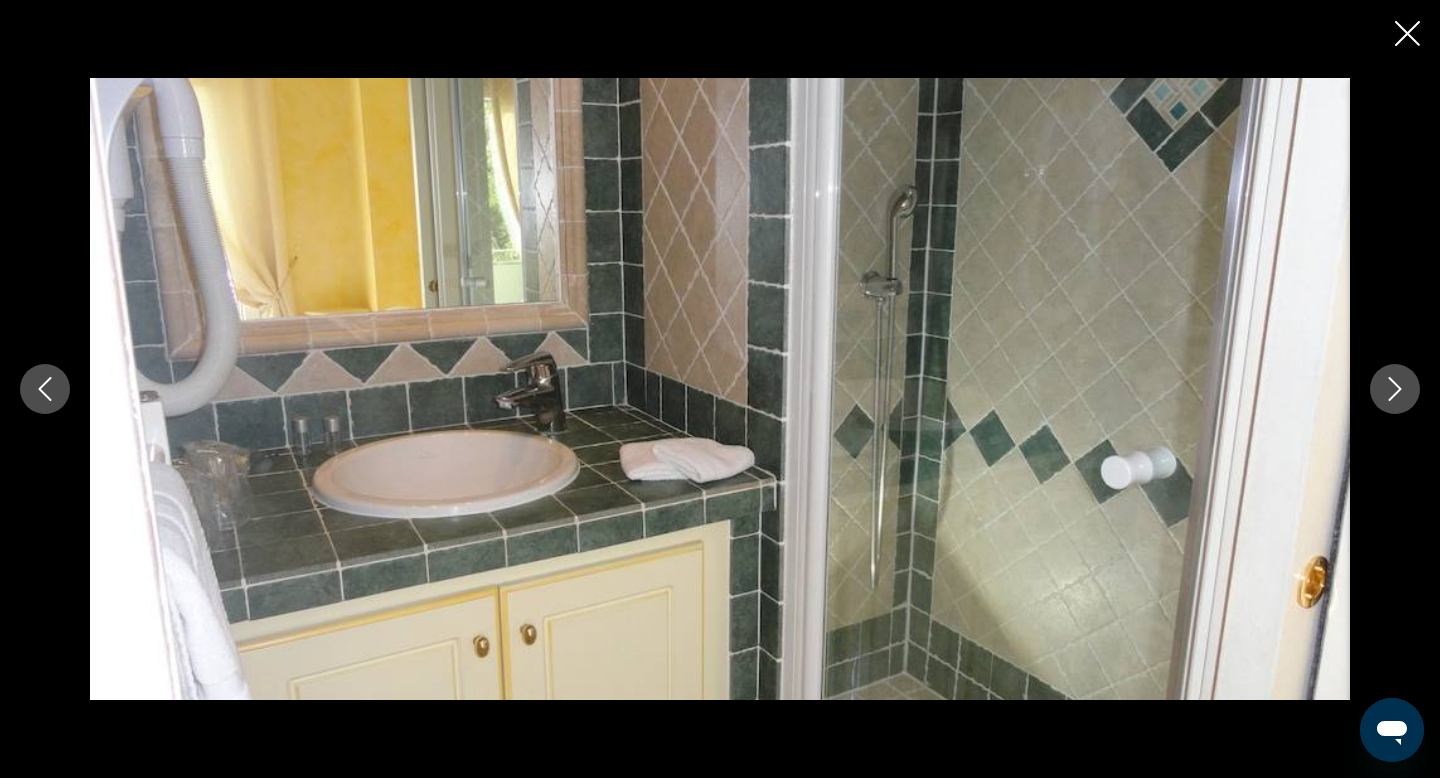 click 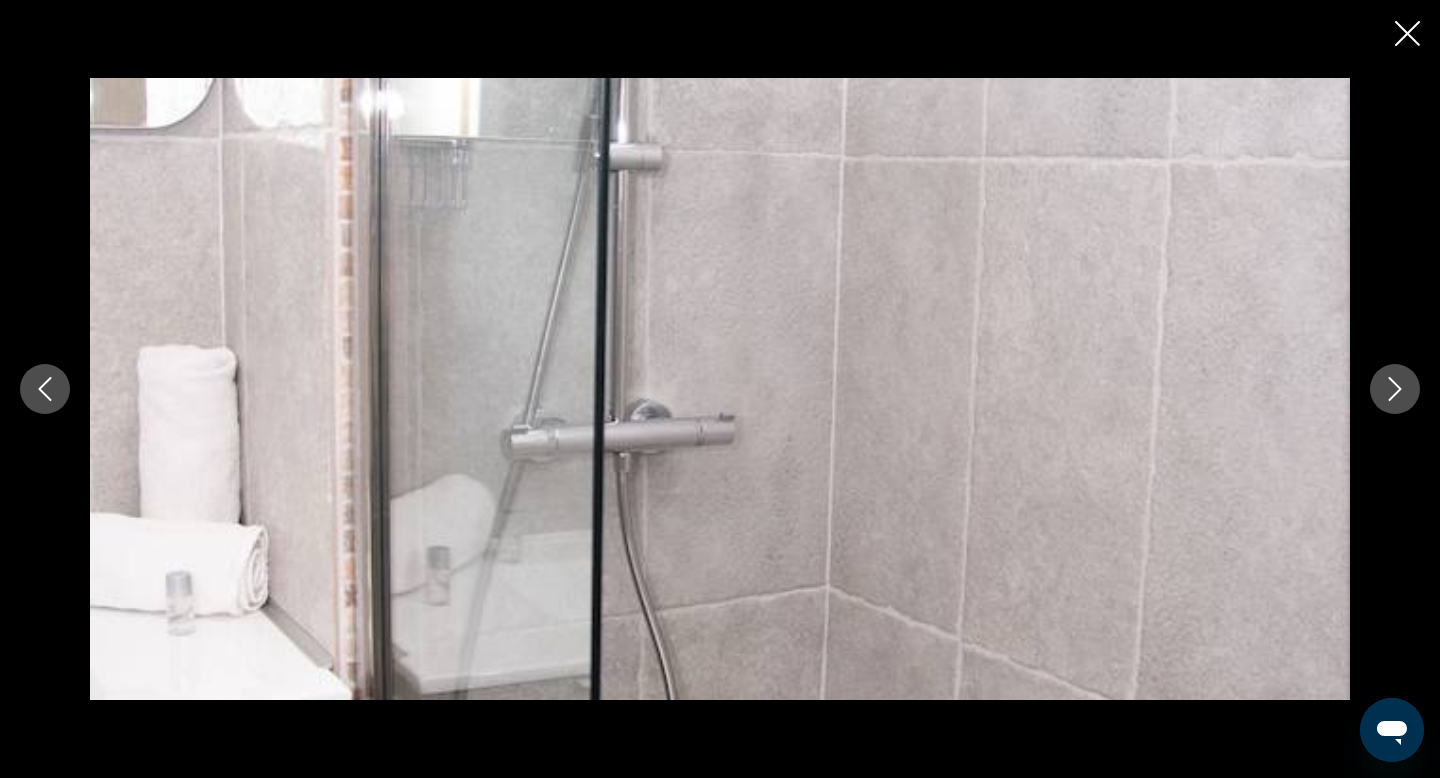 click 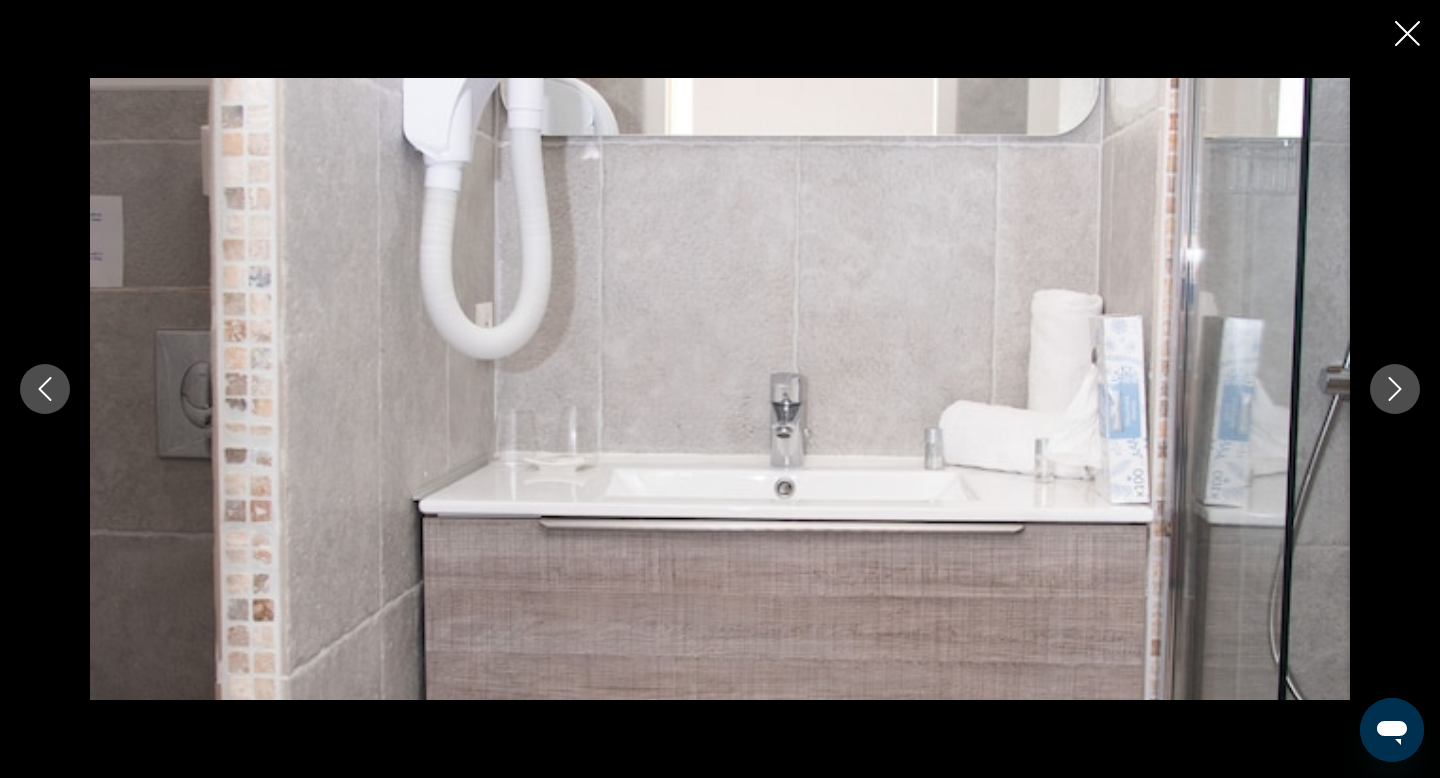 click 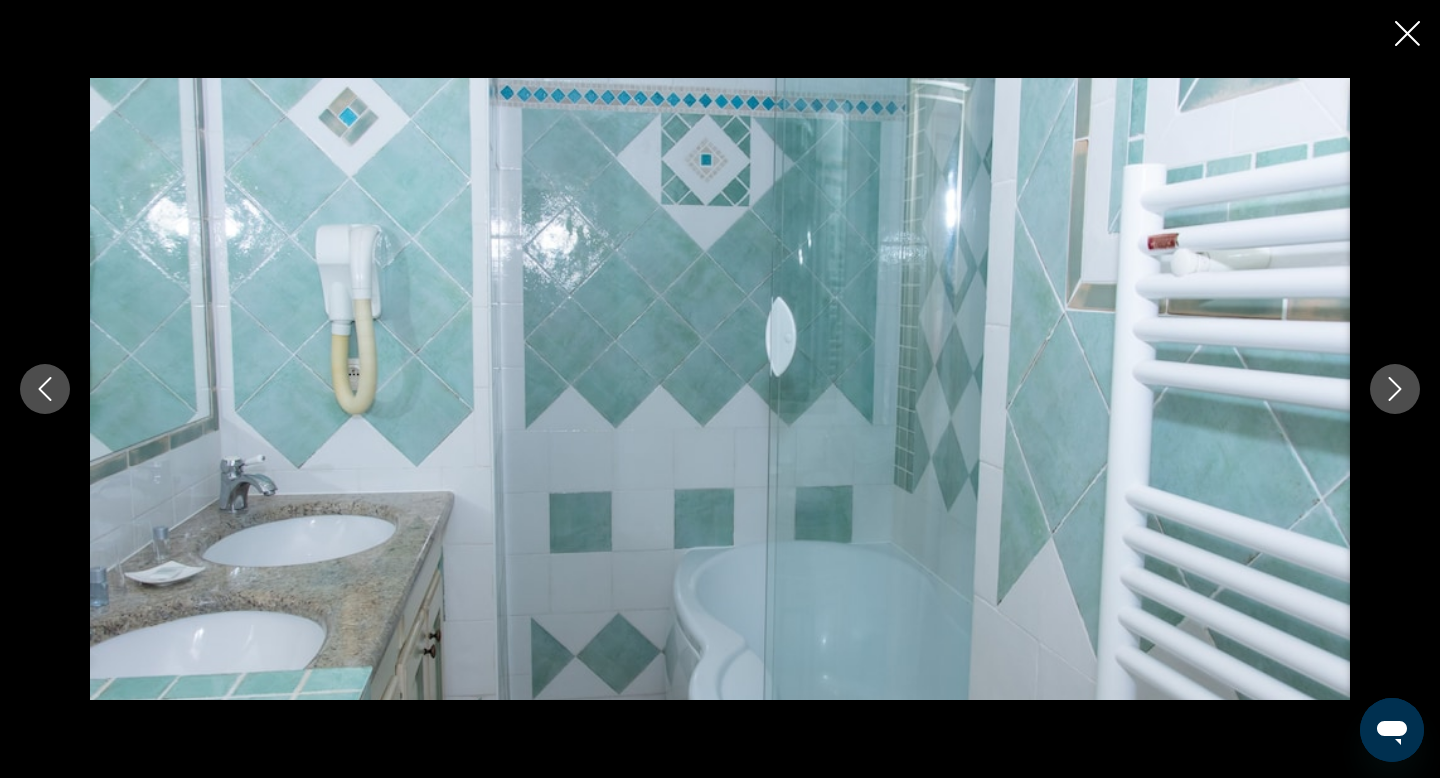 click 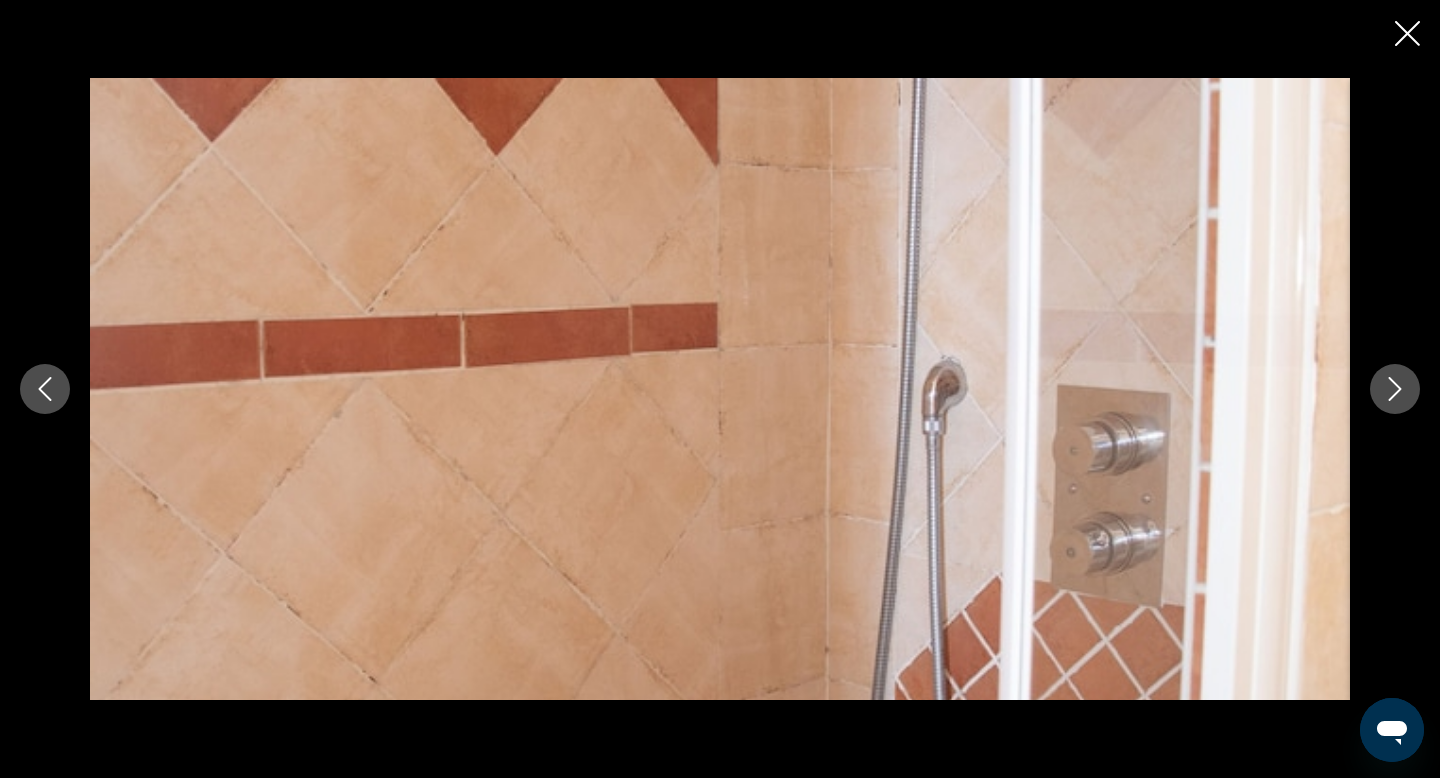 click 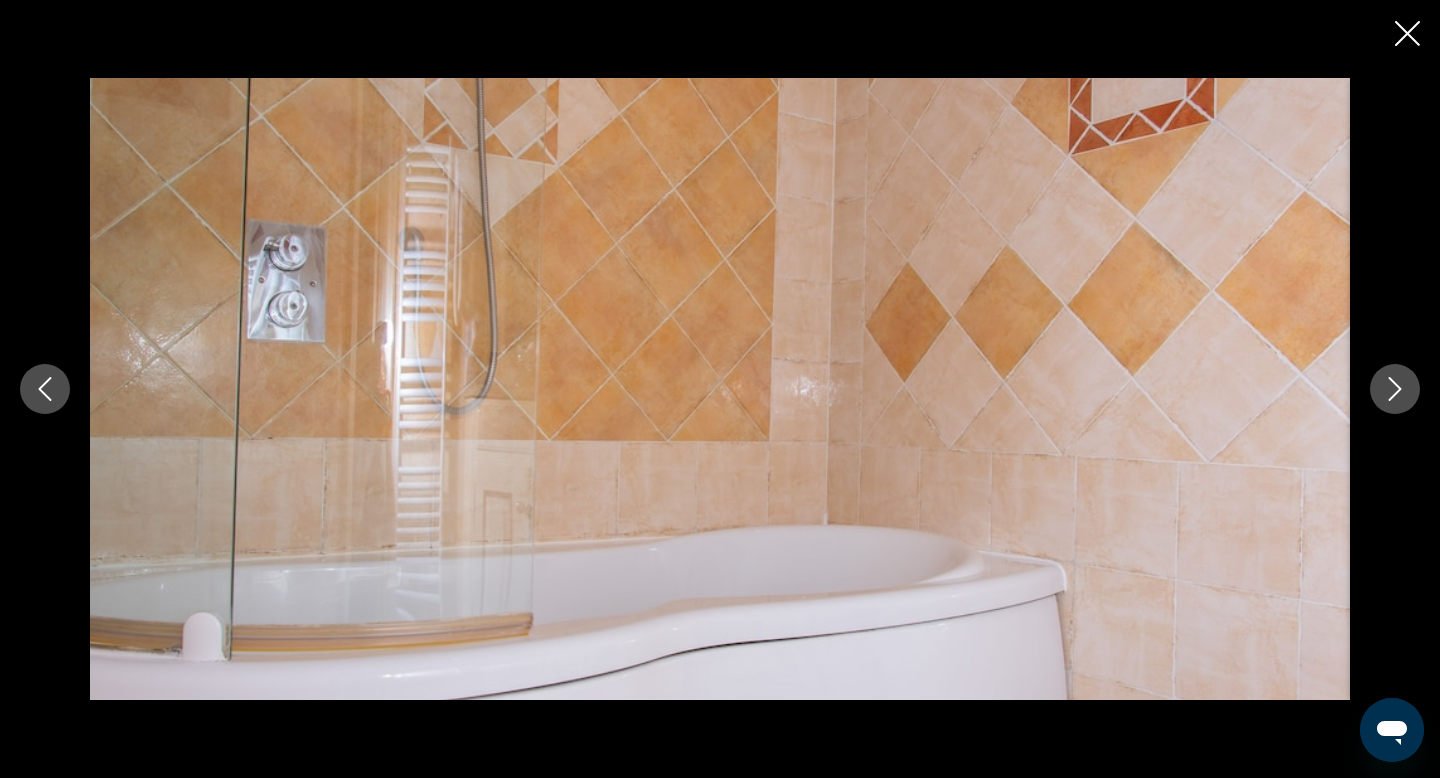 click 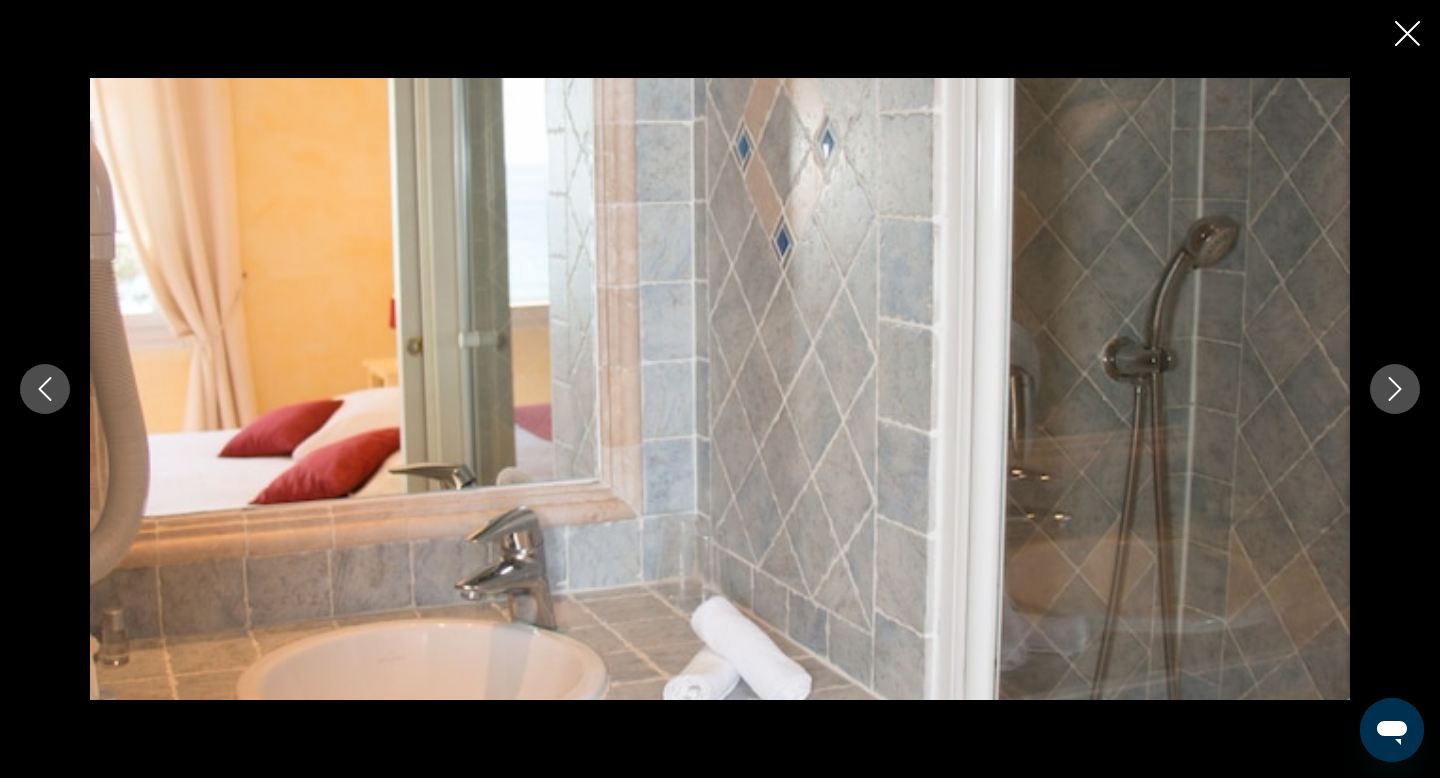 click 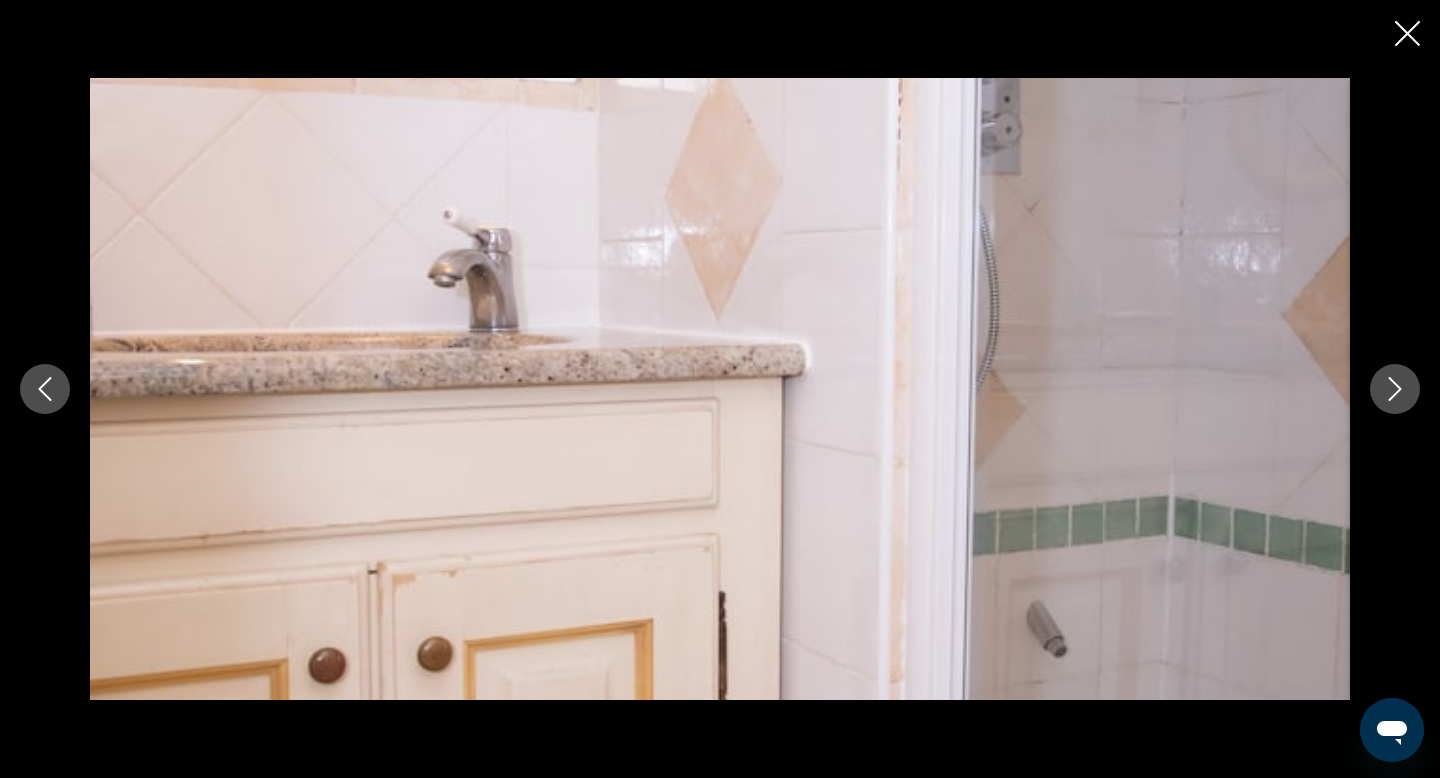 click 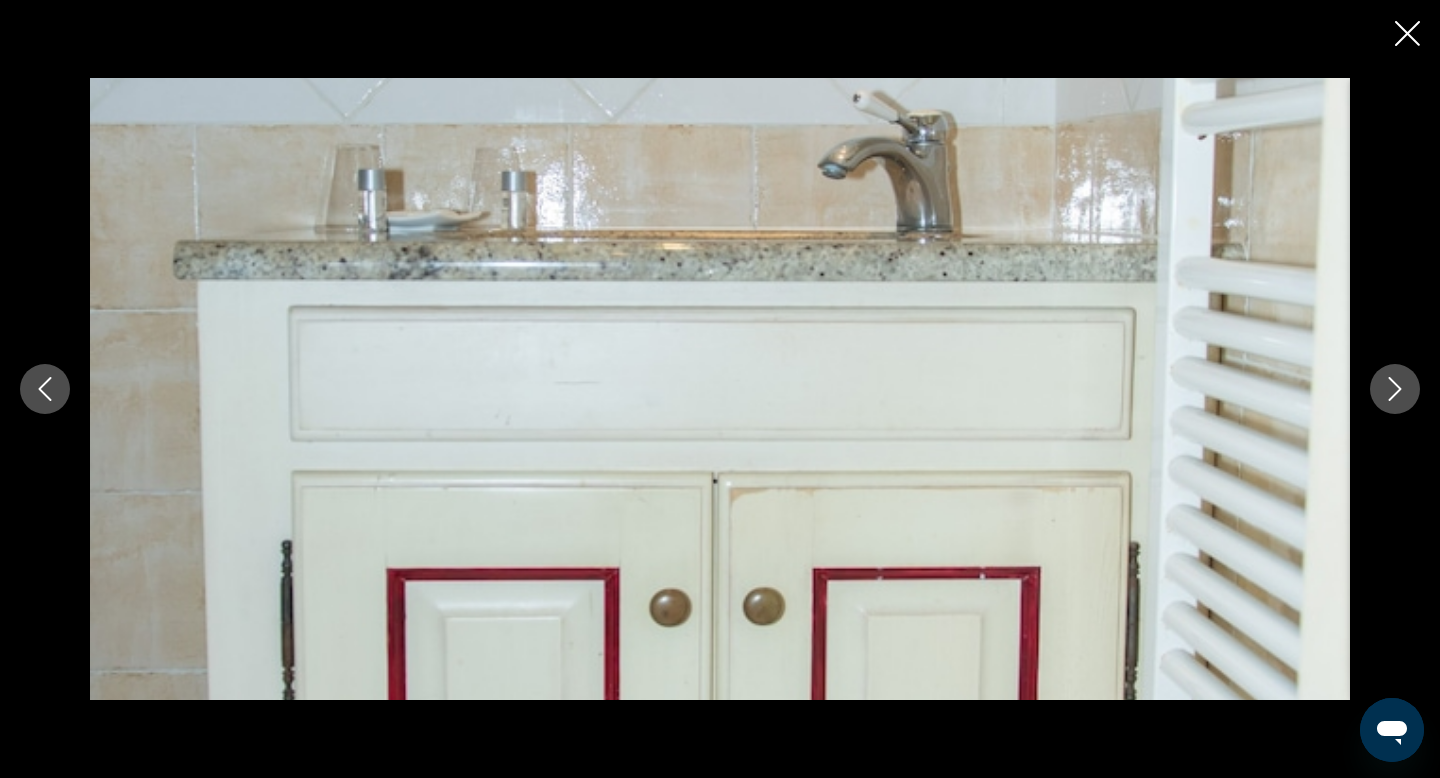 click 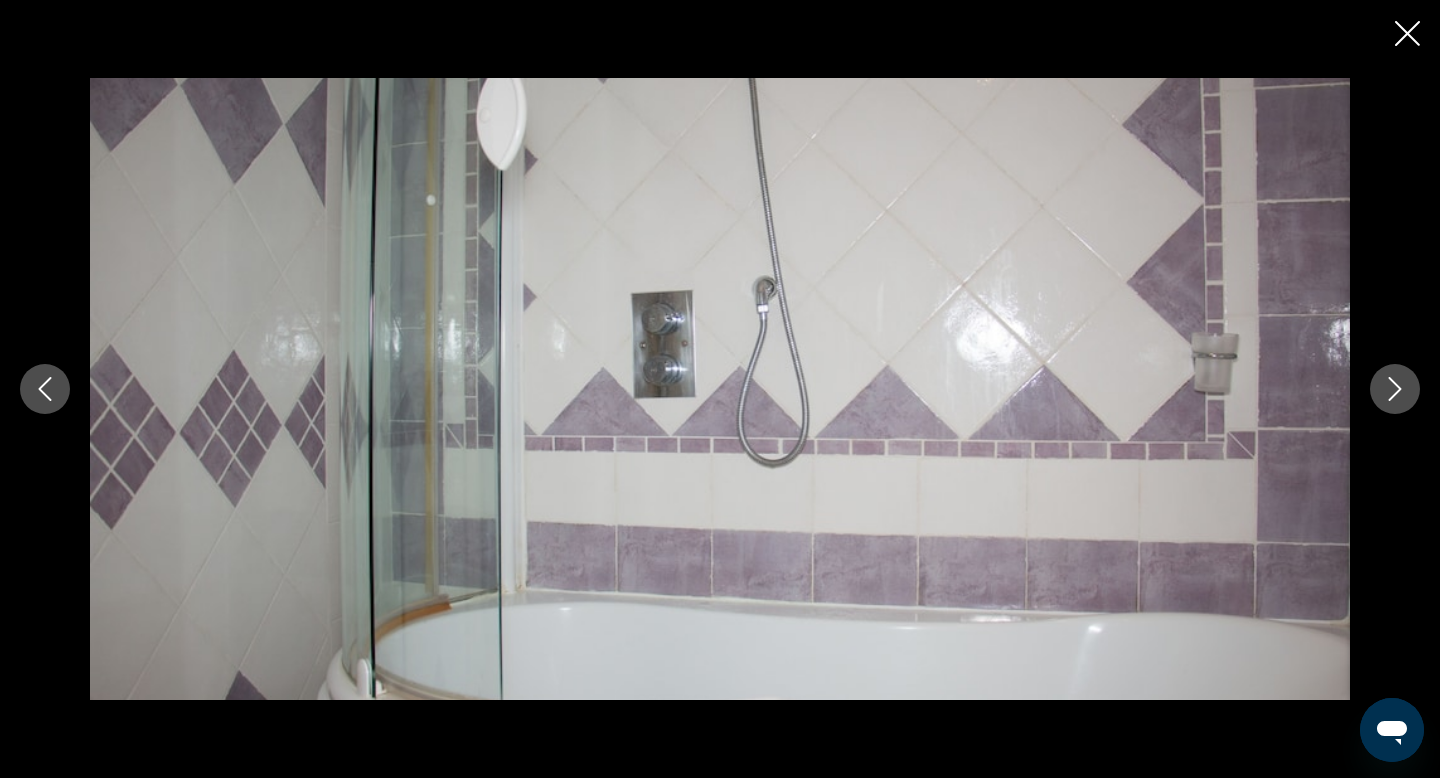 click 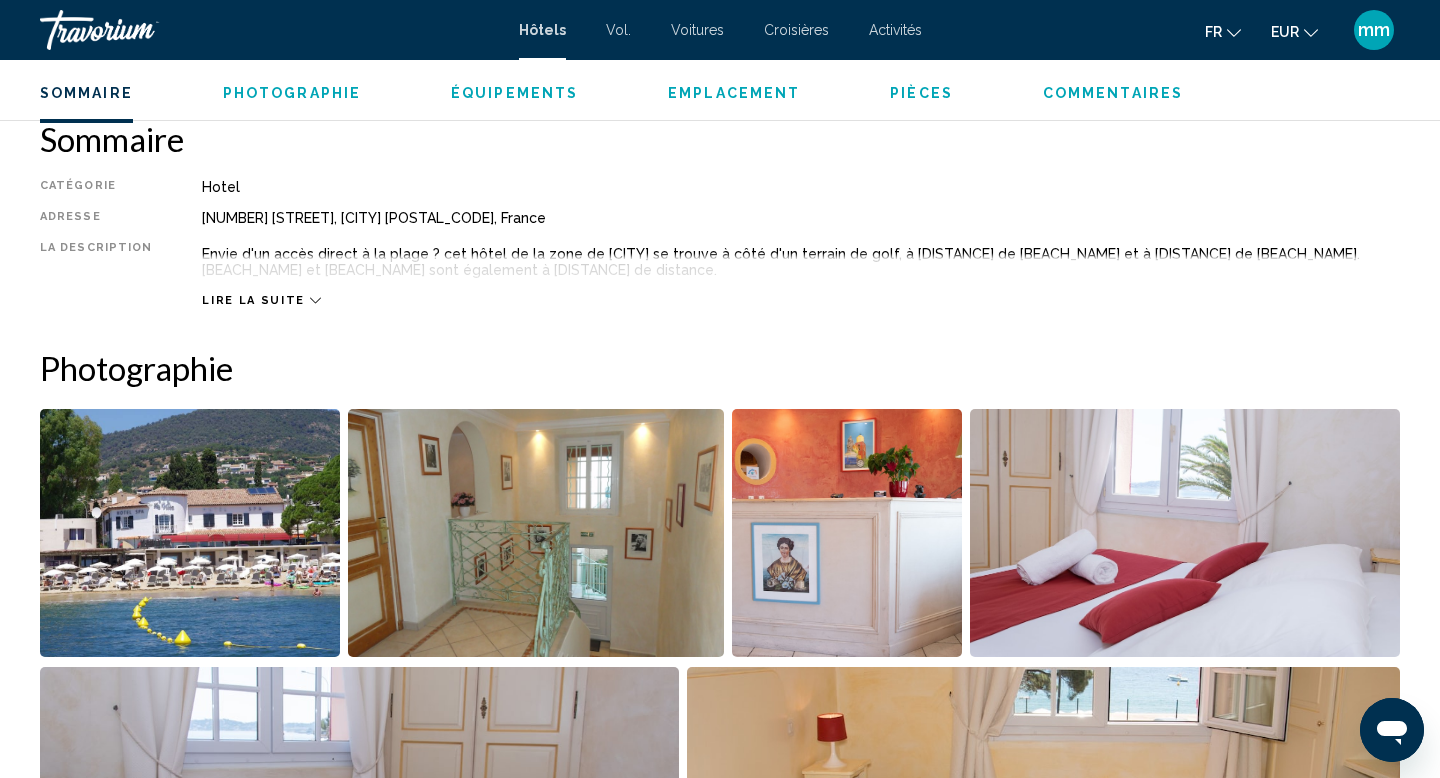 scroll, scrollTop: 651, scrollLeft: 0, axis: vertical 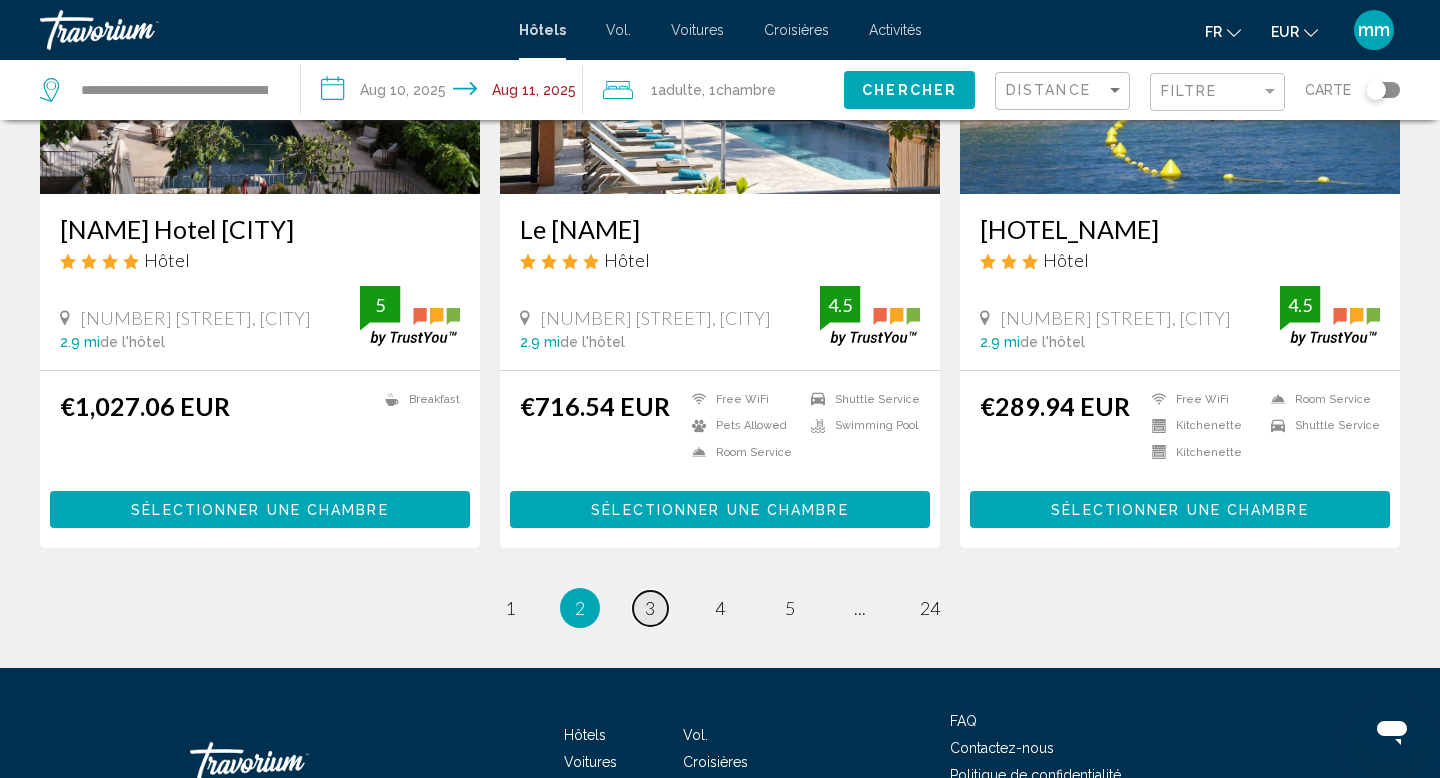 click on "page  3" at bounding box center [650, 608] 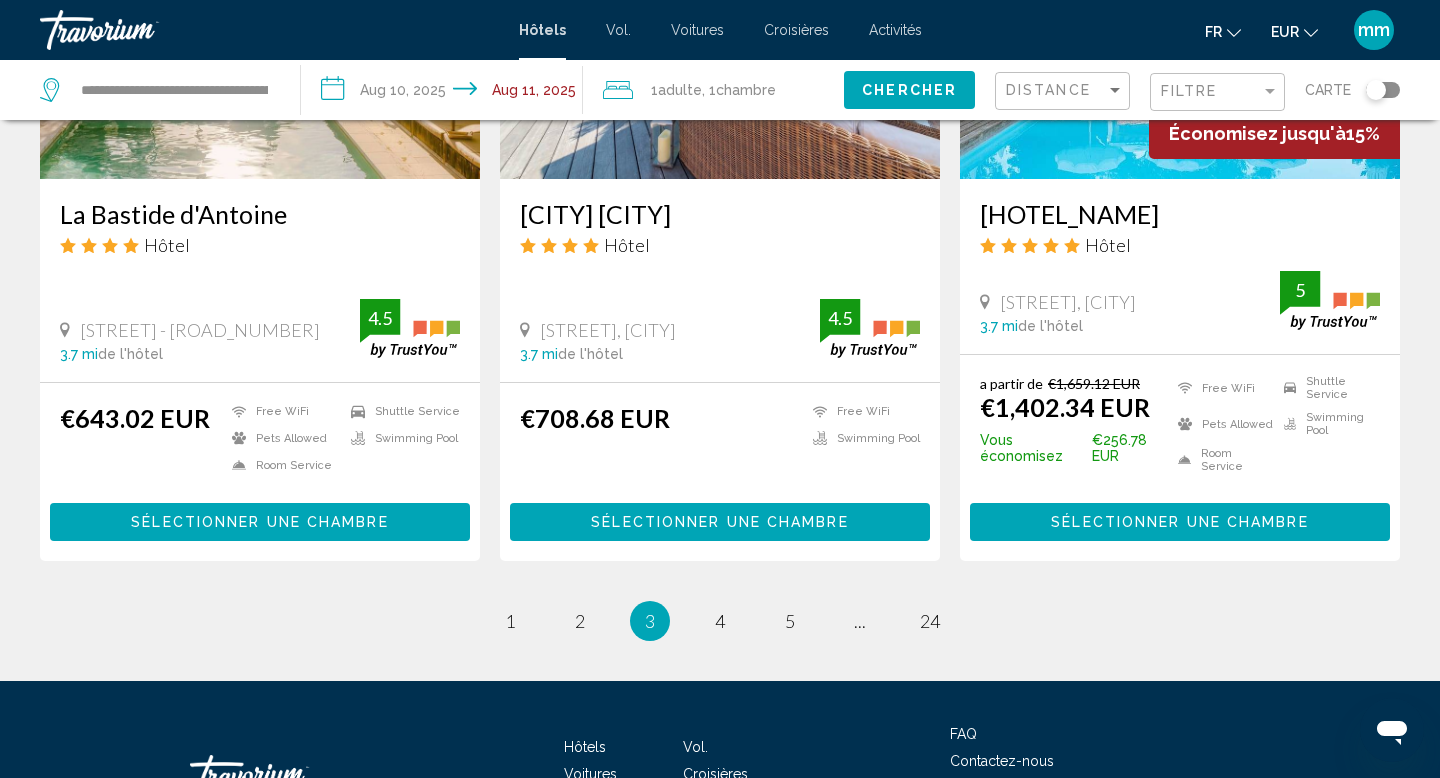 scroll, scrollTop: 2647, scrollLeft: 0, axis: vertical 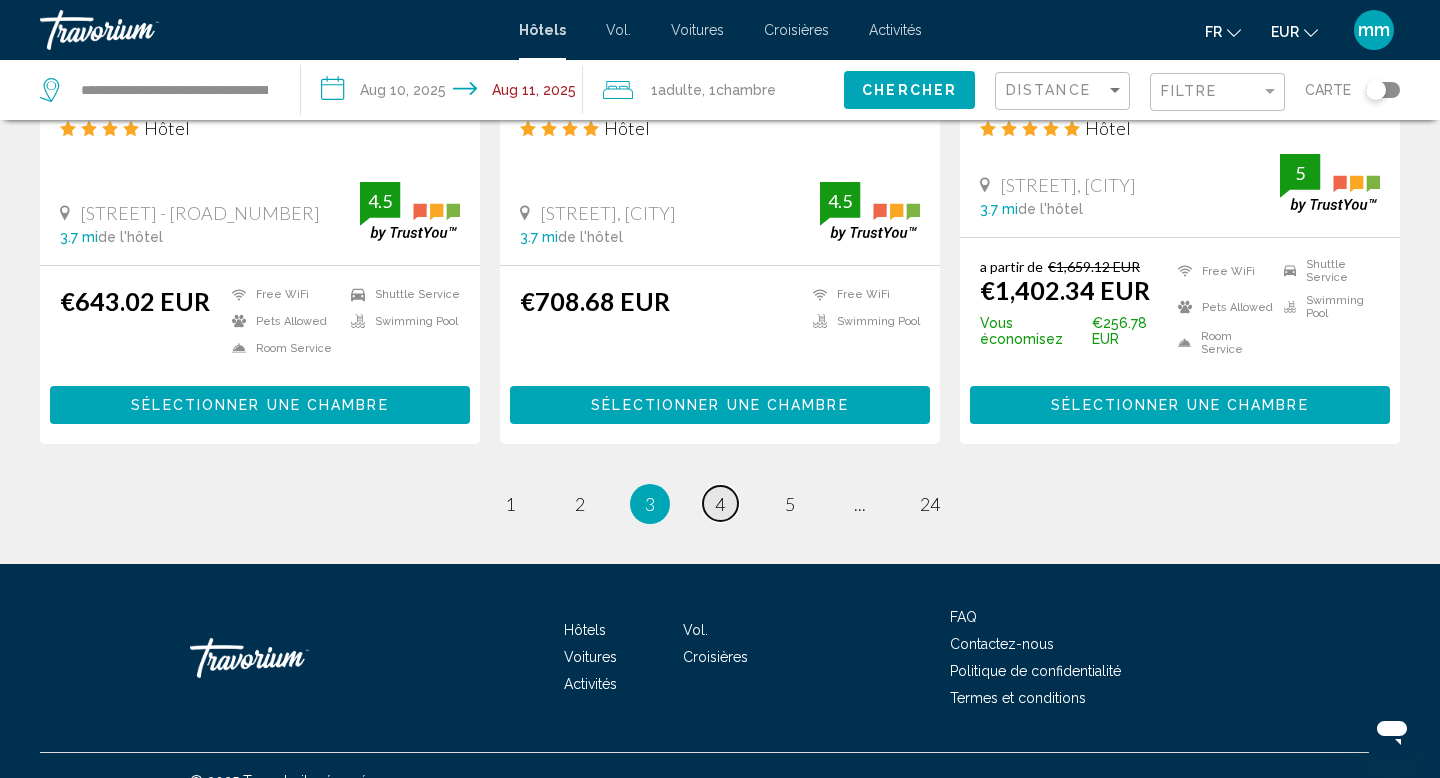 click on "4" at bounding box center (720, 504) 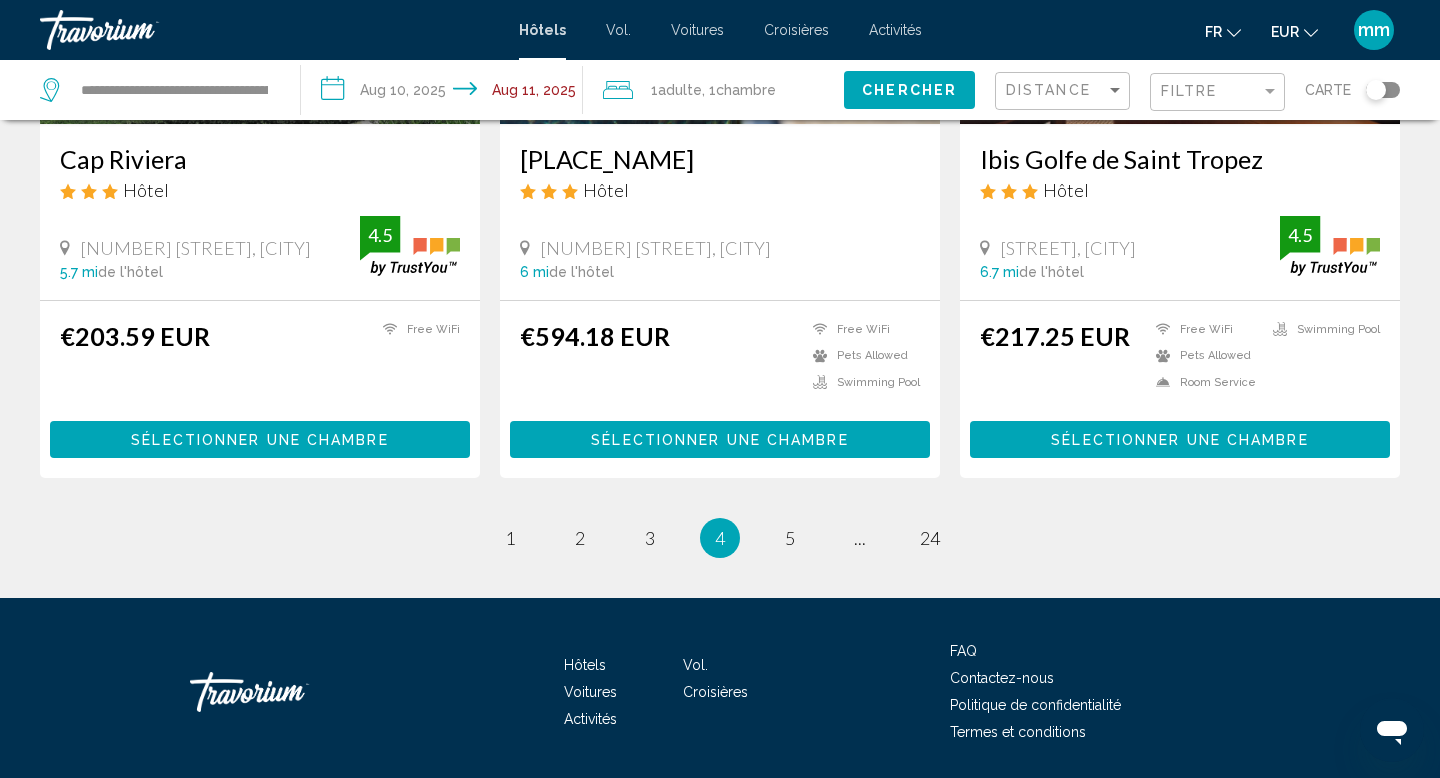 scroll, scrollTop: 2593, scrollLeft: 0, axis: vertical 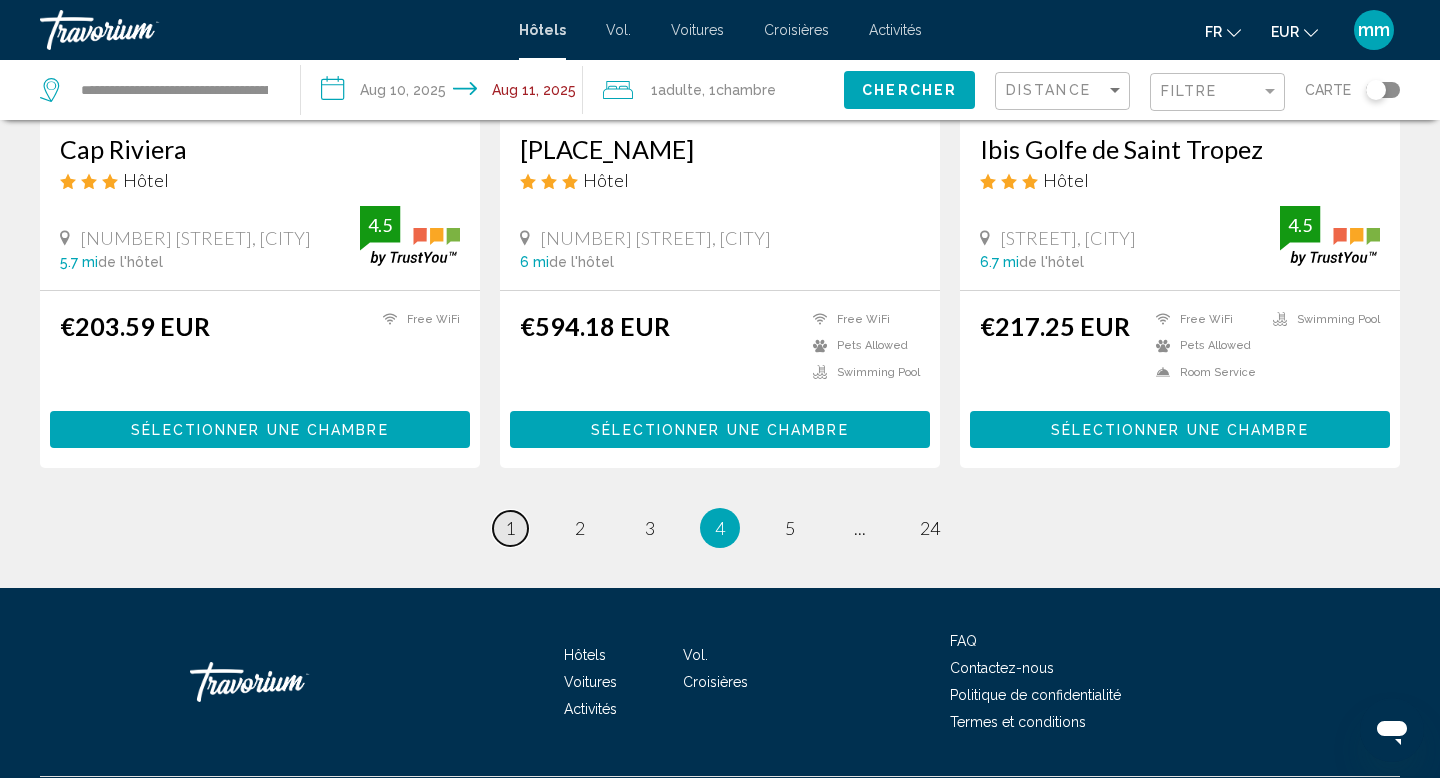 click on "1" at bounding box center (510, 528) 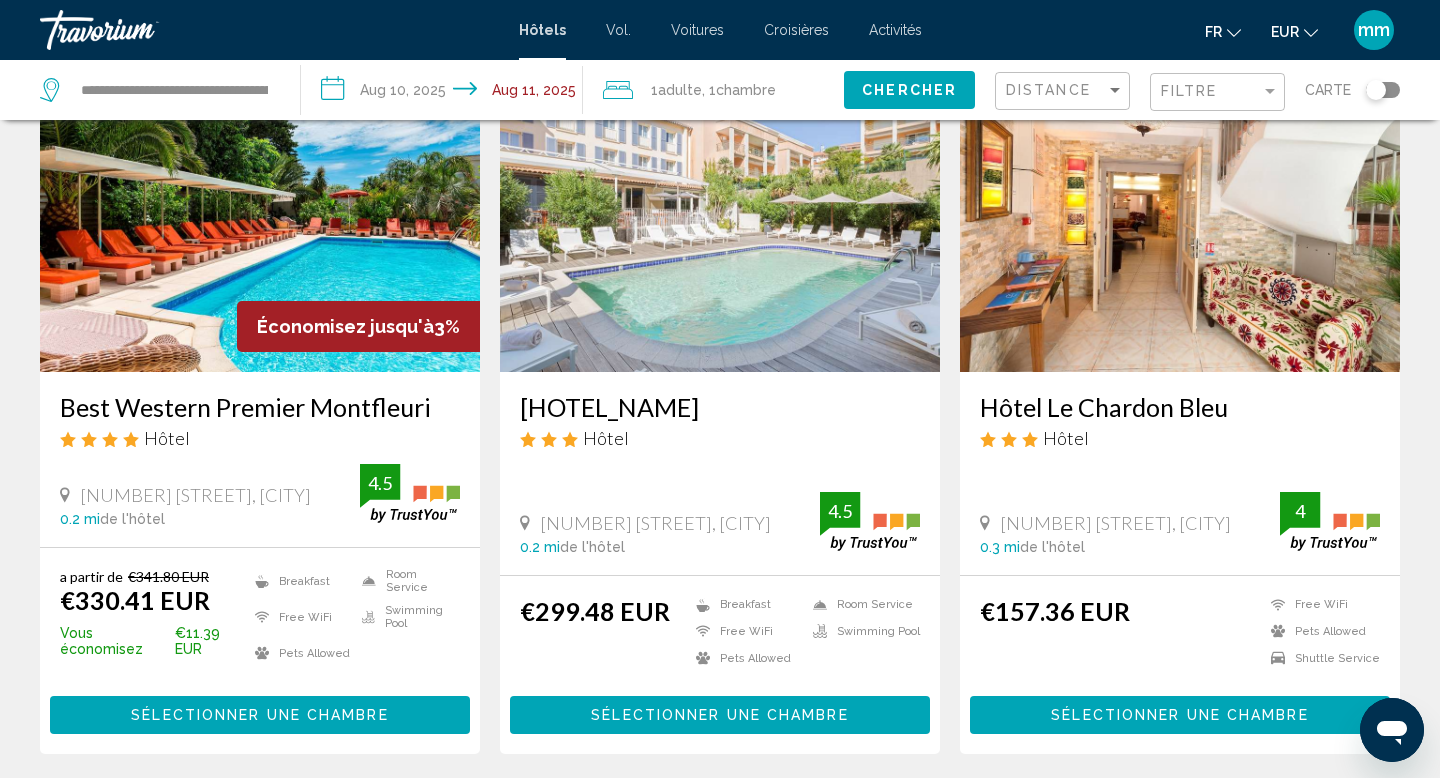 scroll, scrollTop: 139, scrollLeft: 0, axis: vertical 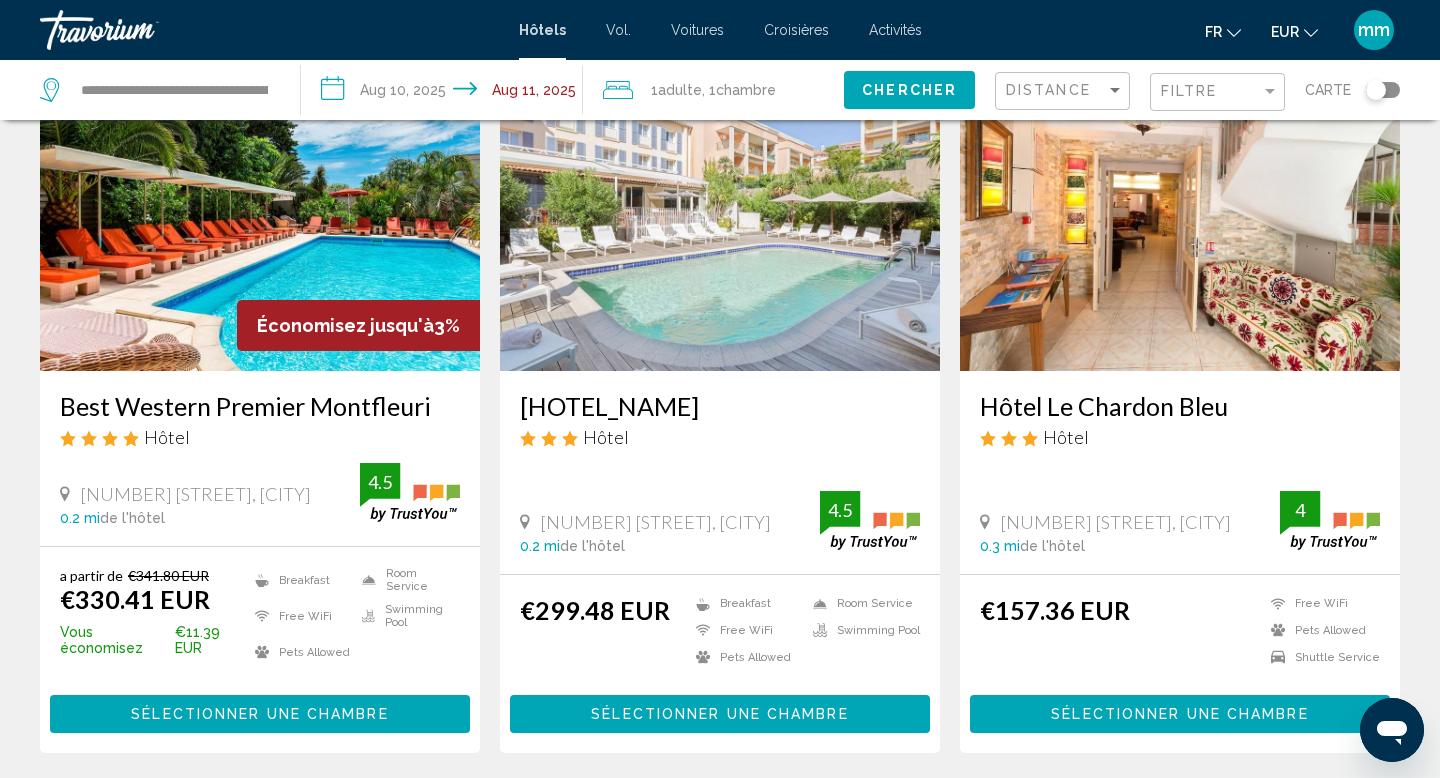 click at bounding box center [1180, 211] 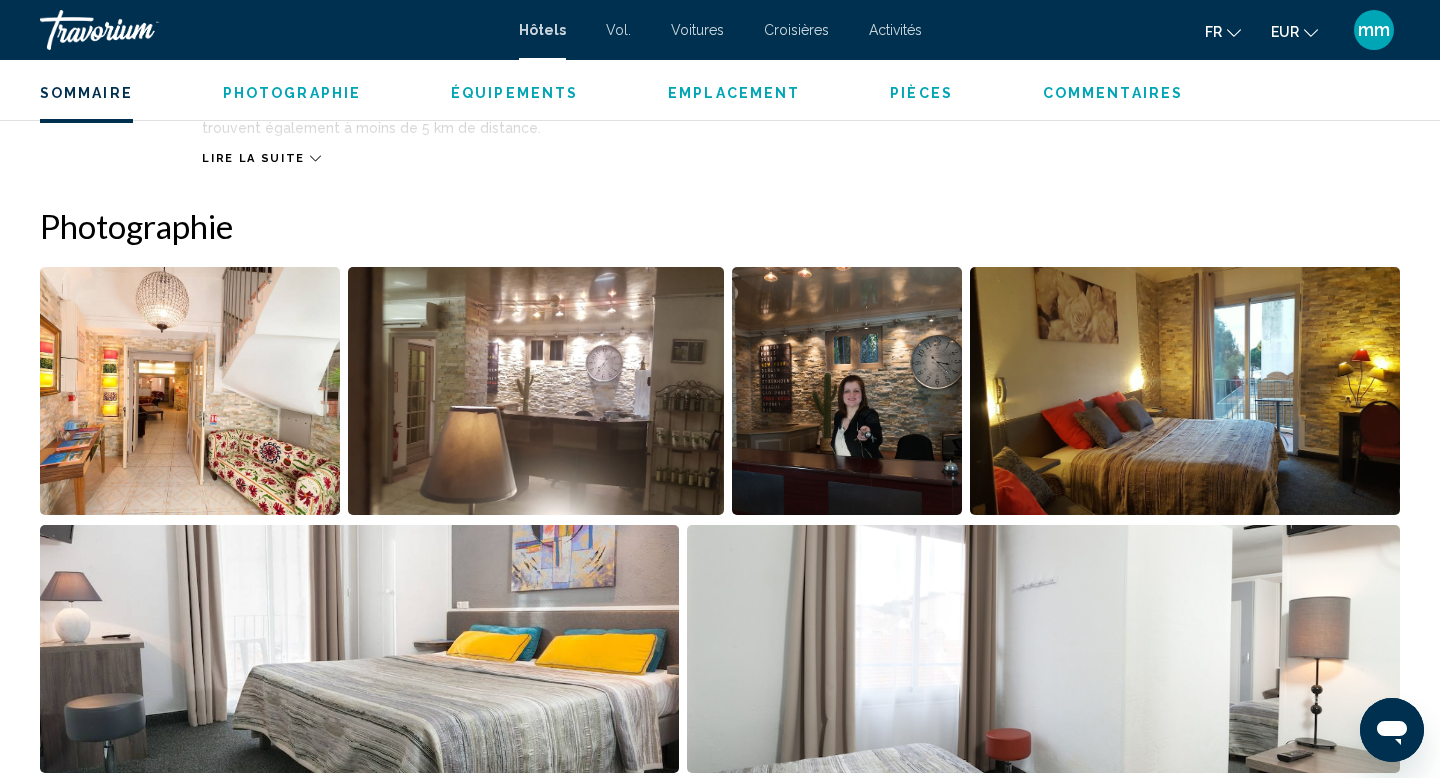scroll, scrollTop: 780, scrollLeft: 0, axis: vertical 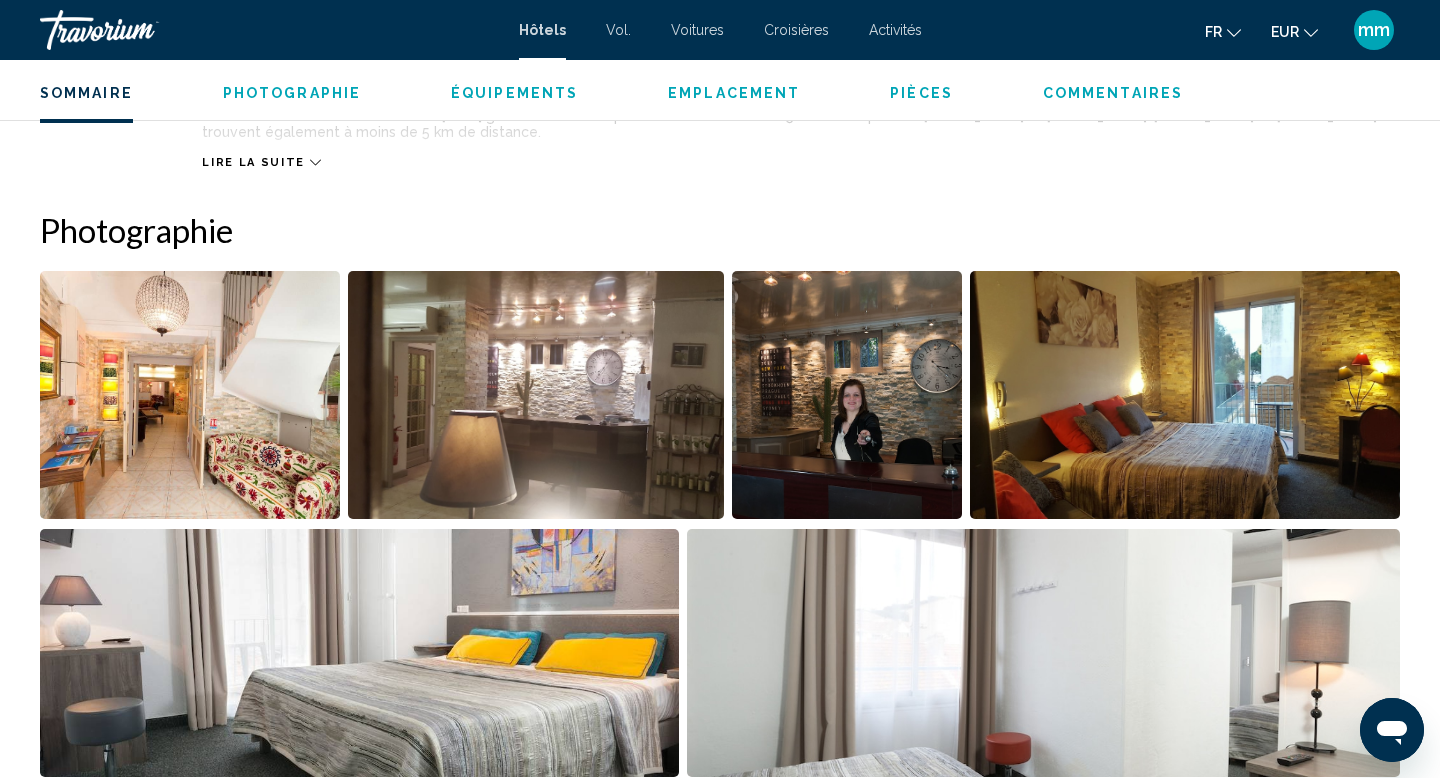 click at bounding box center [190, 395] 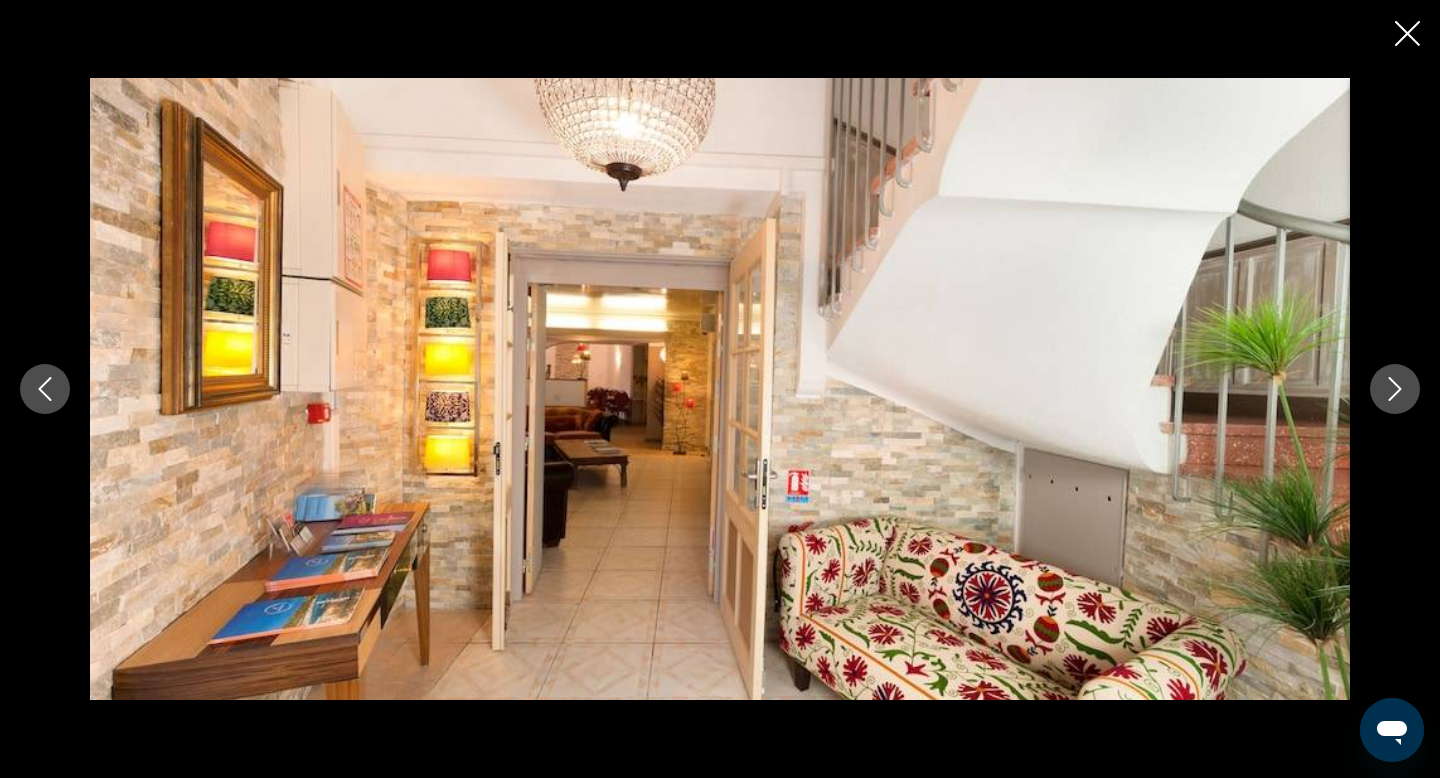 click 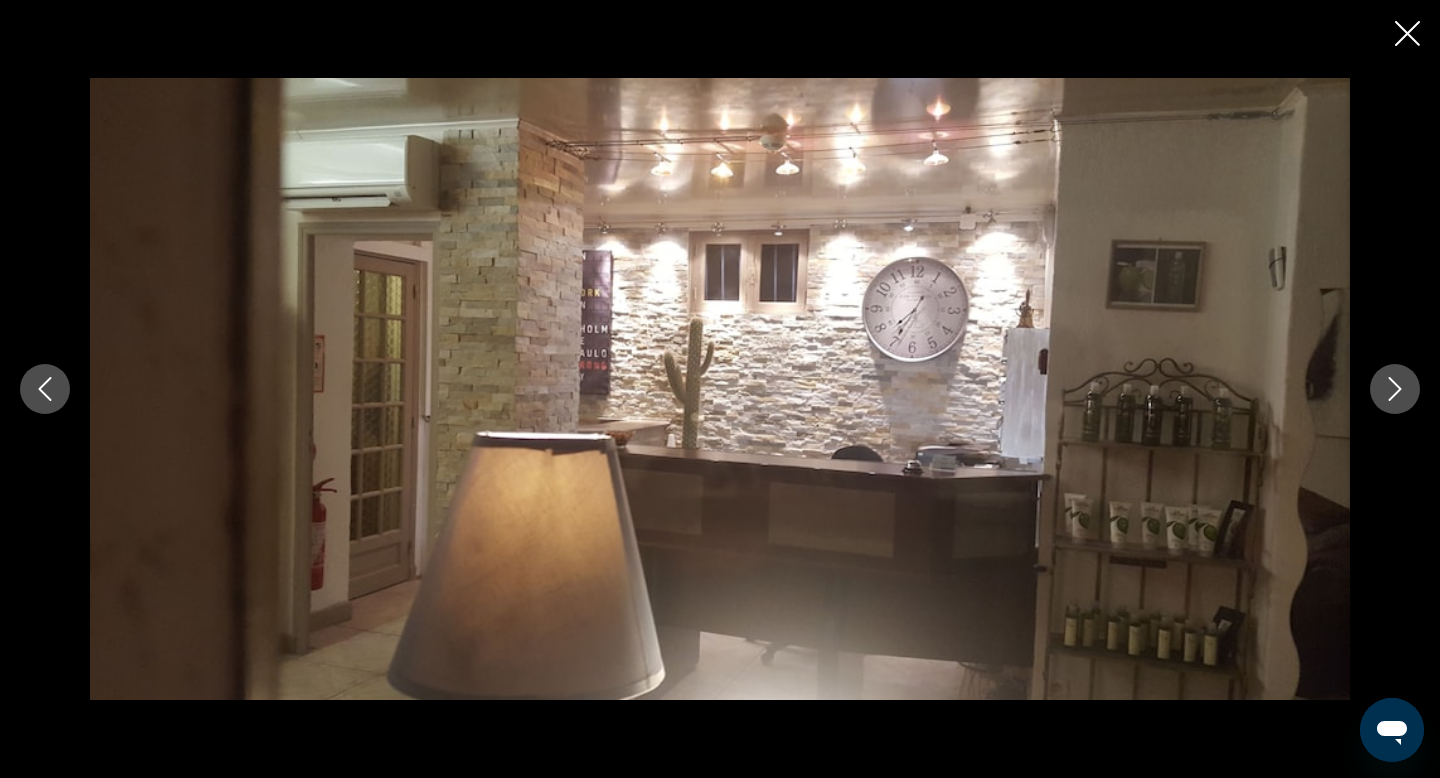 click 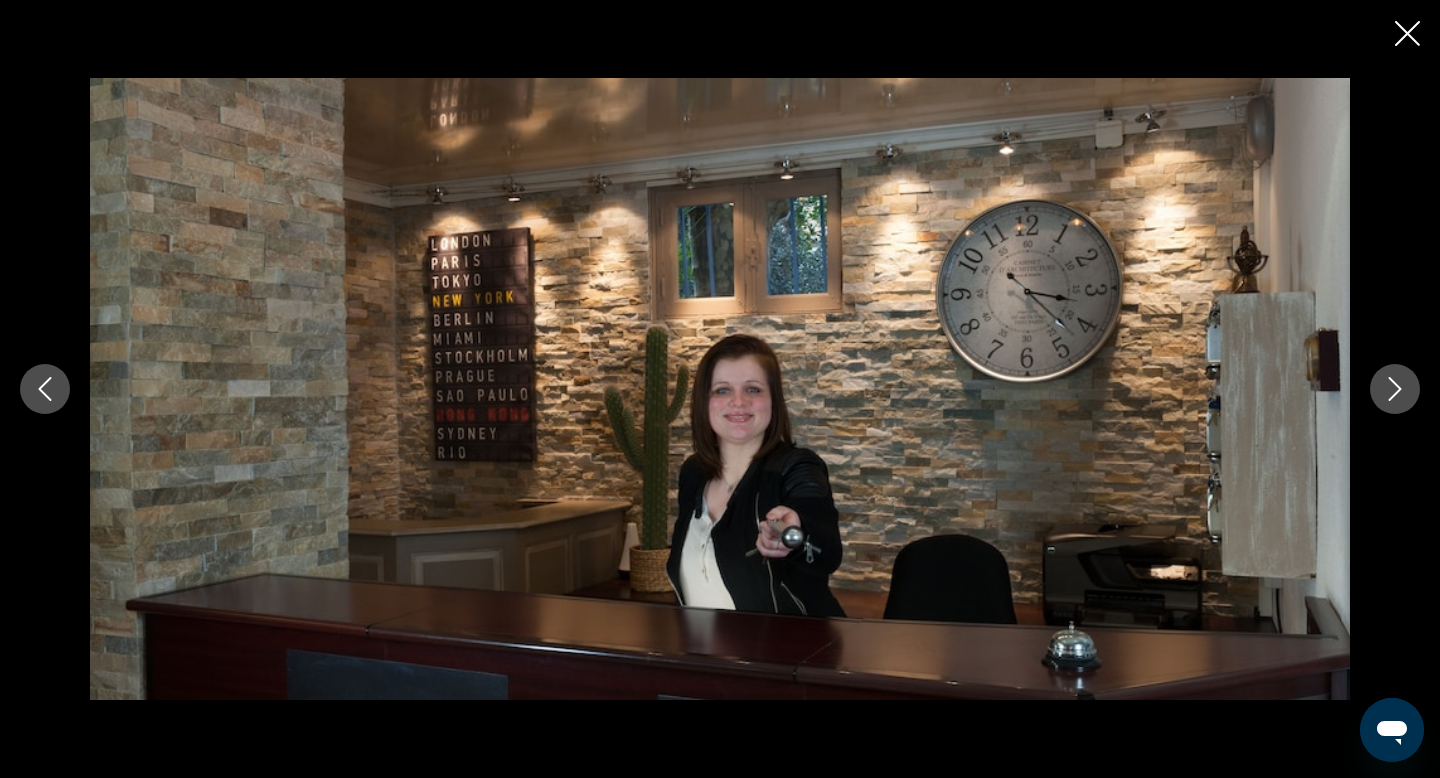 click 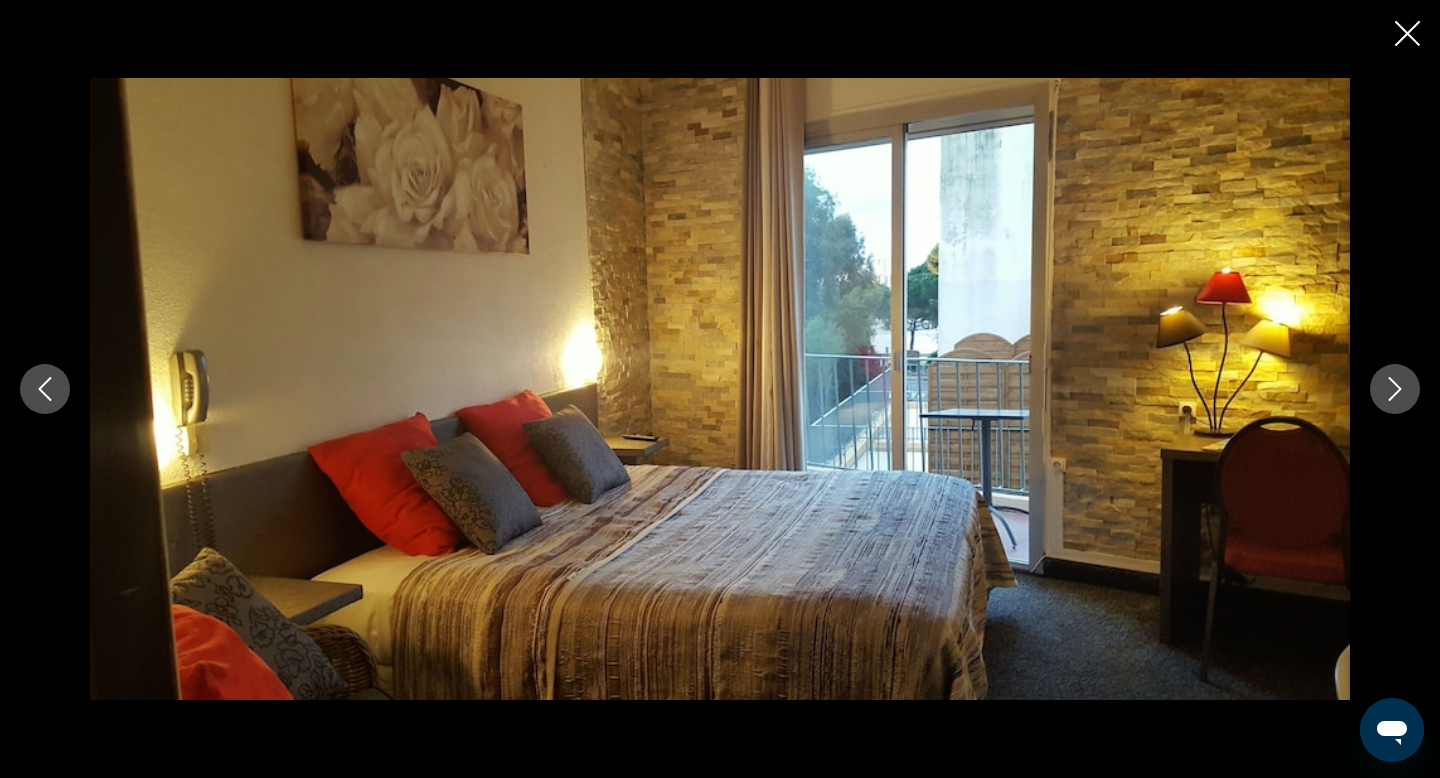 click 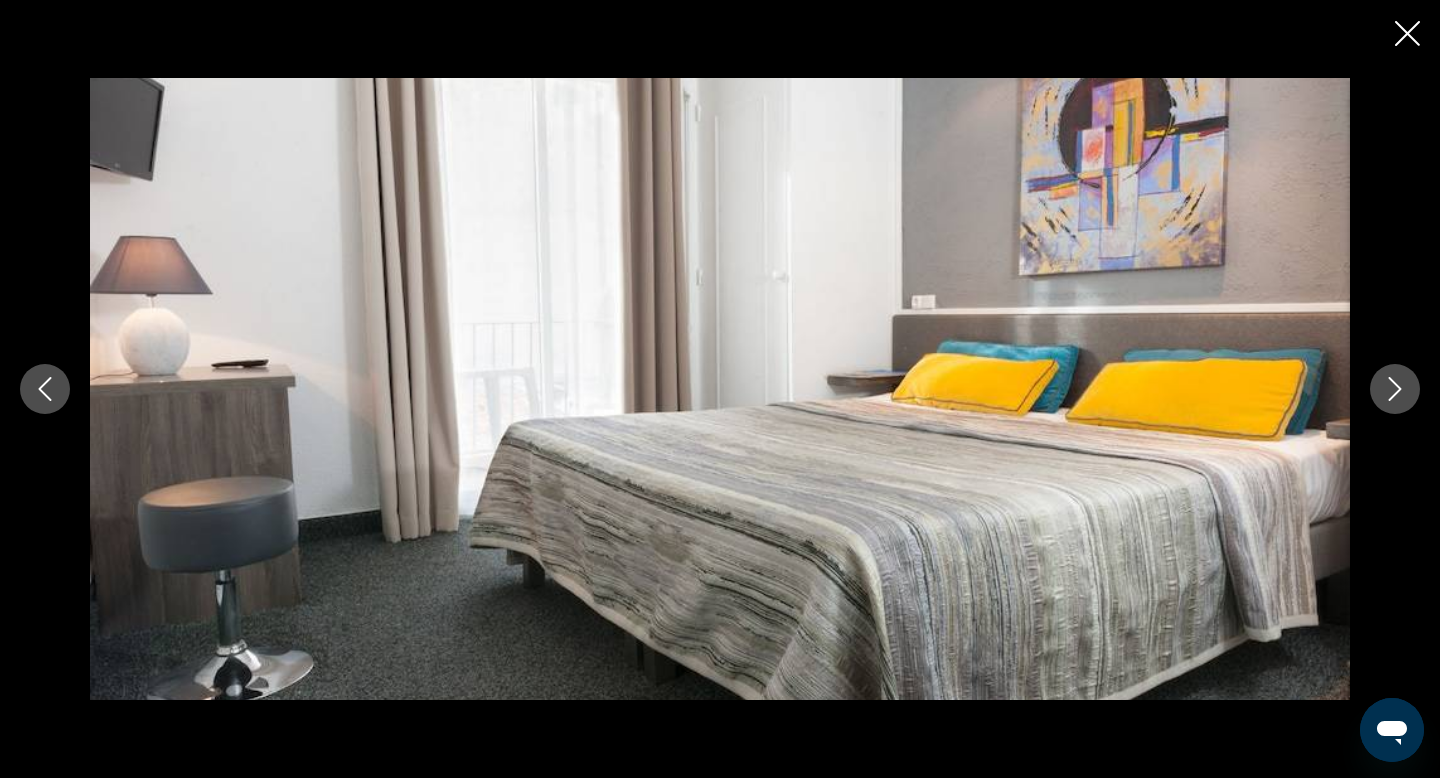click 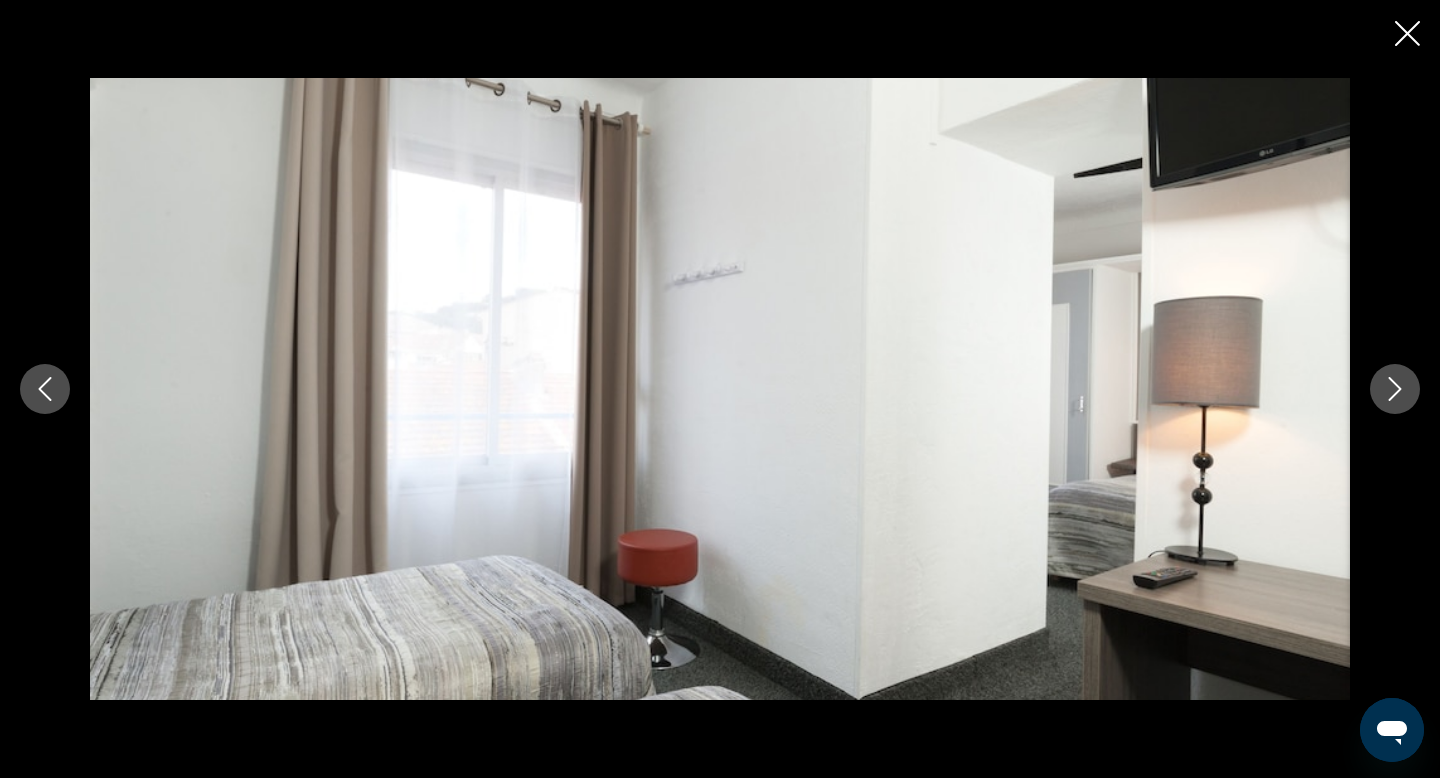 click 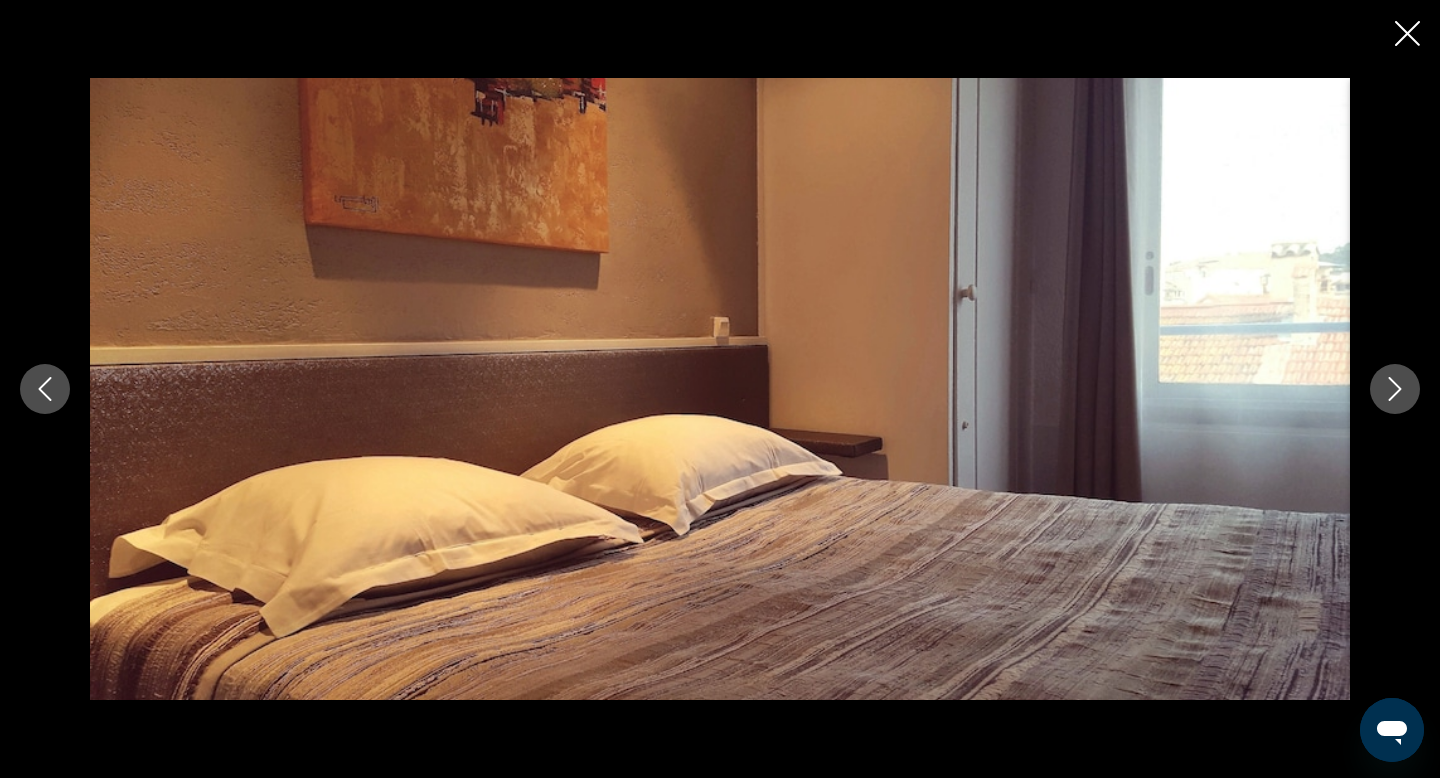 click 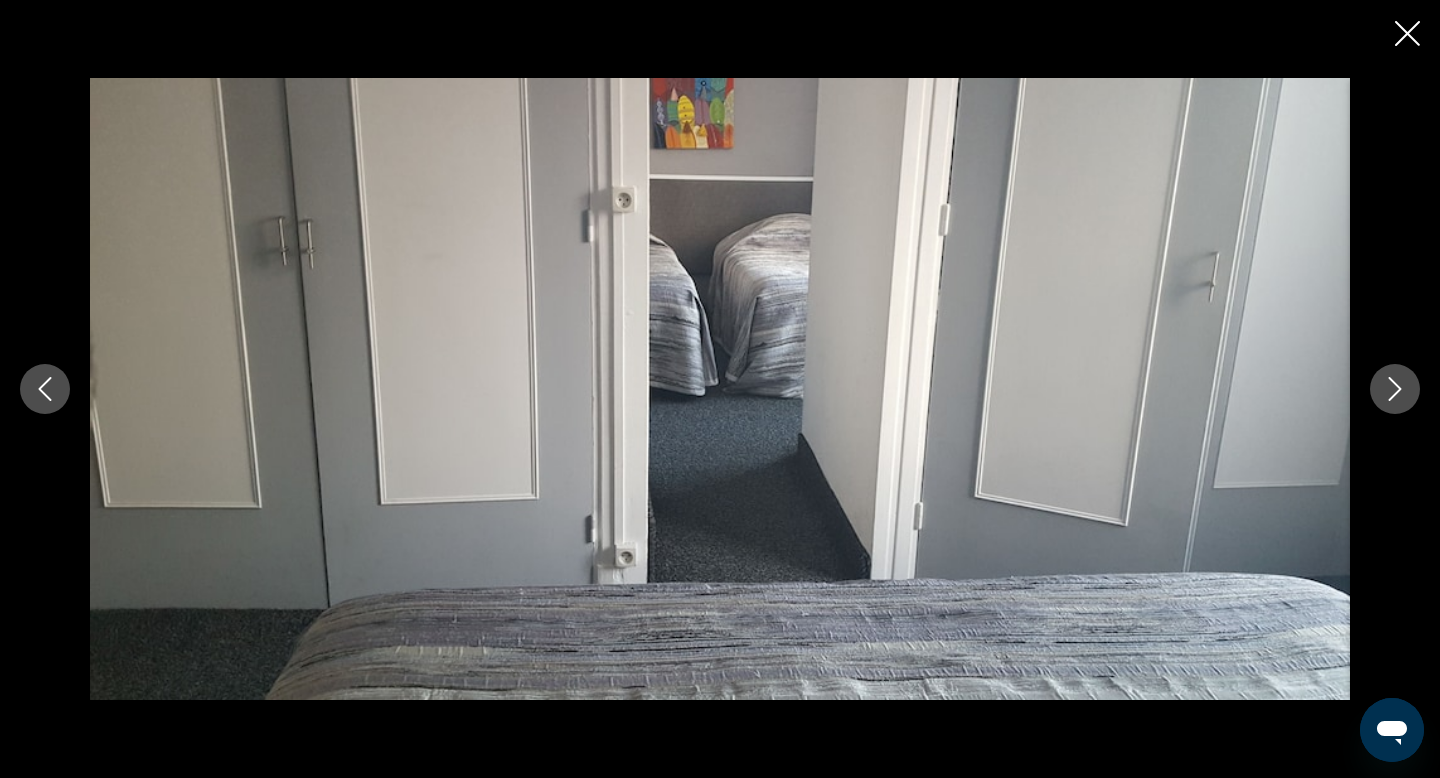 click 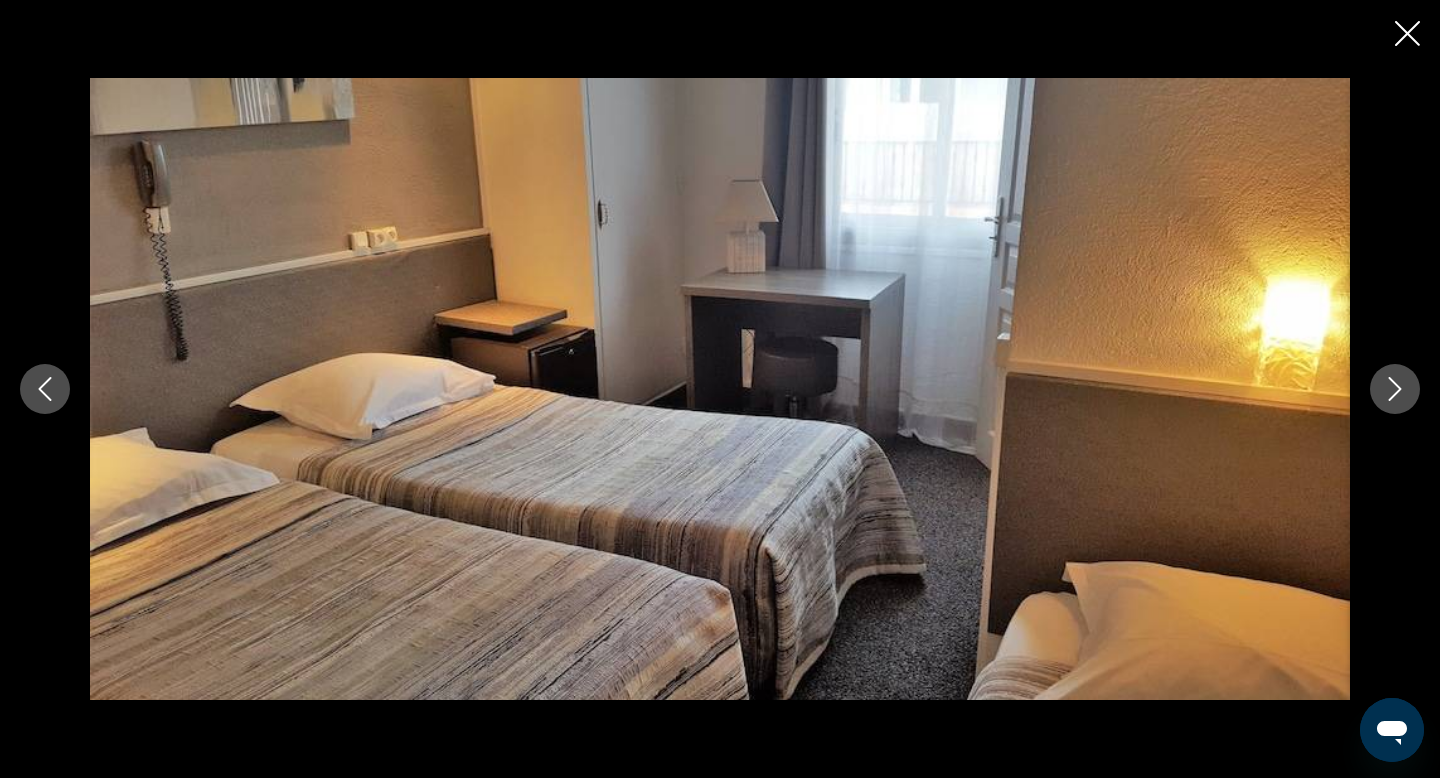 click 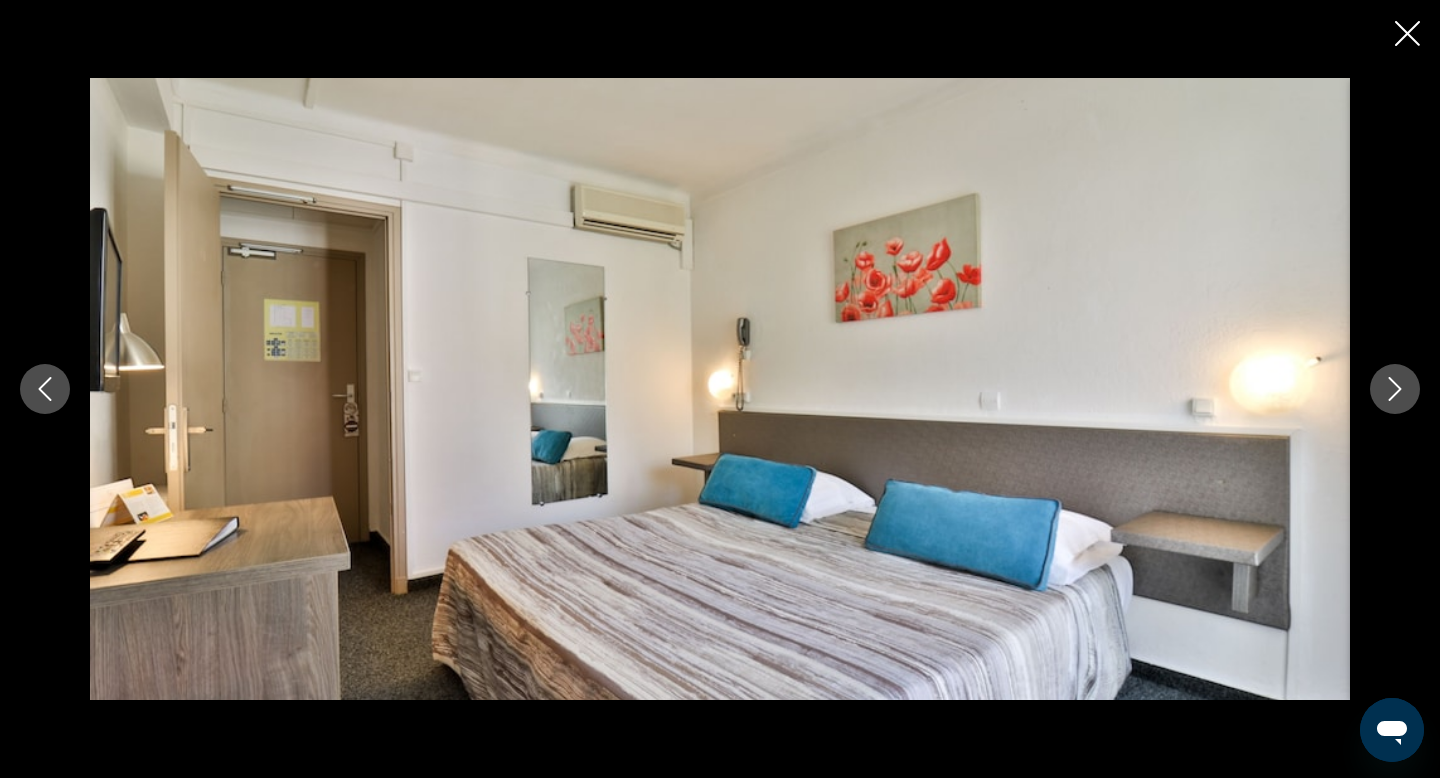 click 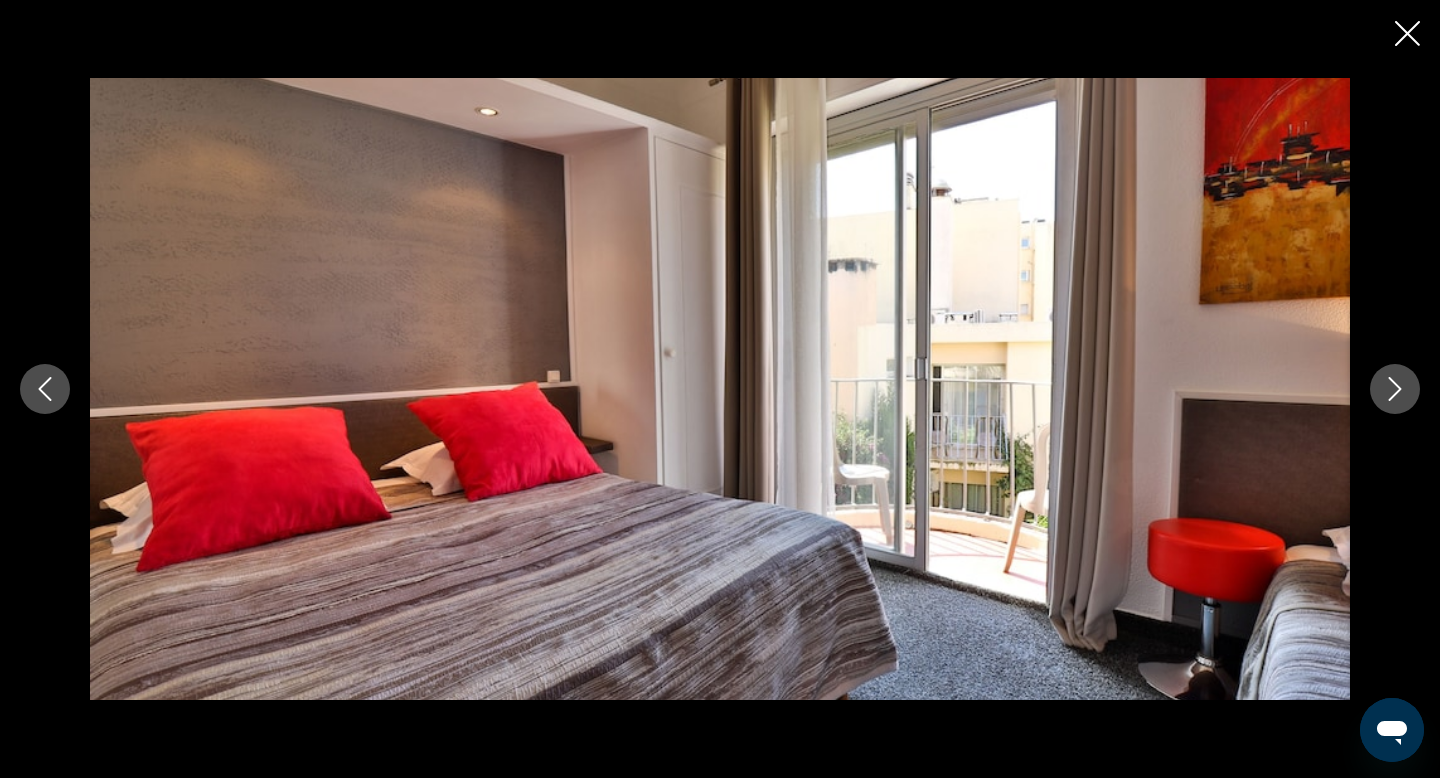 click 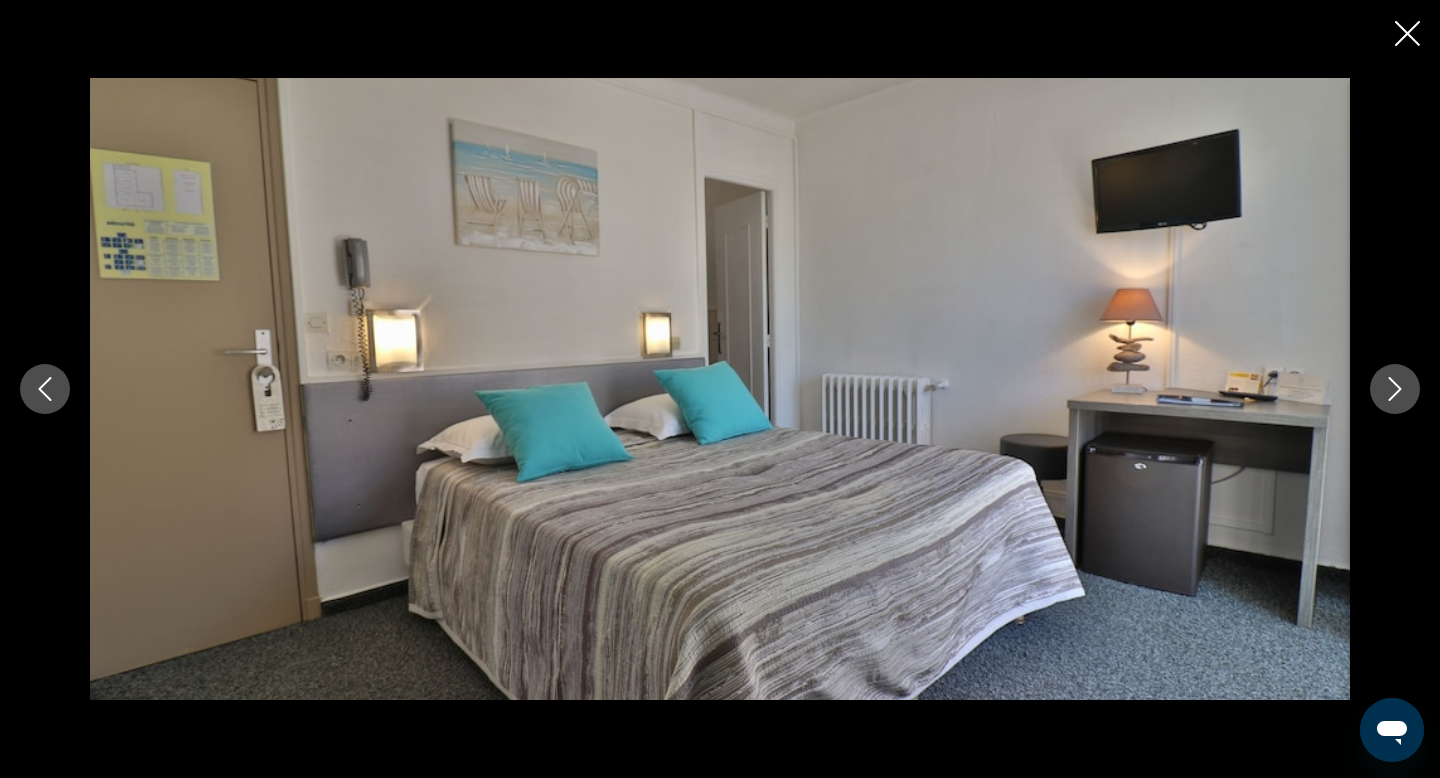 click 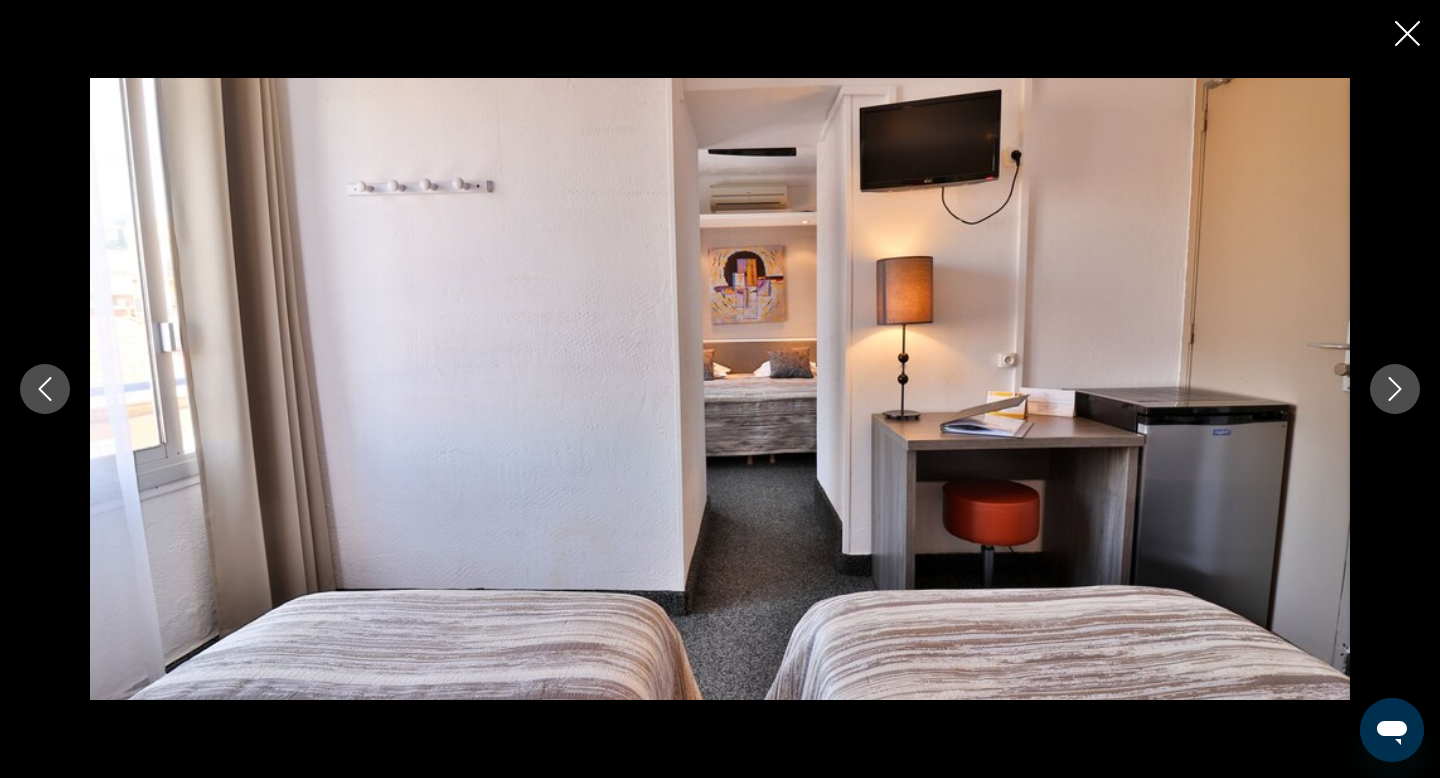 click 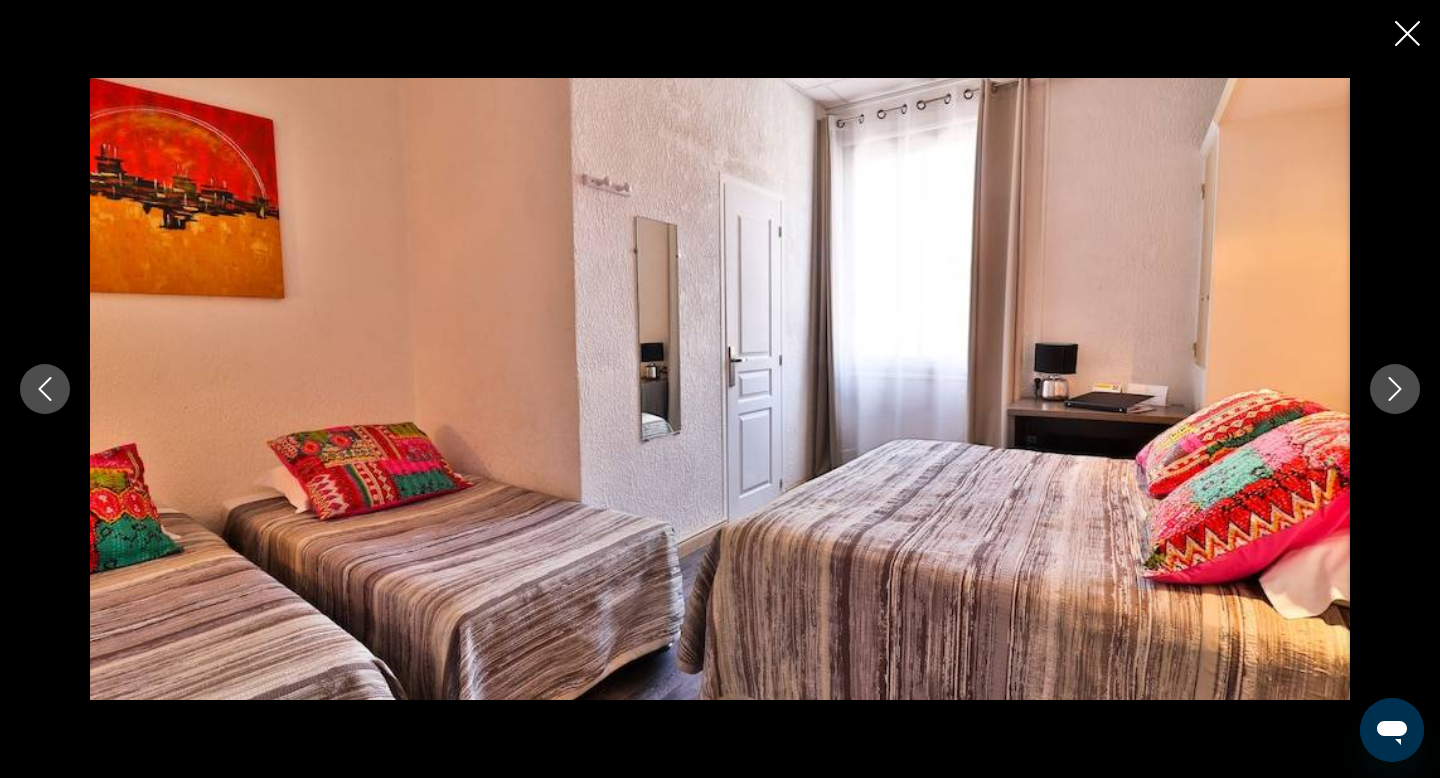 click 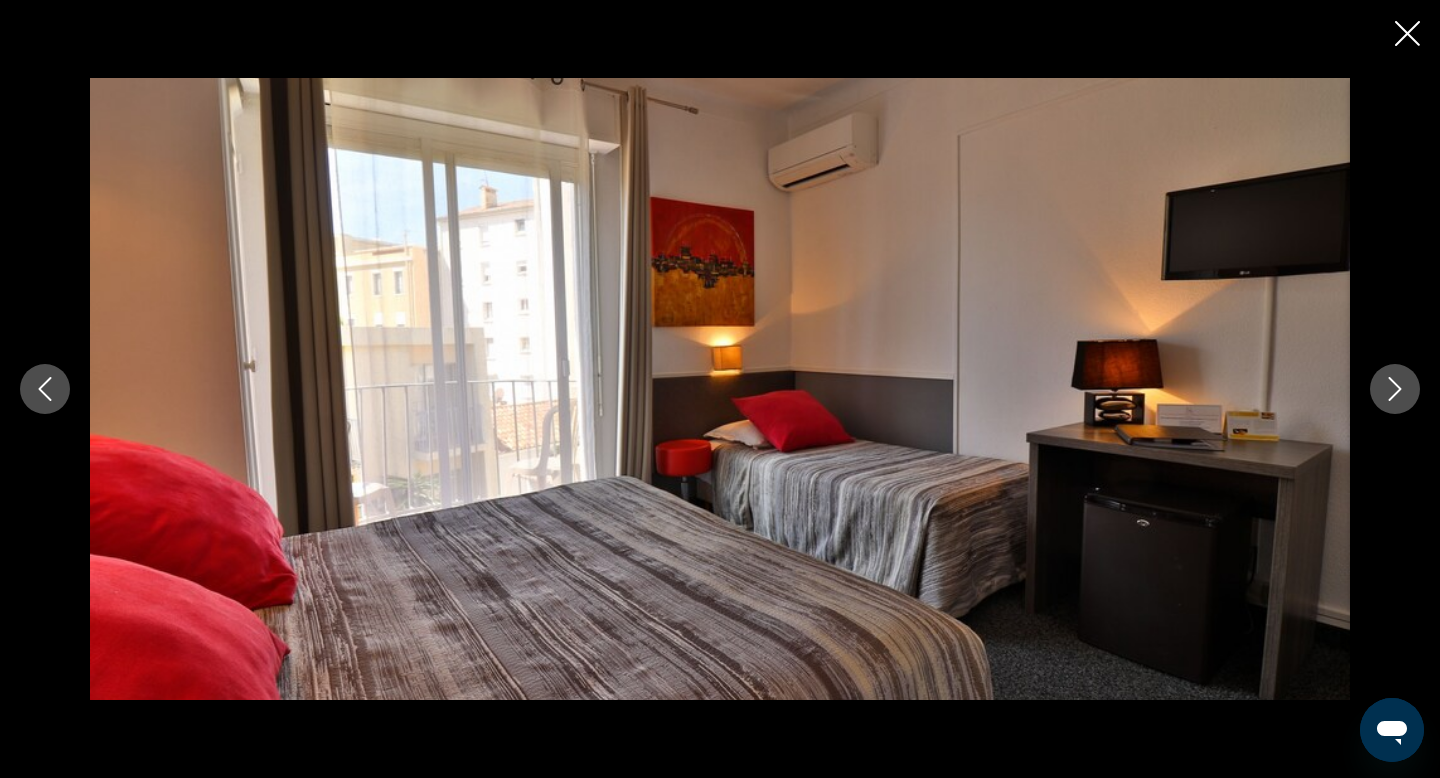 click 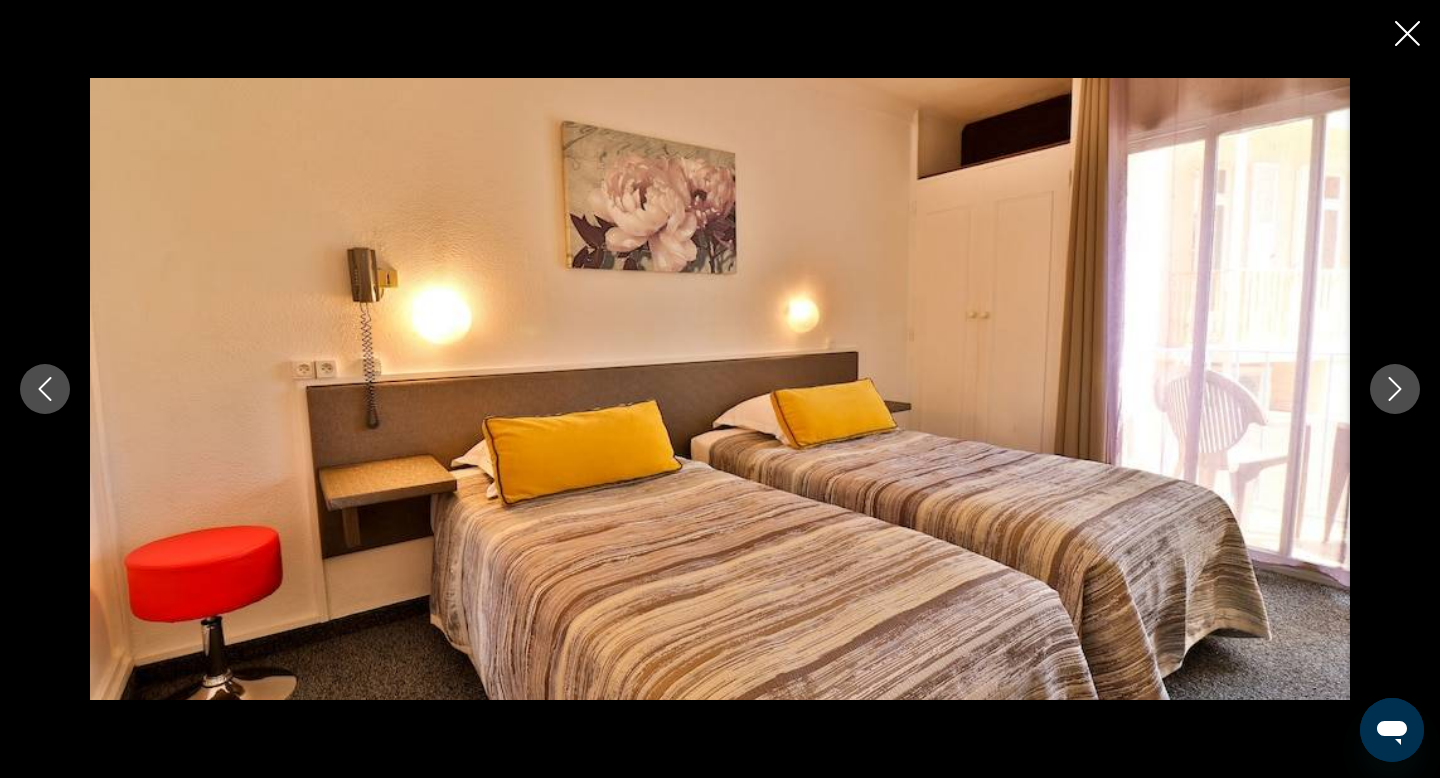 click 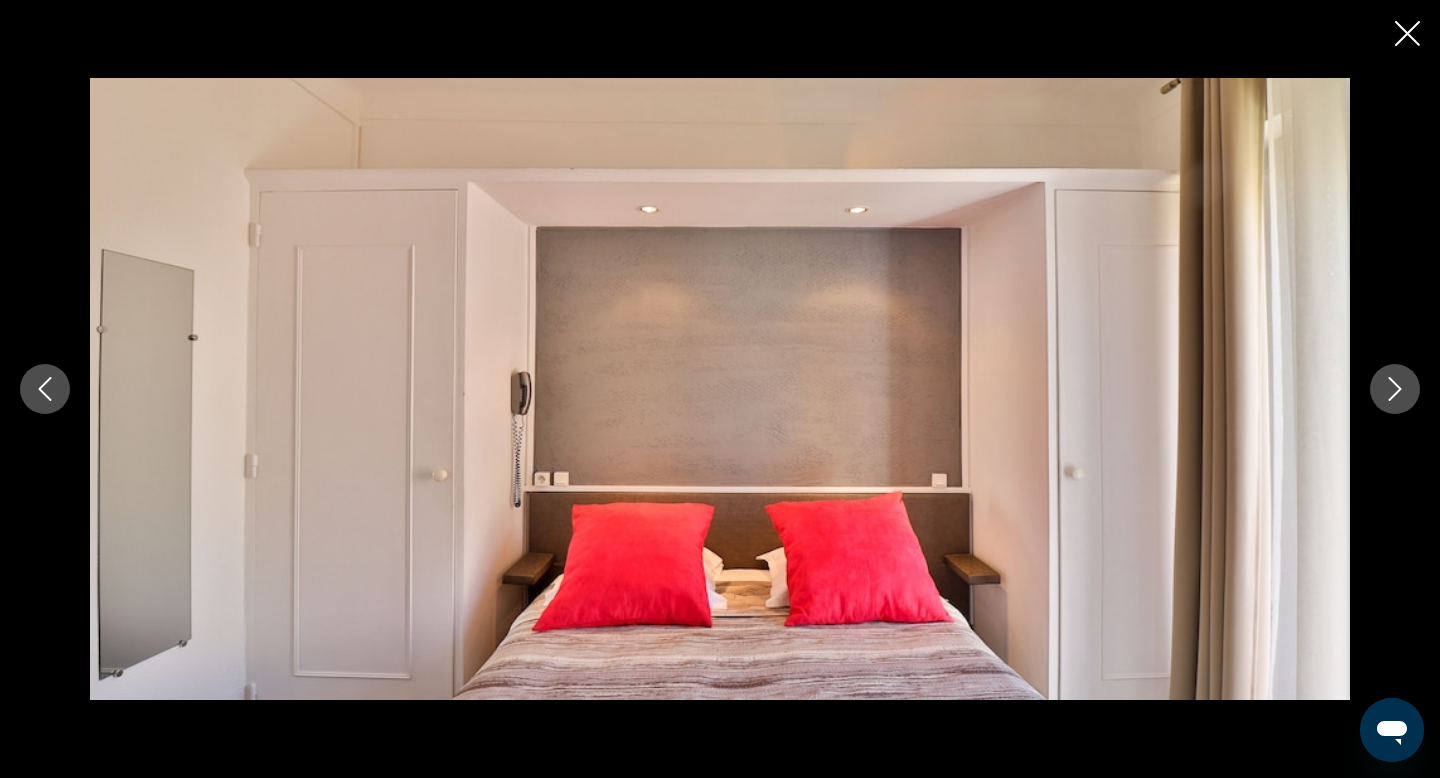 click 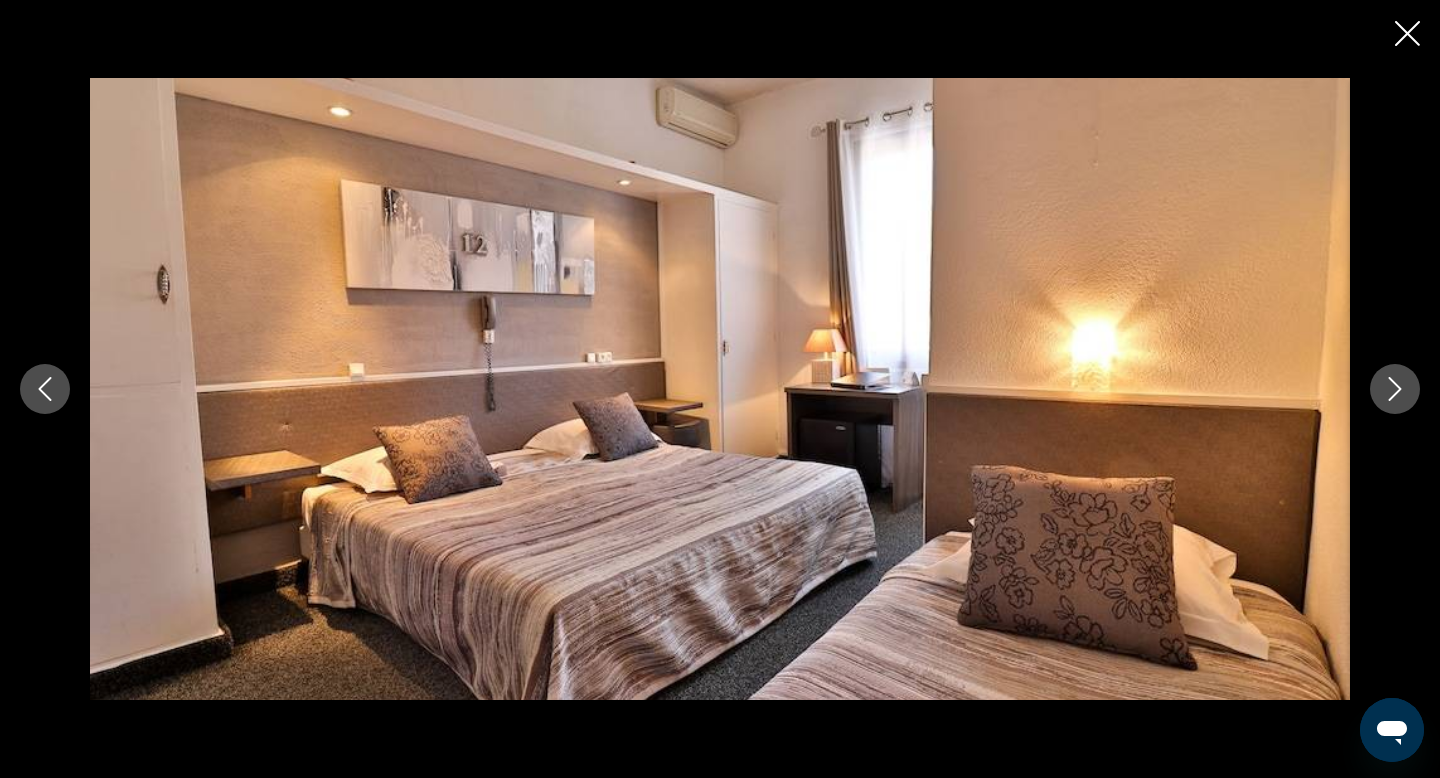 click 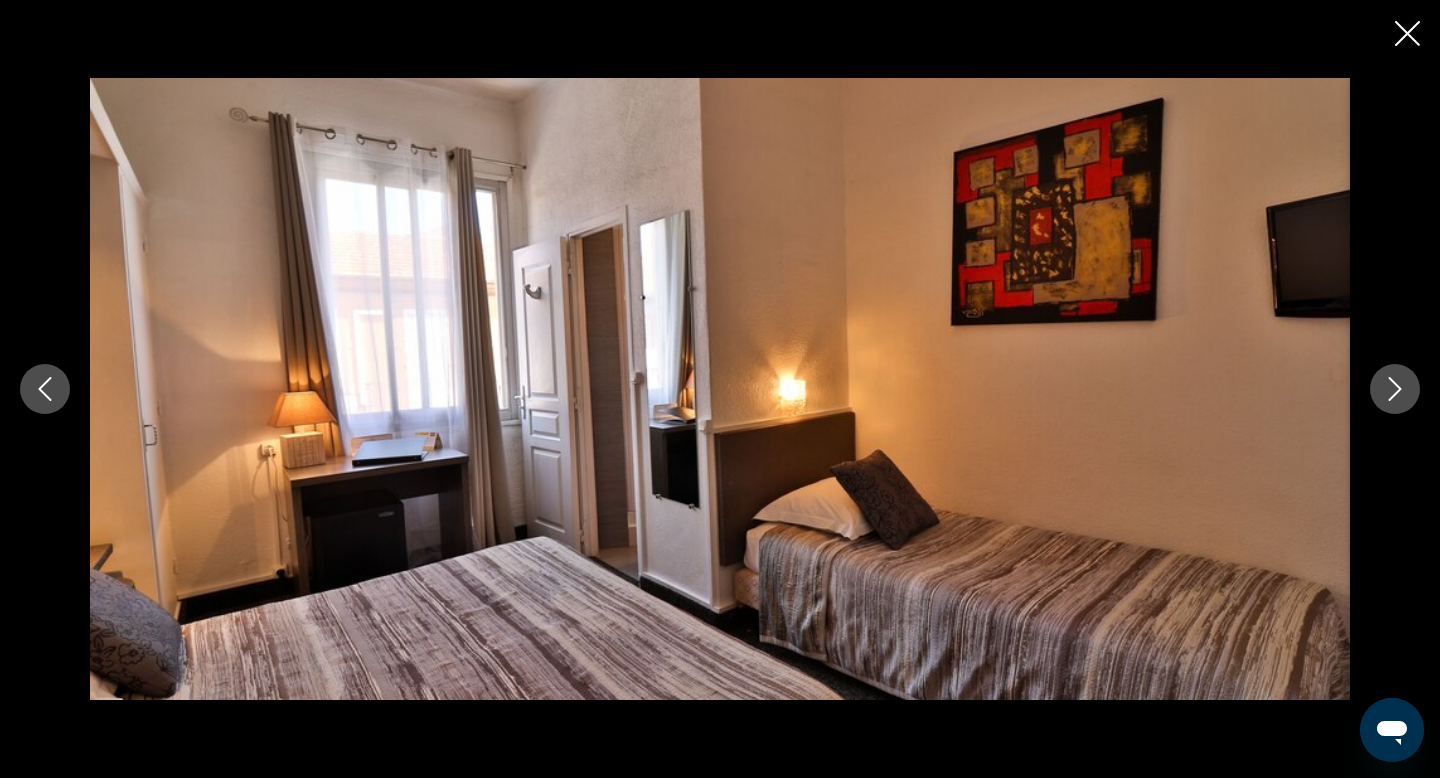 click 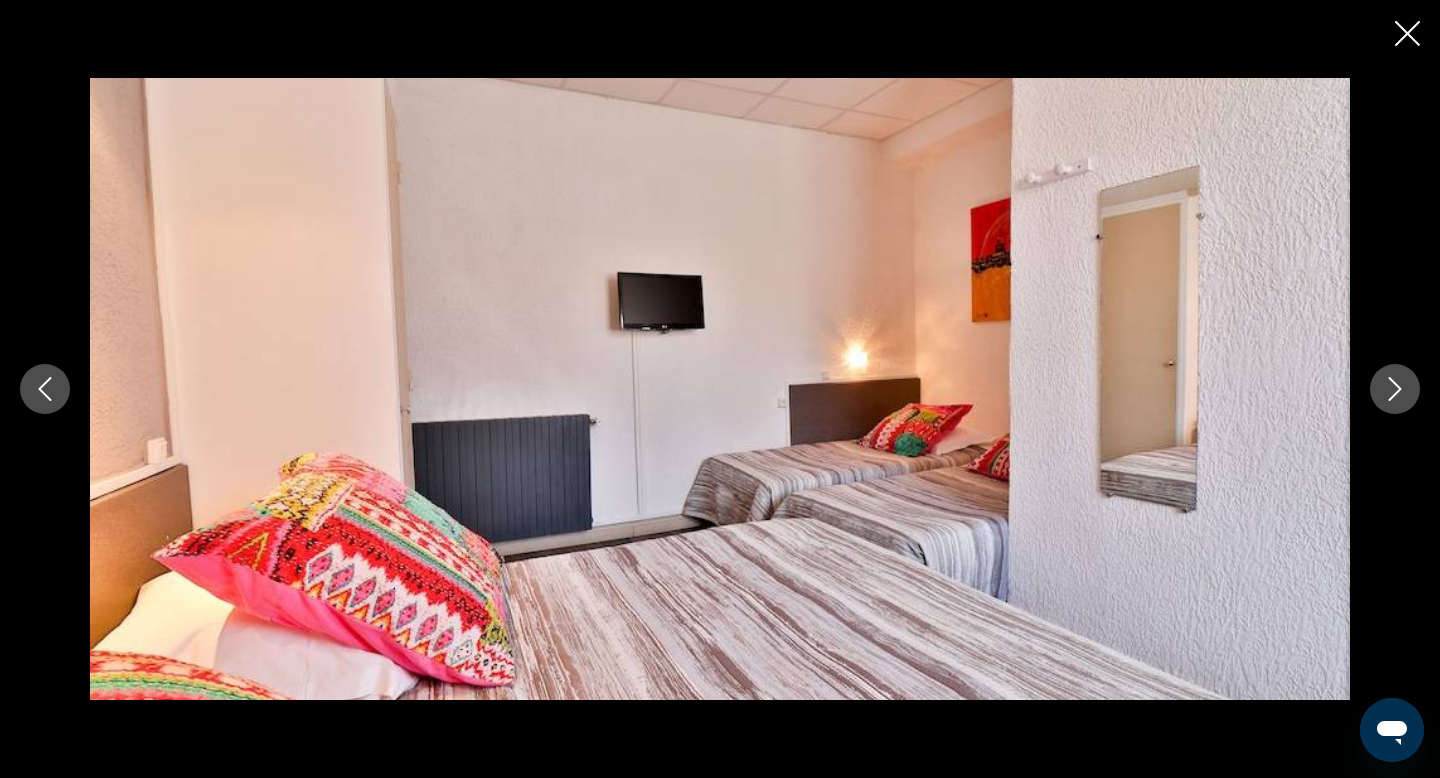 click 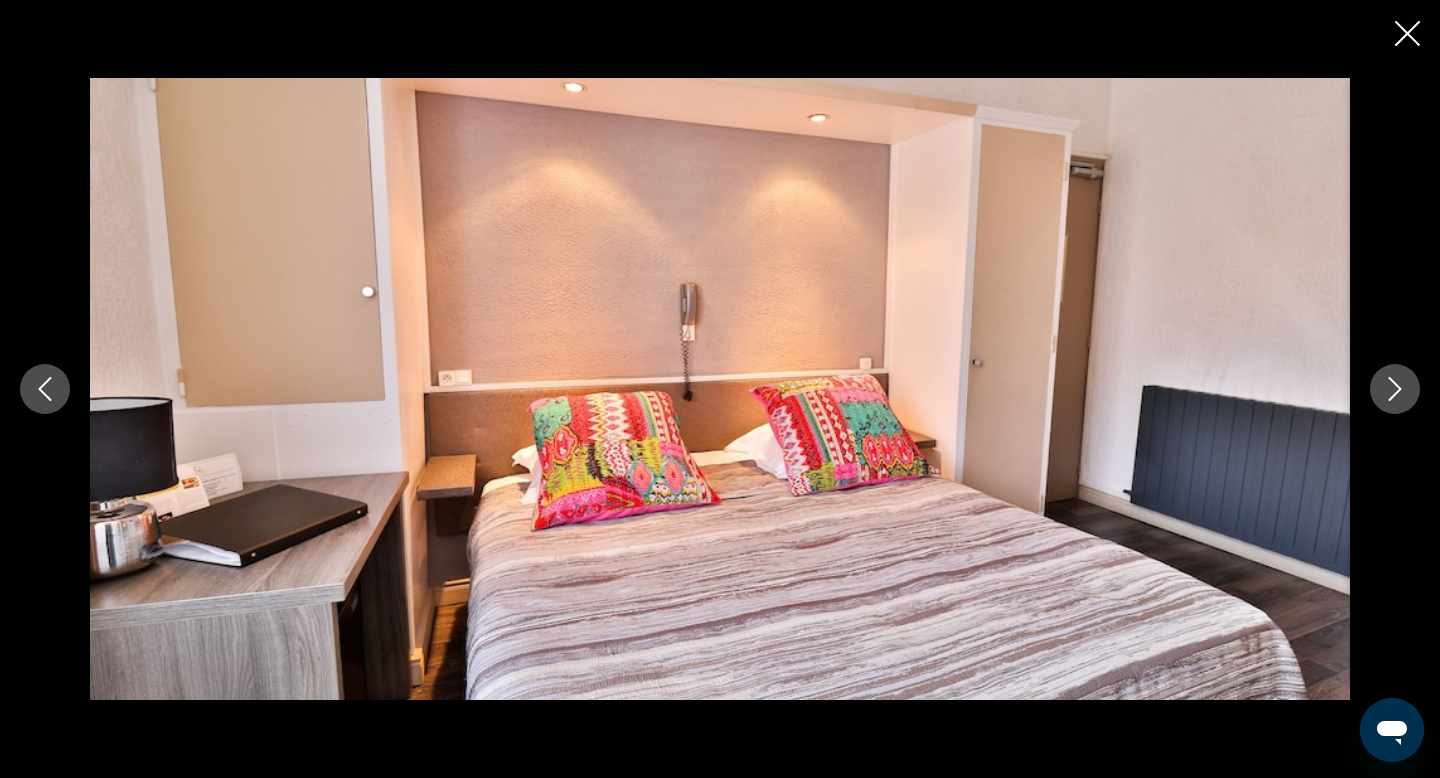 click 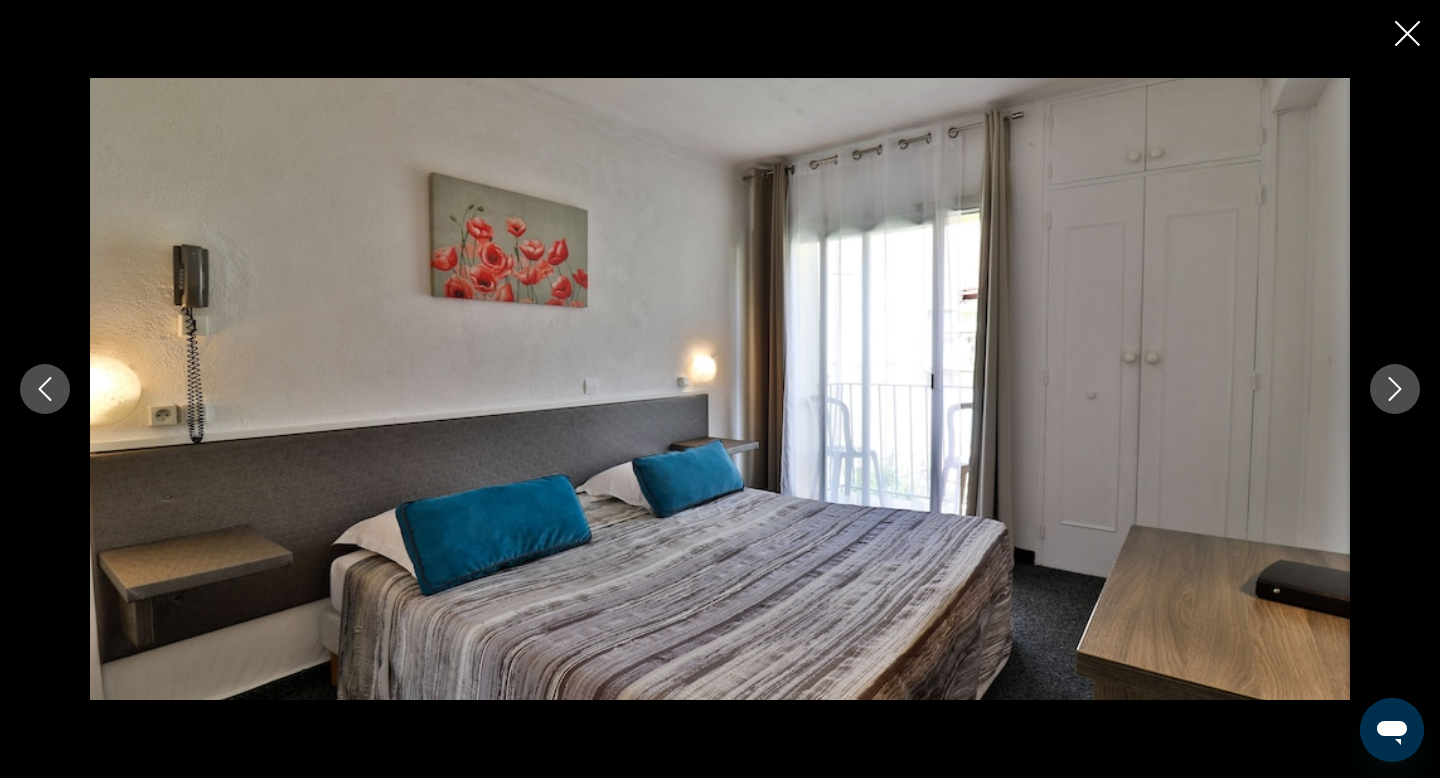click 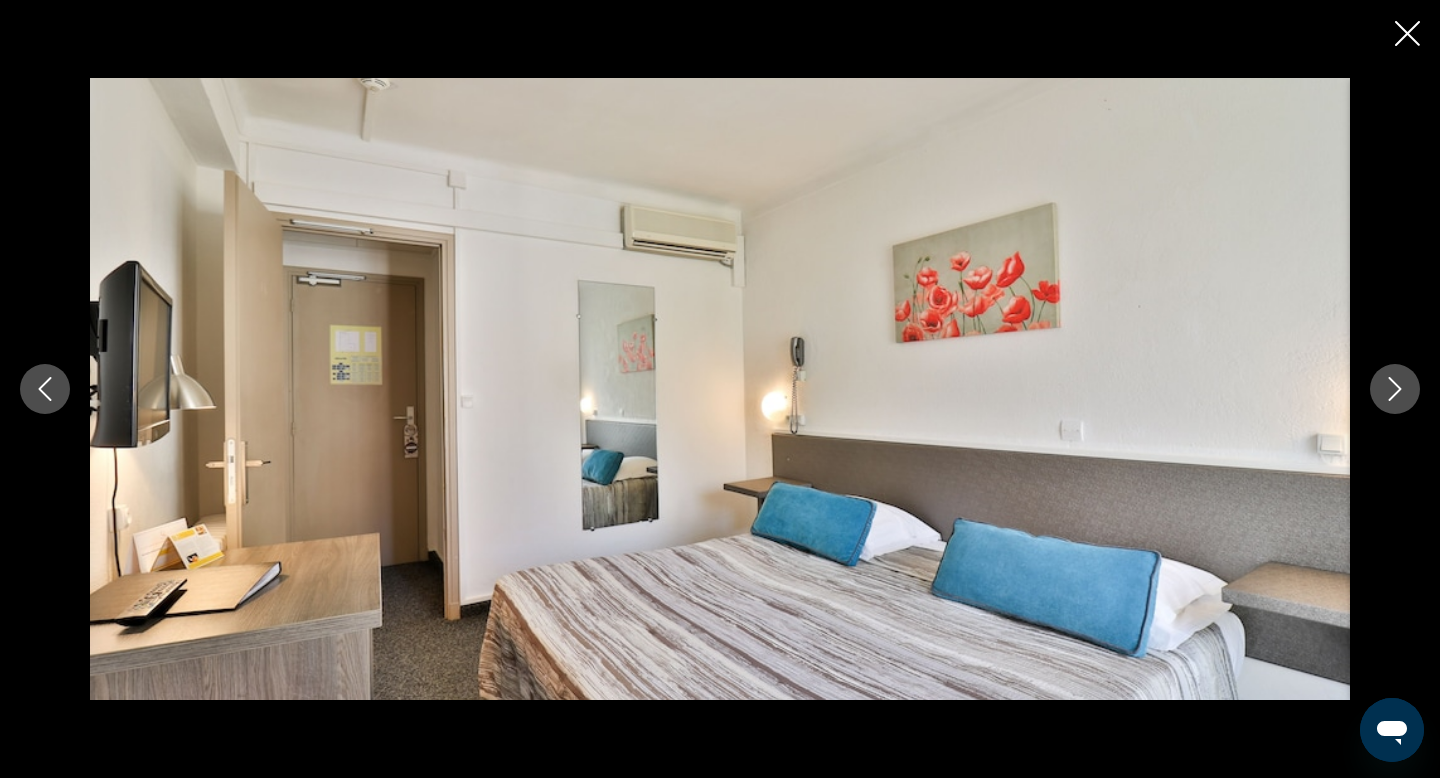 click 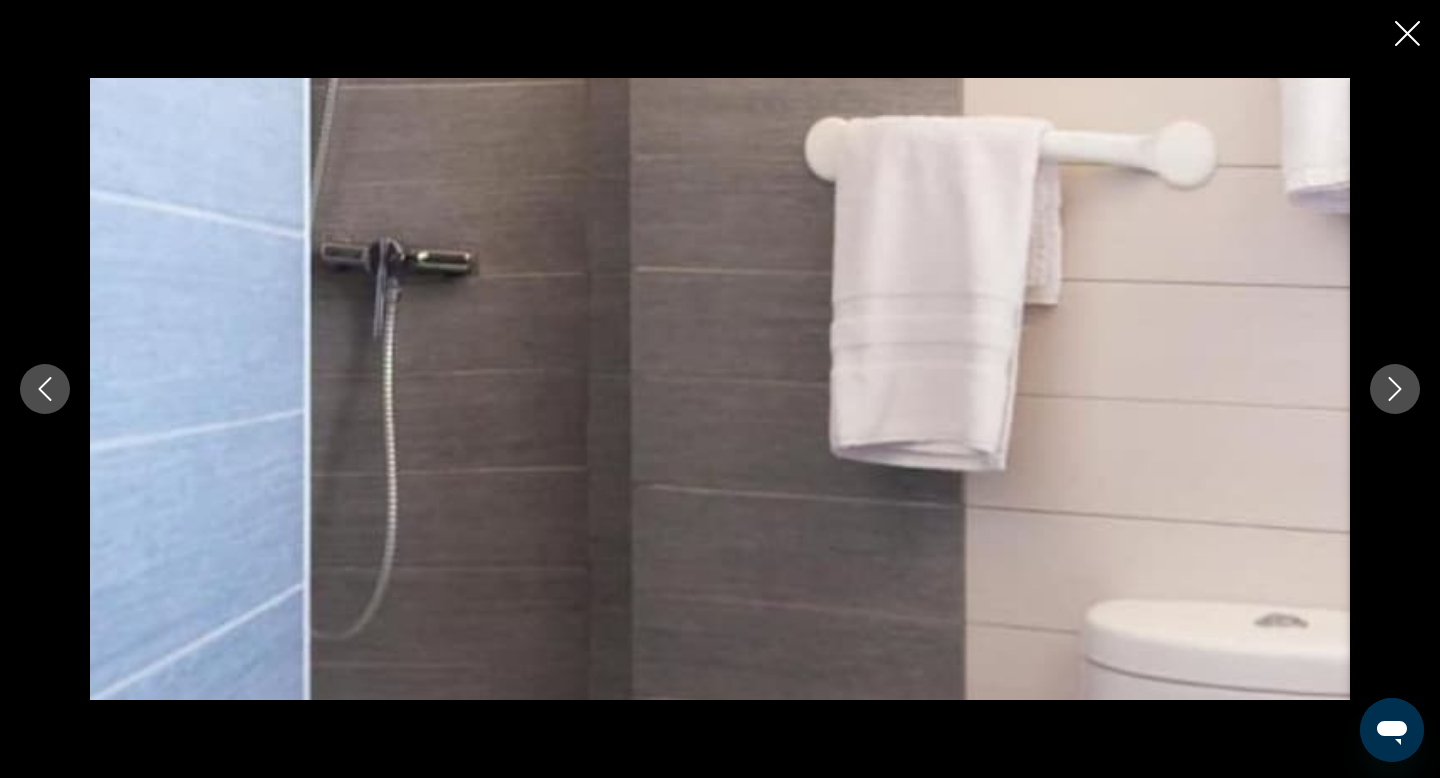 click 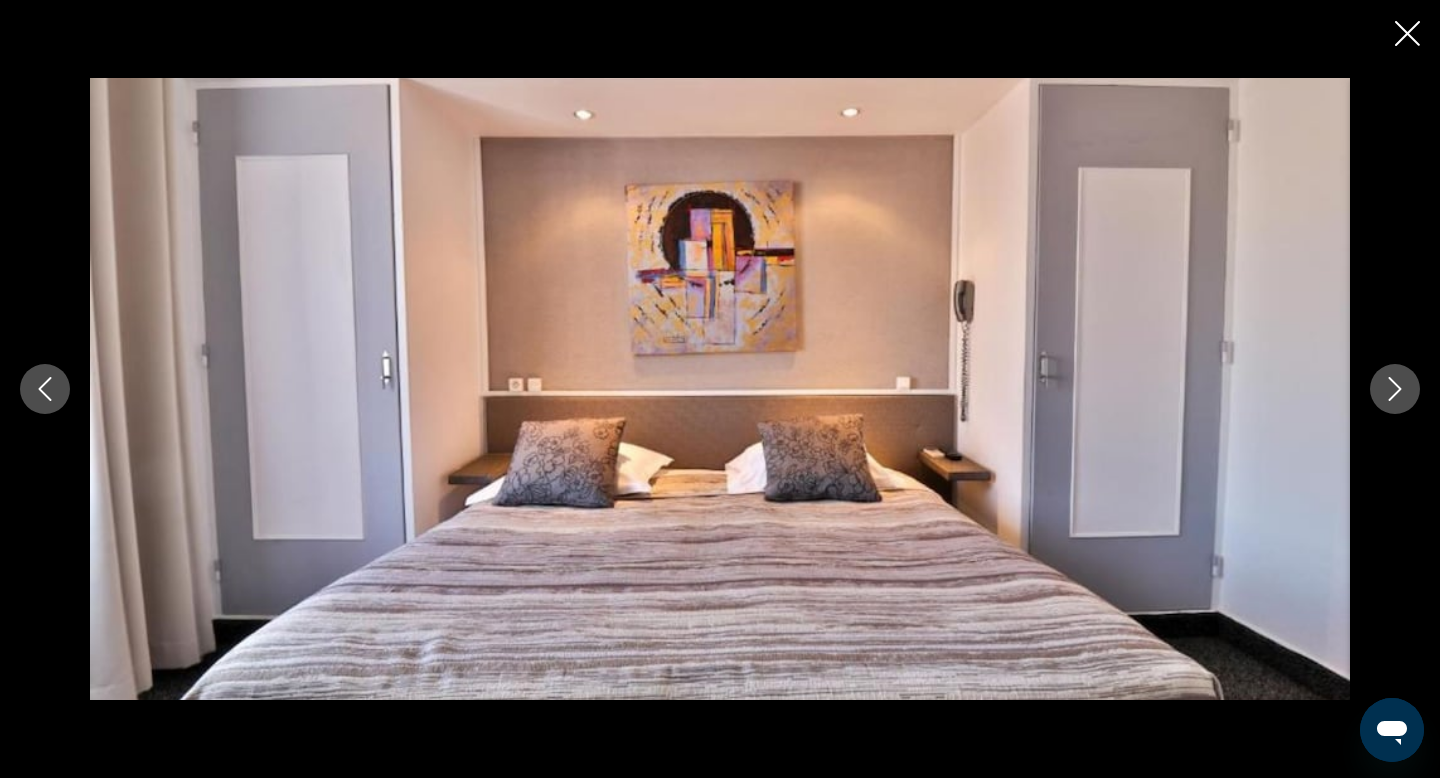 click 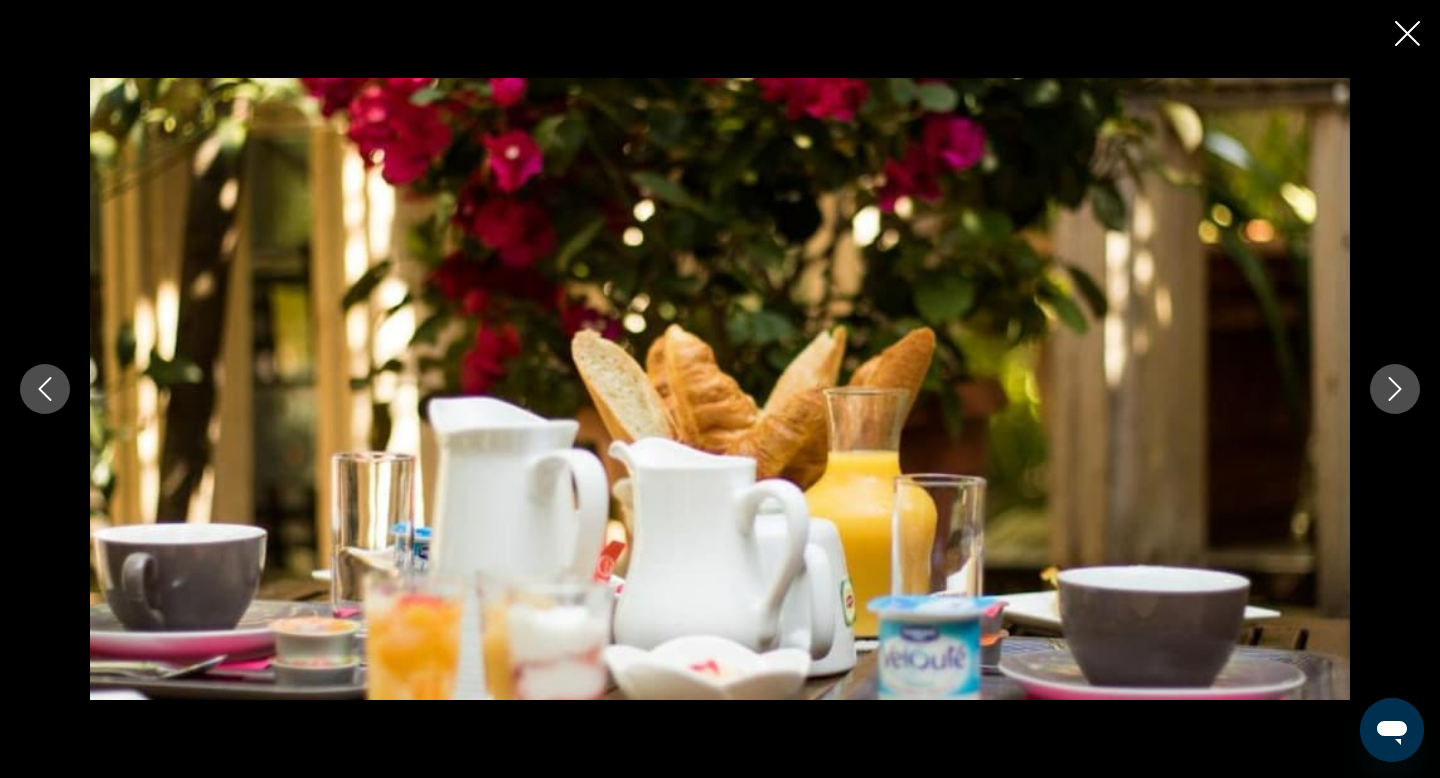 click 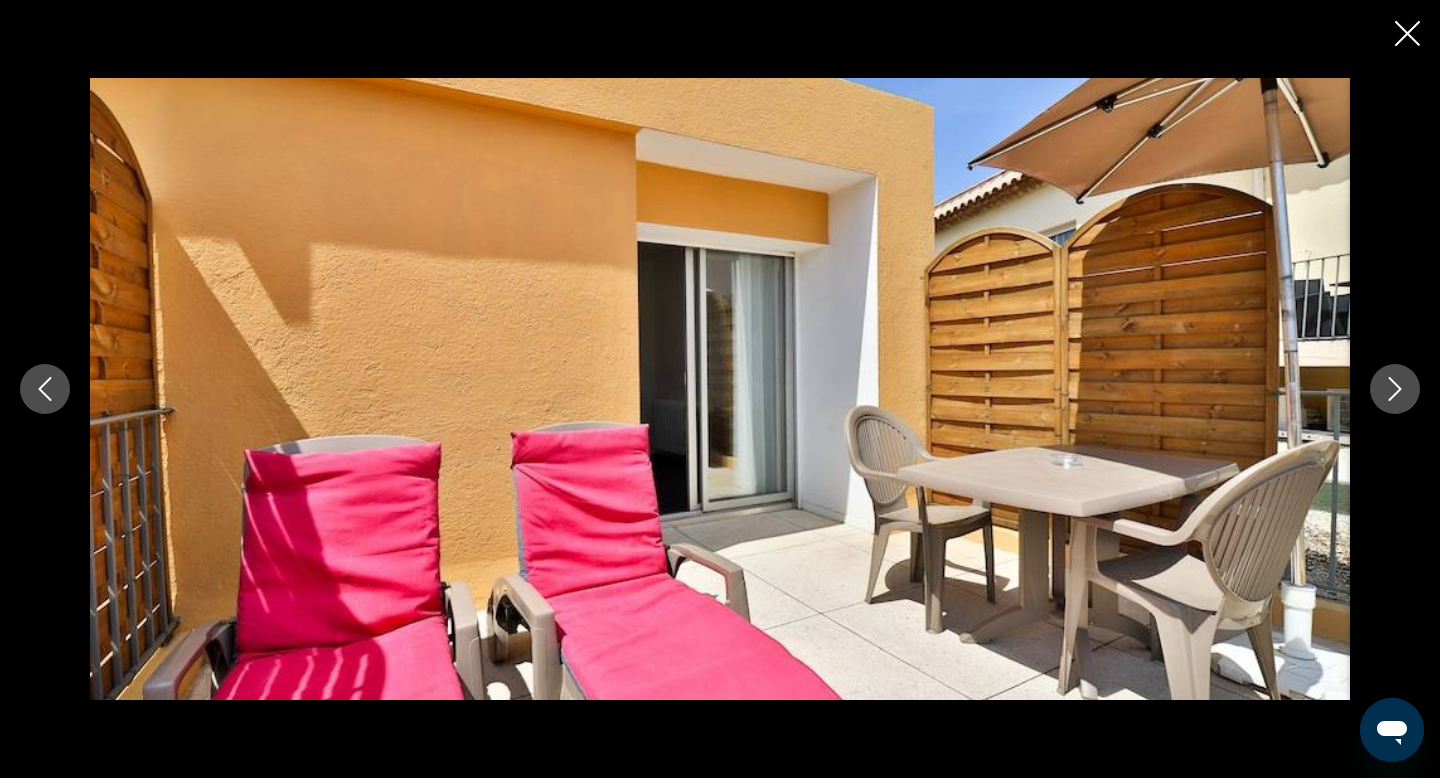 click 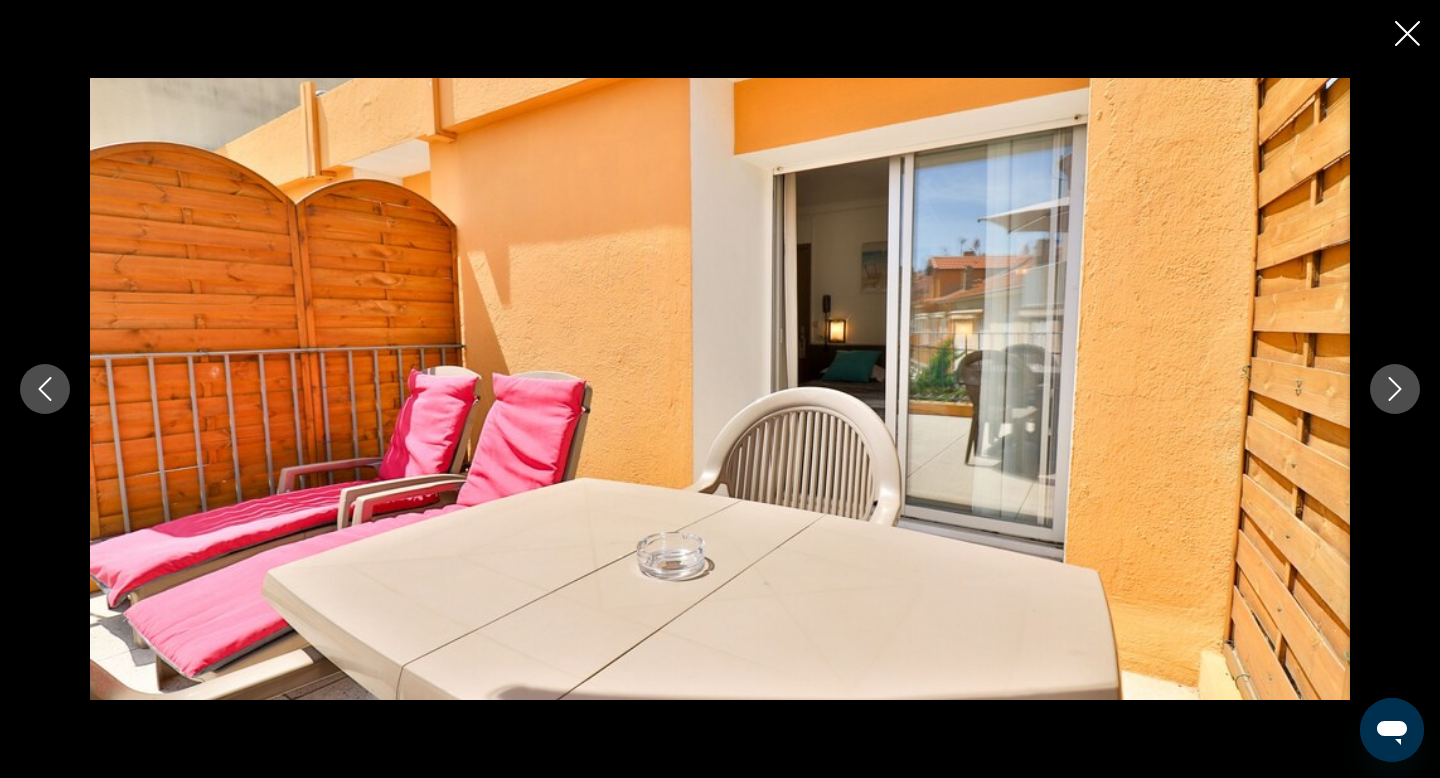 click 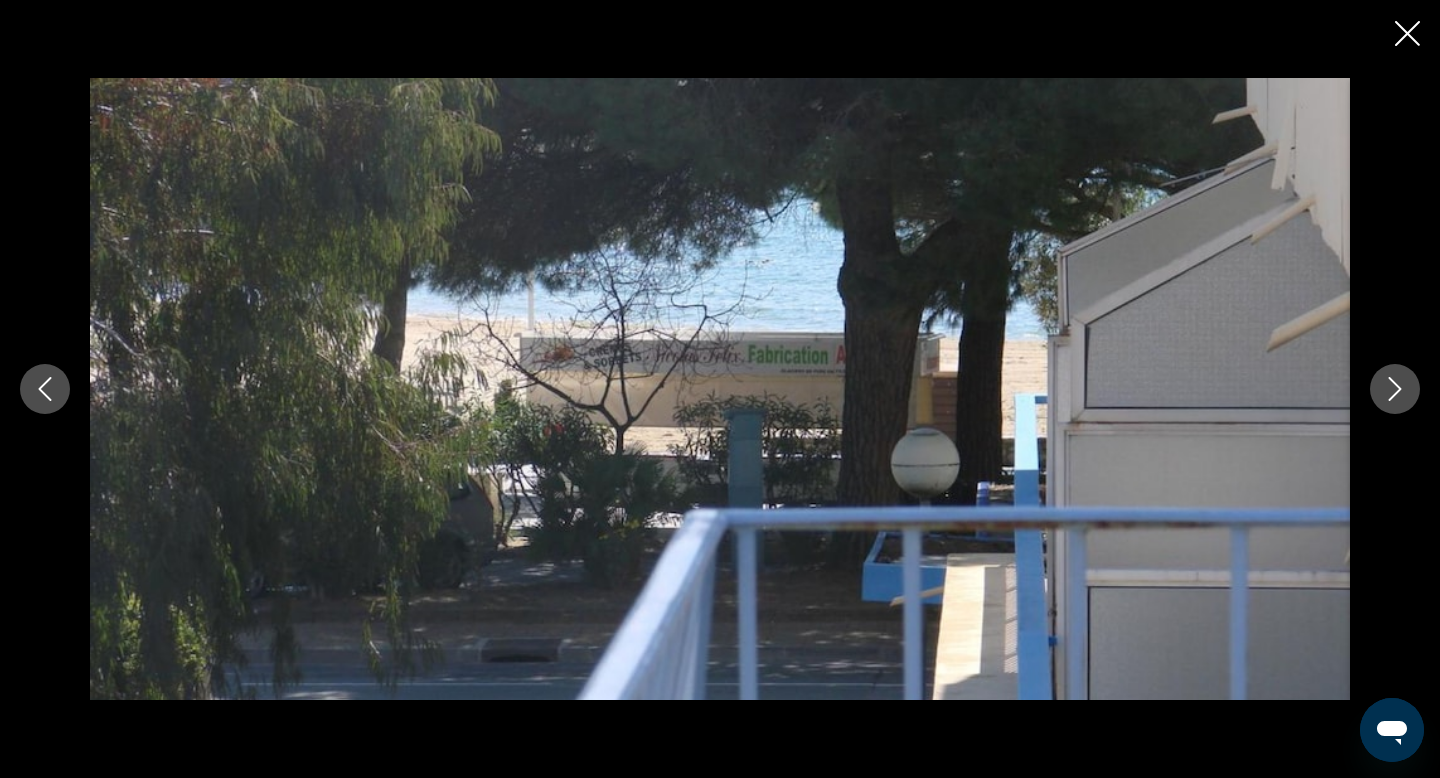 click 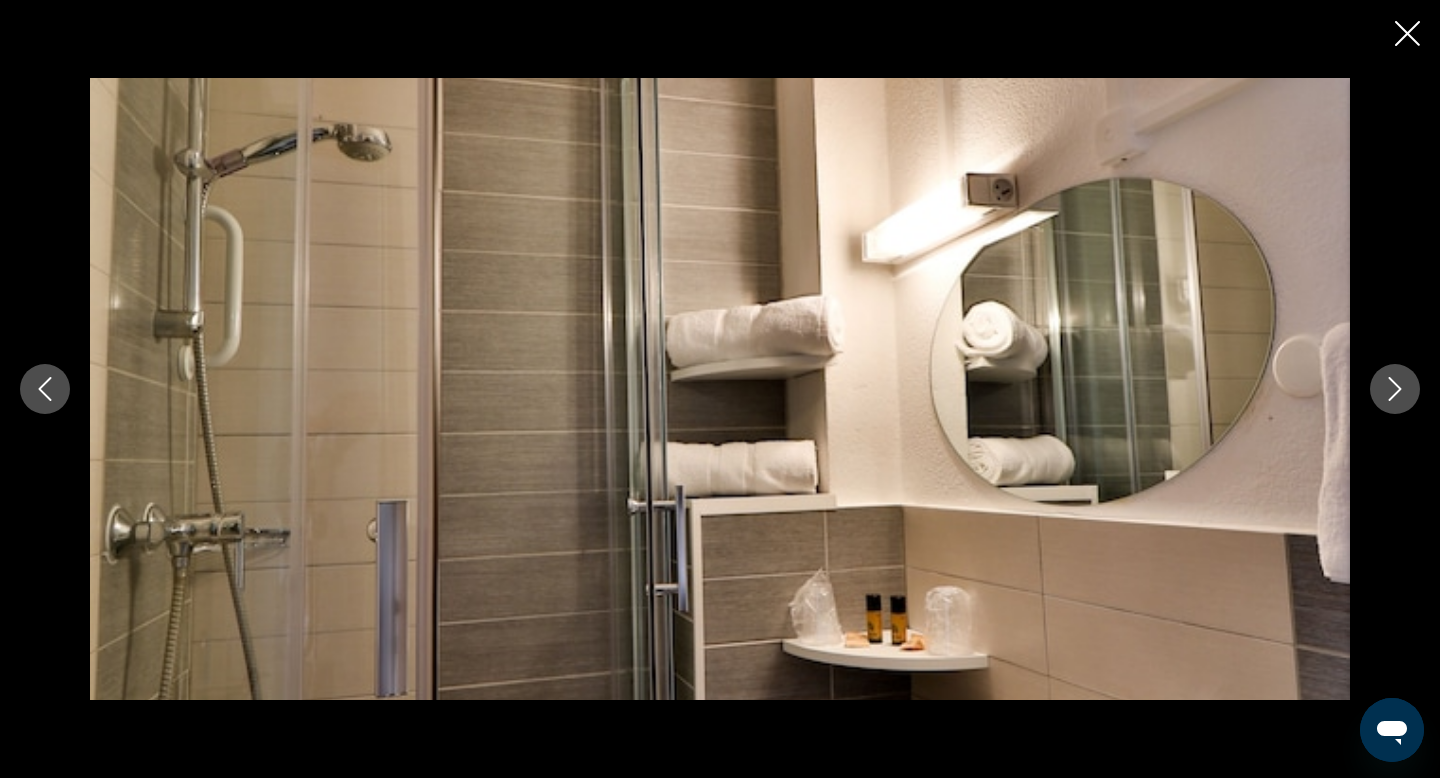 click 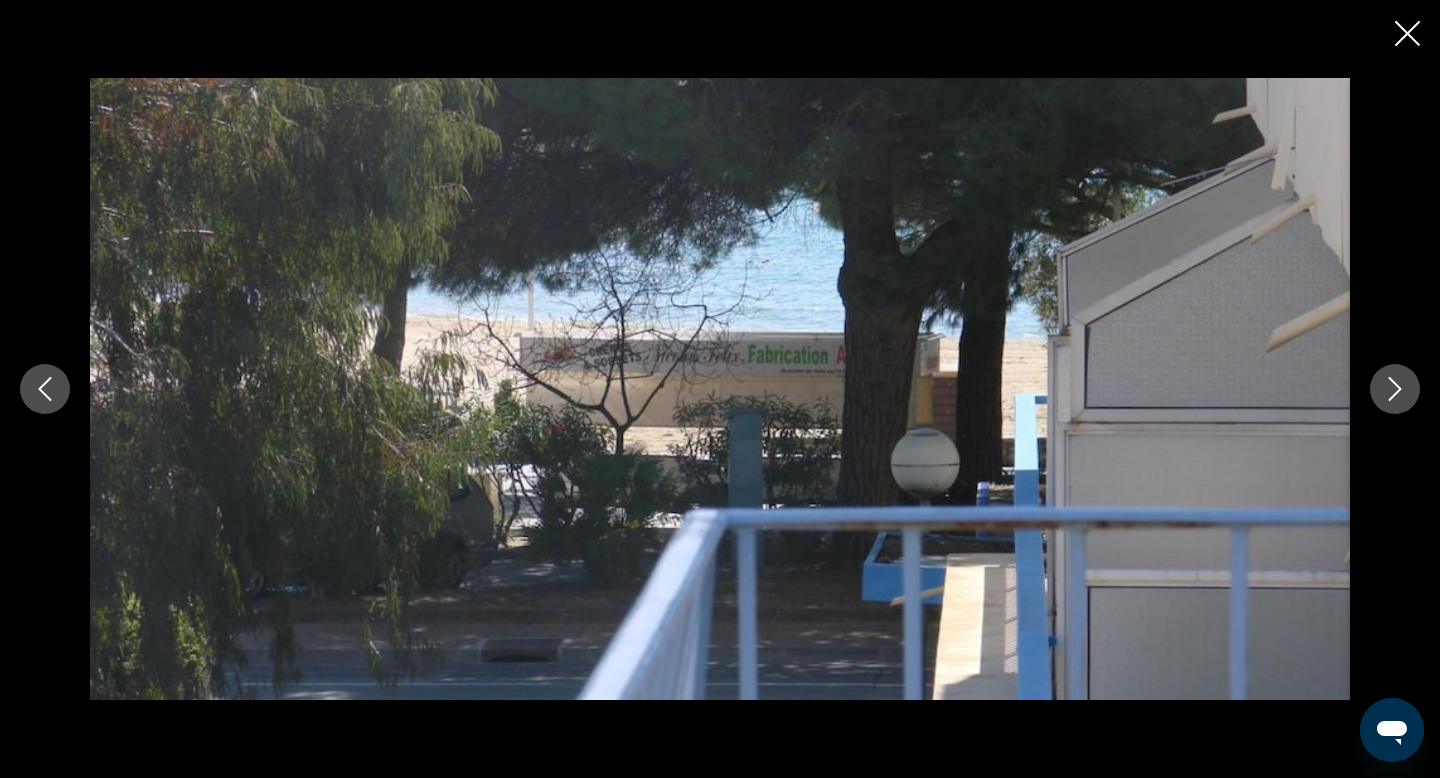 click 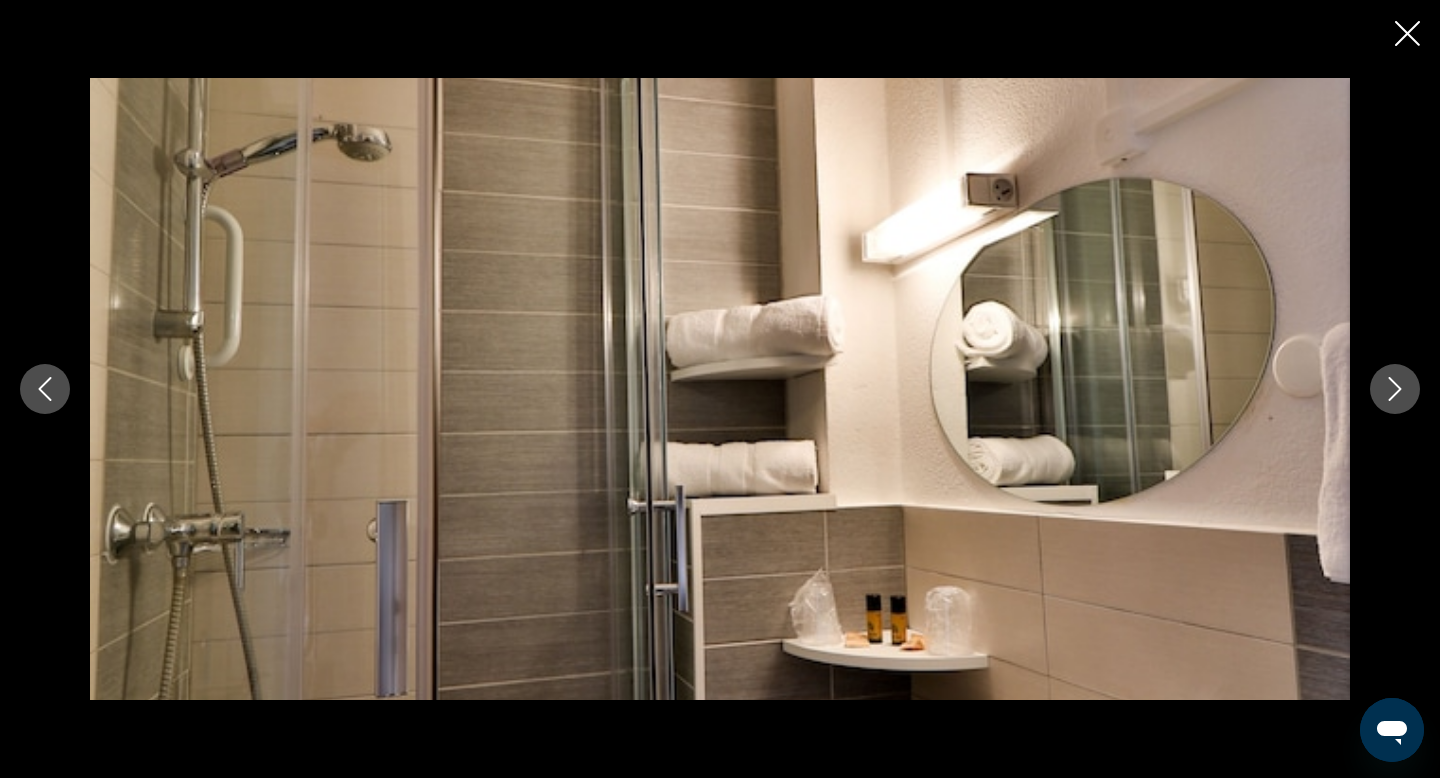 click 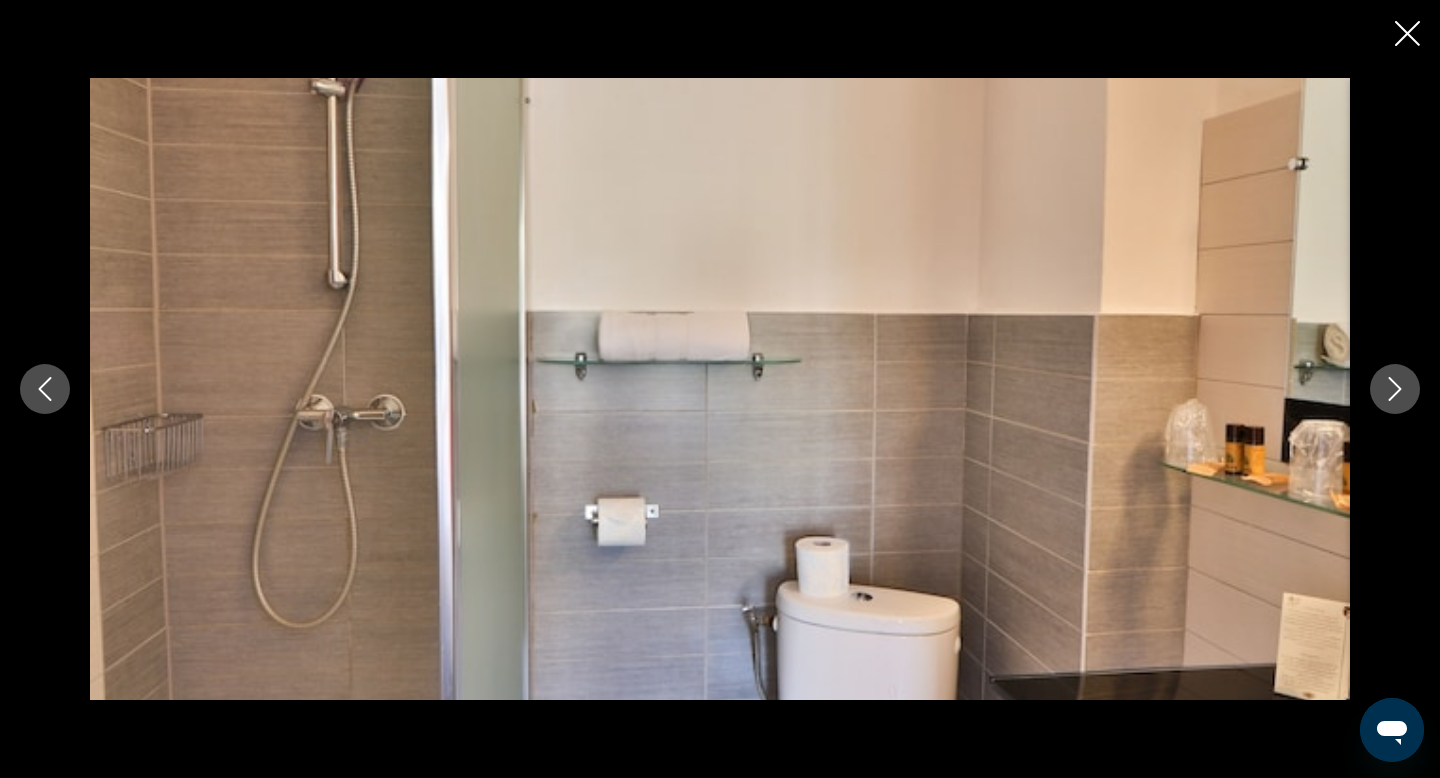 click 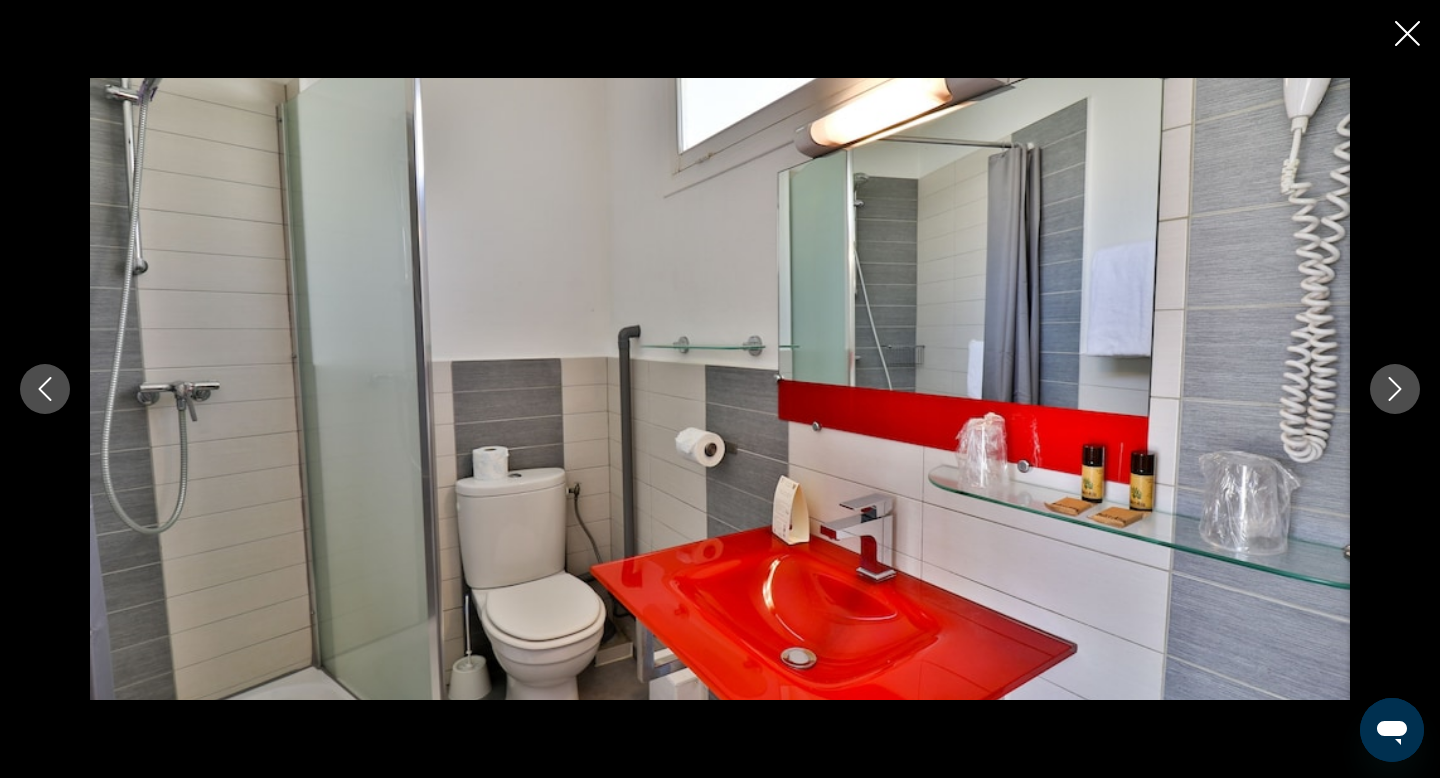 click 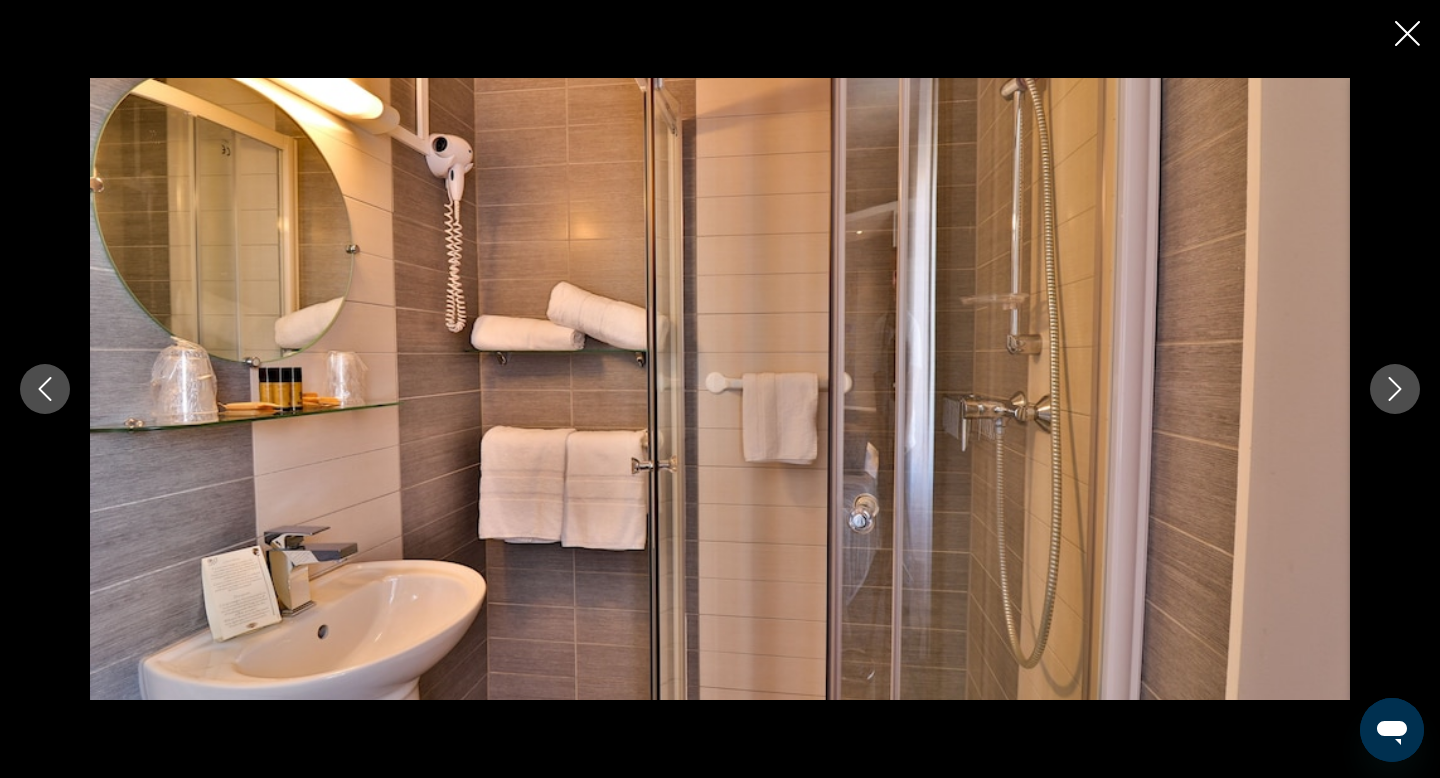click 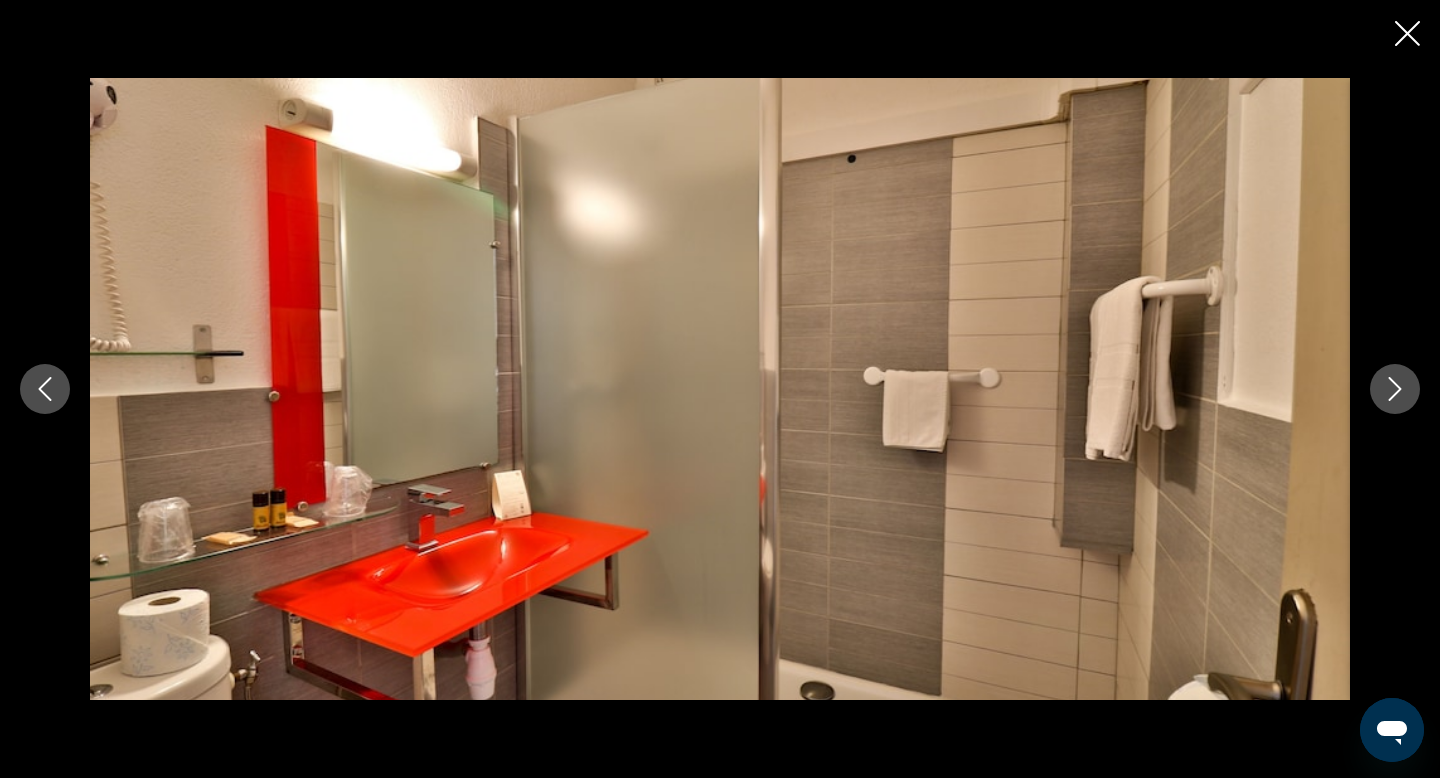 click 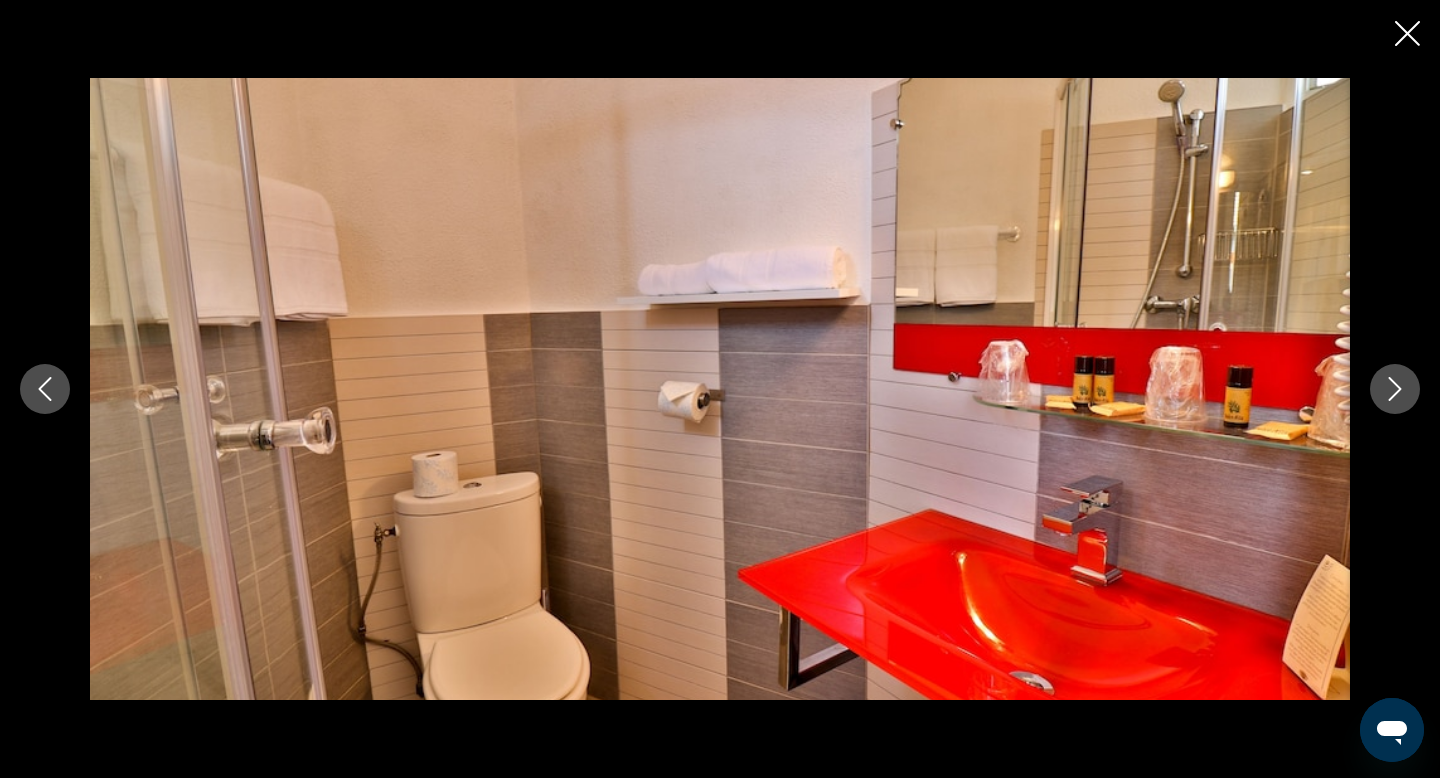 click 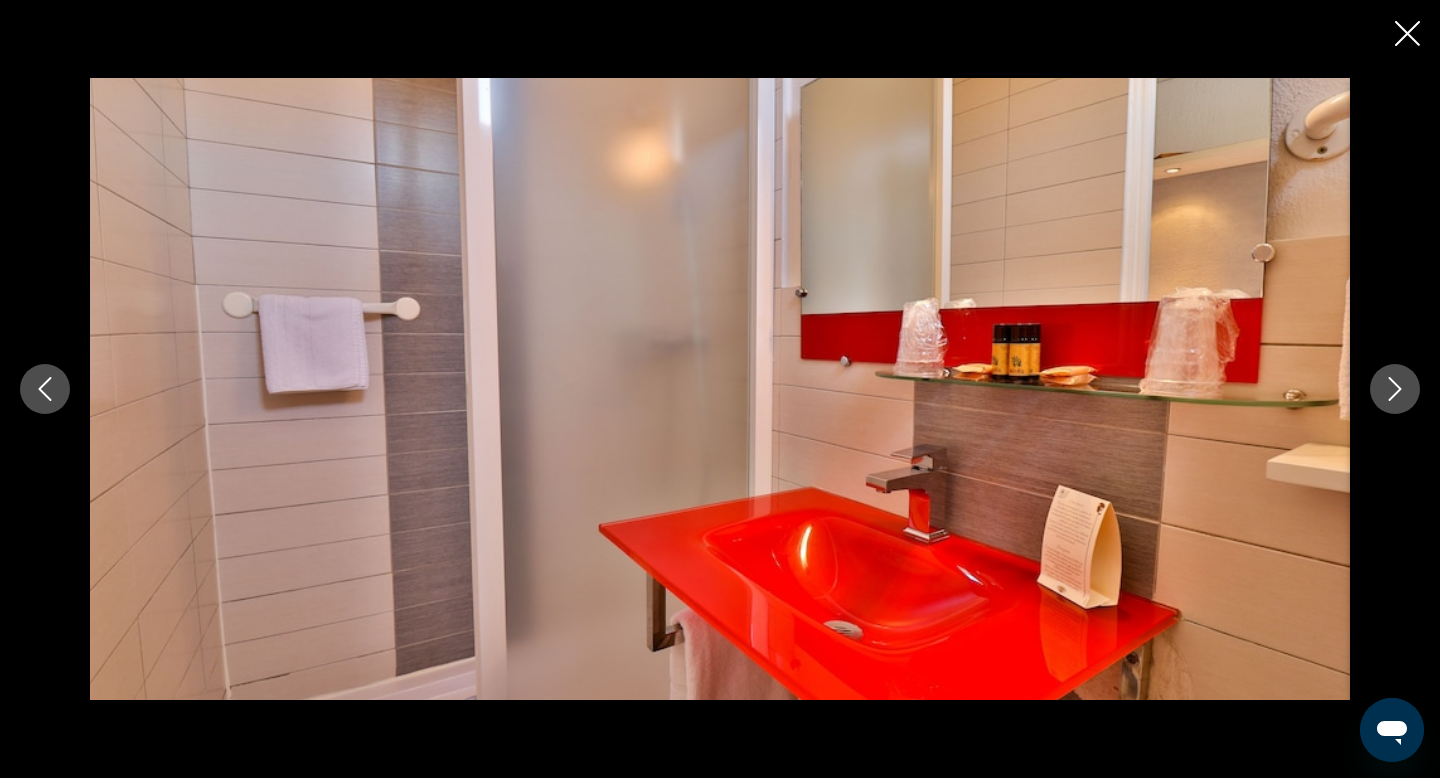 click 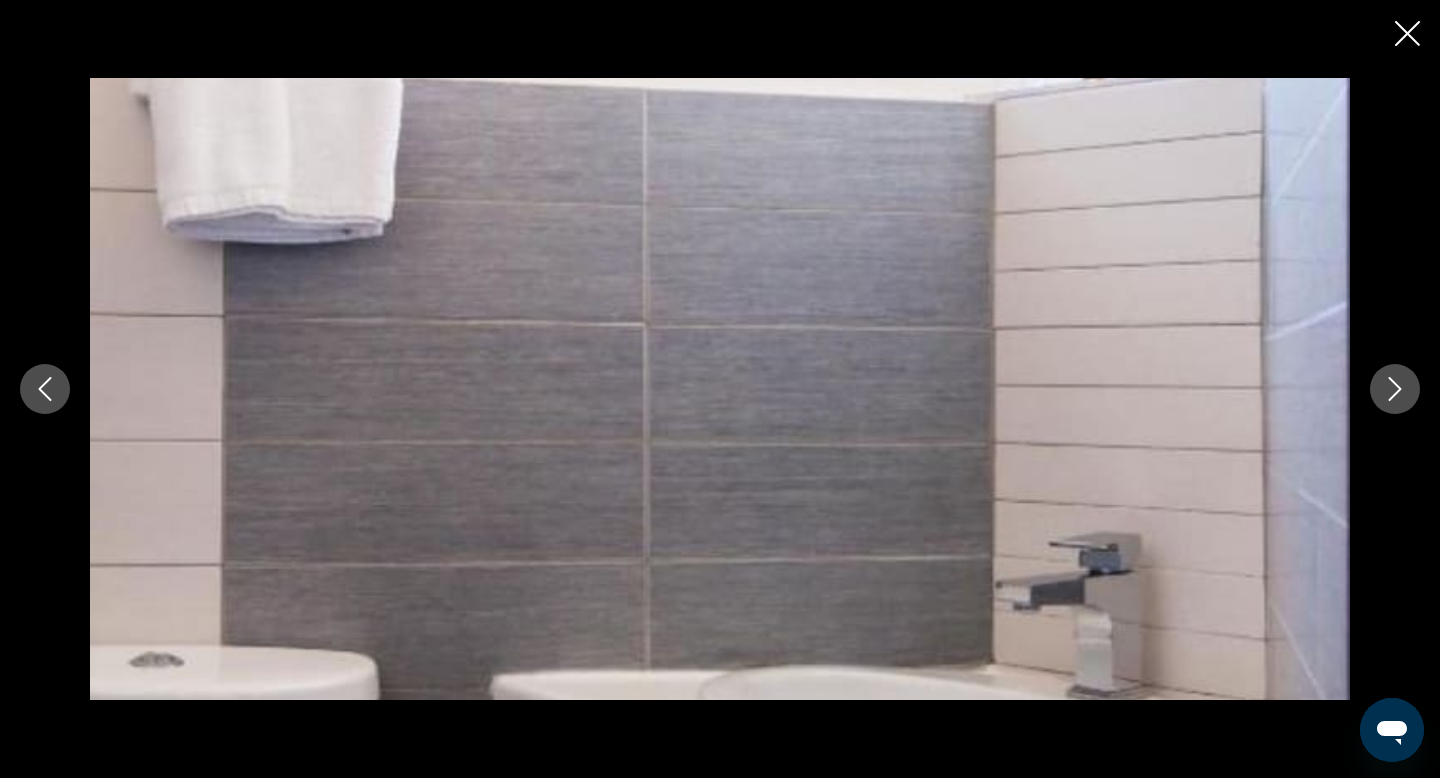 click 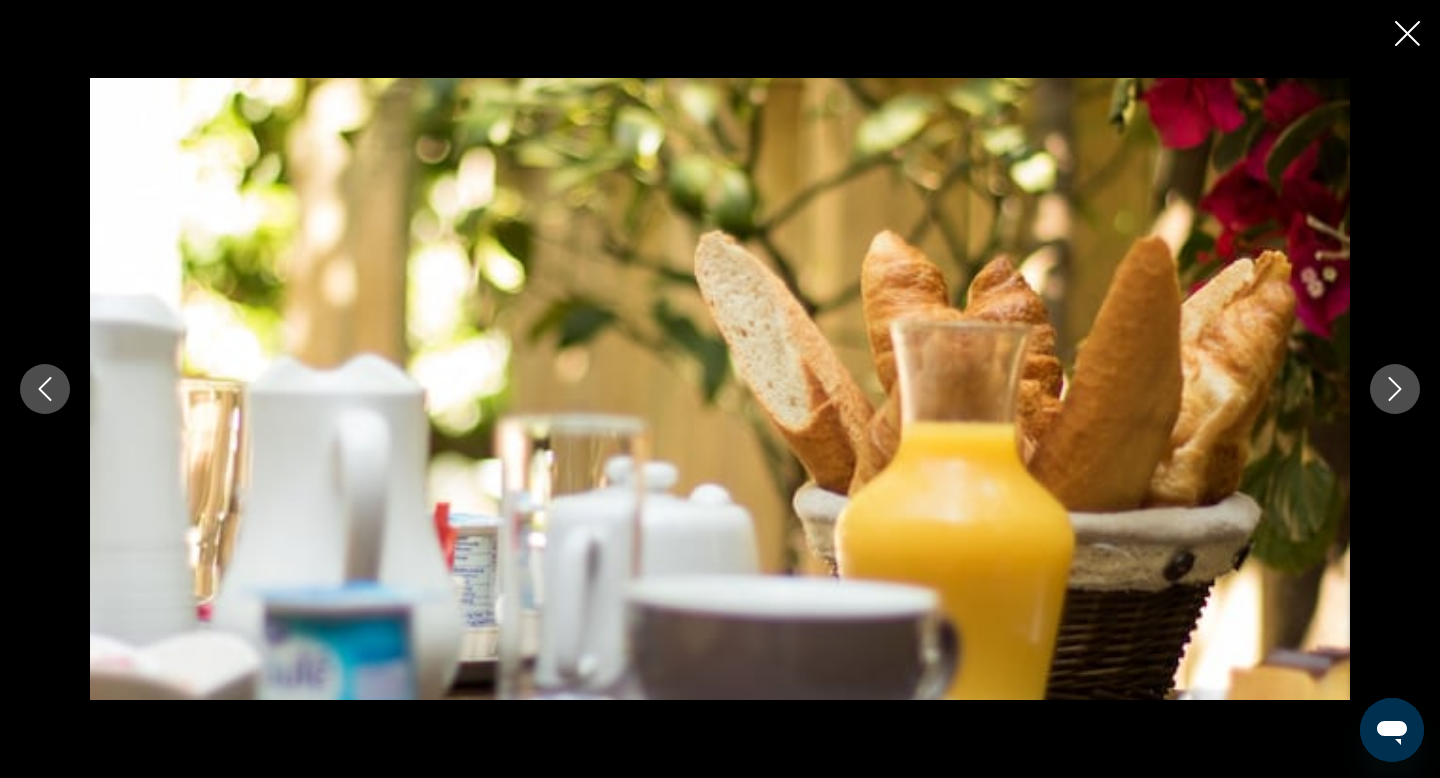 click 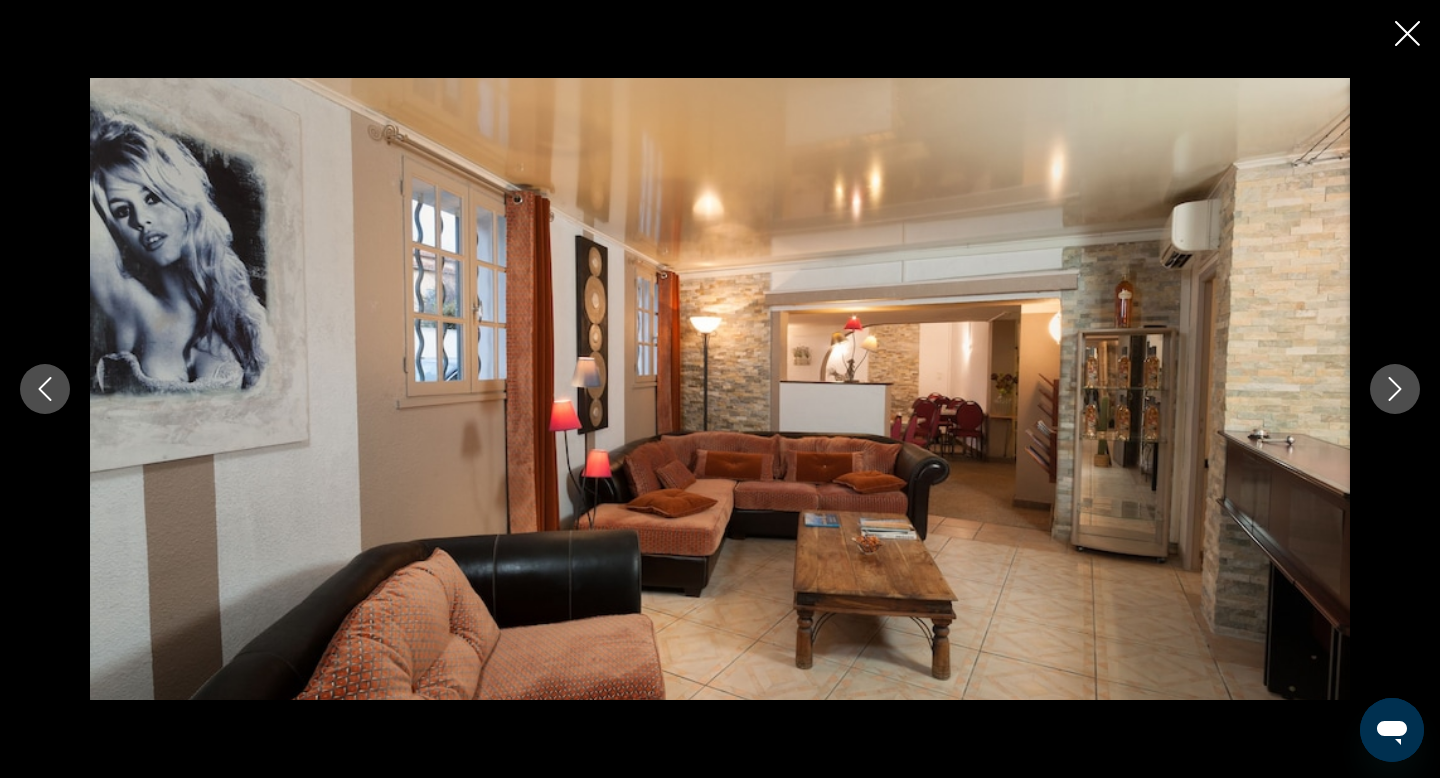 click 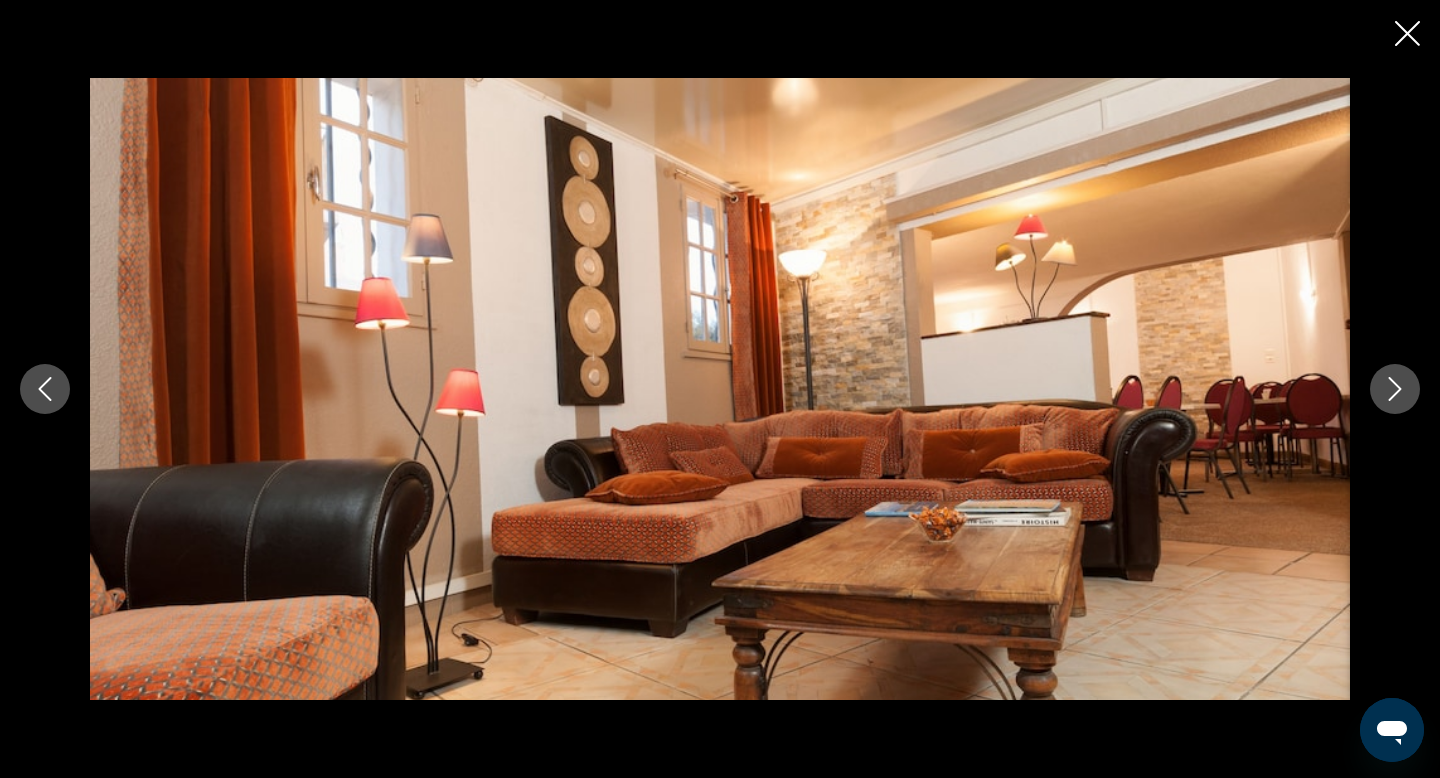 click 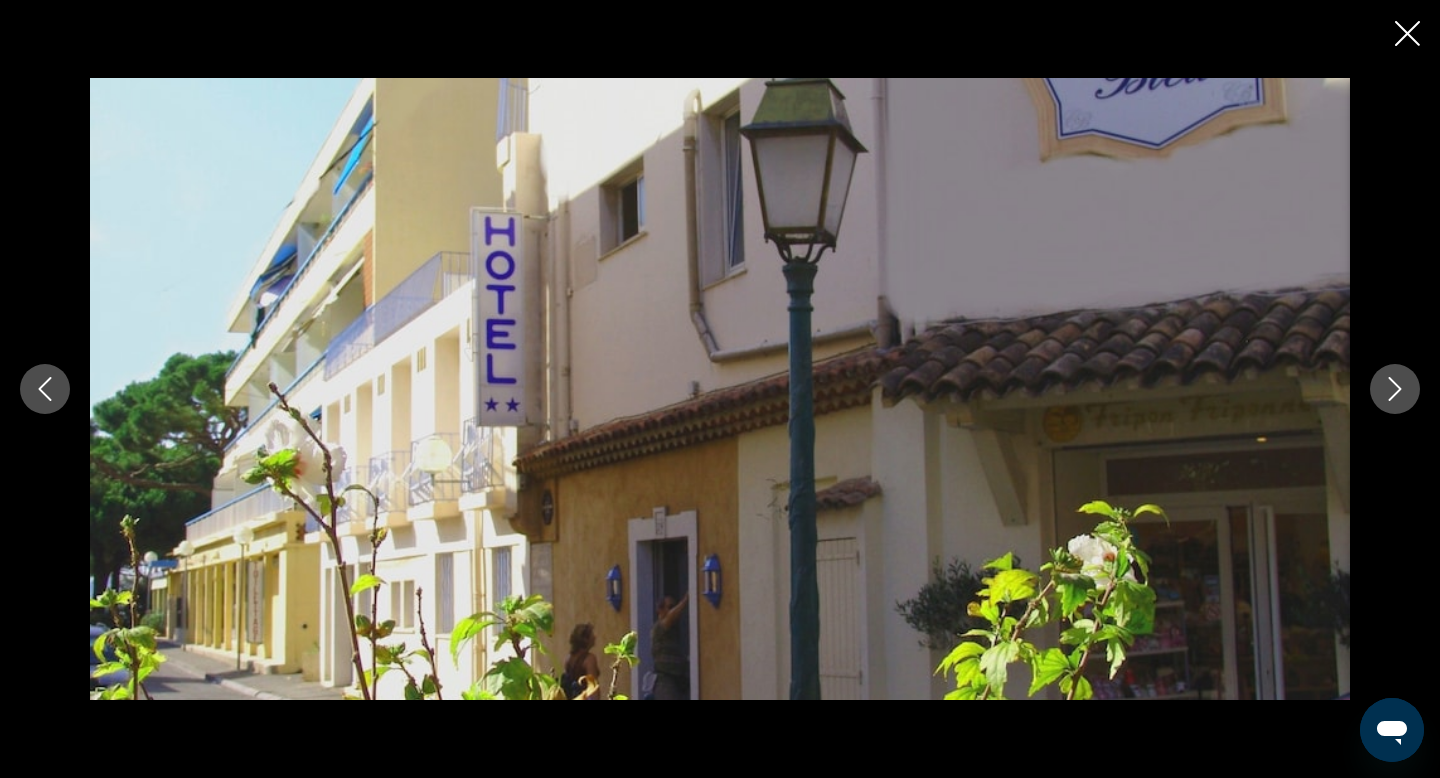 click 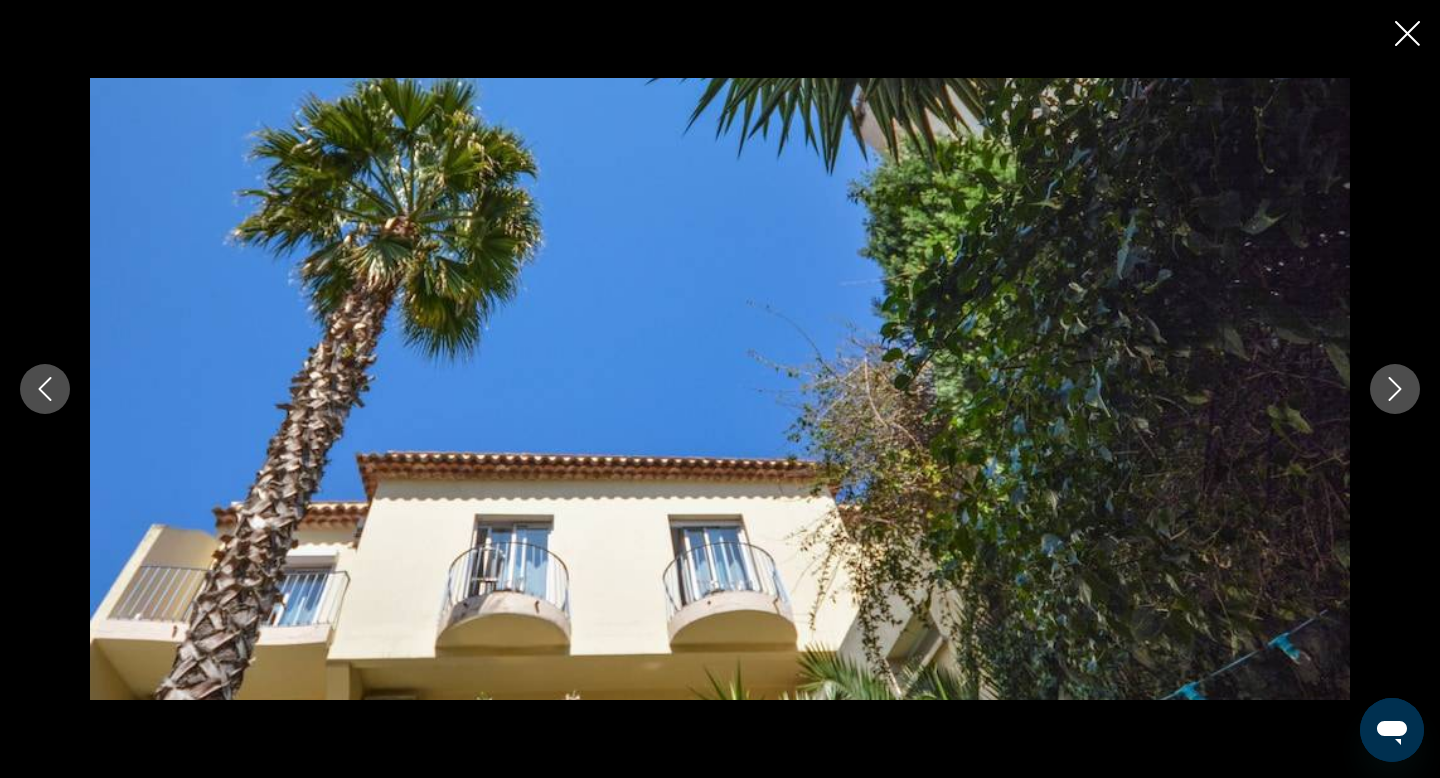 click 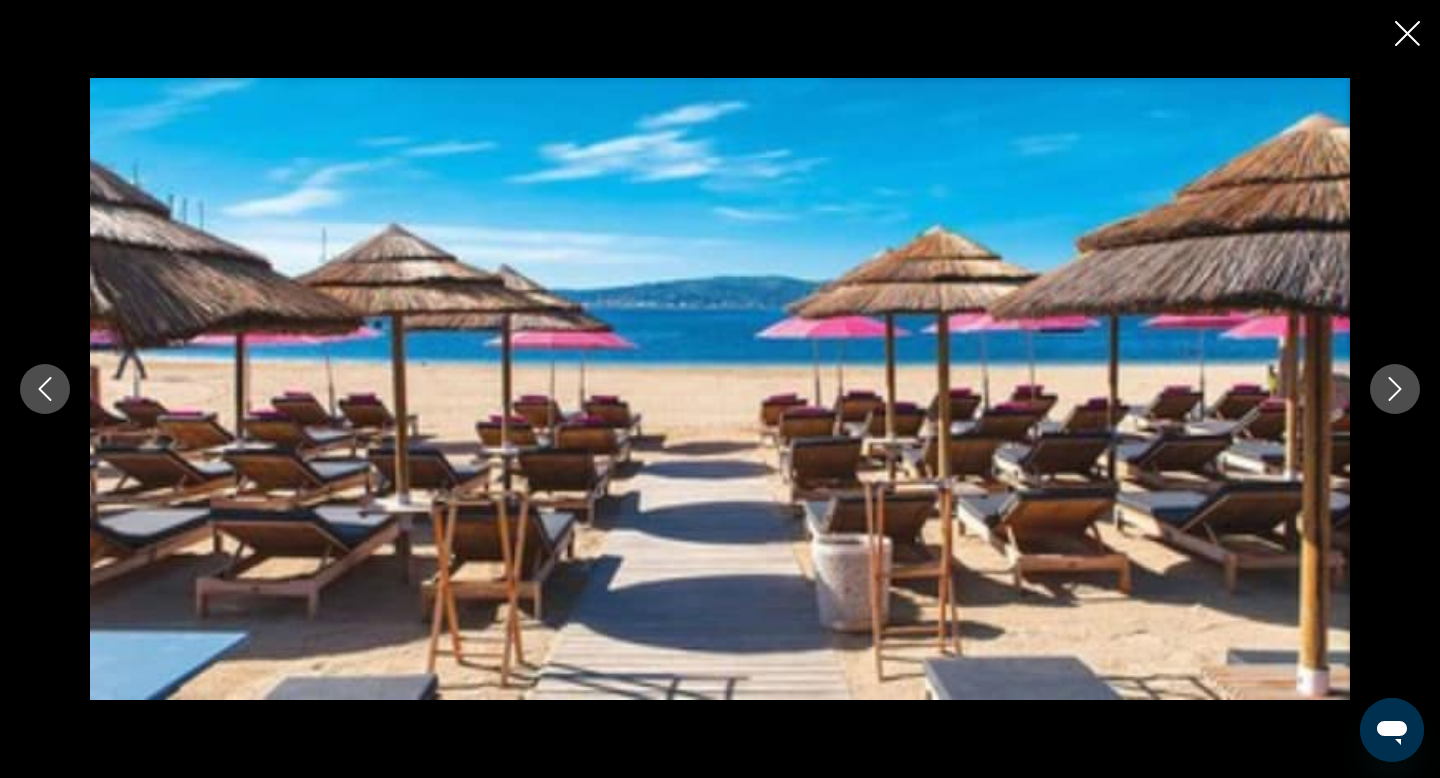 click 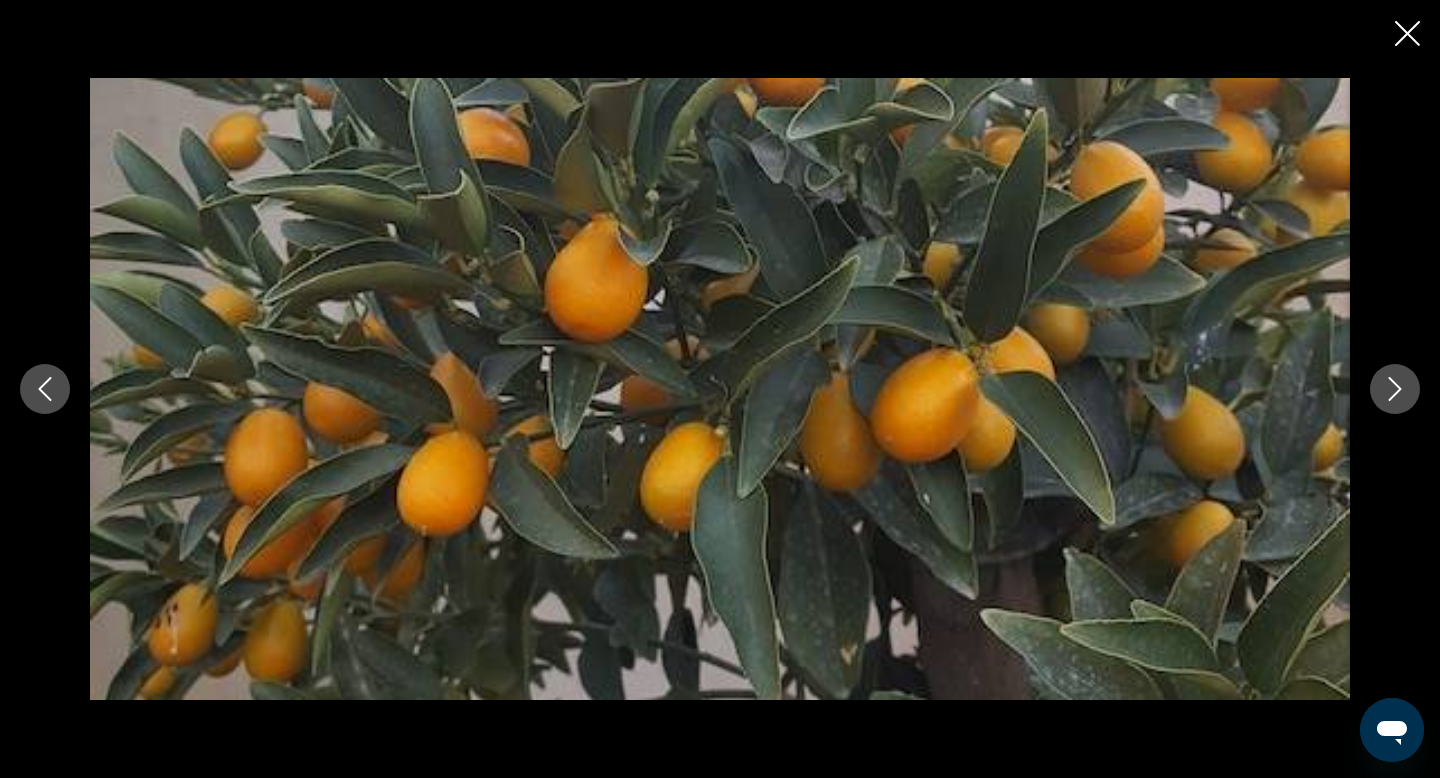 click 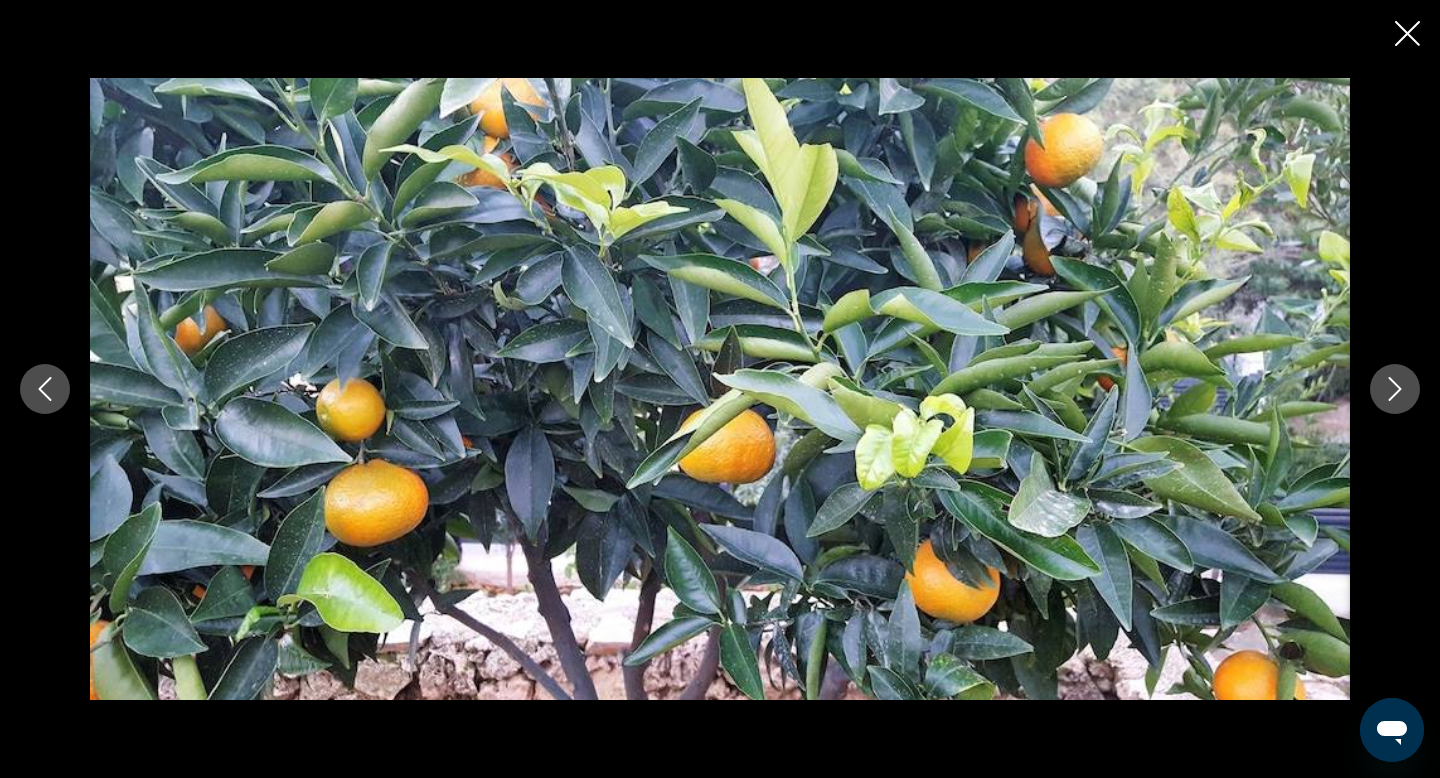 click 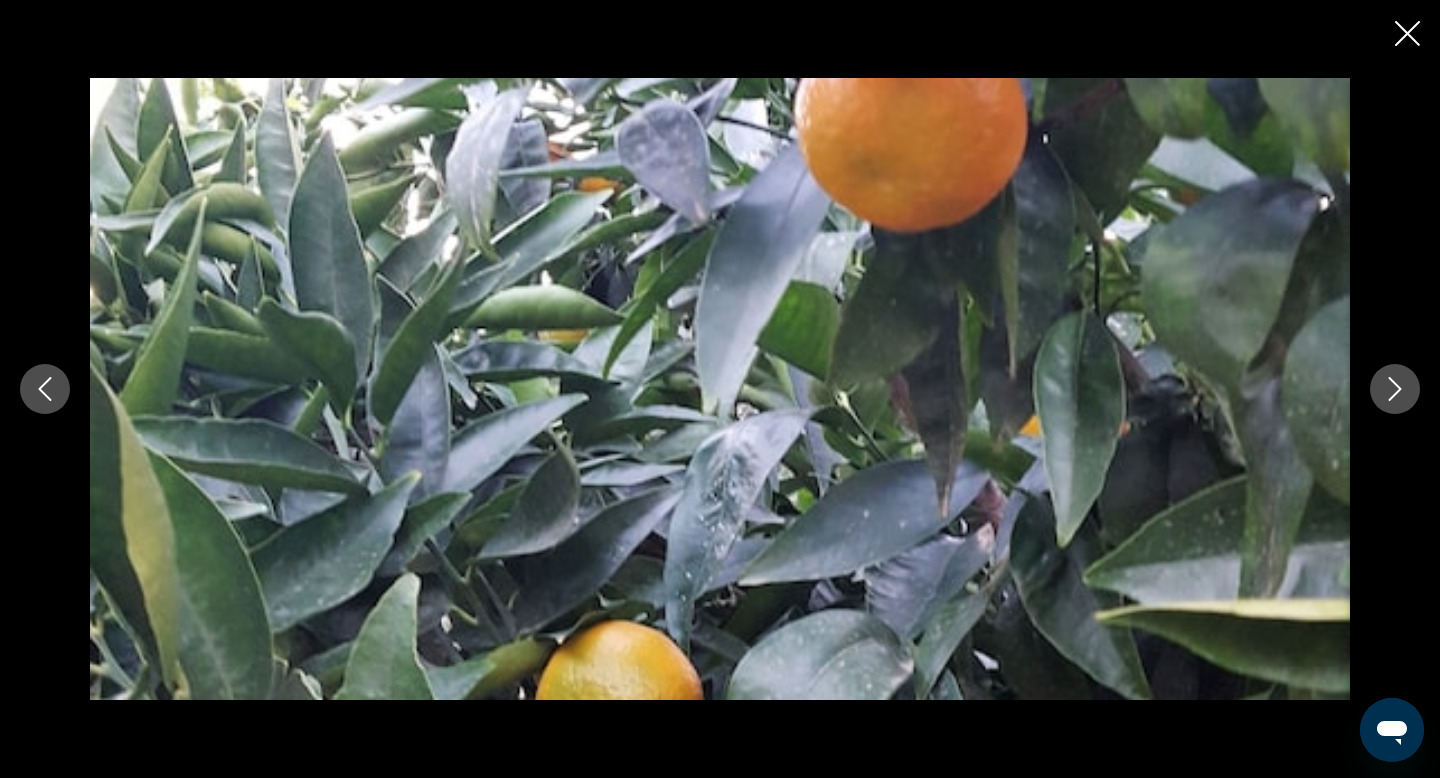 click 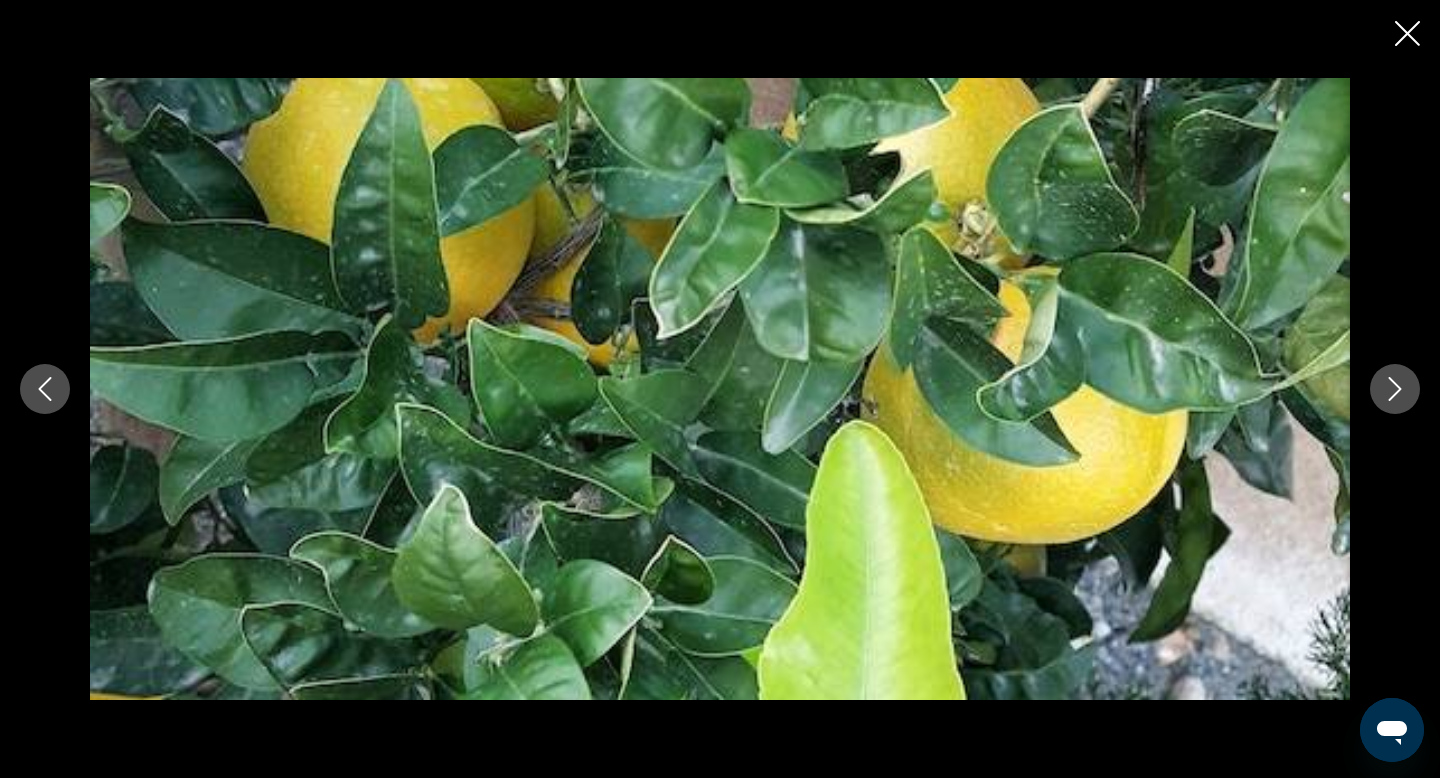 click 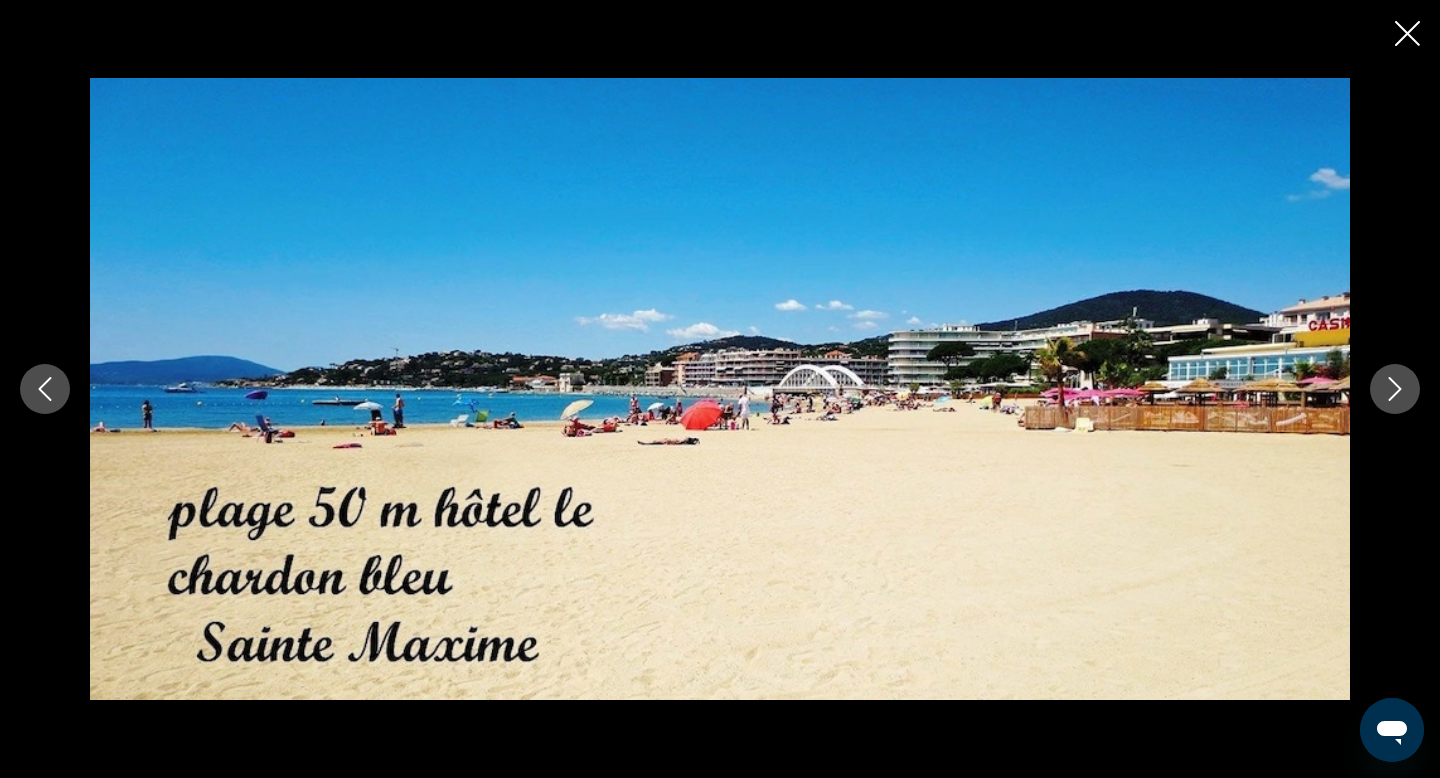 click 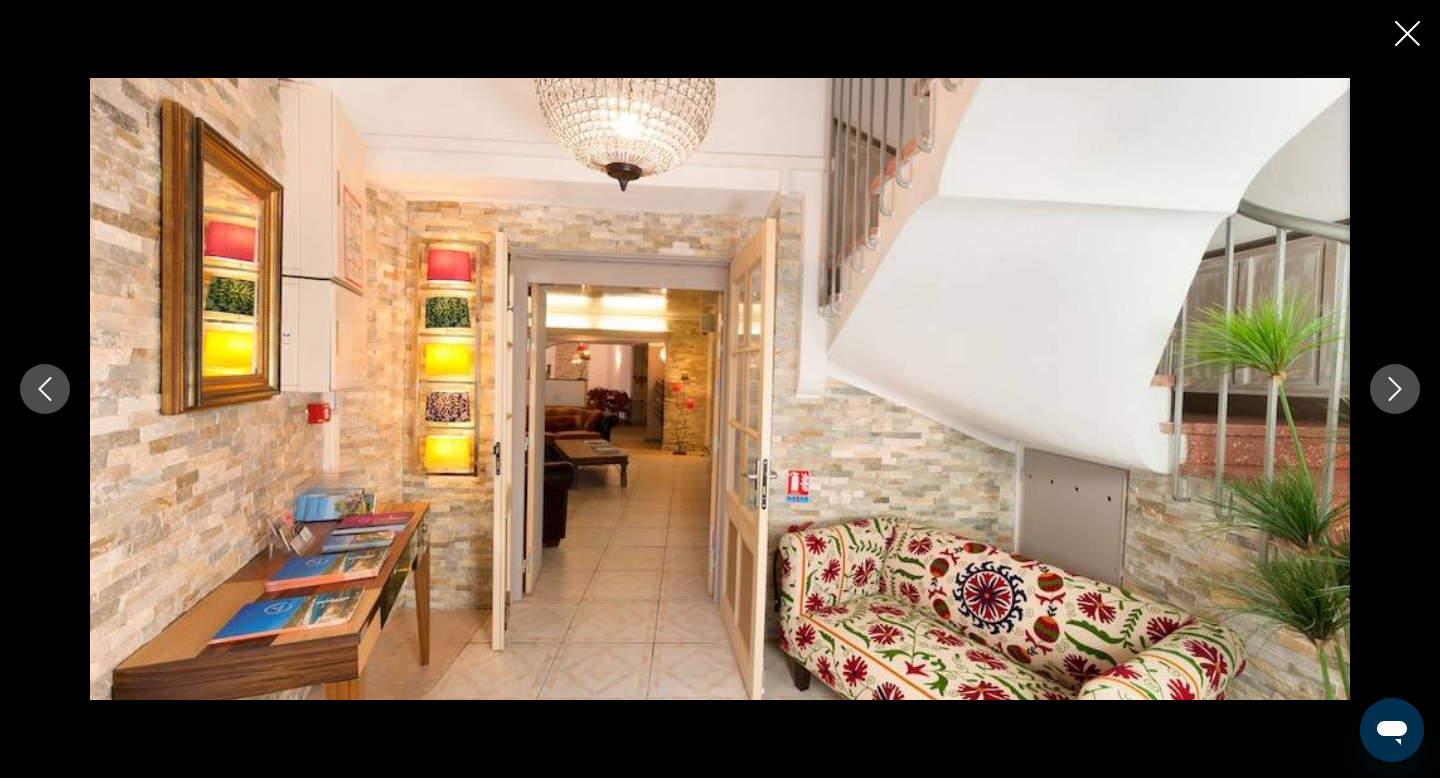 click 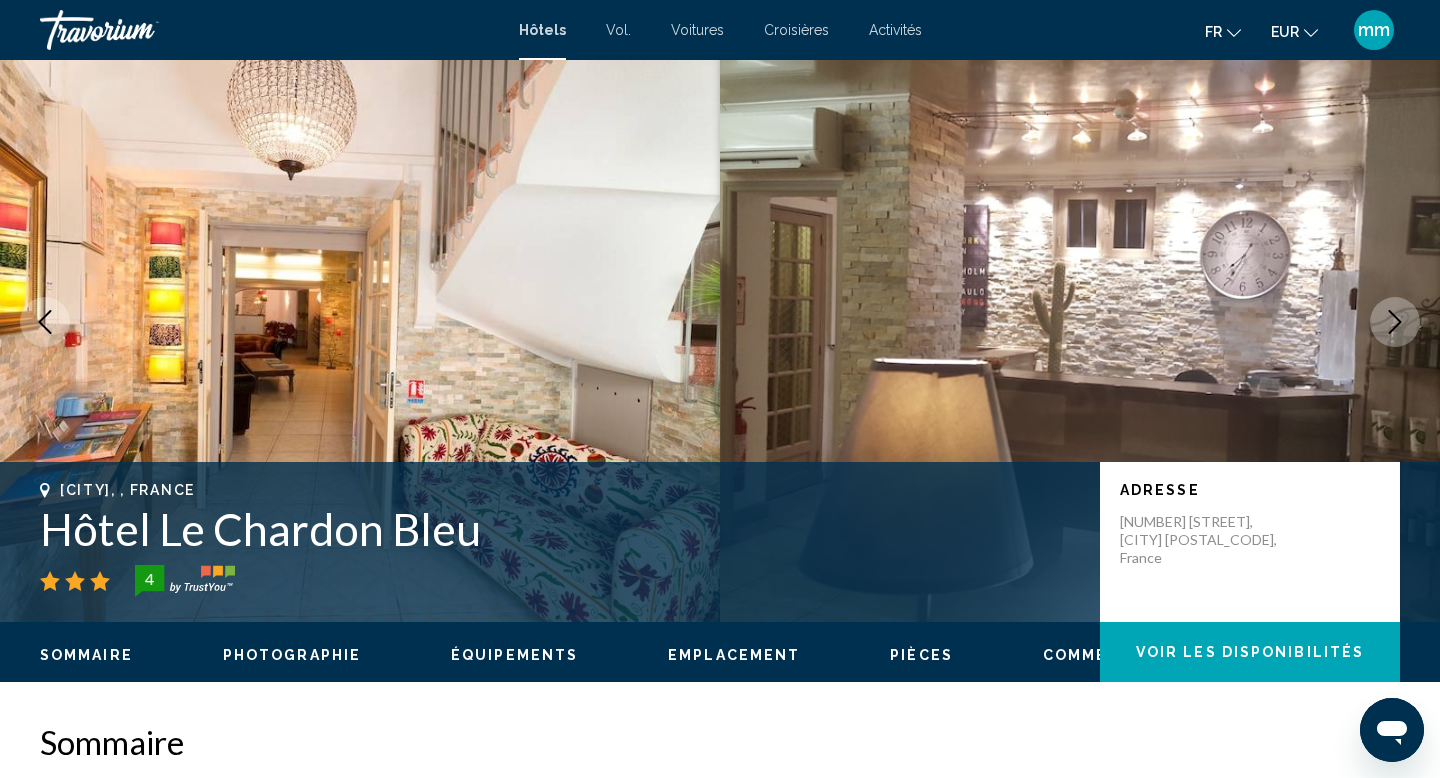 scroll, scrollTop: 0, scrollLeft: 0, axis: both 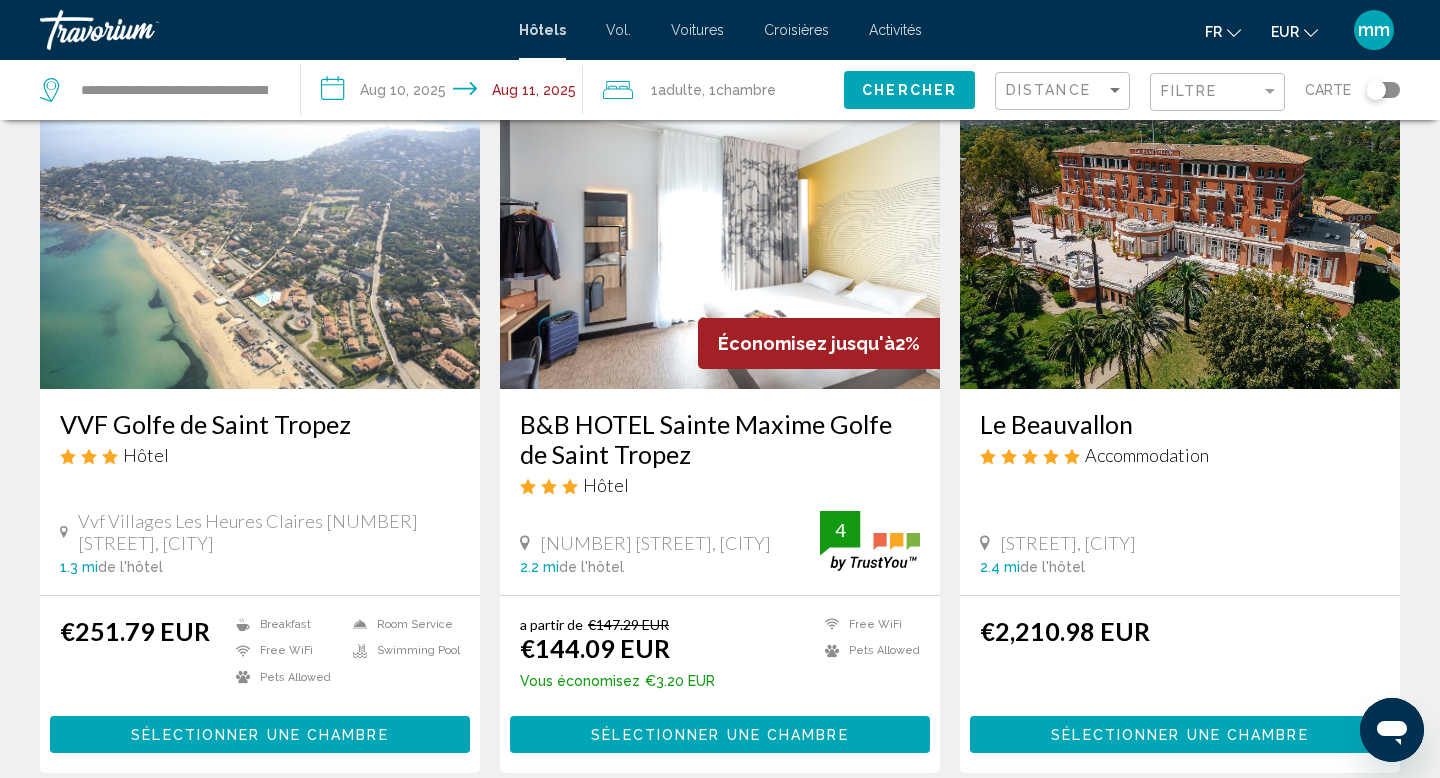 click at bounding box center (720, 229) 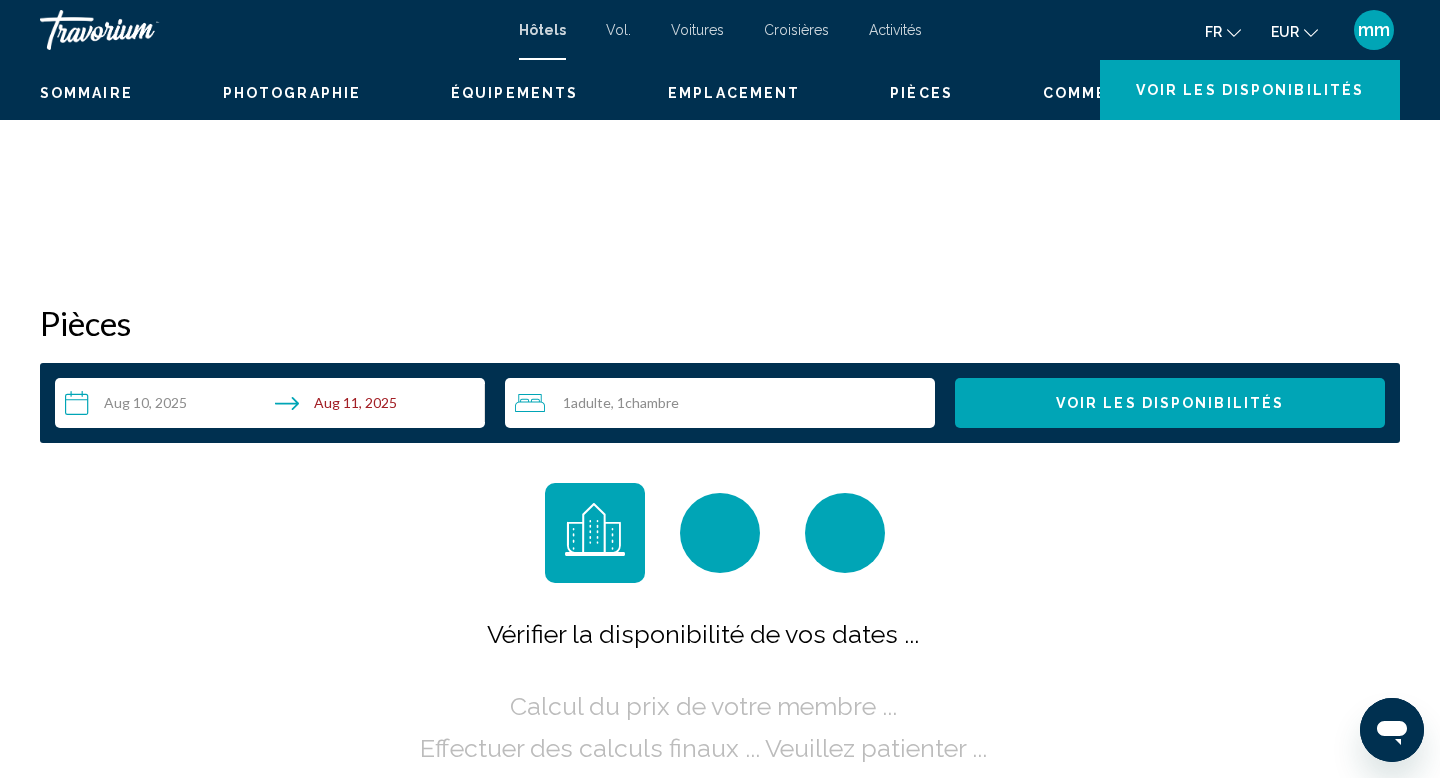 scroll, scrollTop: 0, scrollLeft: 0, axis: both 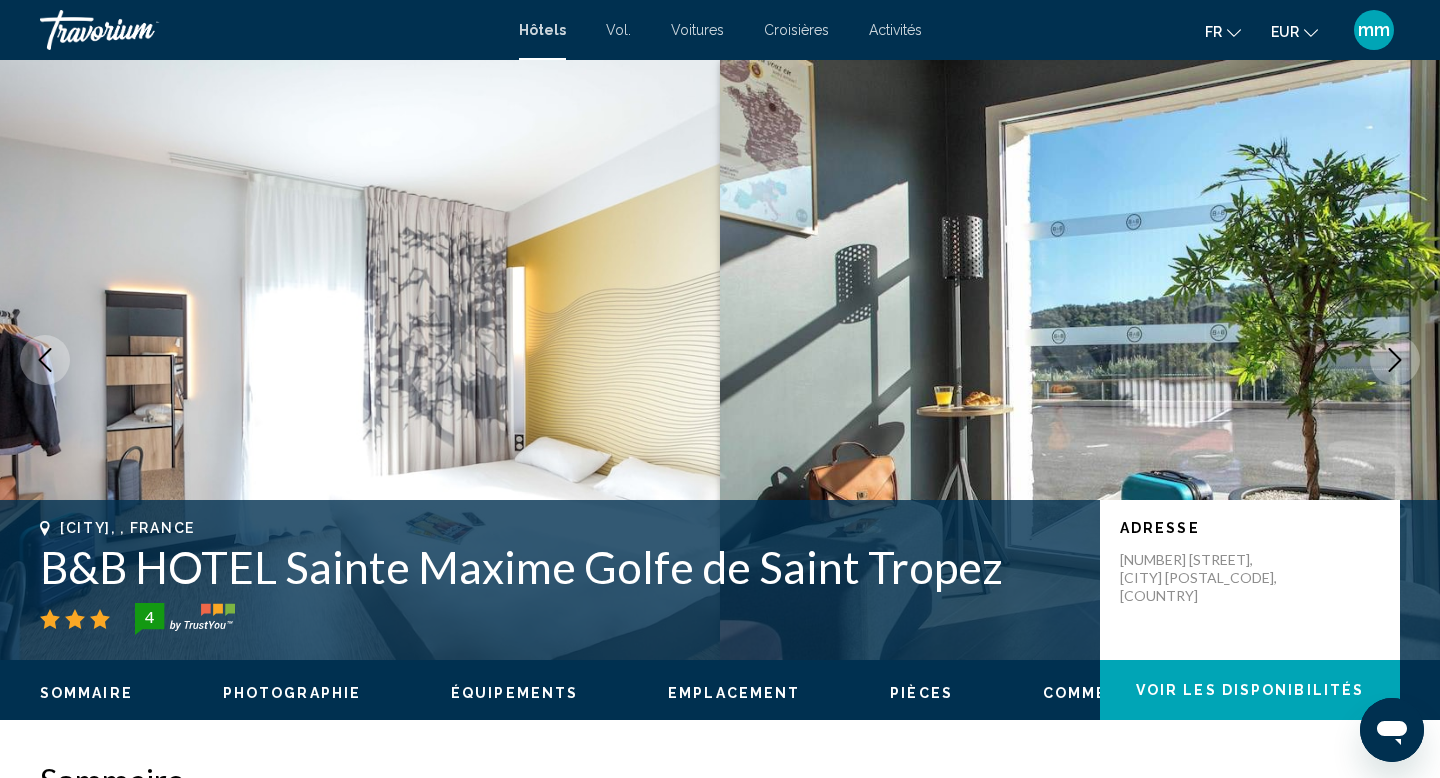 click 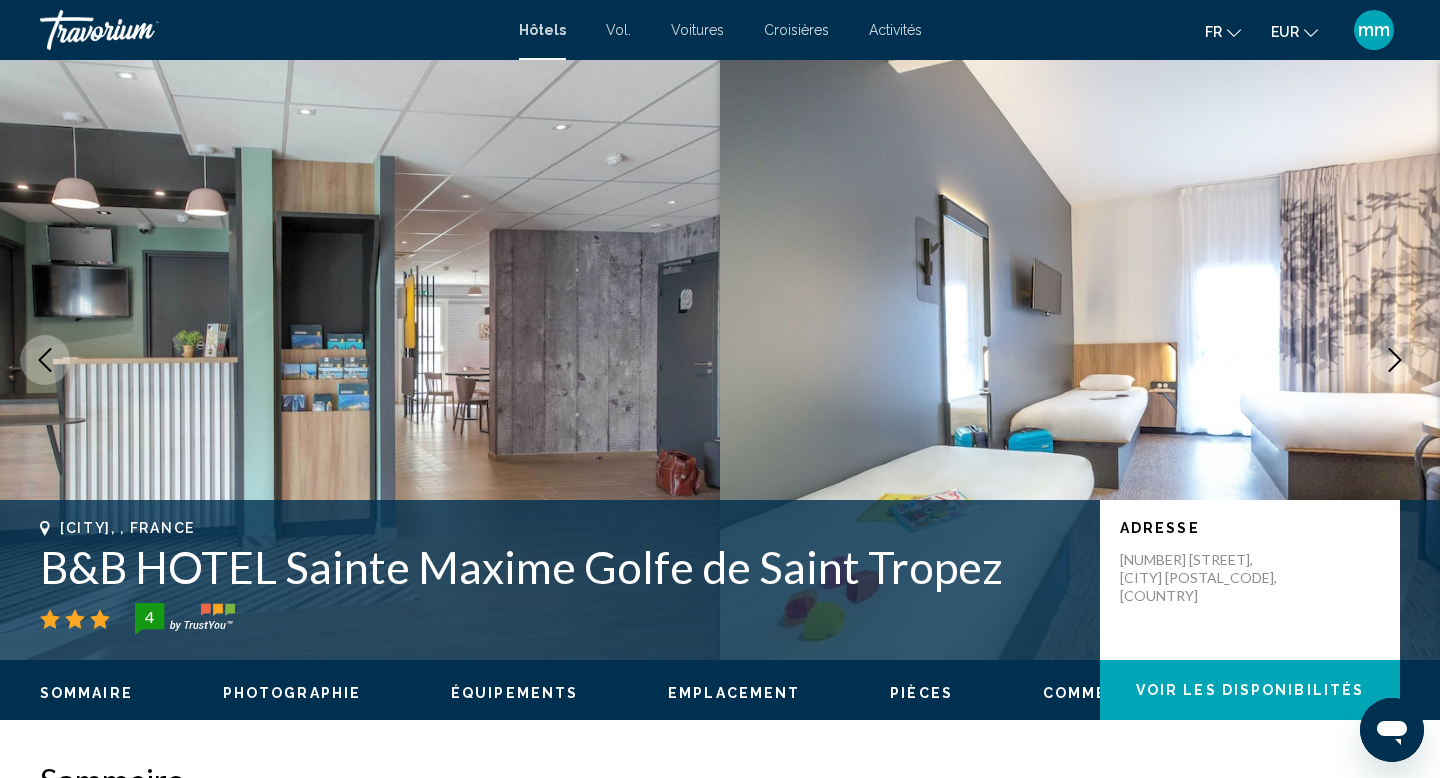 click 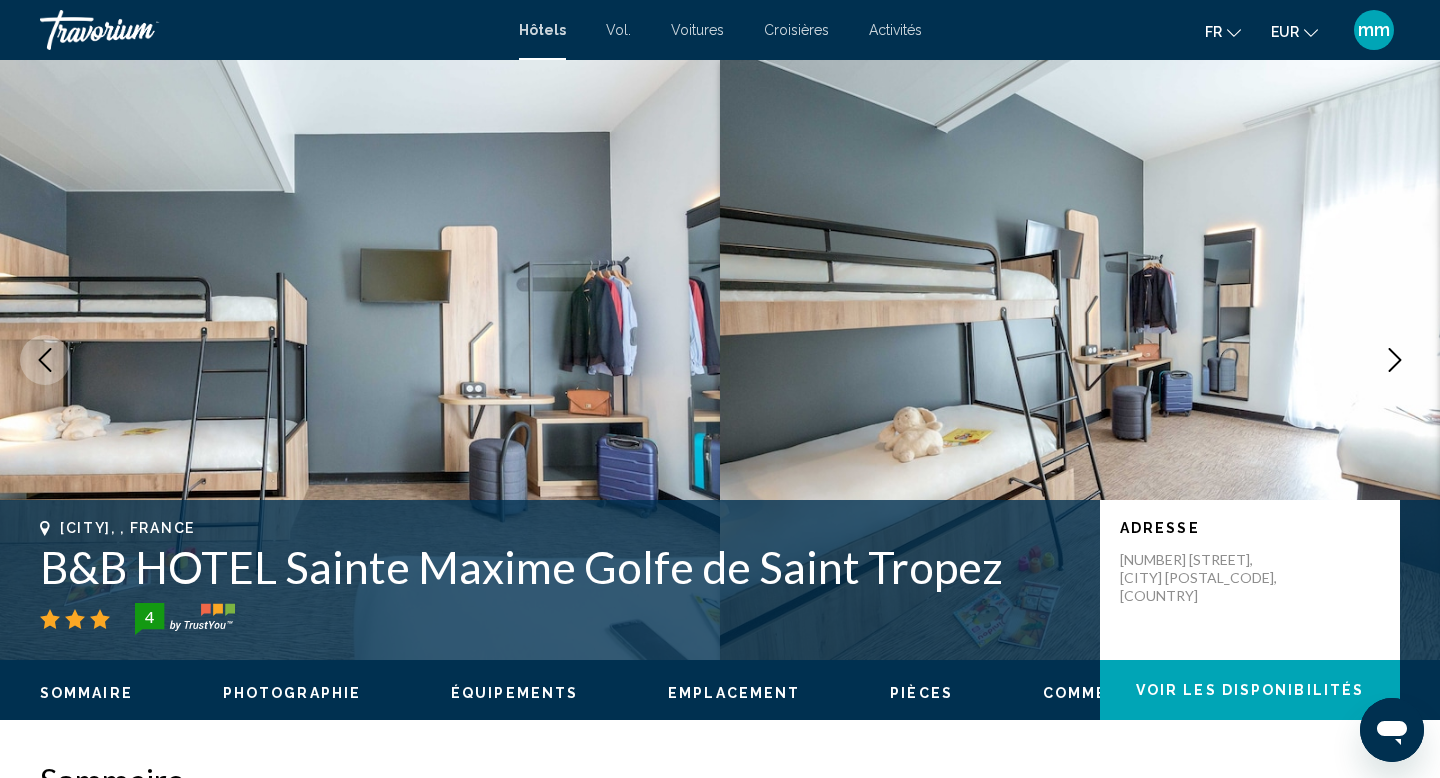 click 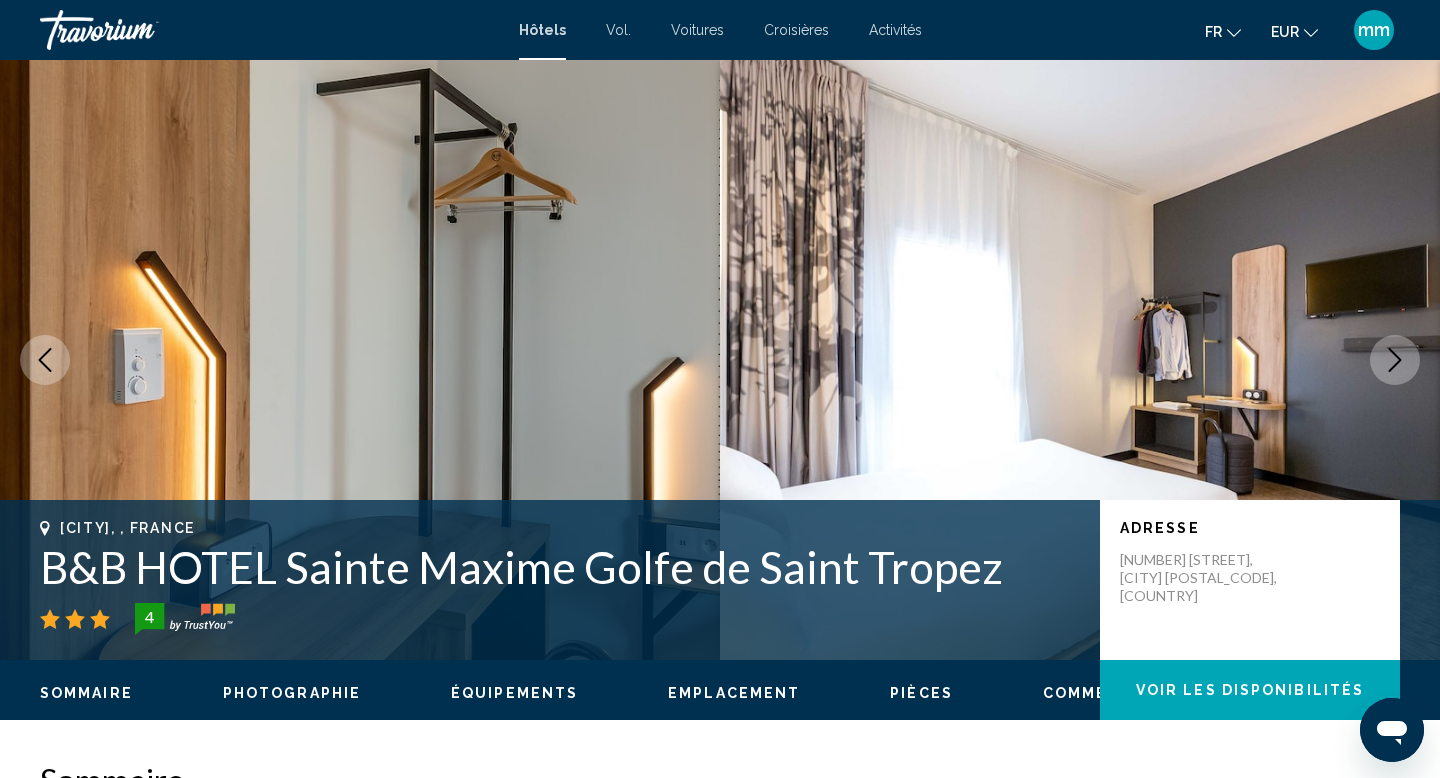 click 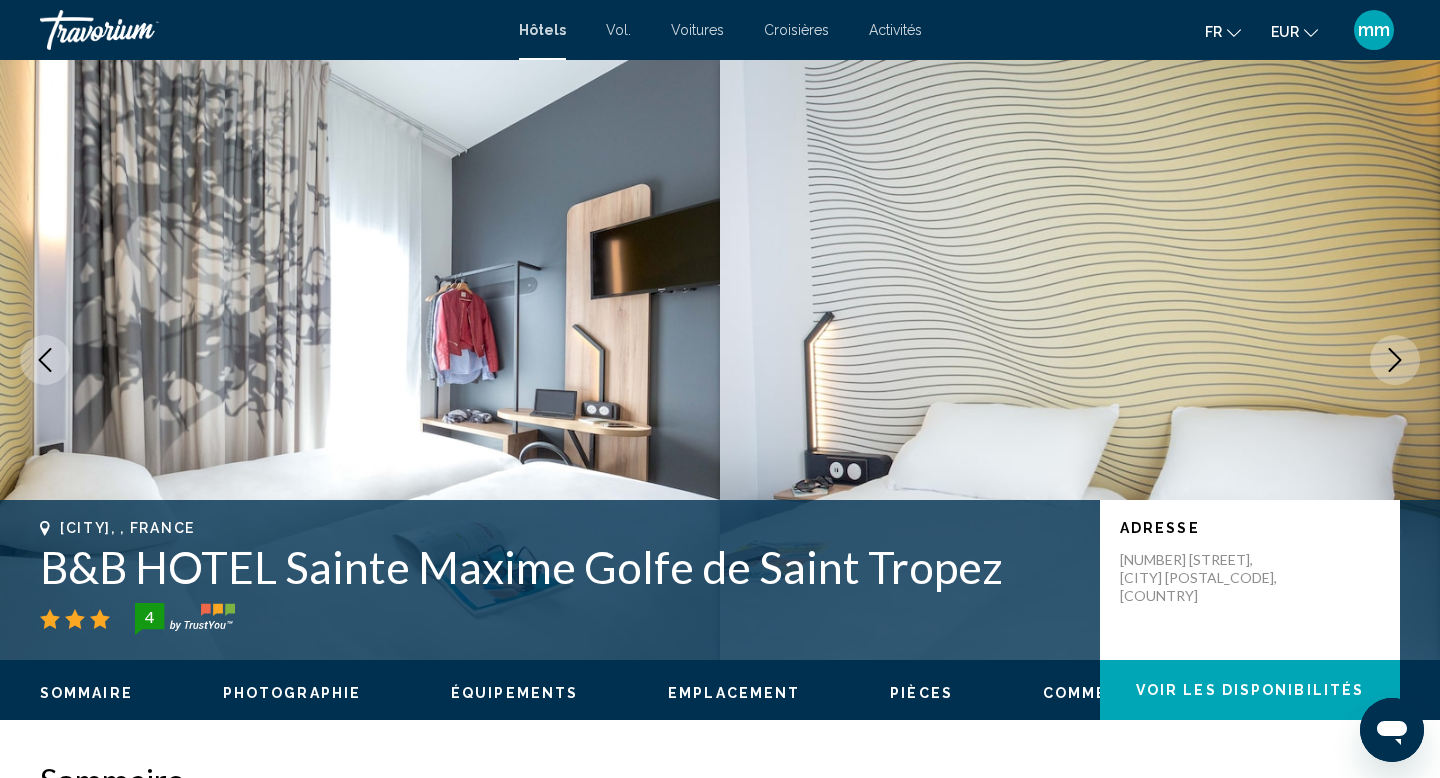 click 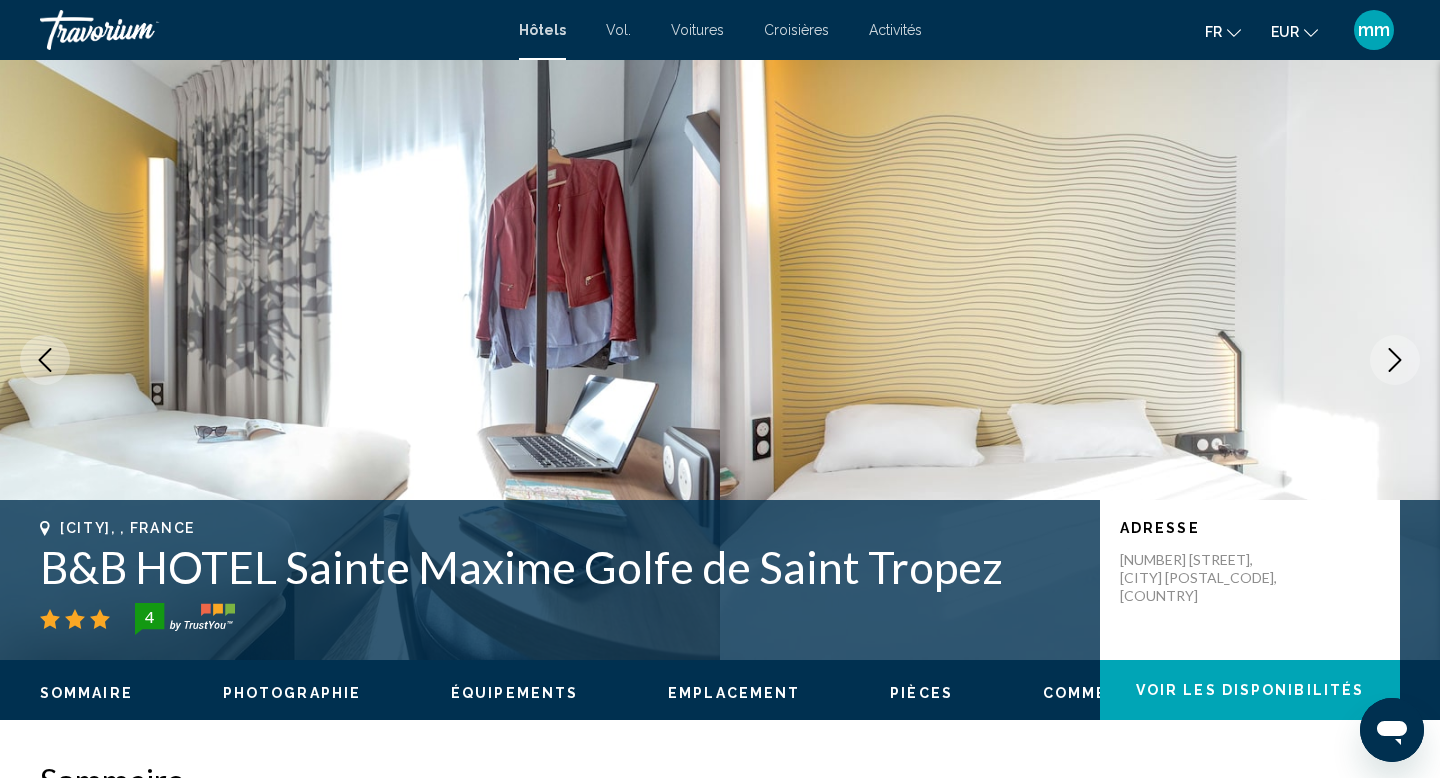 click 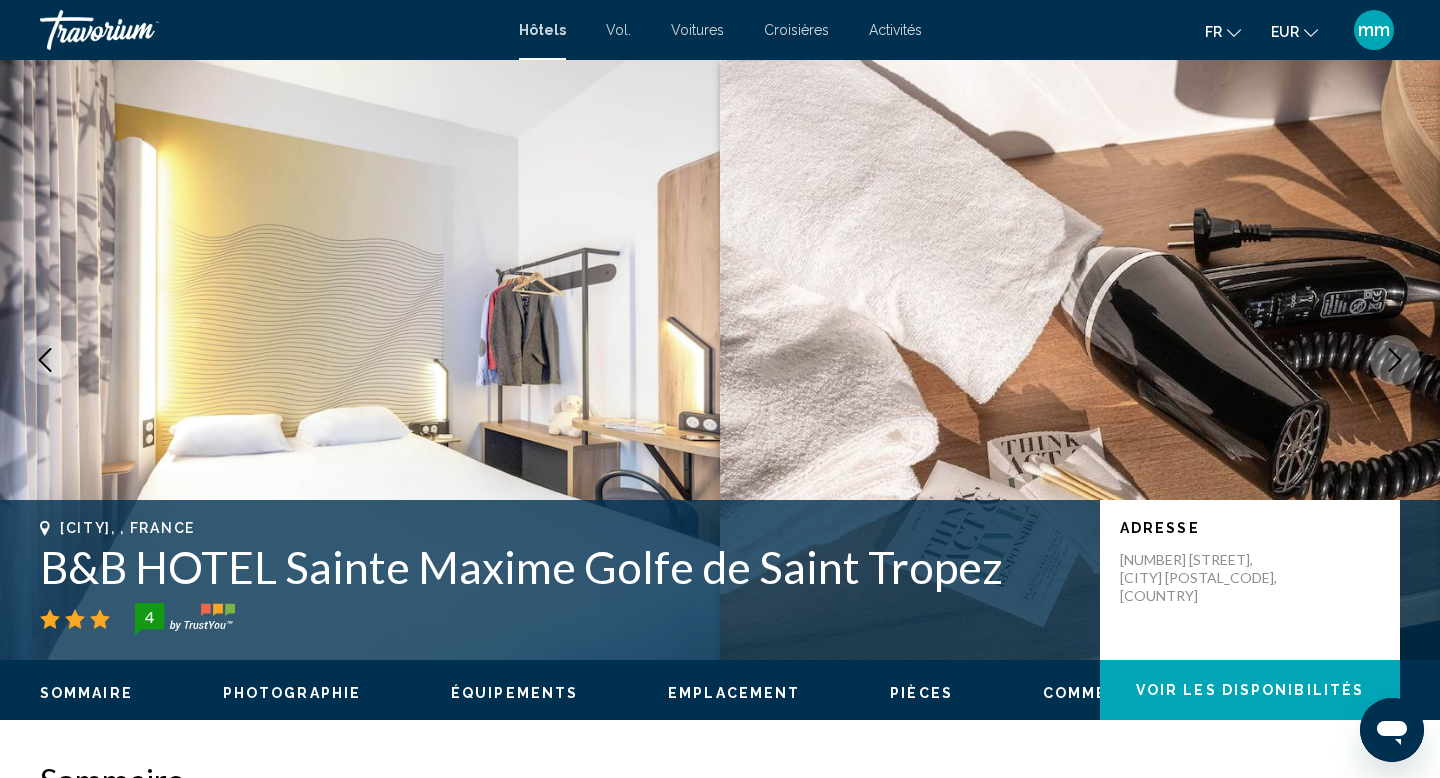 click 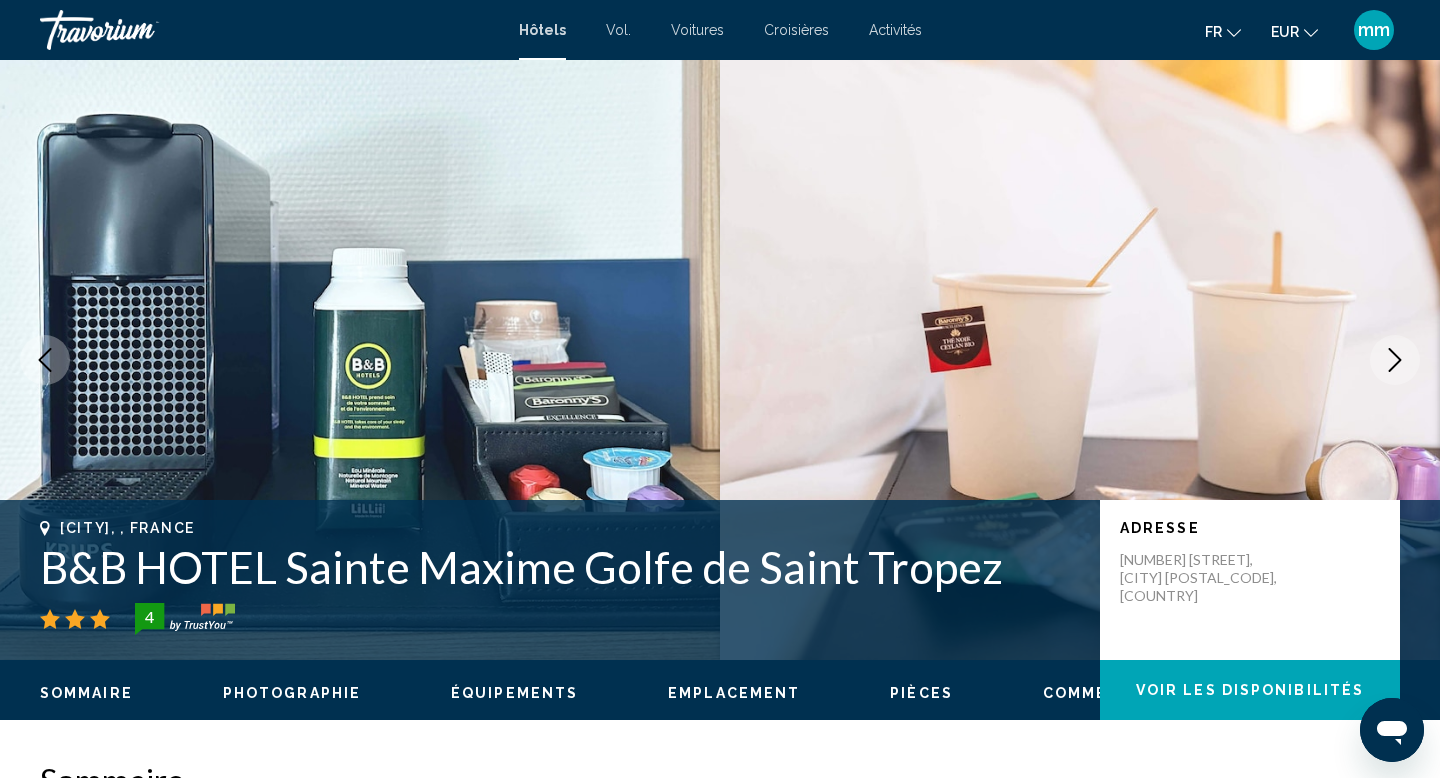 click 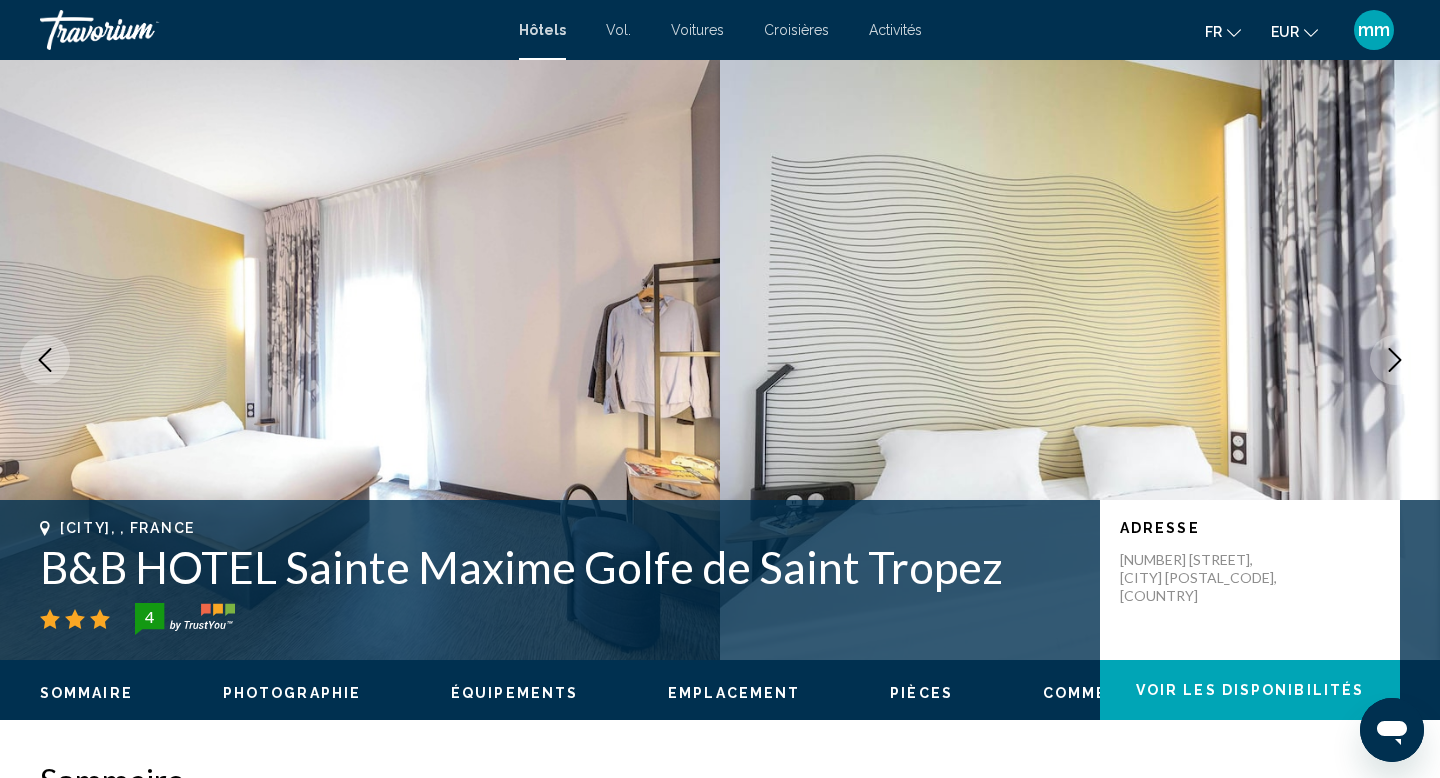 click 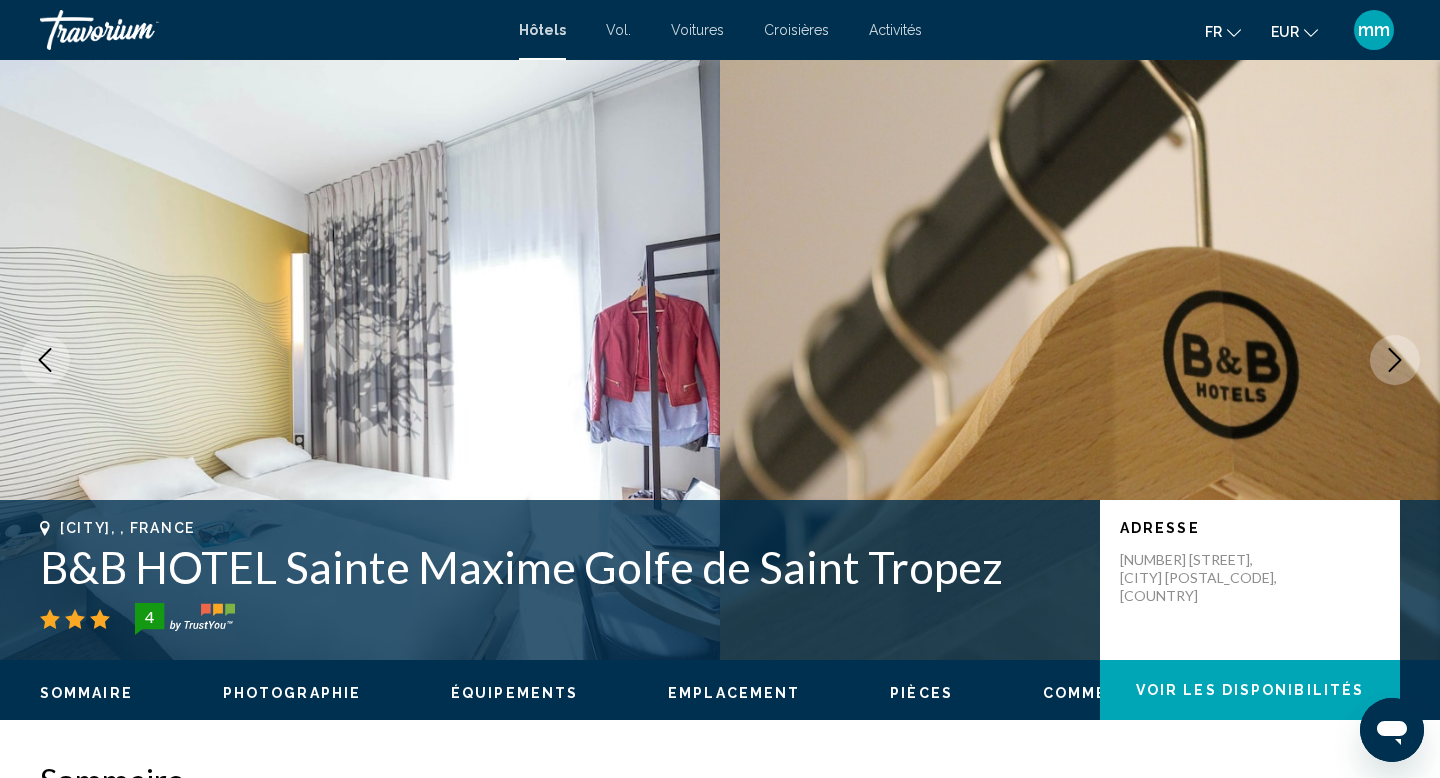 click 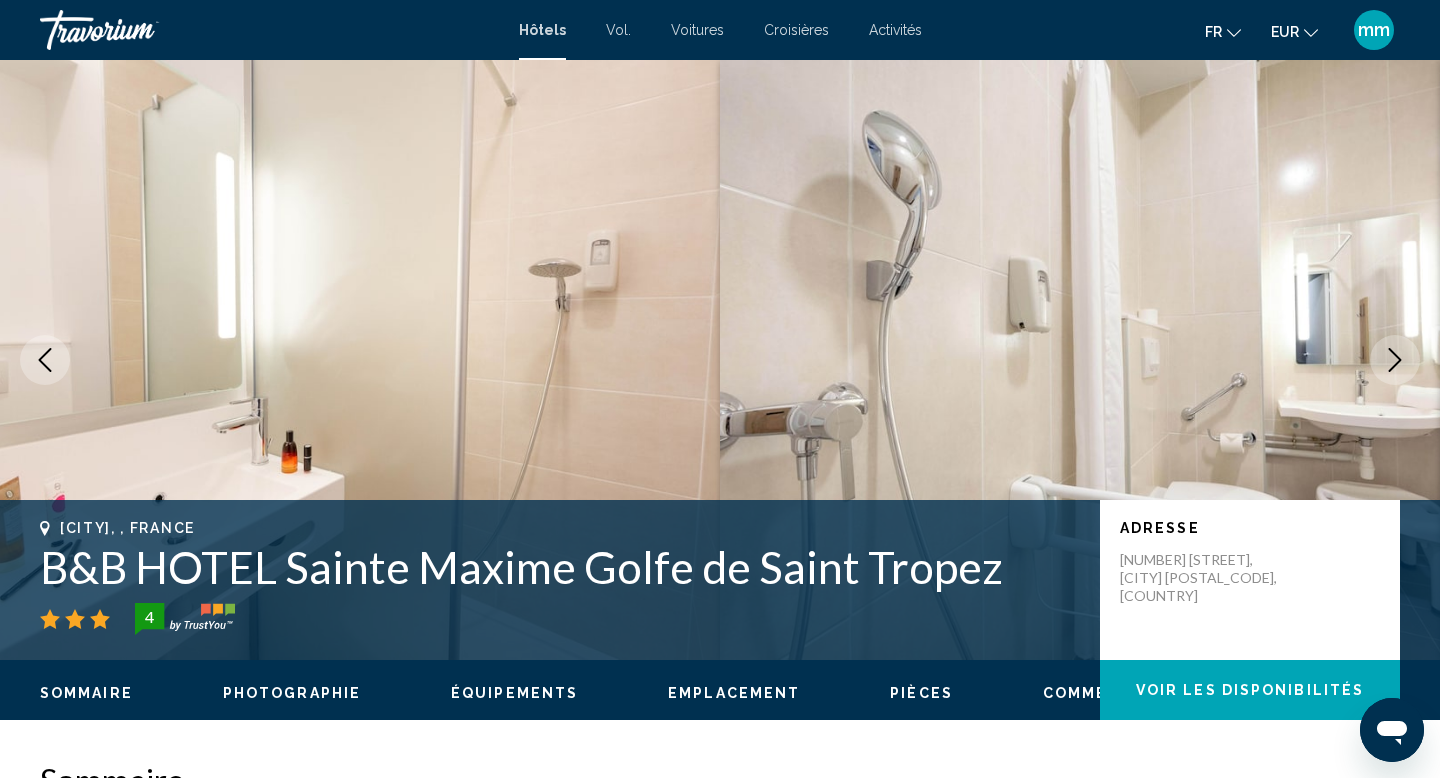 click 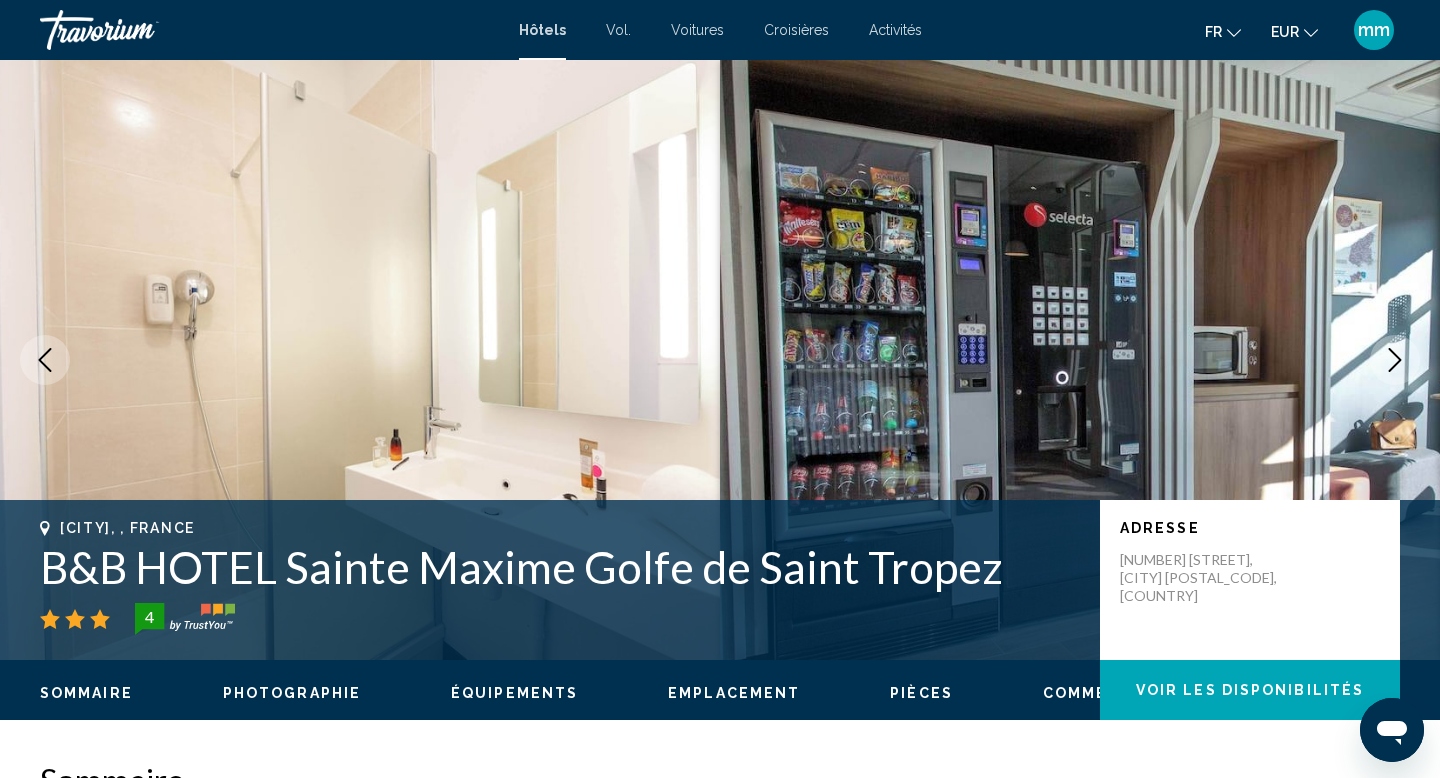 click 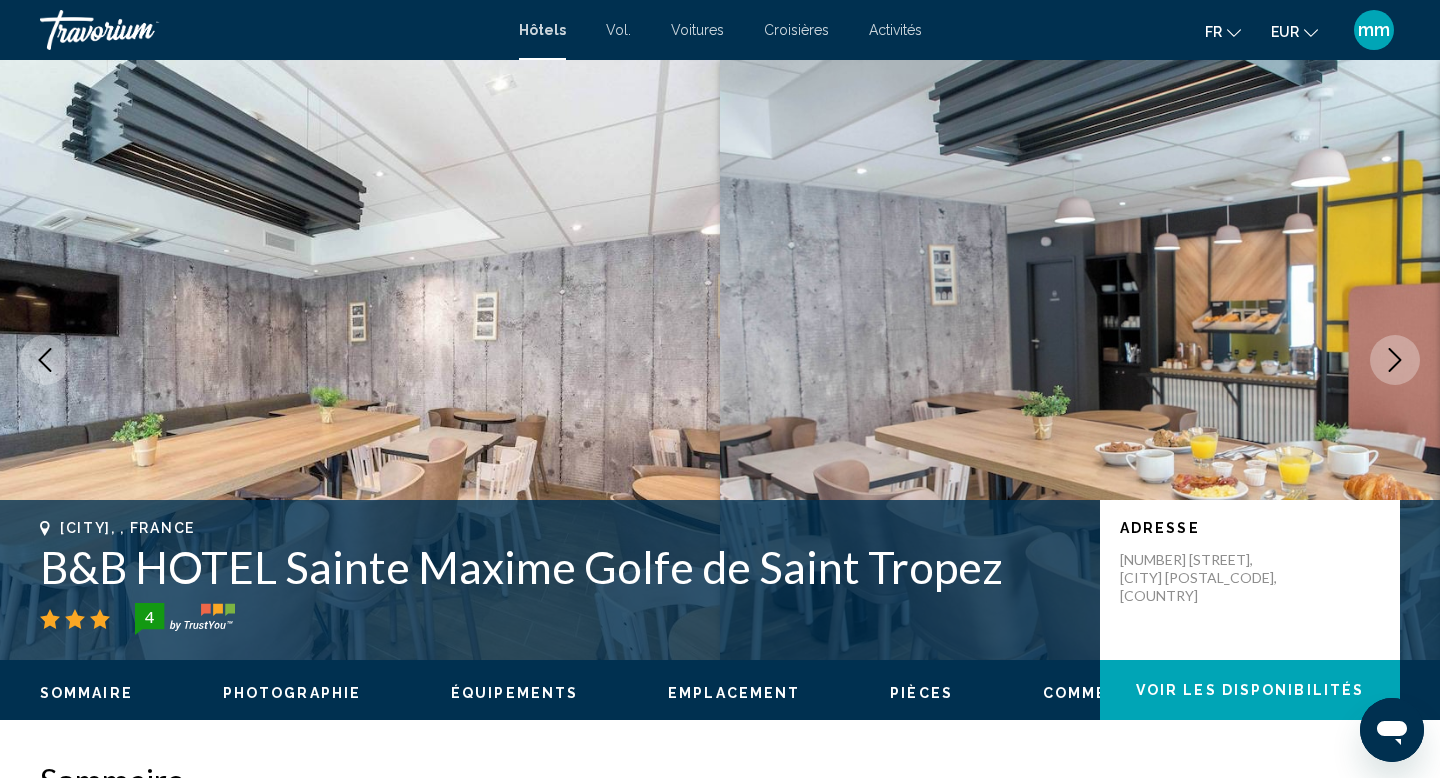 click 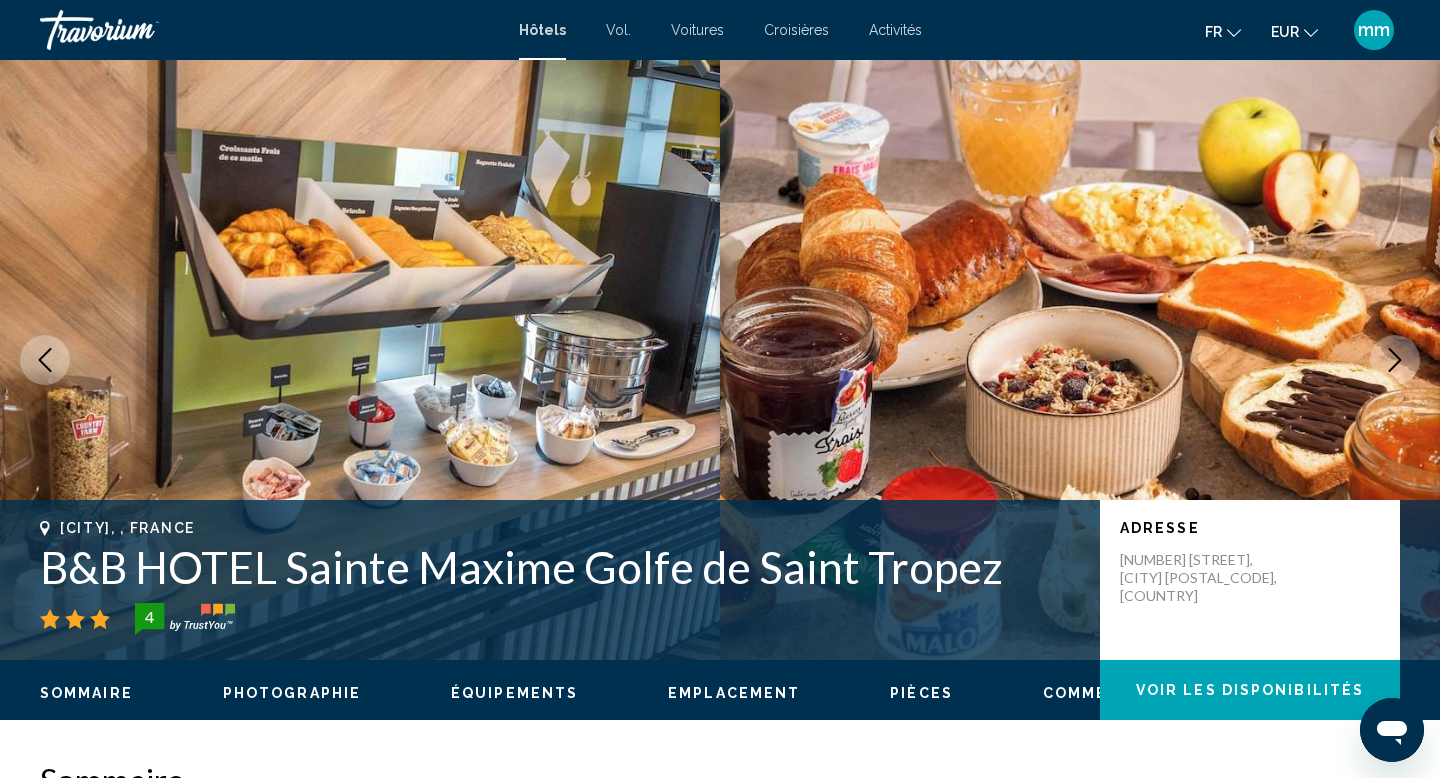click 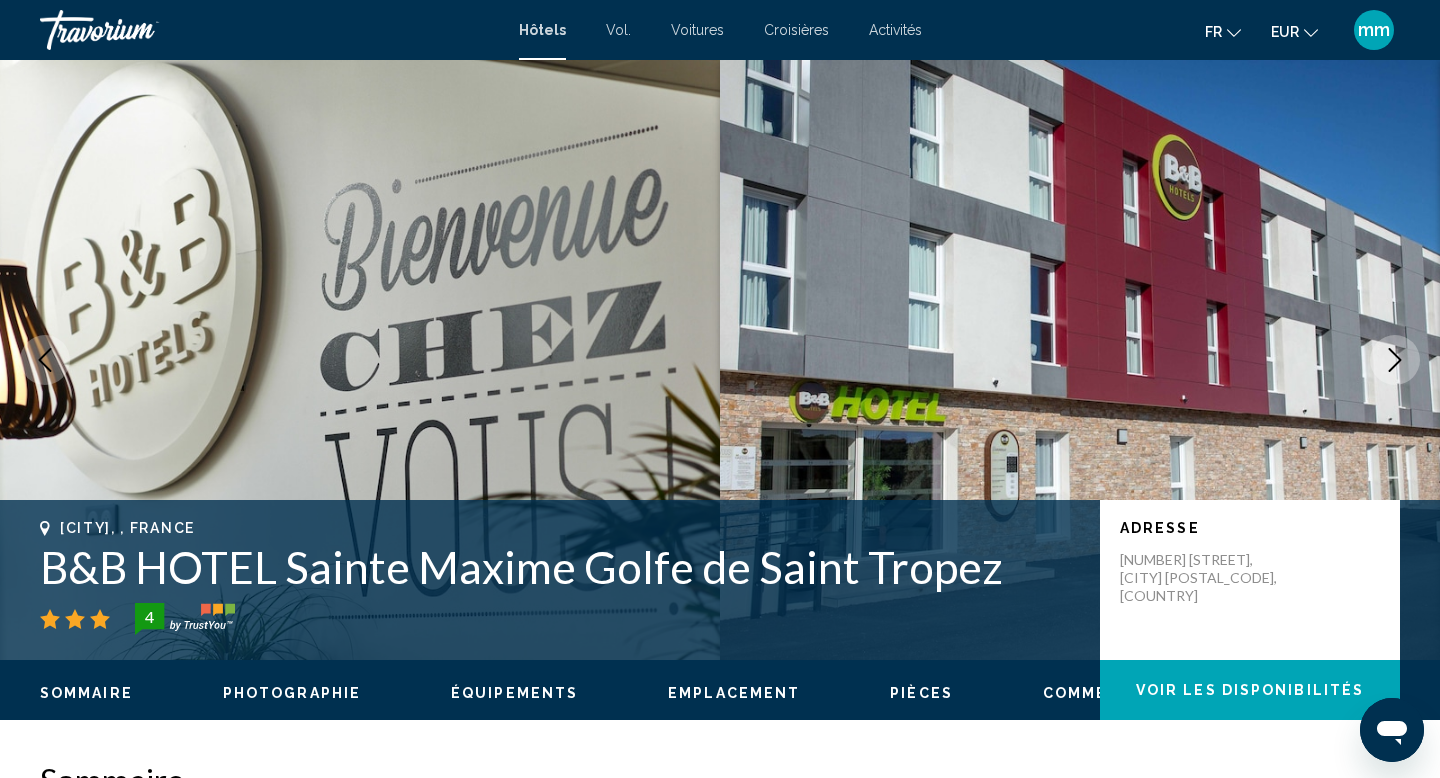 click 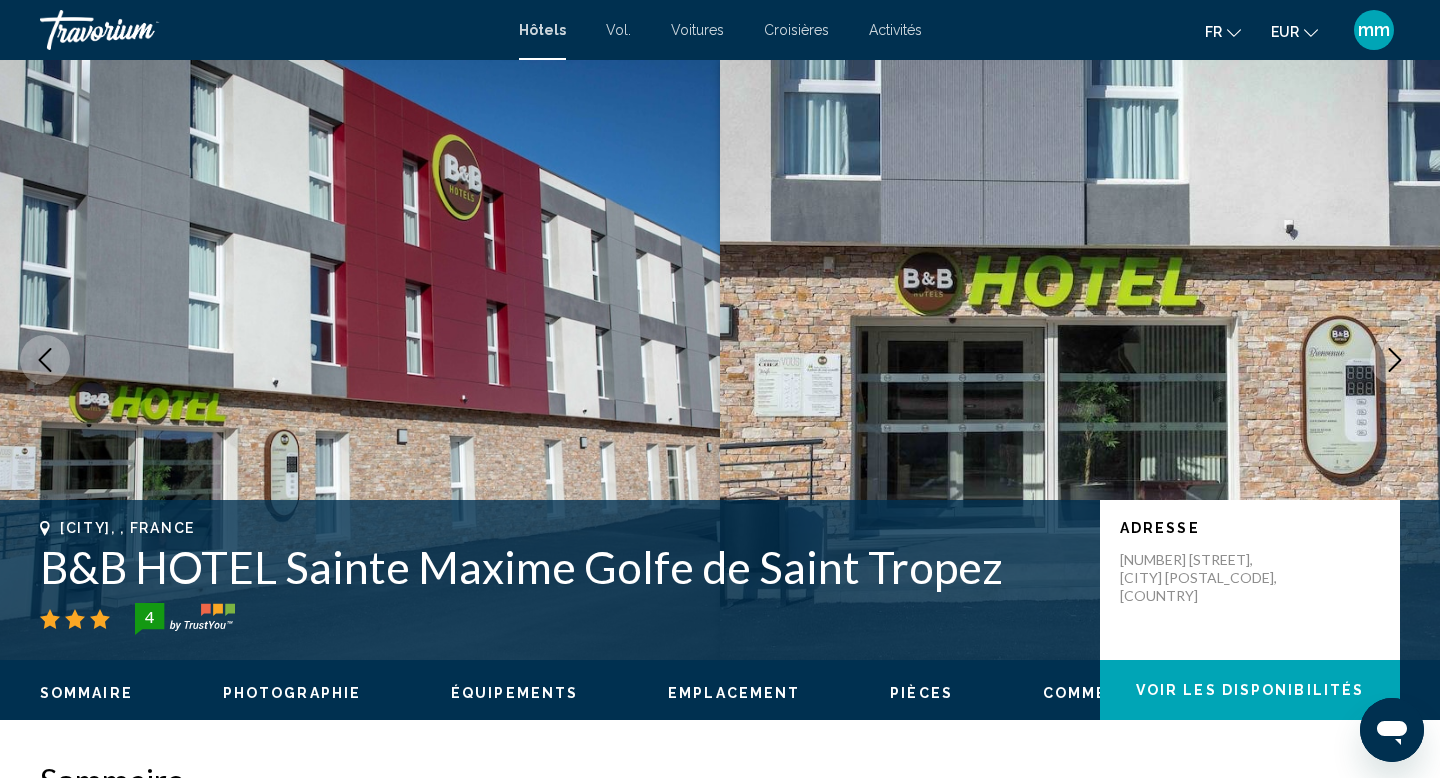 click 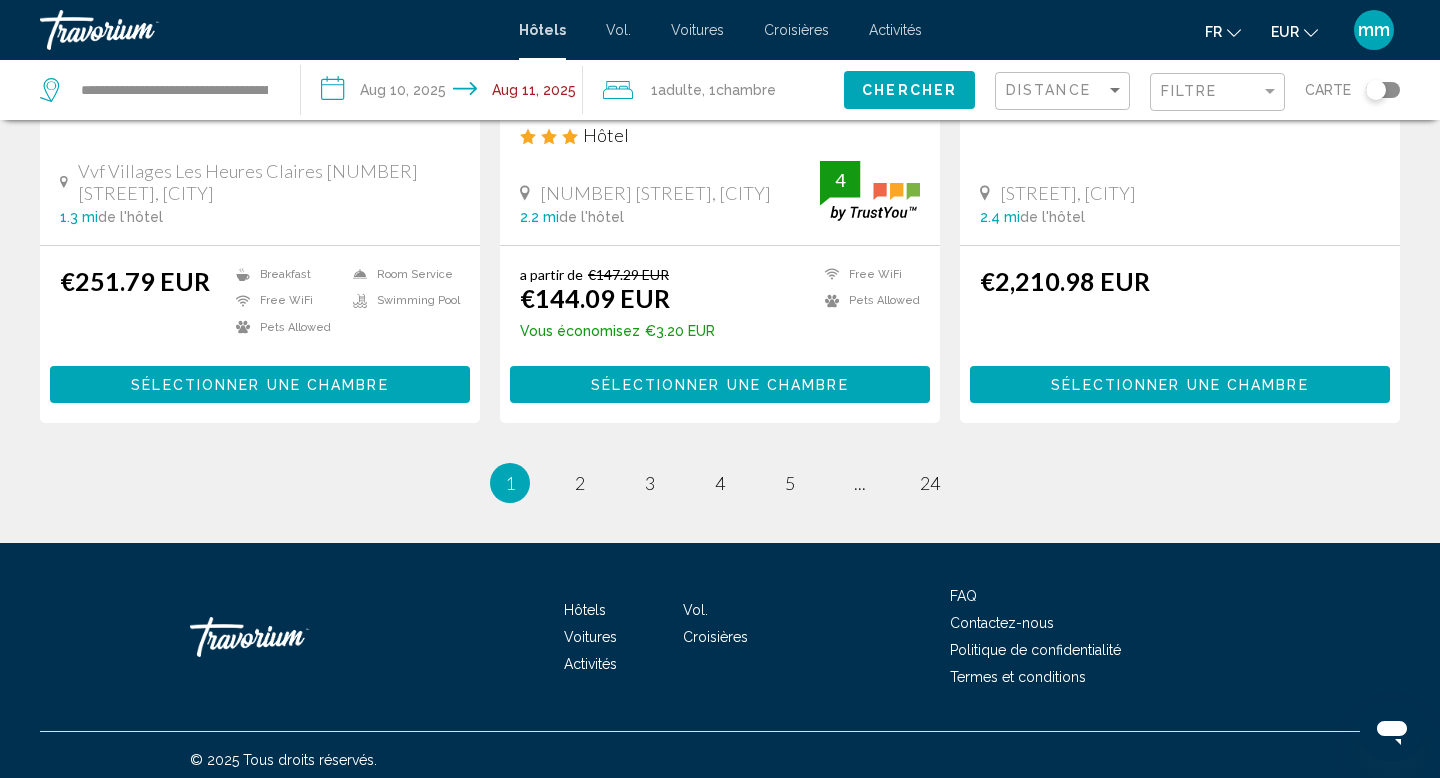 scroll, scrollTop: 2709, scrollLeft: 0, axis: vertical 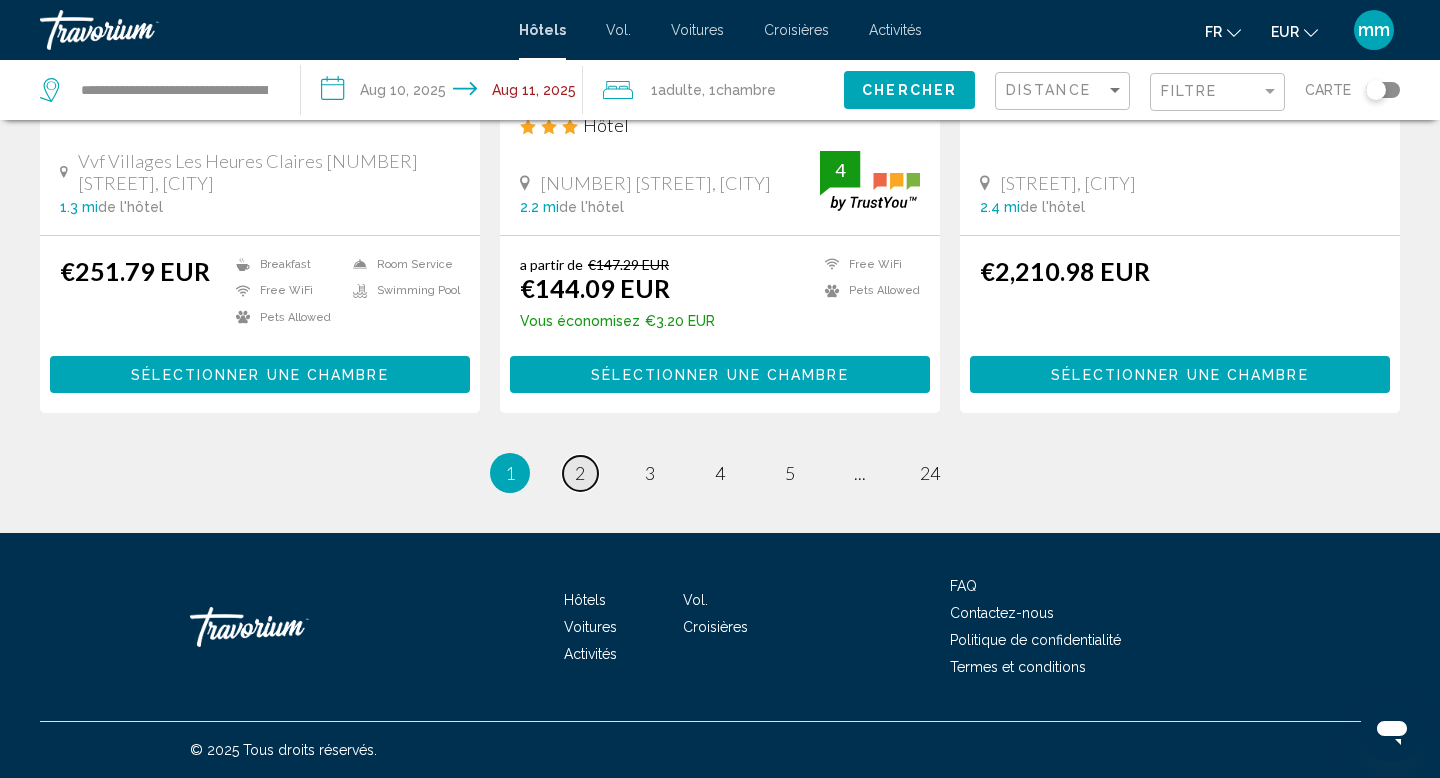 click on "2" at bounding box center [580, 473] 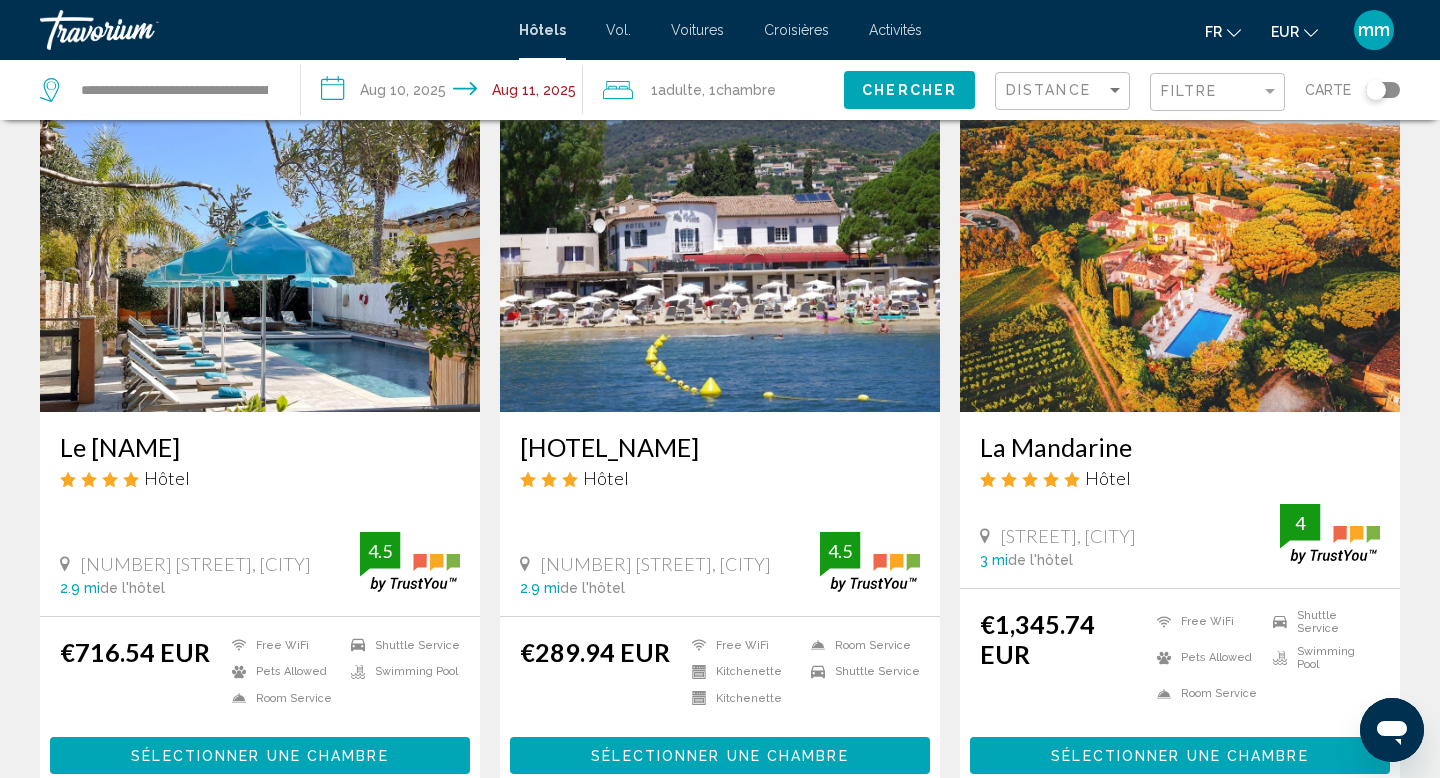 scroll, scrollTop: 2301, scrollLeft: 0, axis: vertical 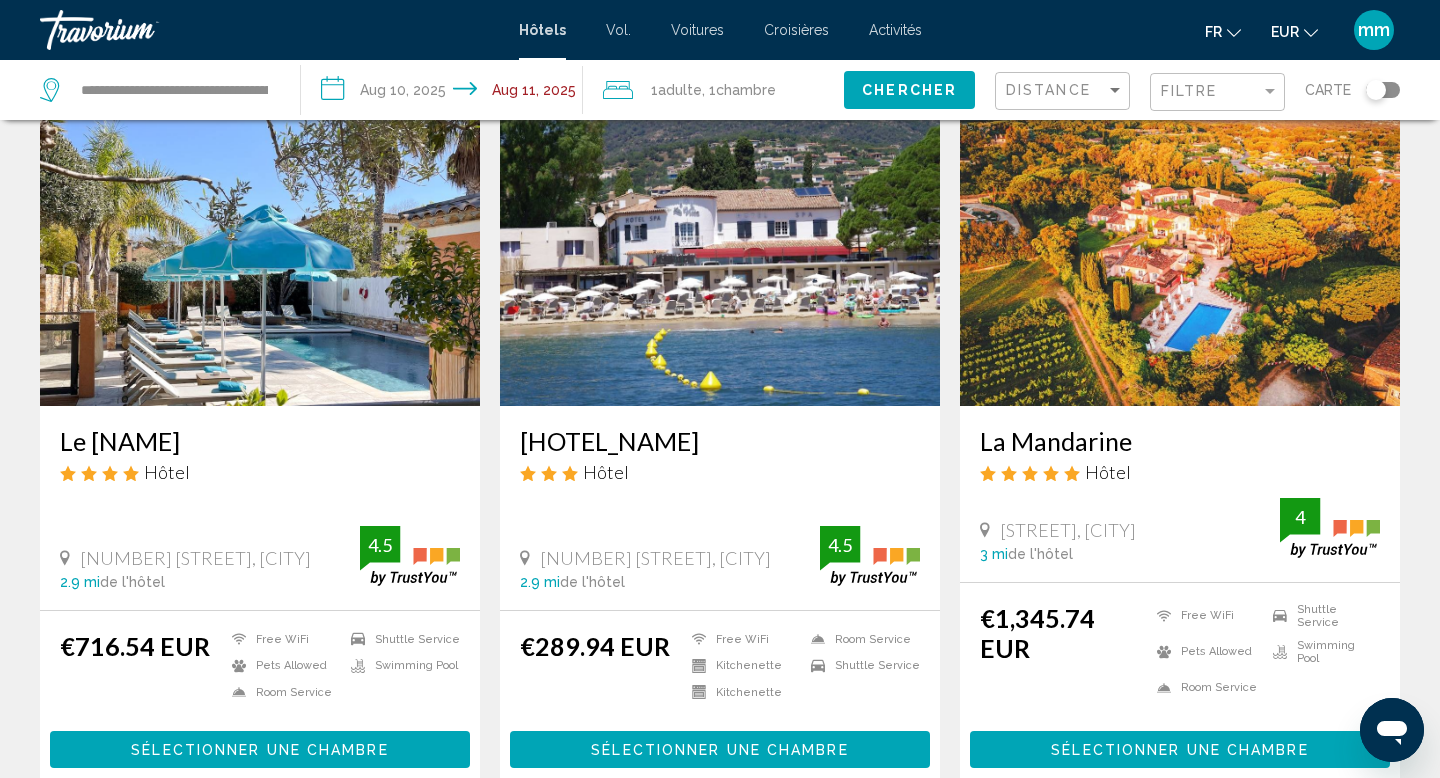 click on "Chambre" 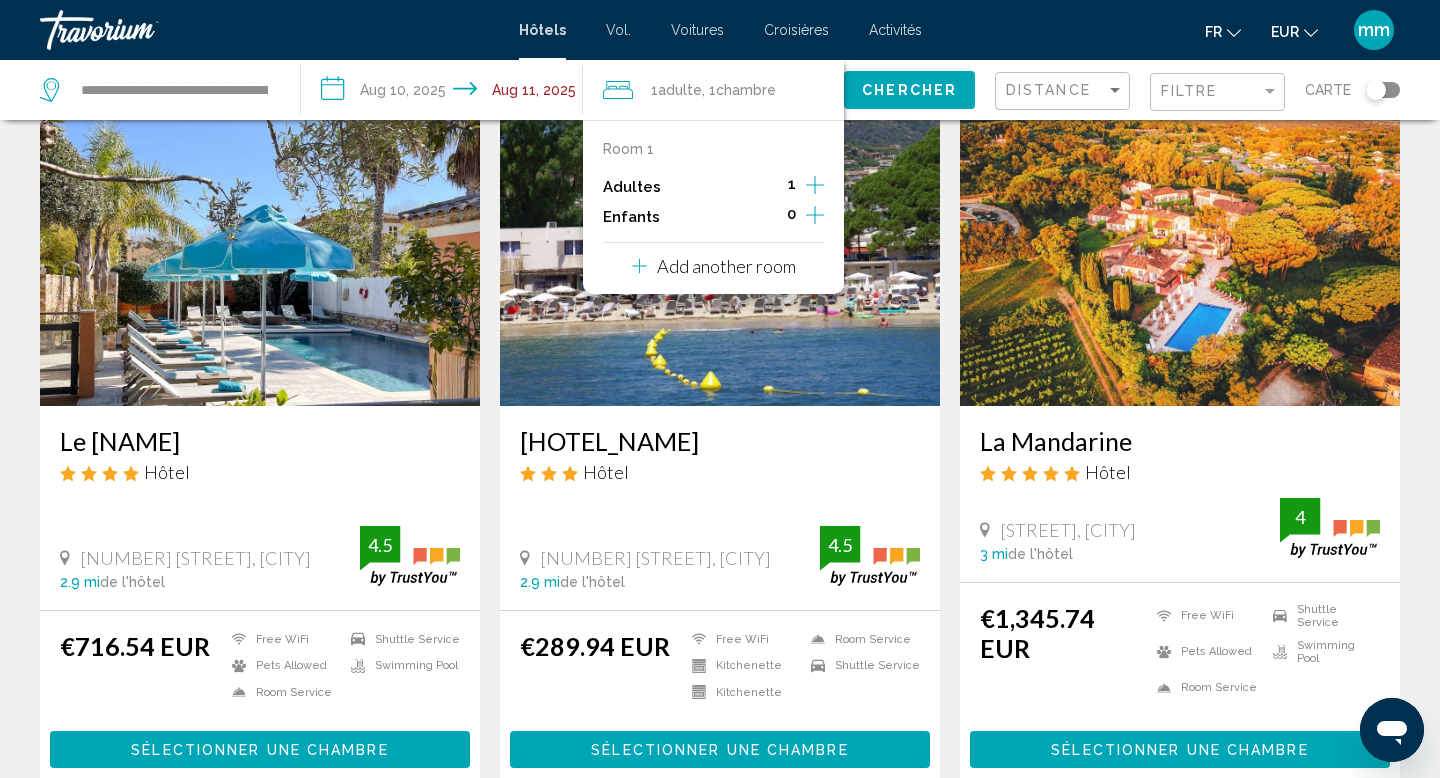 click 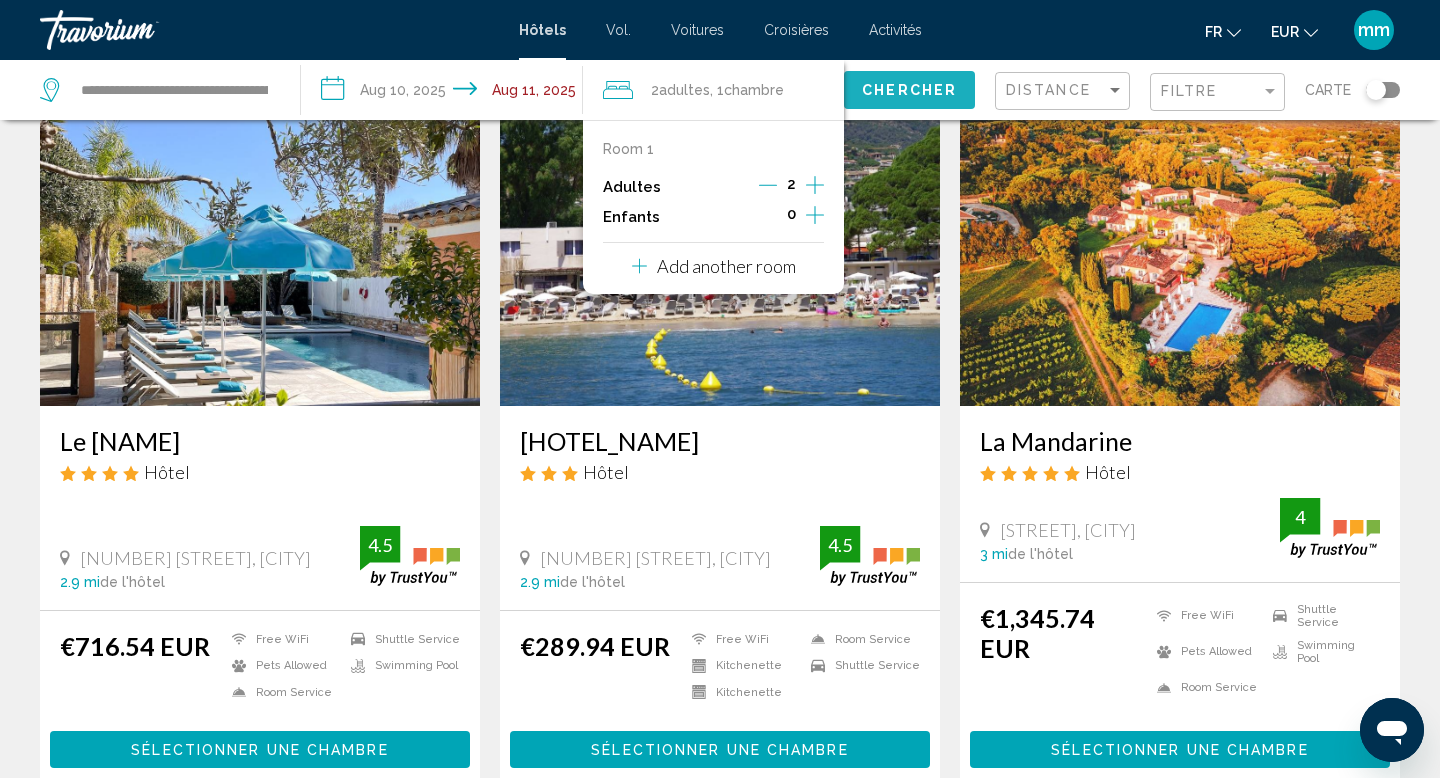 click on "Chercher" 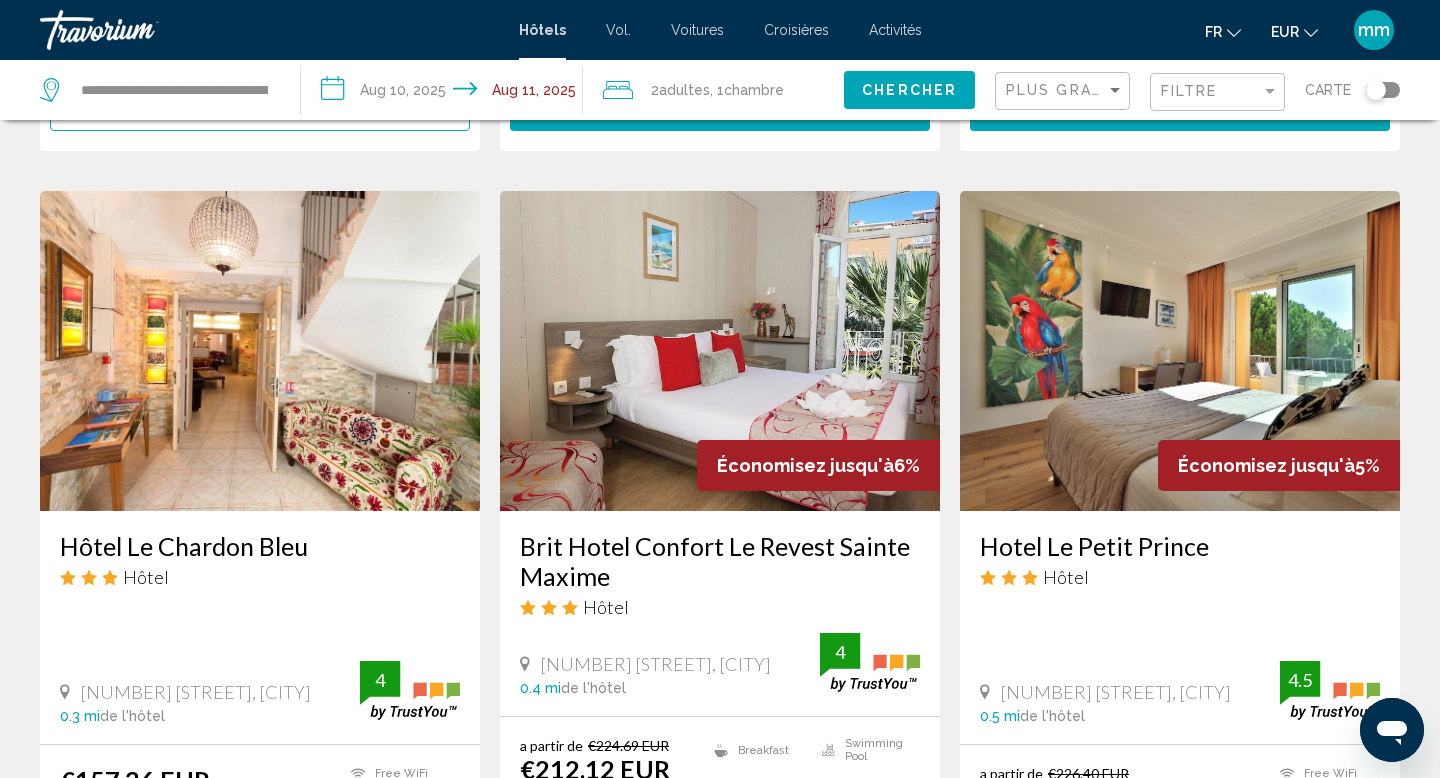 scroll, scrollTop: 717, scrollLeft: 0, axis: vertical 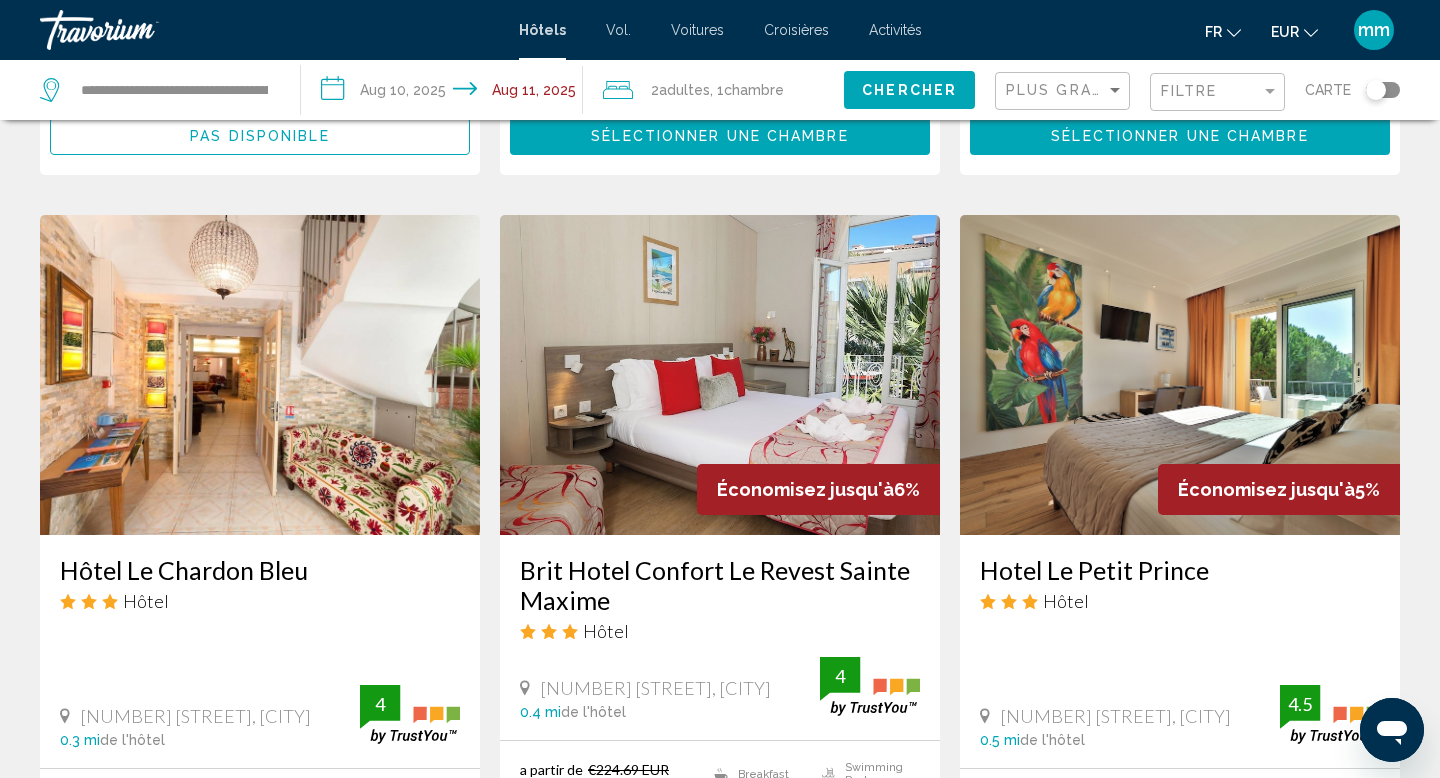 click at bounding box center (260, 375) 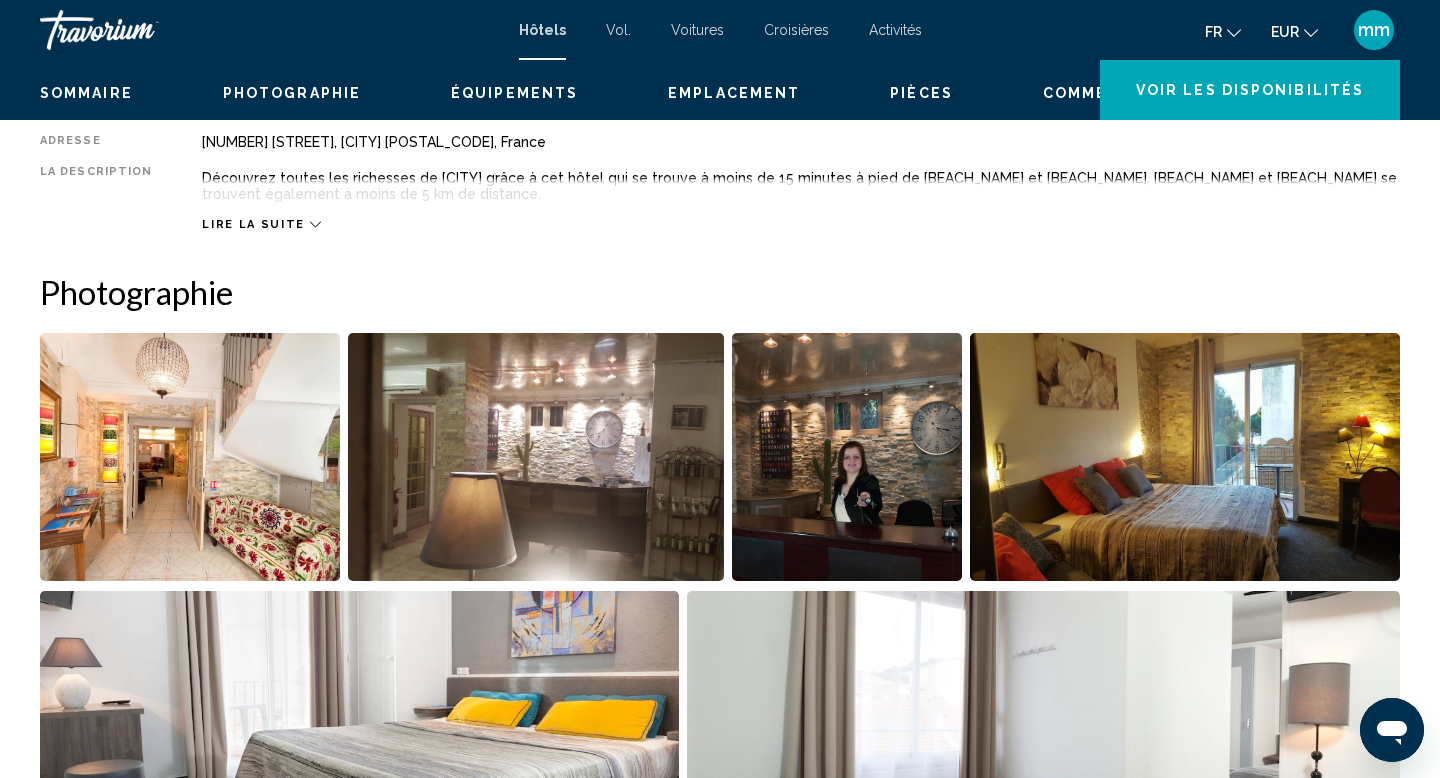 scroll, scrollTop: 0, scrollLeft: 0, axis: both 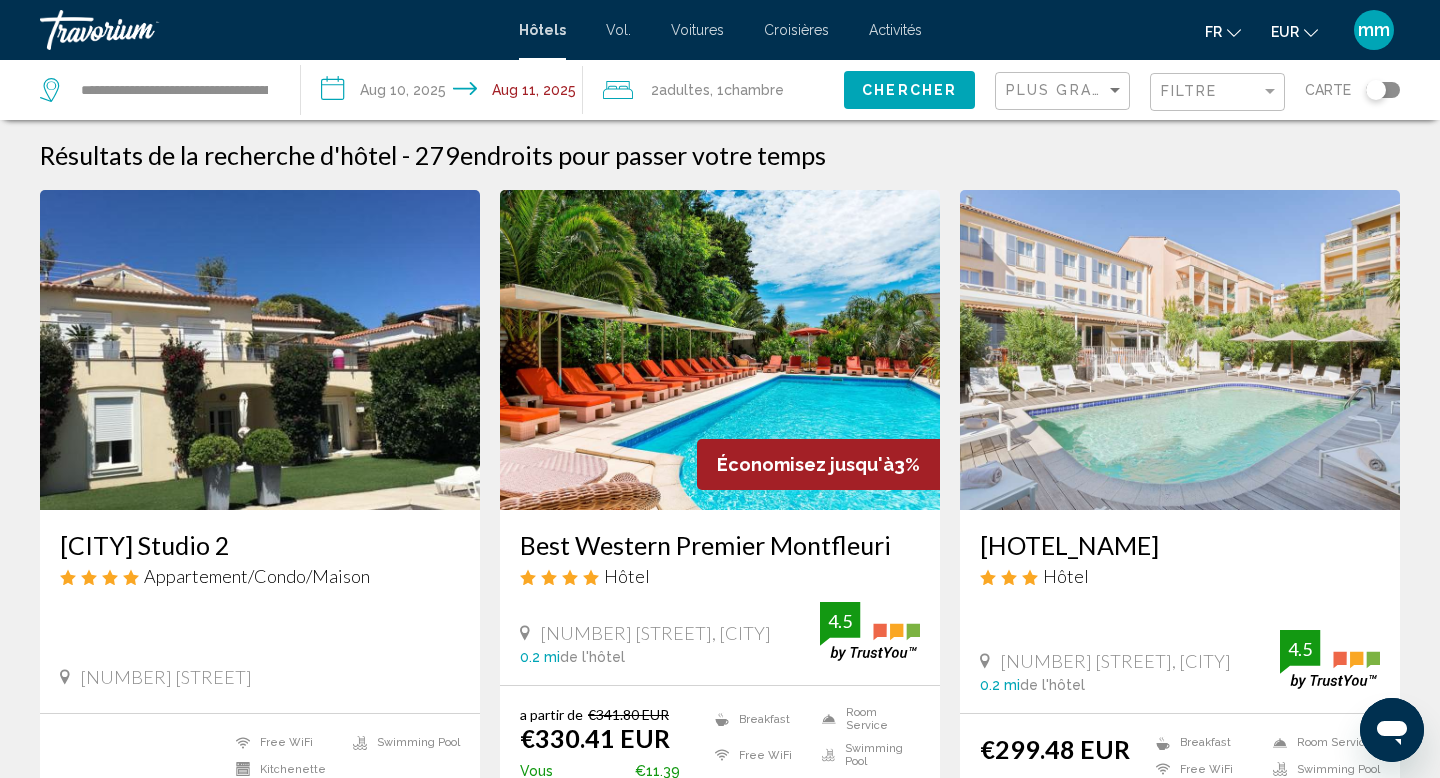 click on "**********" 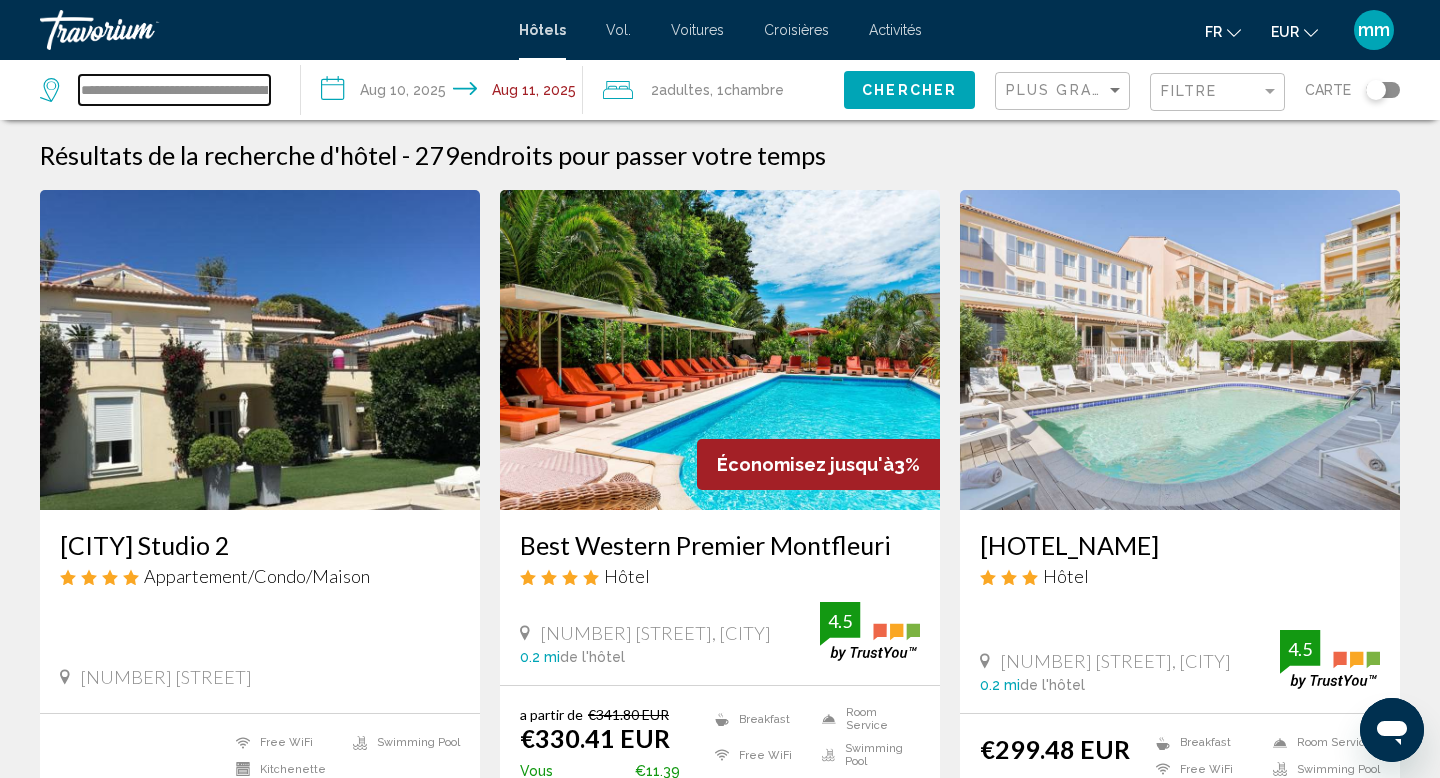 click on "**********" at bounding box center [174, 90] 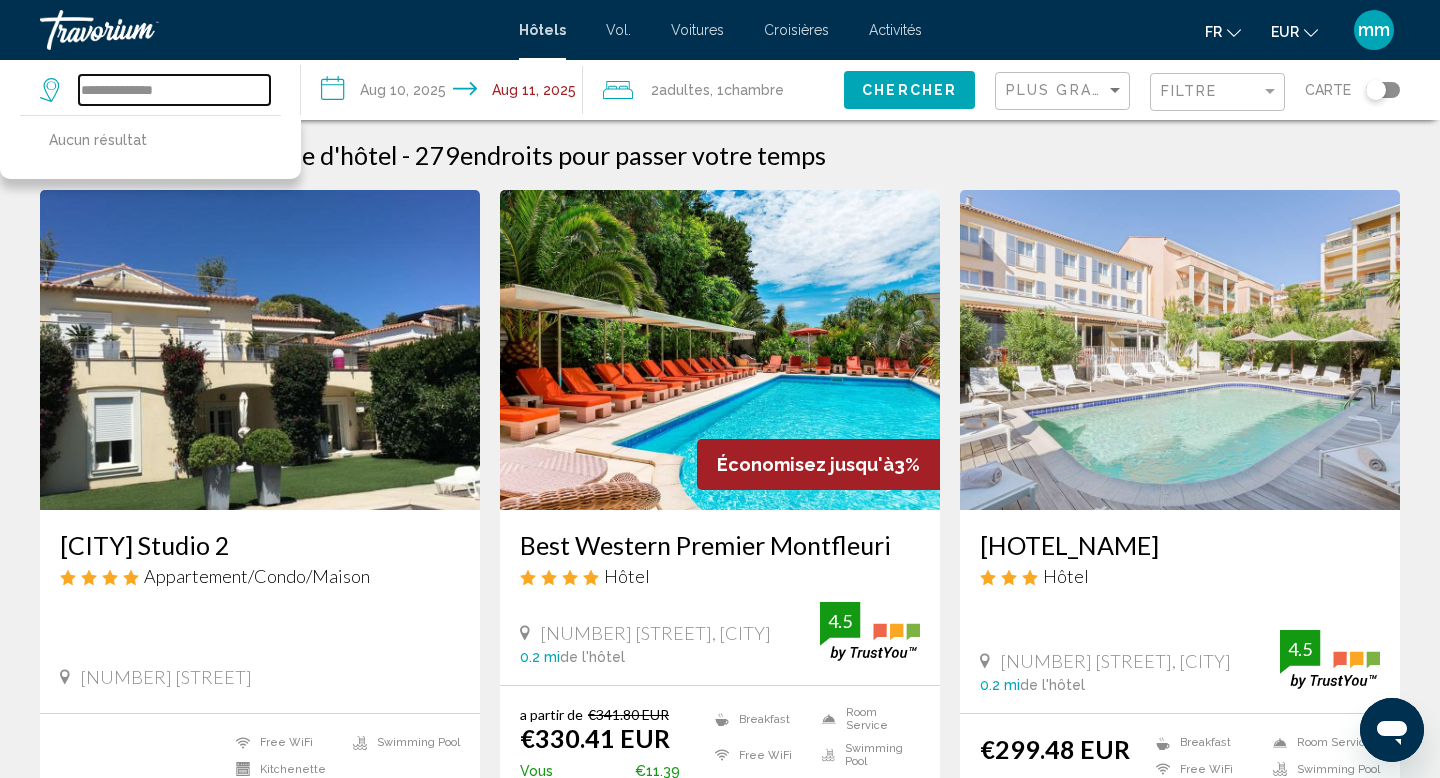 click on "**********" at bounding box center [174, 90] 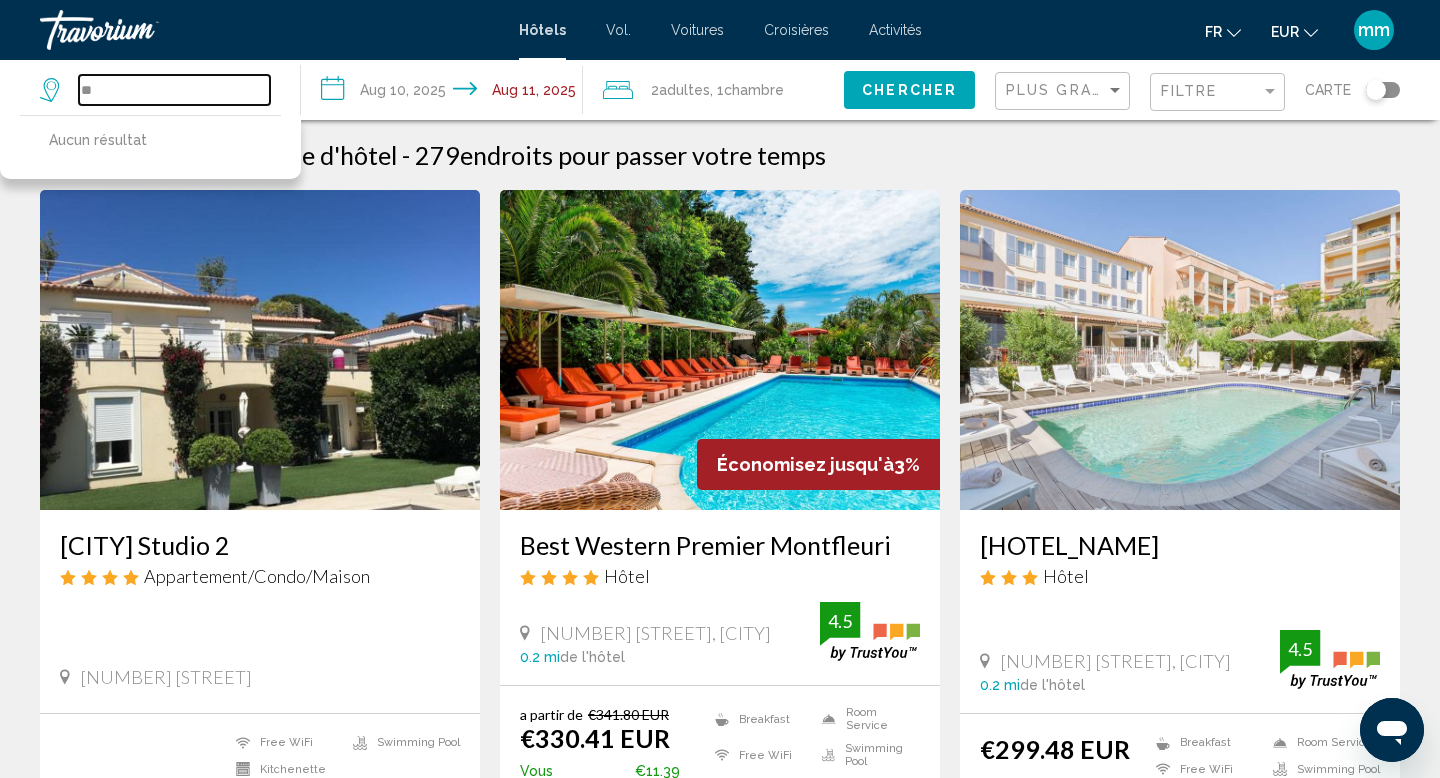 type on "*" 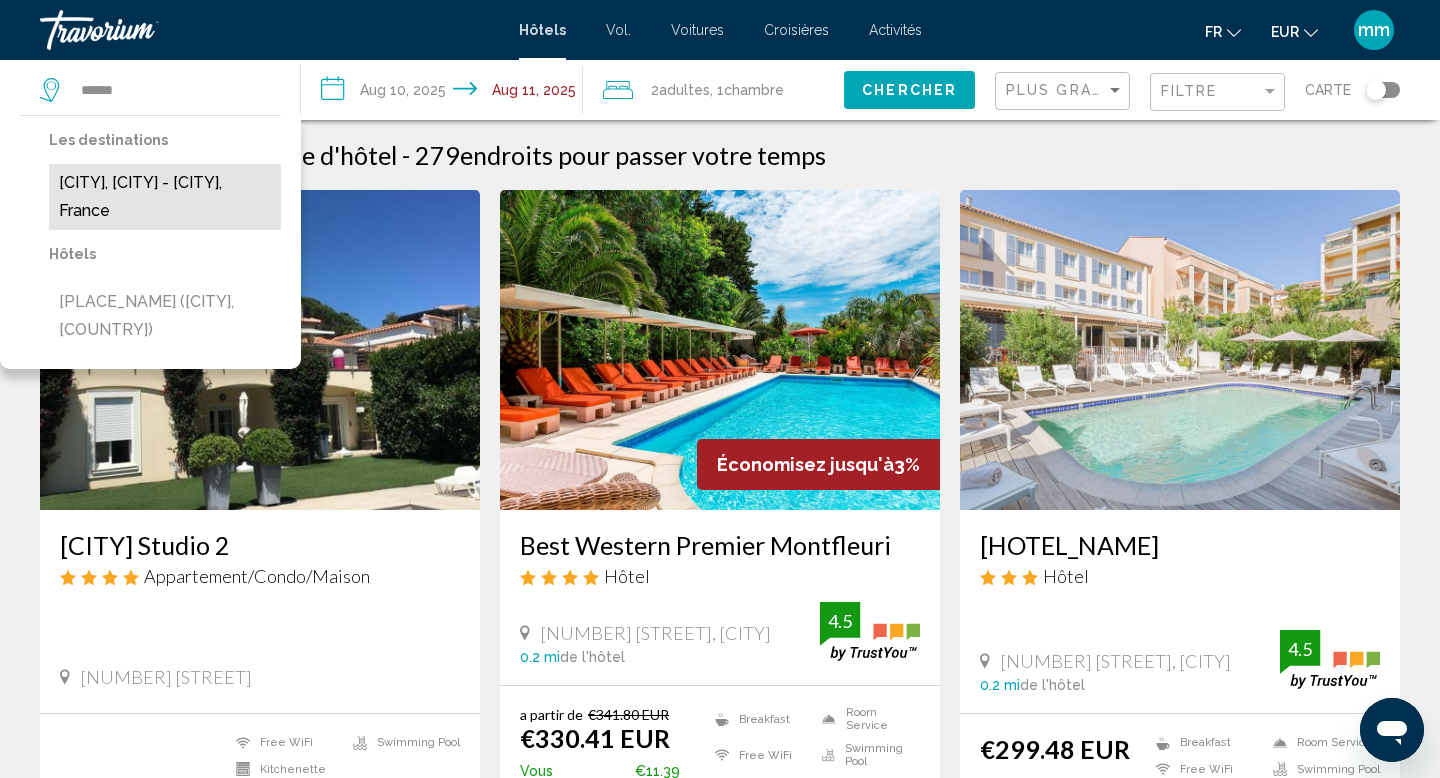 click on "[CITY], [CITY] - [CITY], France" at bounding box center (165, 197) 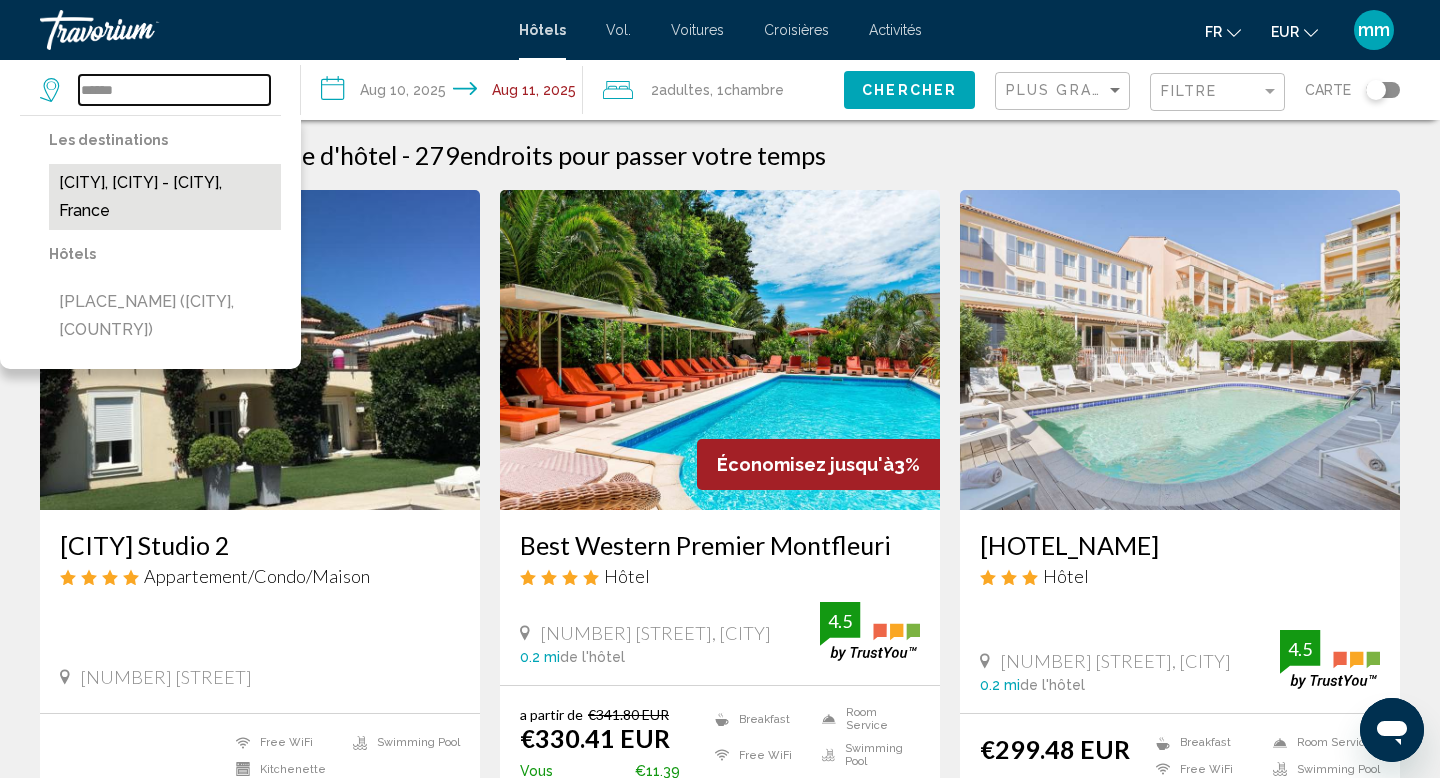 type on "**********" 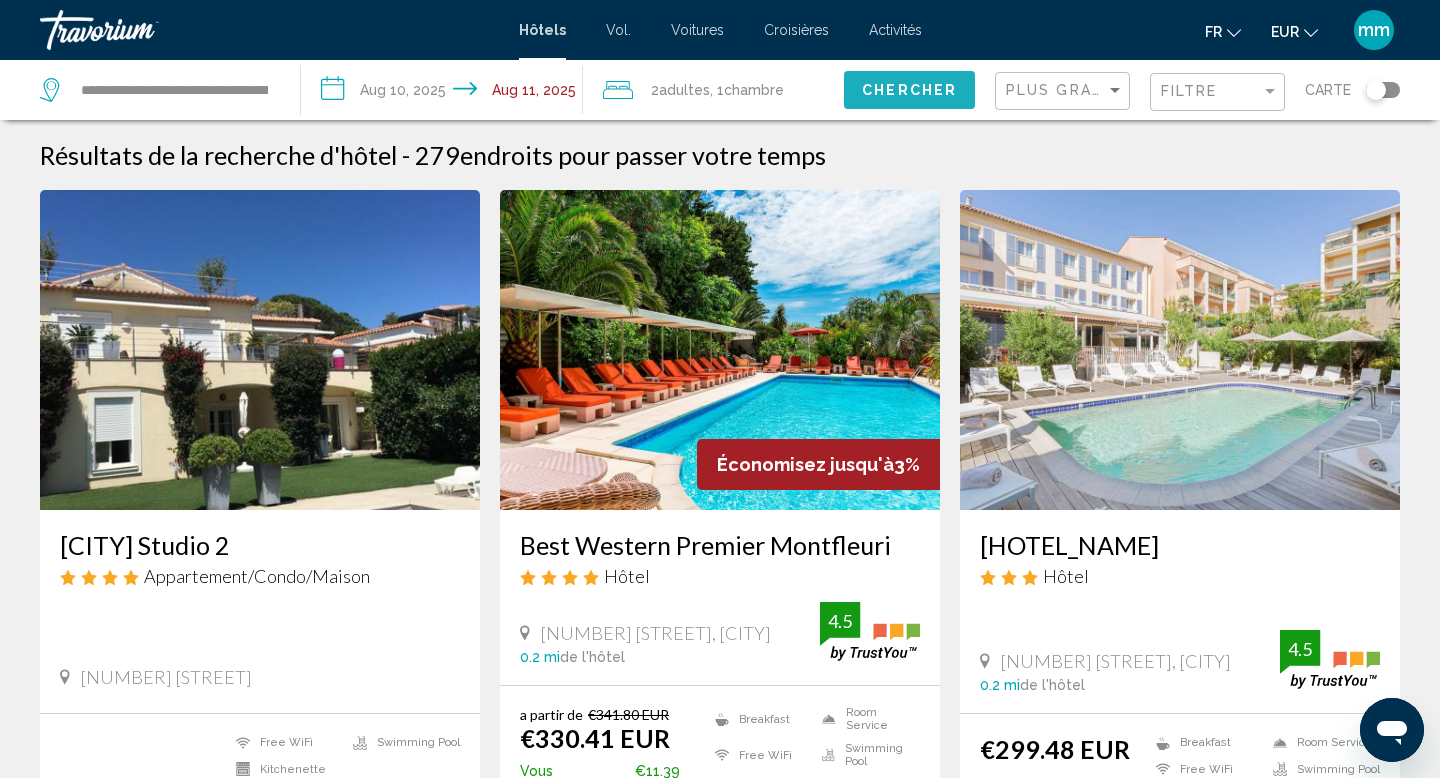 click on "Chercher" 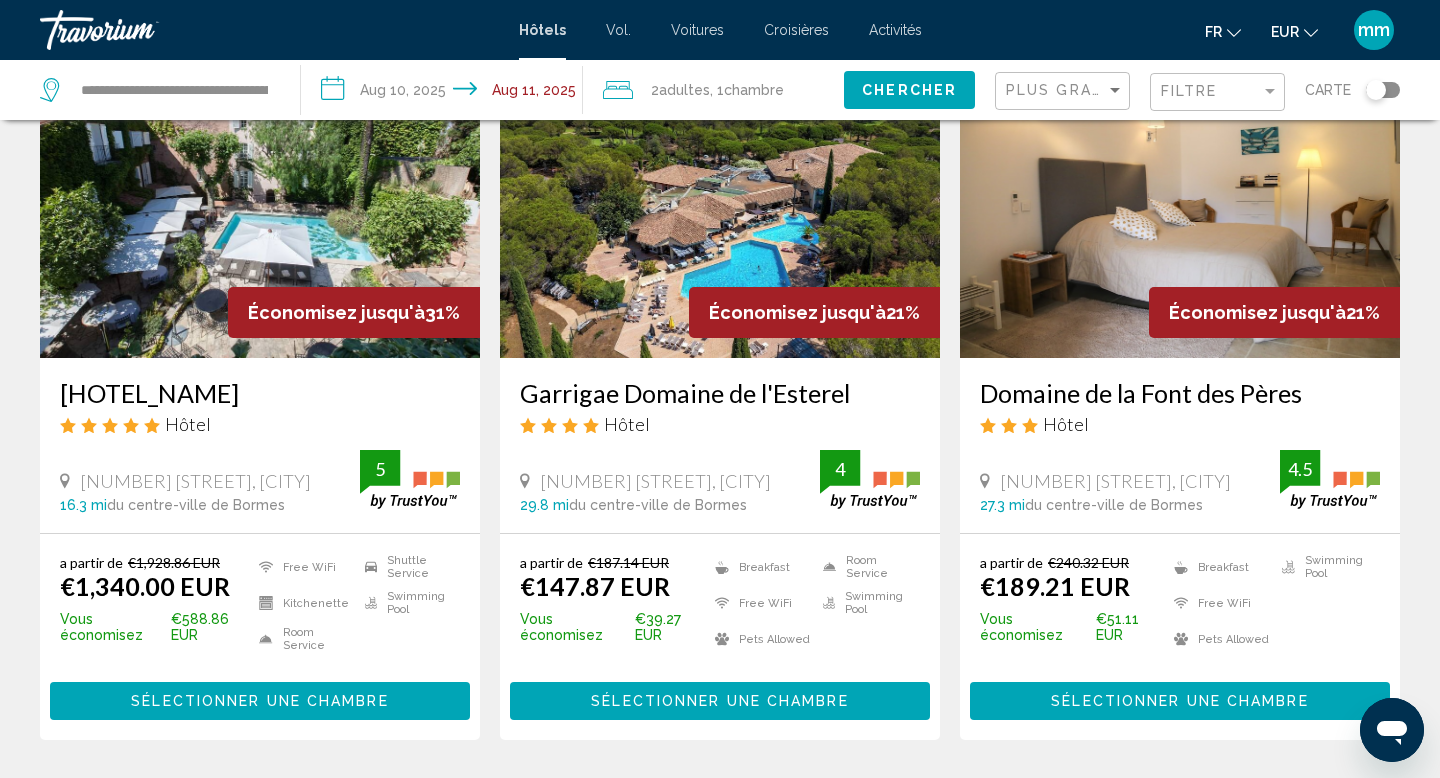 scroll, scrollTop: 0, scrollLeft: 0, axis: both 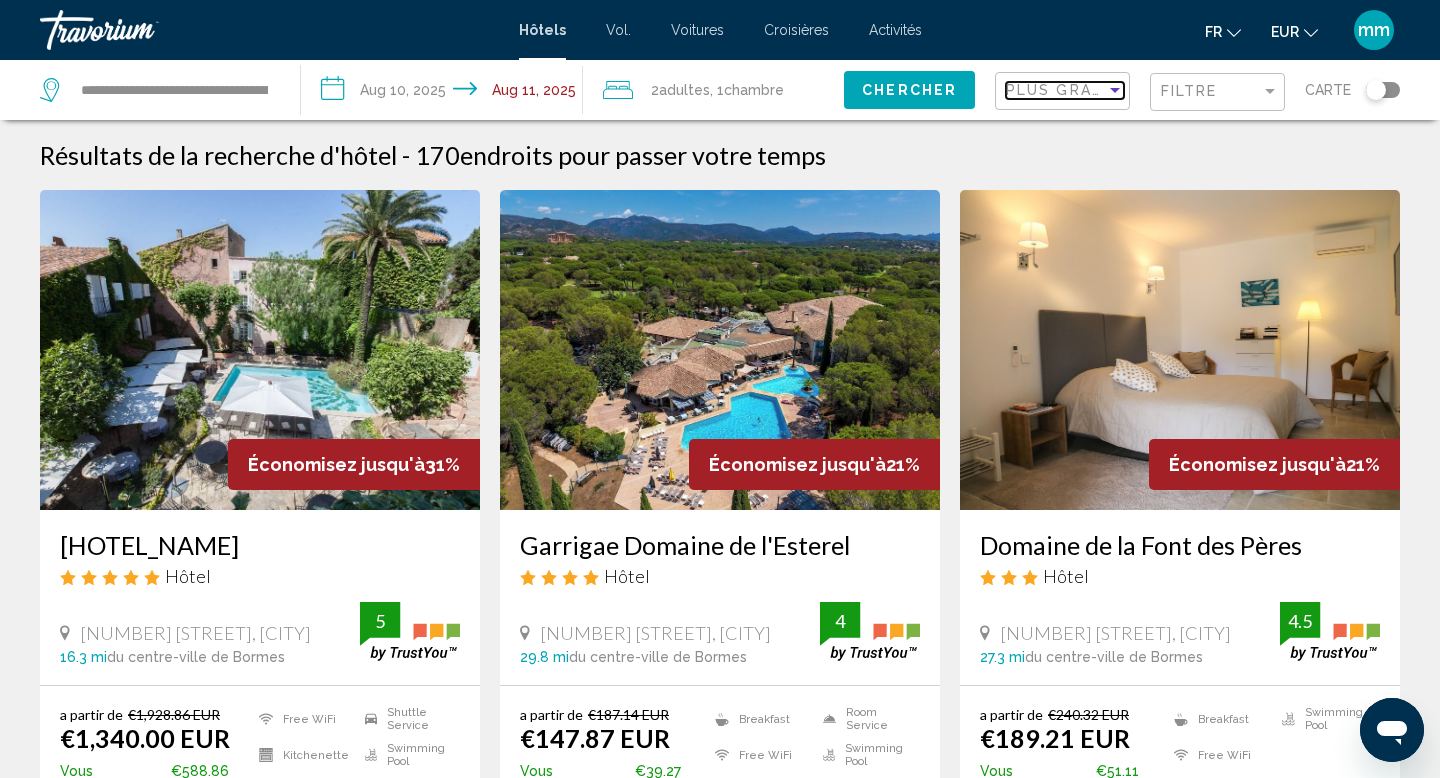 click on "Plus grandes économies" at bounding box center [1125, 90] 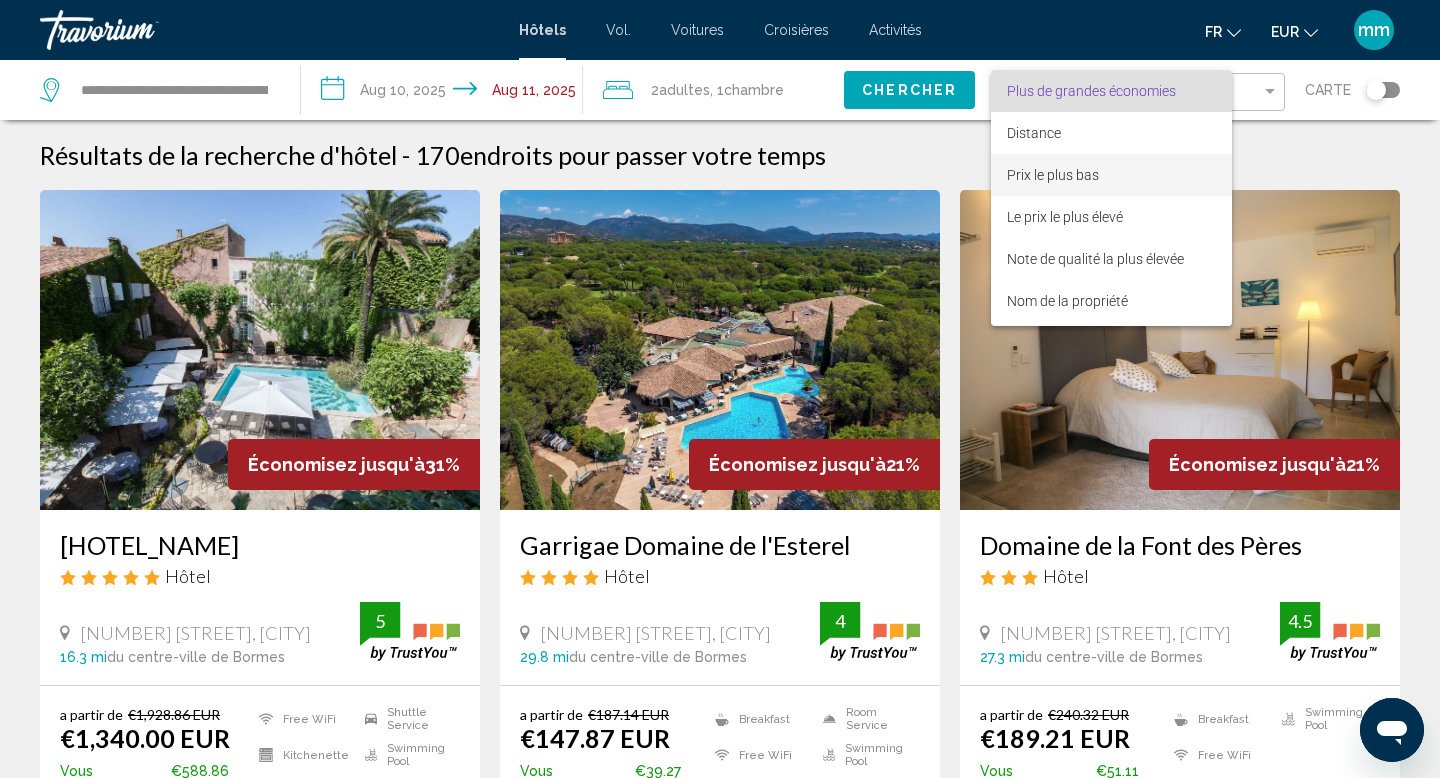click on "Prix le plus bas" at bounding box center (1053, 175) 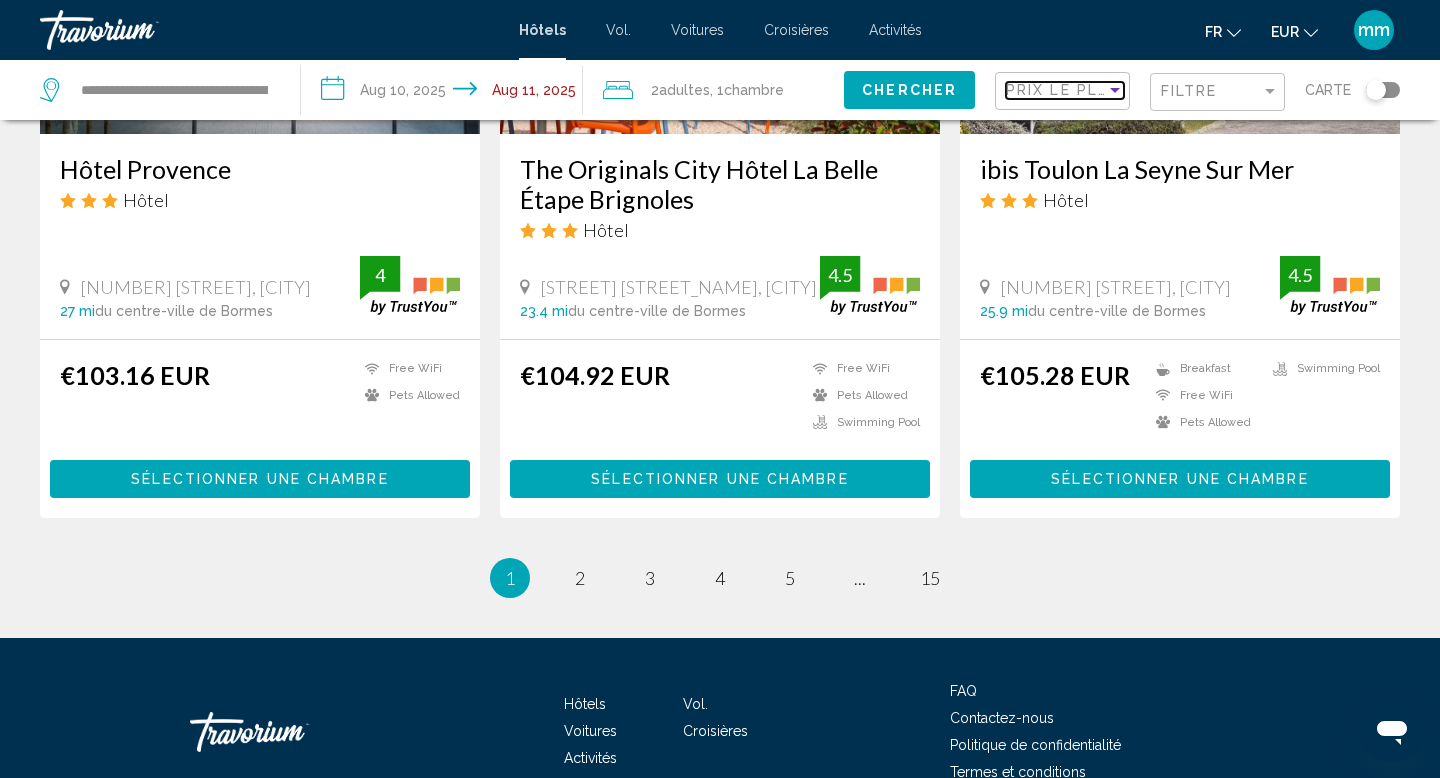 scroll, scrollTop: 2711, scrollLeft: 0, axis: vertical 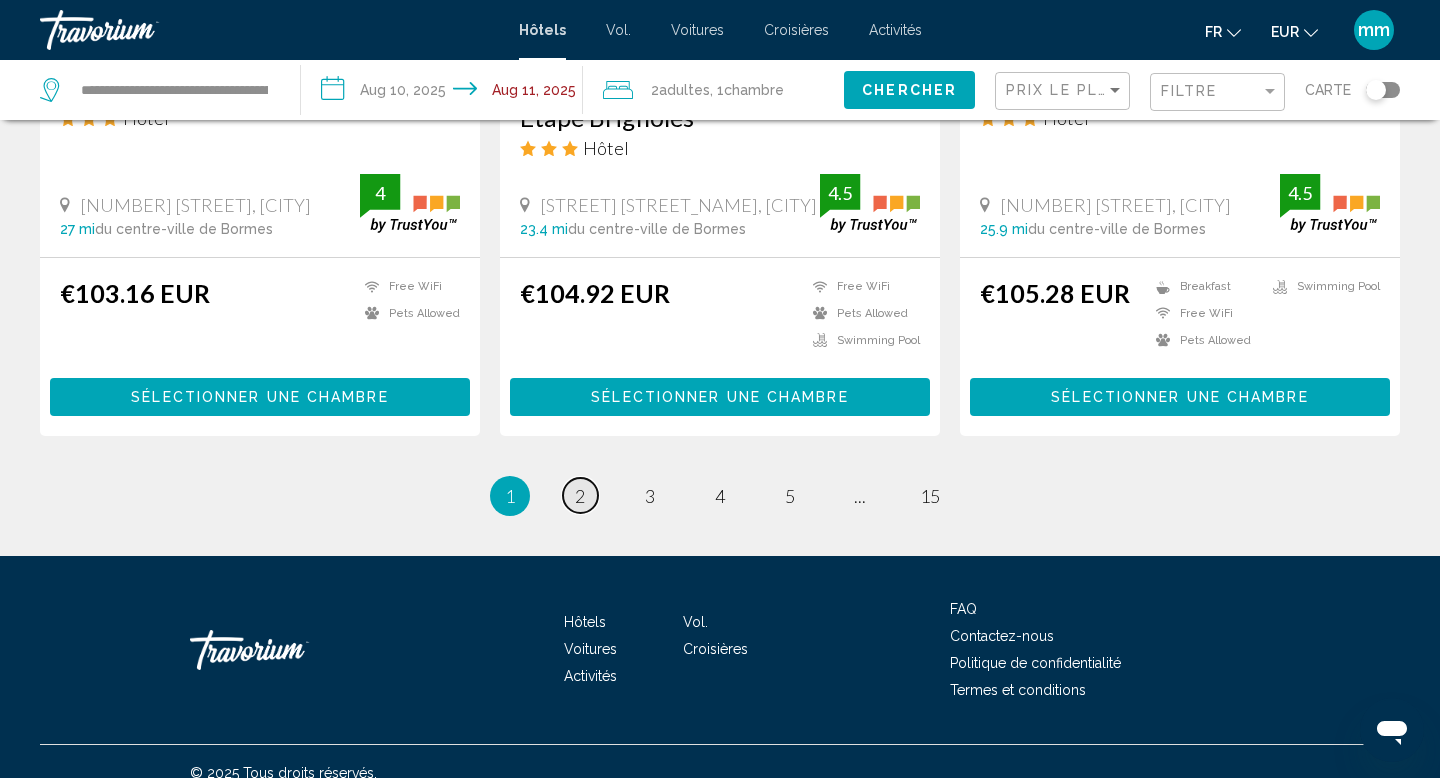 click on "2" at bounding box center [580, 496] 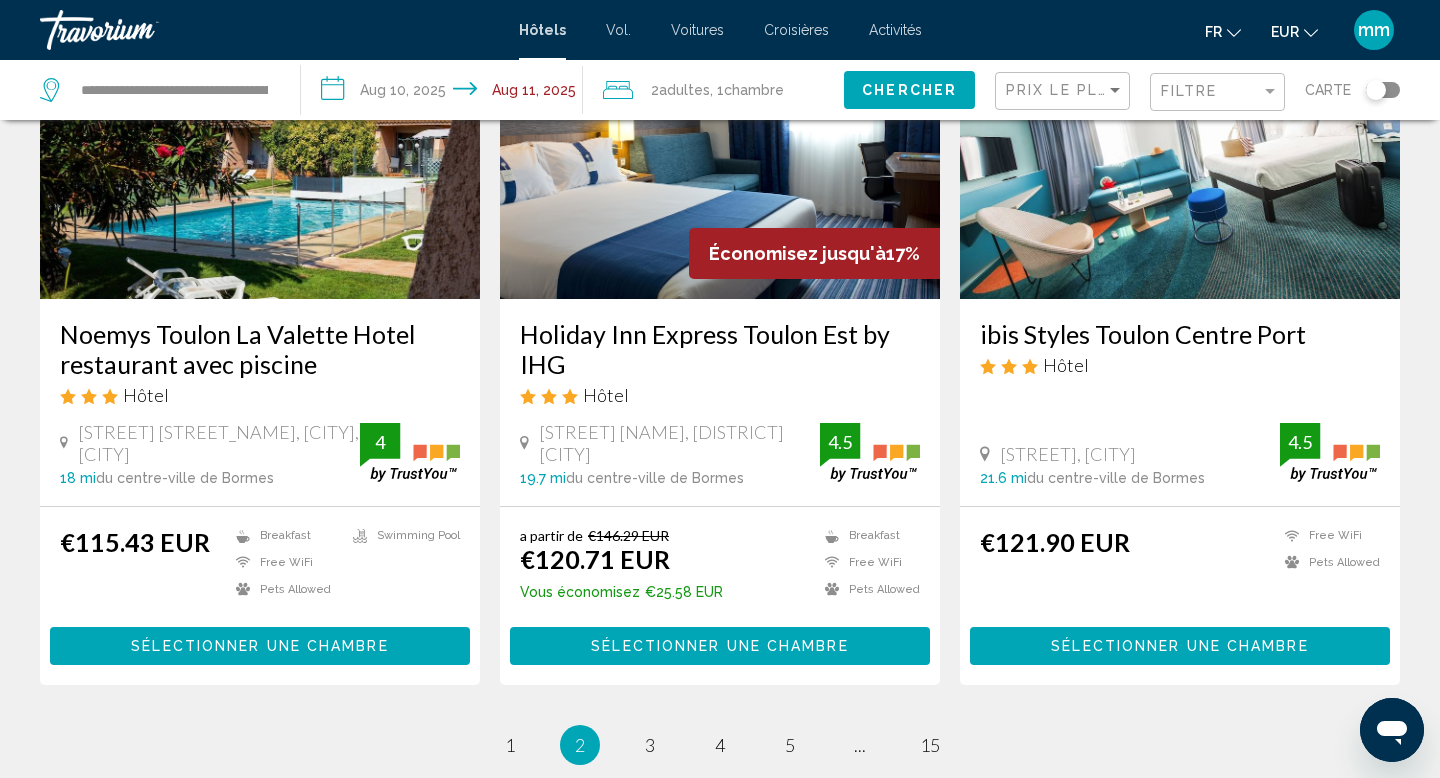 scroll, scrollTop: 2413, scrollLeft: 0, axis: vertical 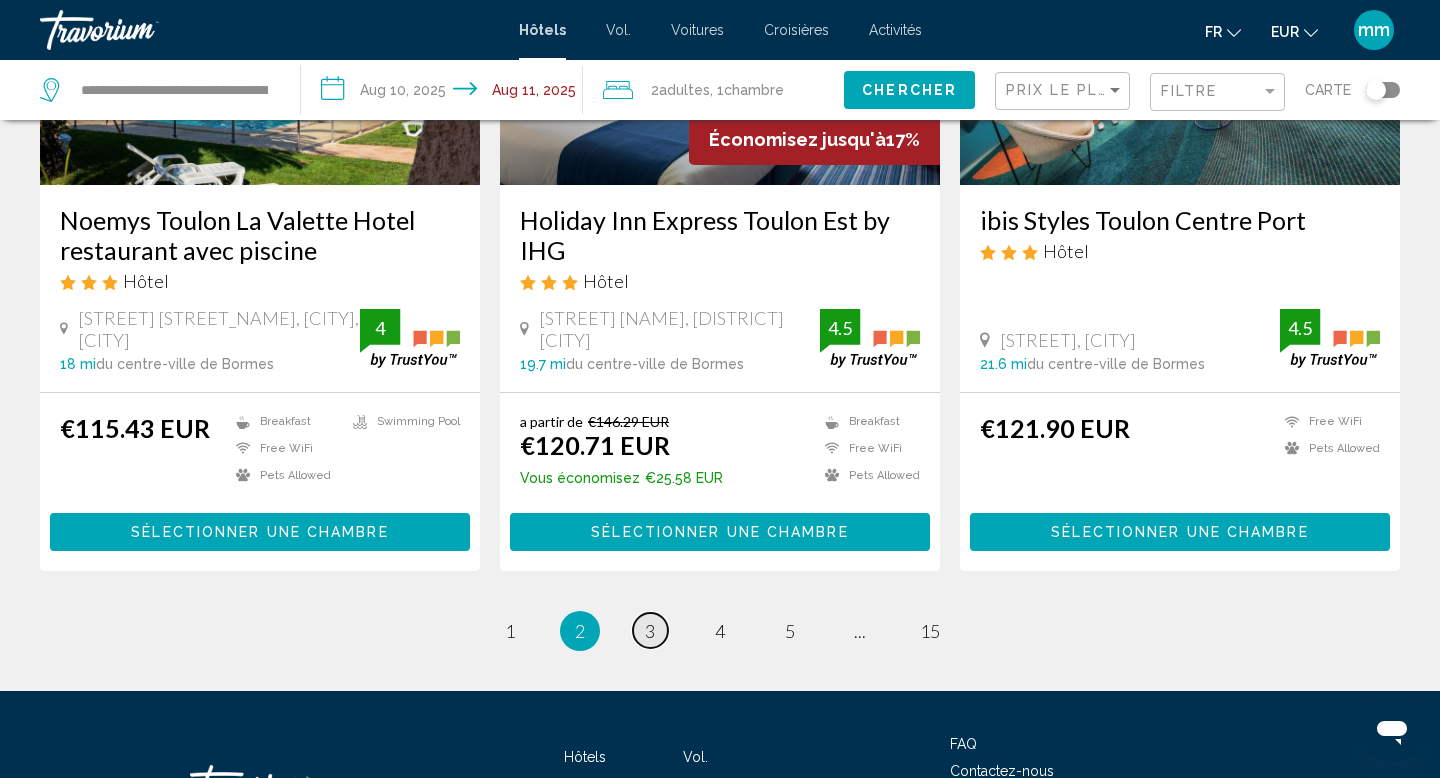click on "3" at bounding box center [650, 631] 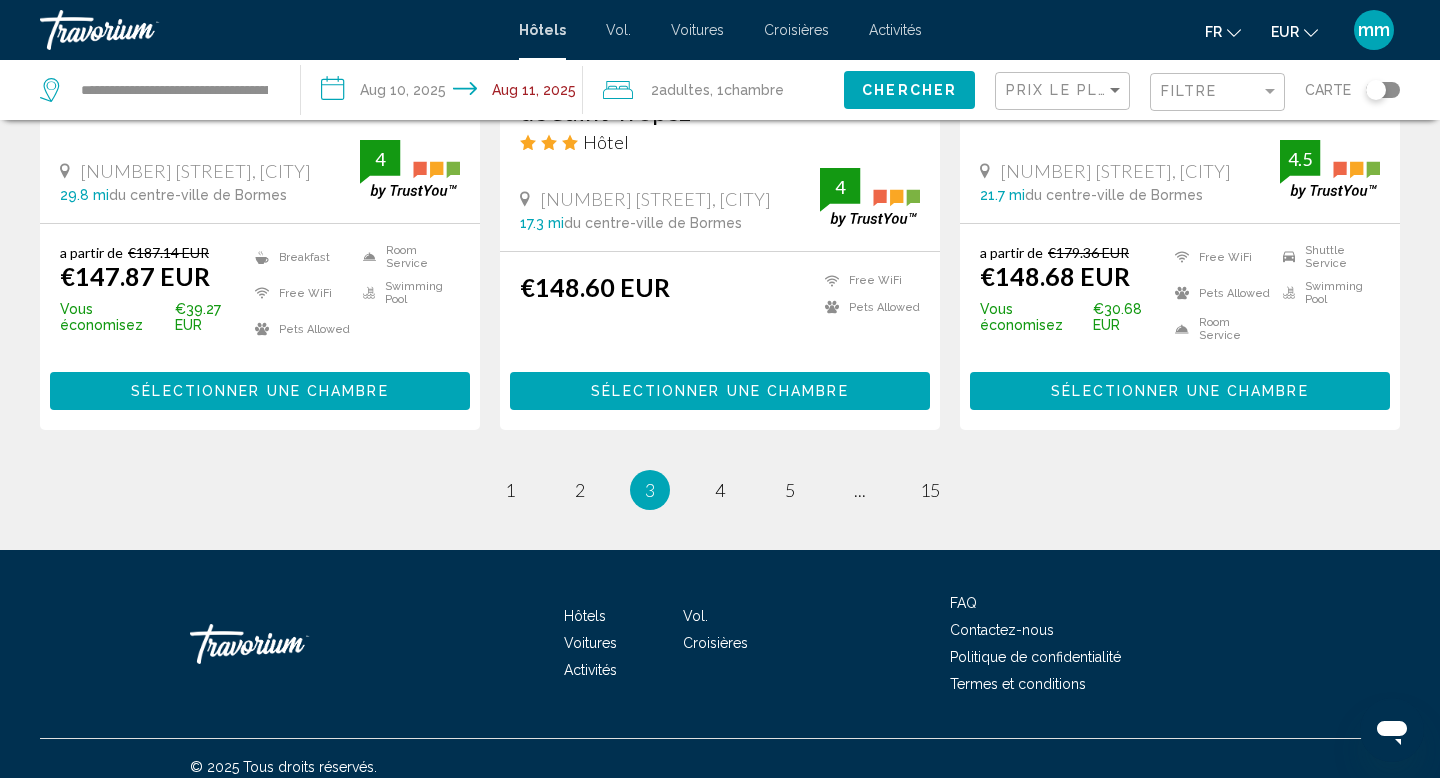 scroll, scrollTop: 2643, scrollLeft: 0, axis: vertical 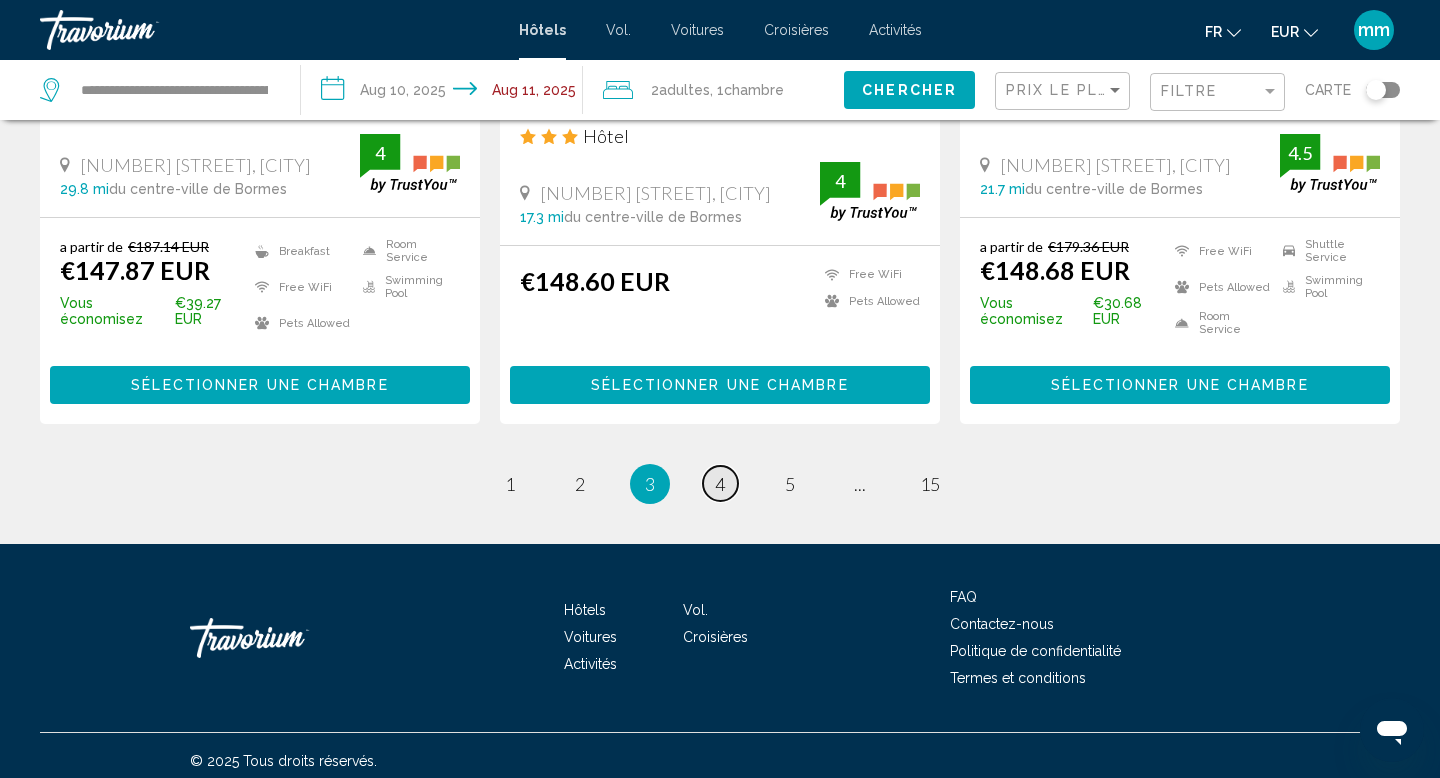 click on "4" at bounding box center [720, 484] 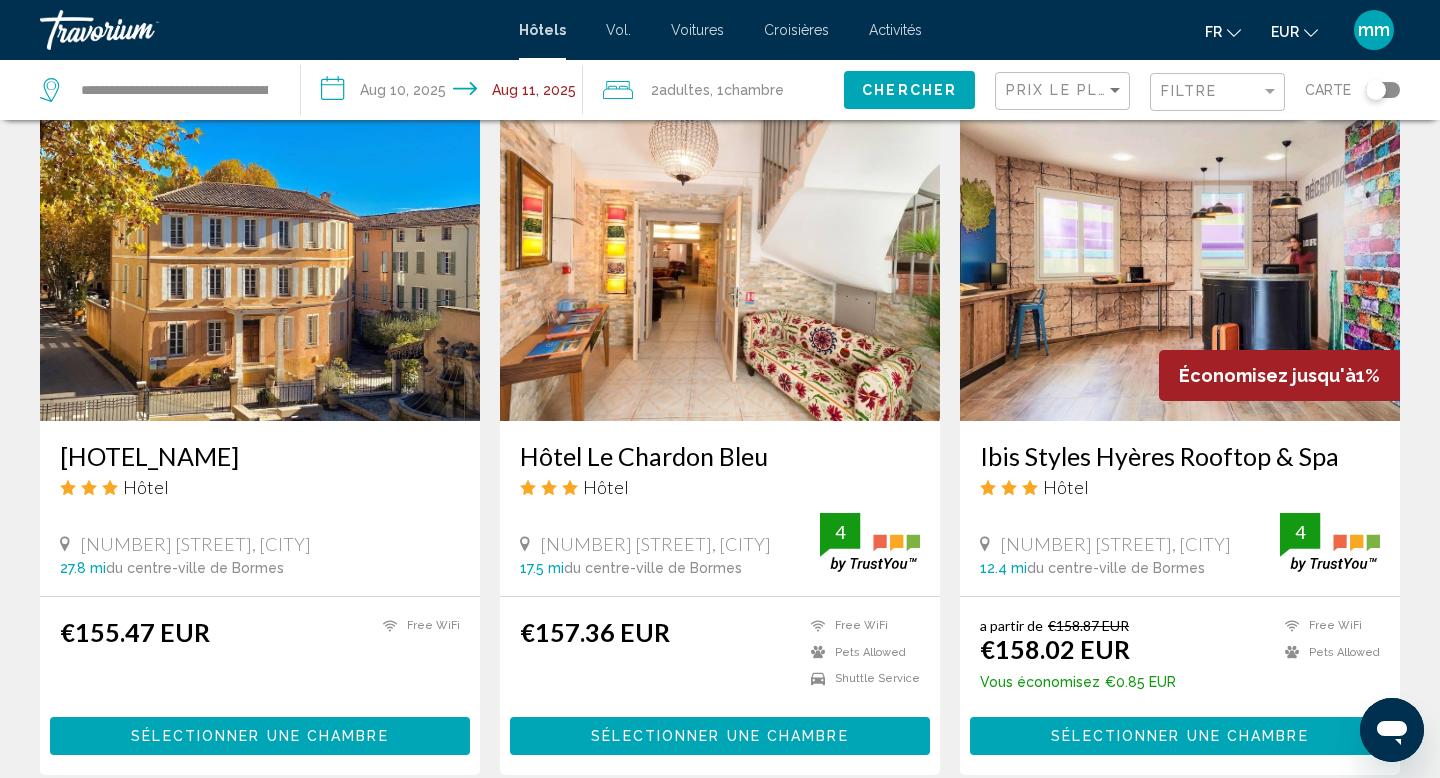 scroll, scrollTop: 826, scrollLeft: 0, axis: vertical 